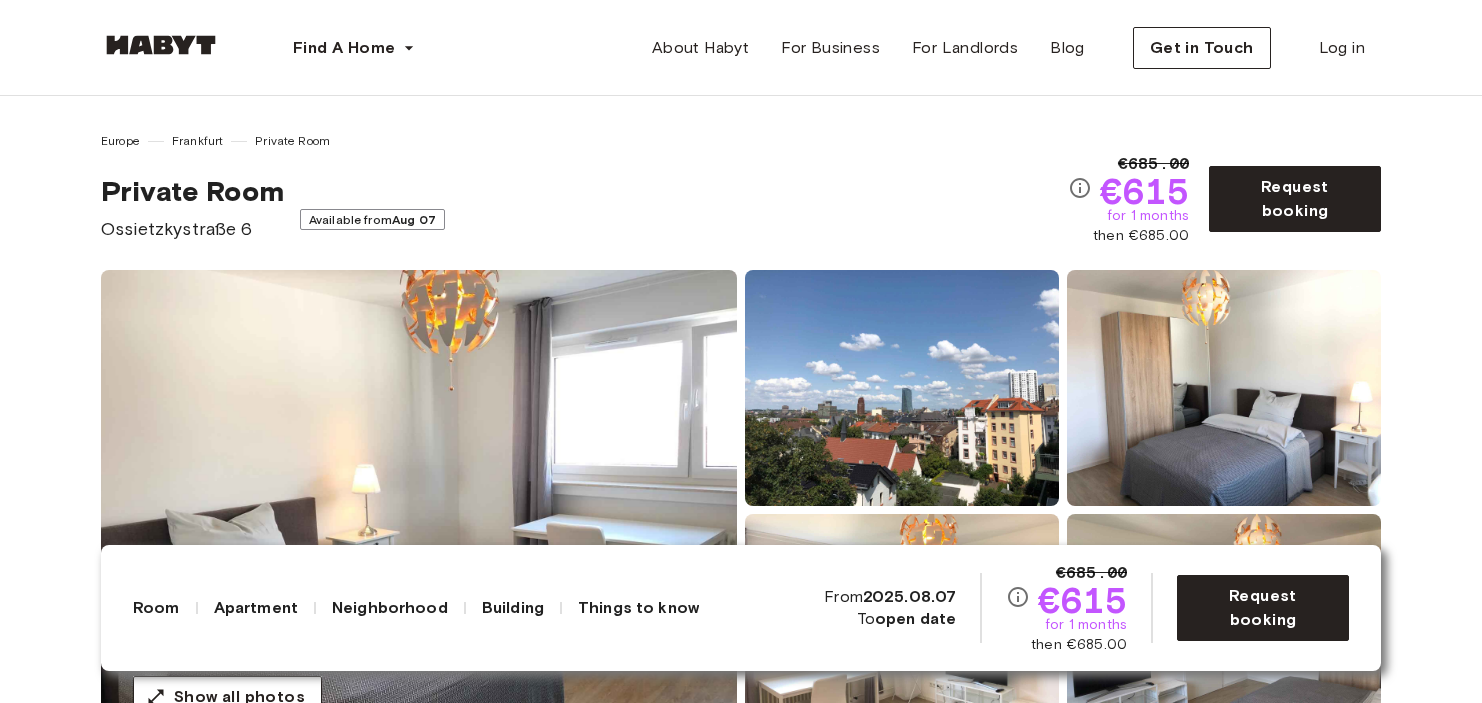scroll, scrollTop: 1834, scrollLeft: 0, axis: vertical 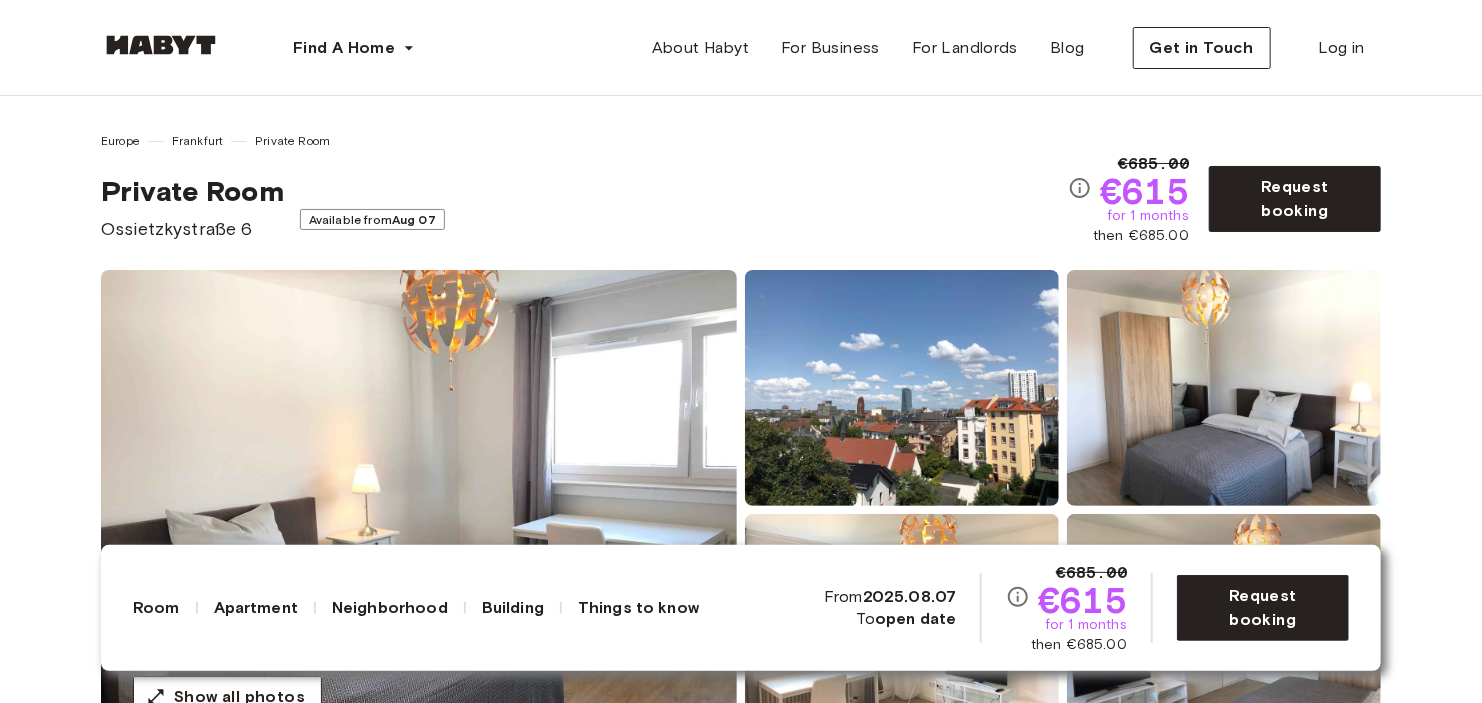 click on "Private Room Ossietzkystraße 6 Available from  Aug 07" at bounding box center (584, 208) 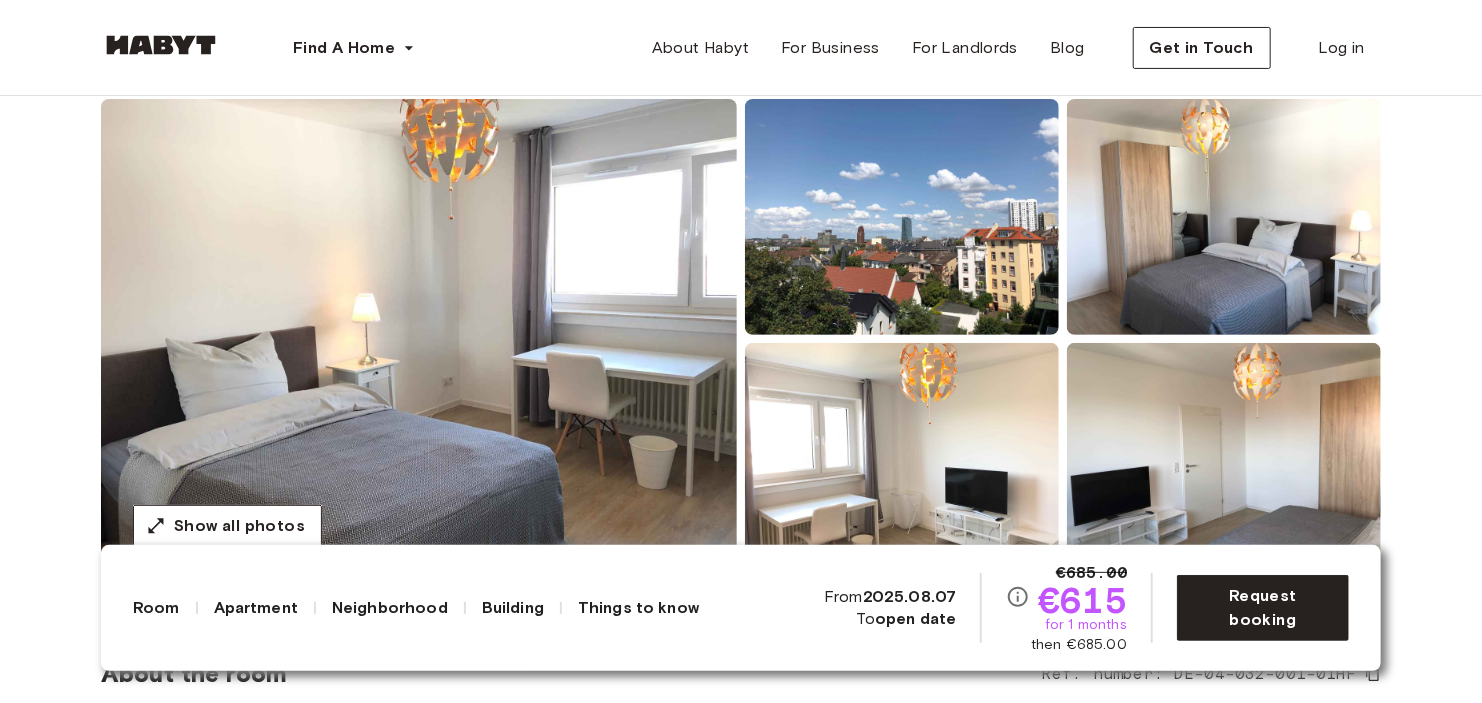 scroll, scrollTop: 151, scrollLeft: 0, axis: vertical 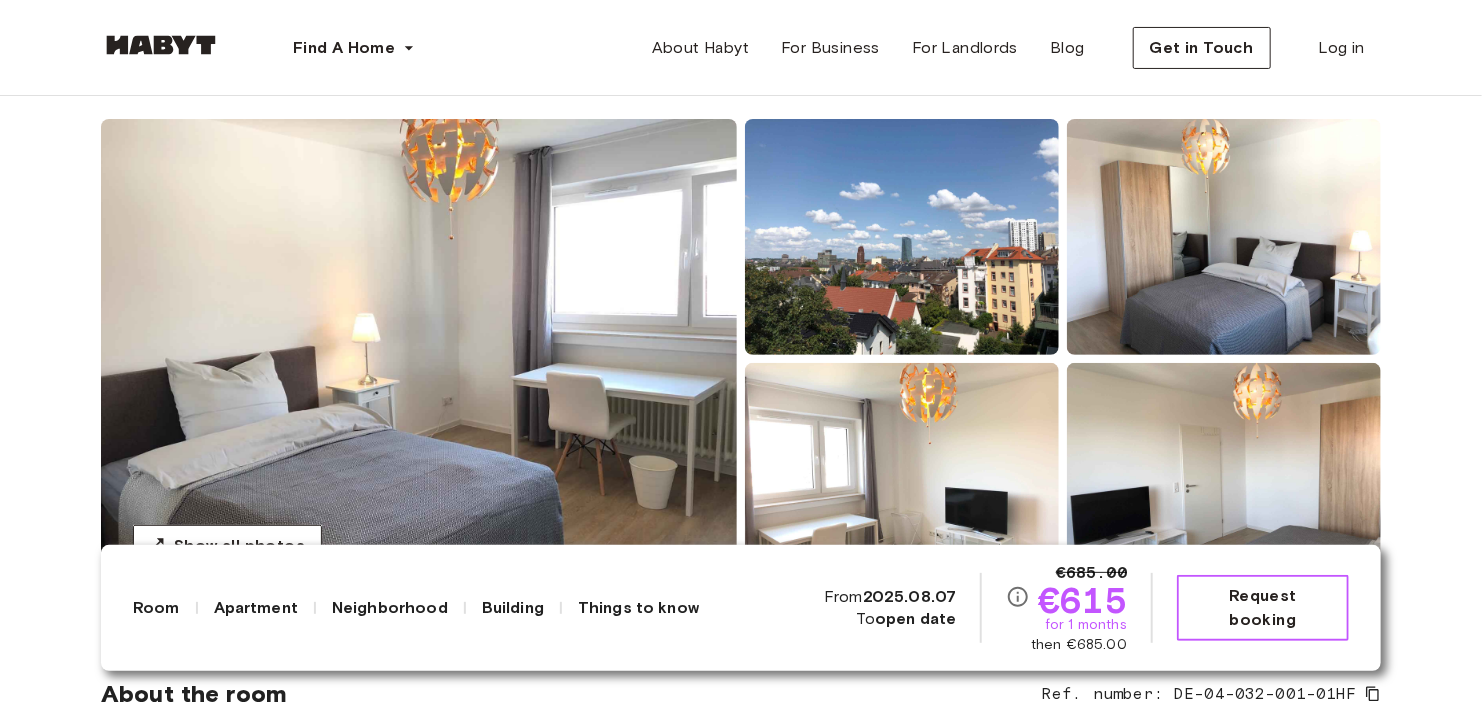click on "Request booking" at bounding box center (1263, 608) 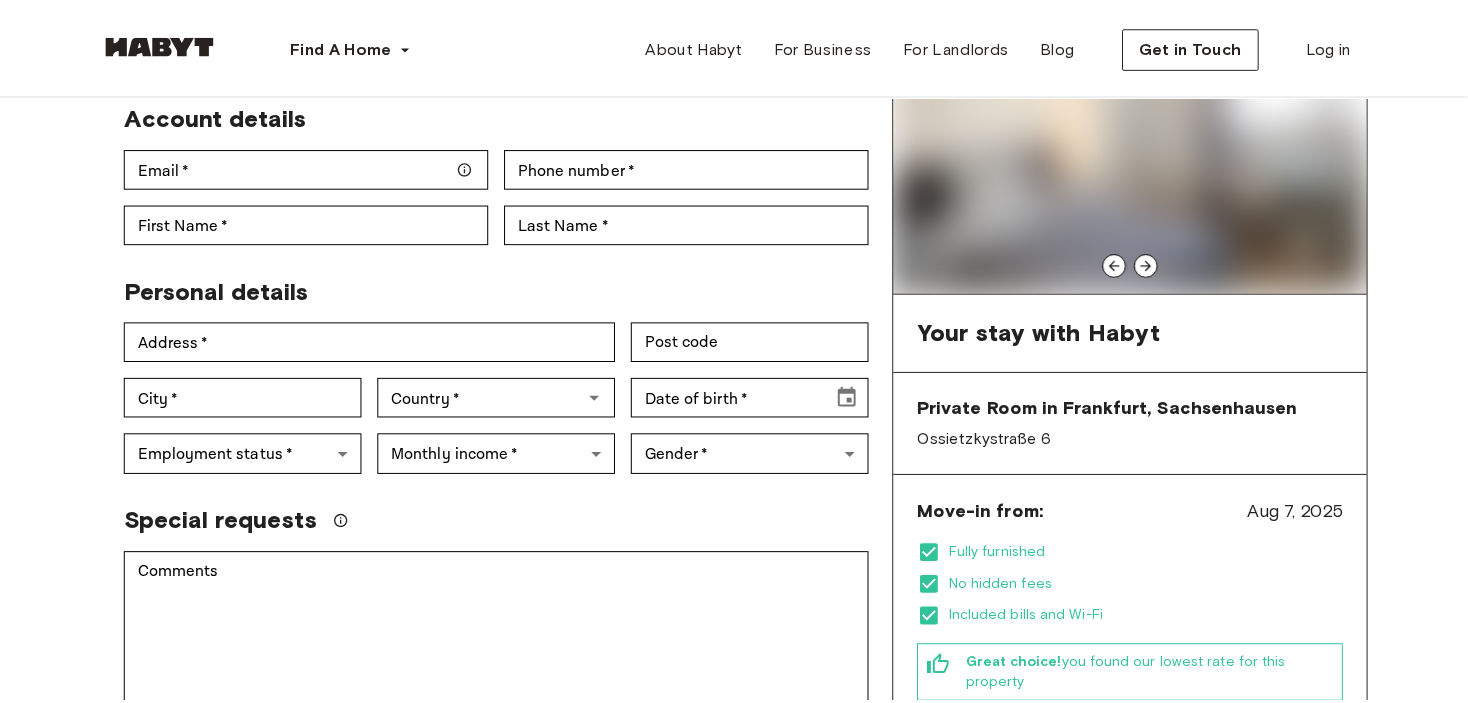 scroll, scrollTop: 0, scrollLeft: 0, axis: both 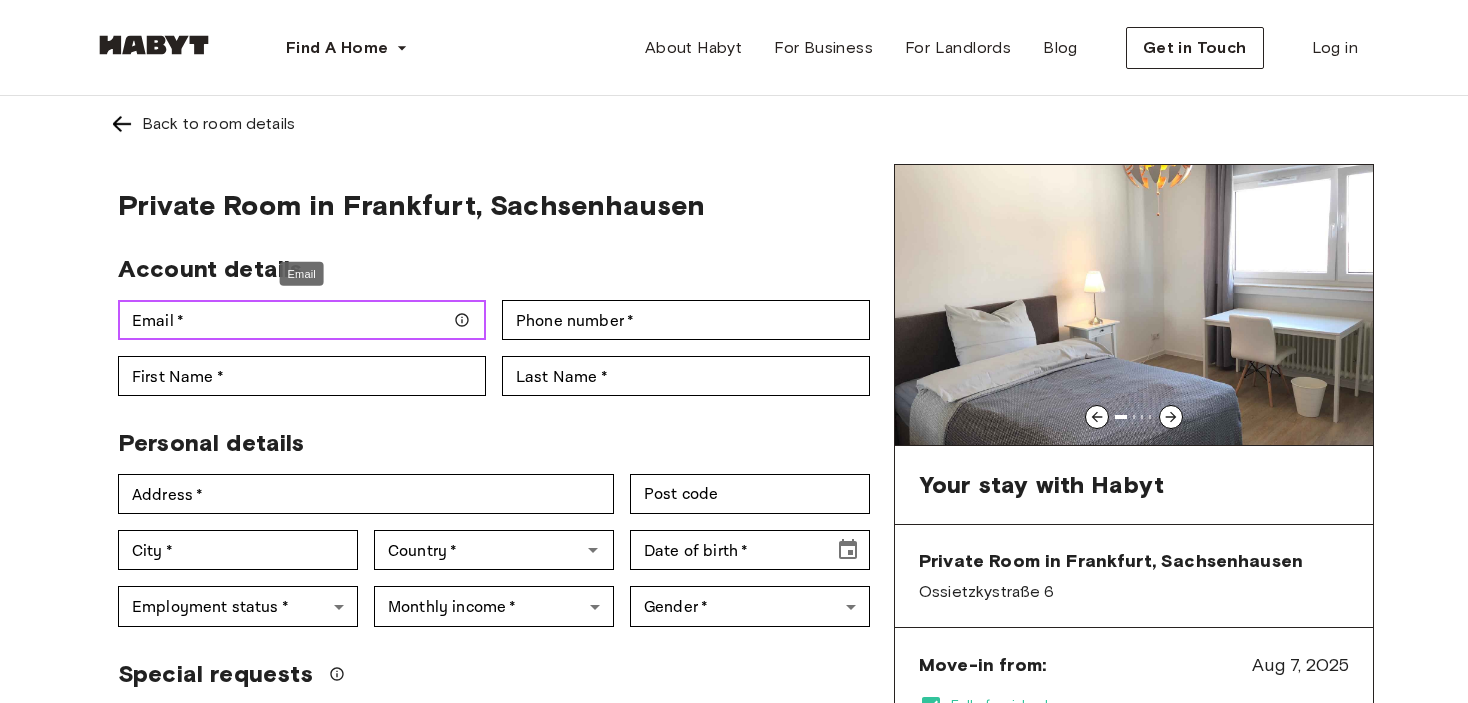 click on "Email   *" at bounding box center (302, 320) 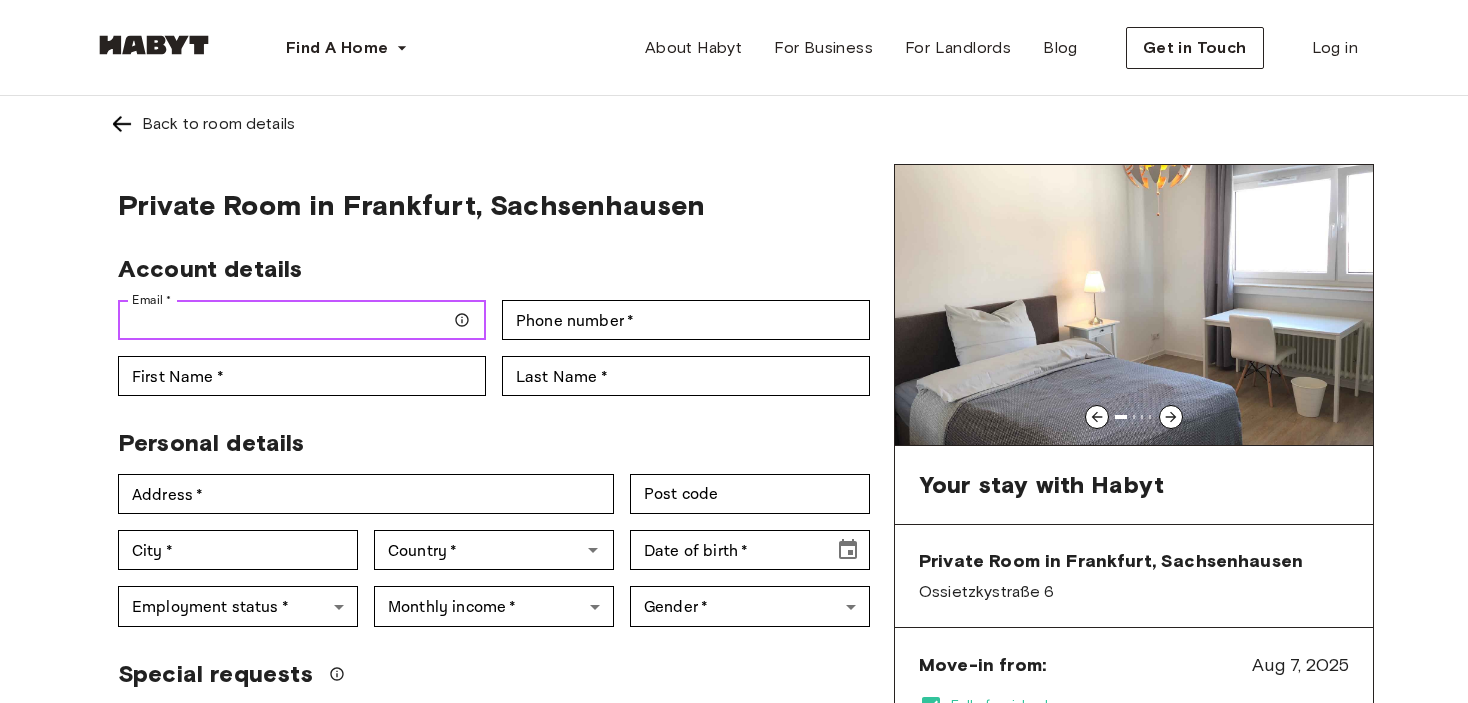 type on "**********" 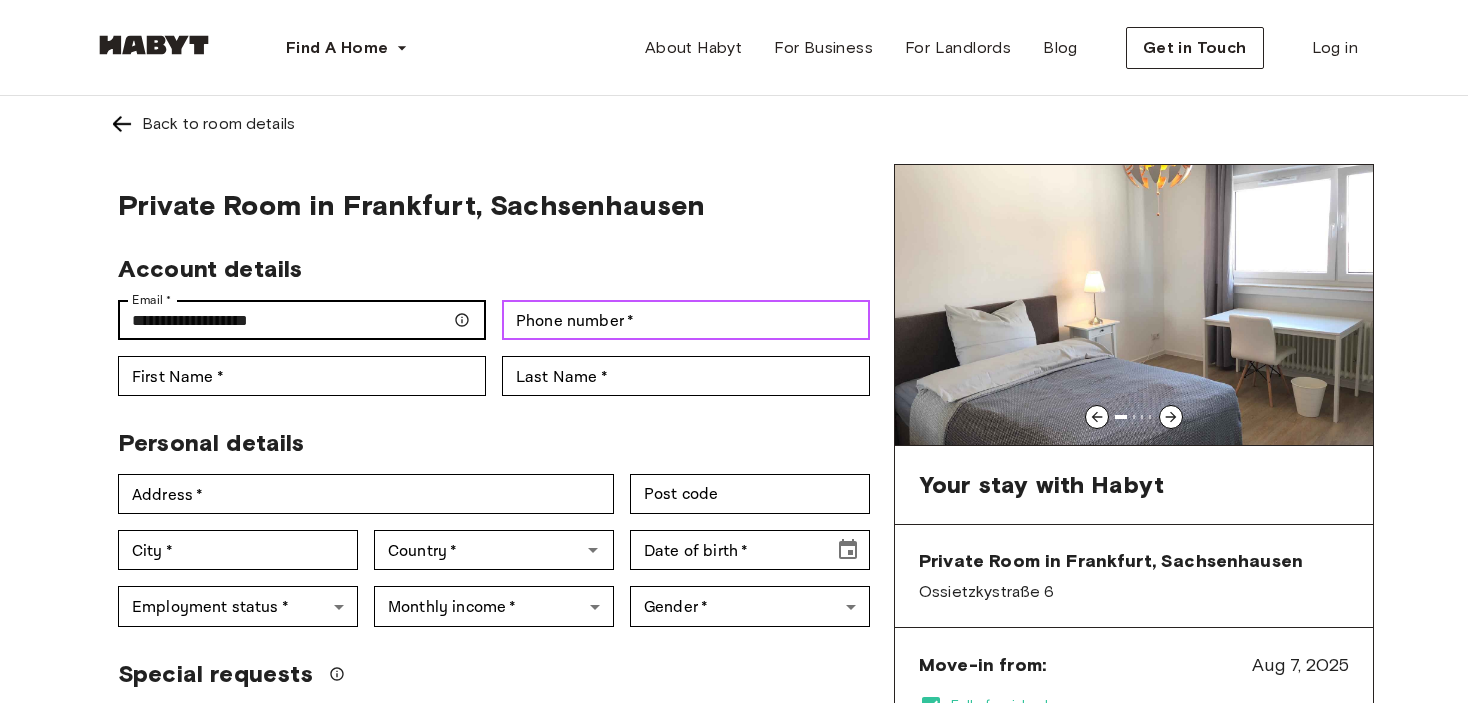 type on "**********" 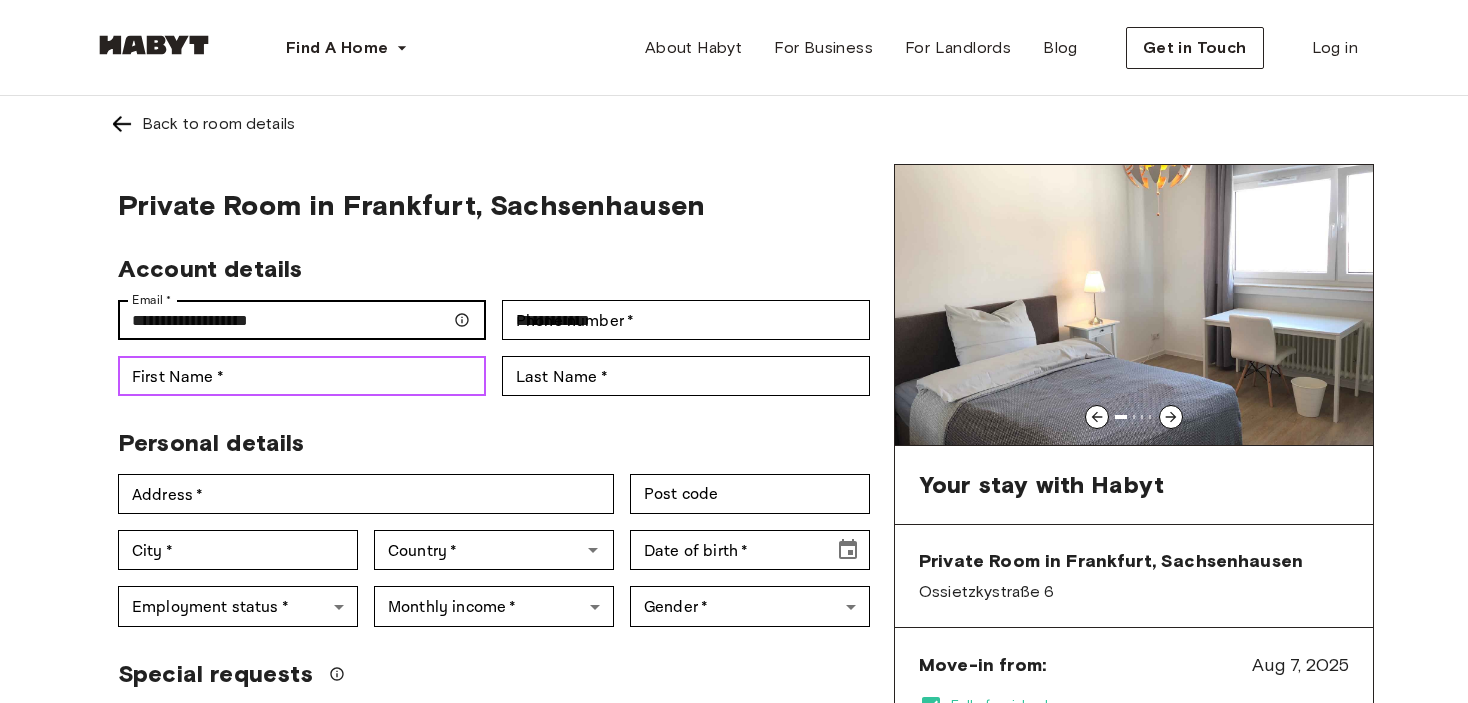 type on "***" 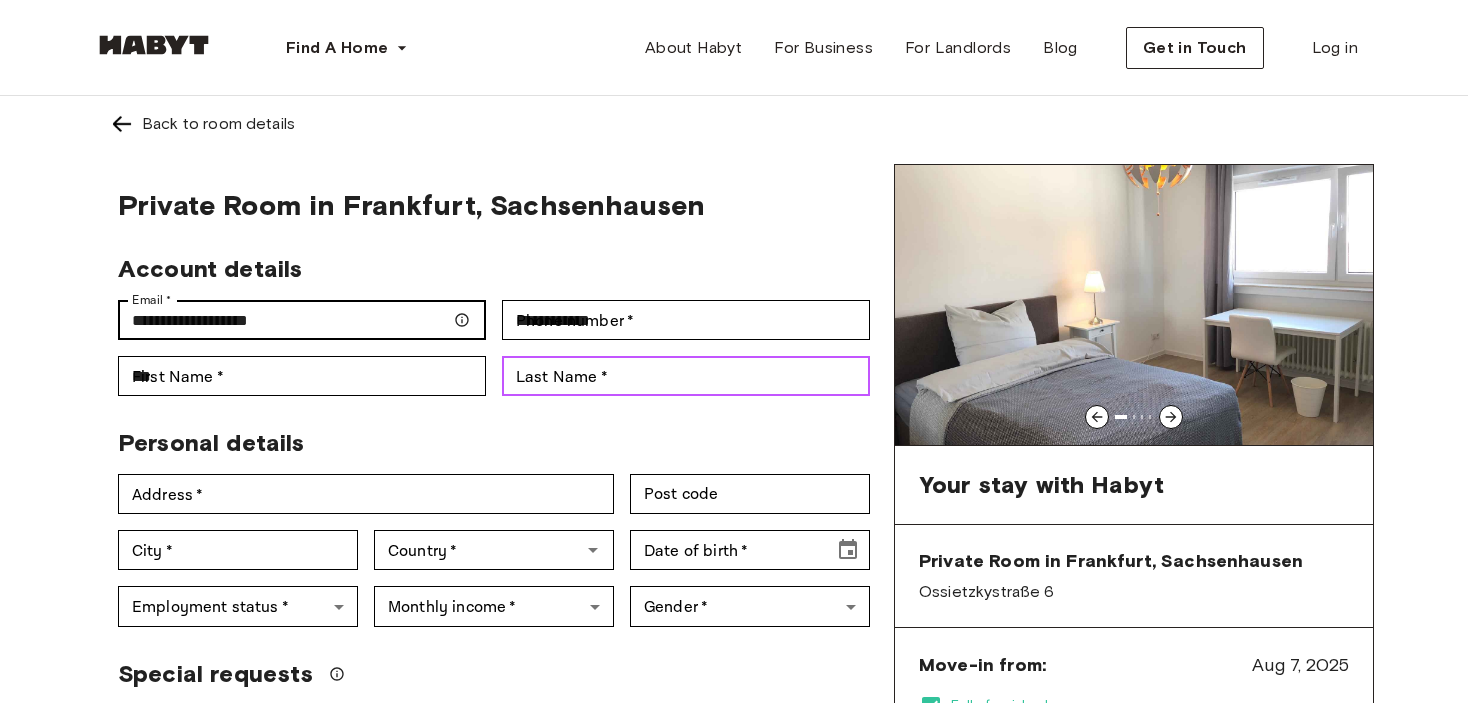 type on "********" 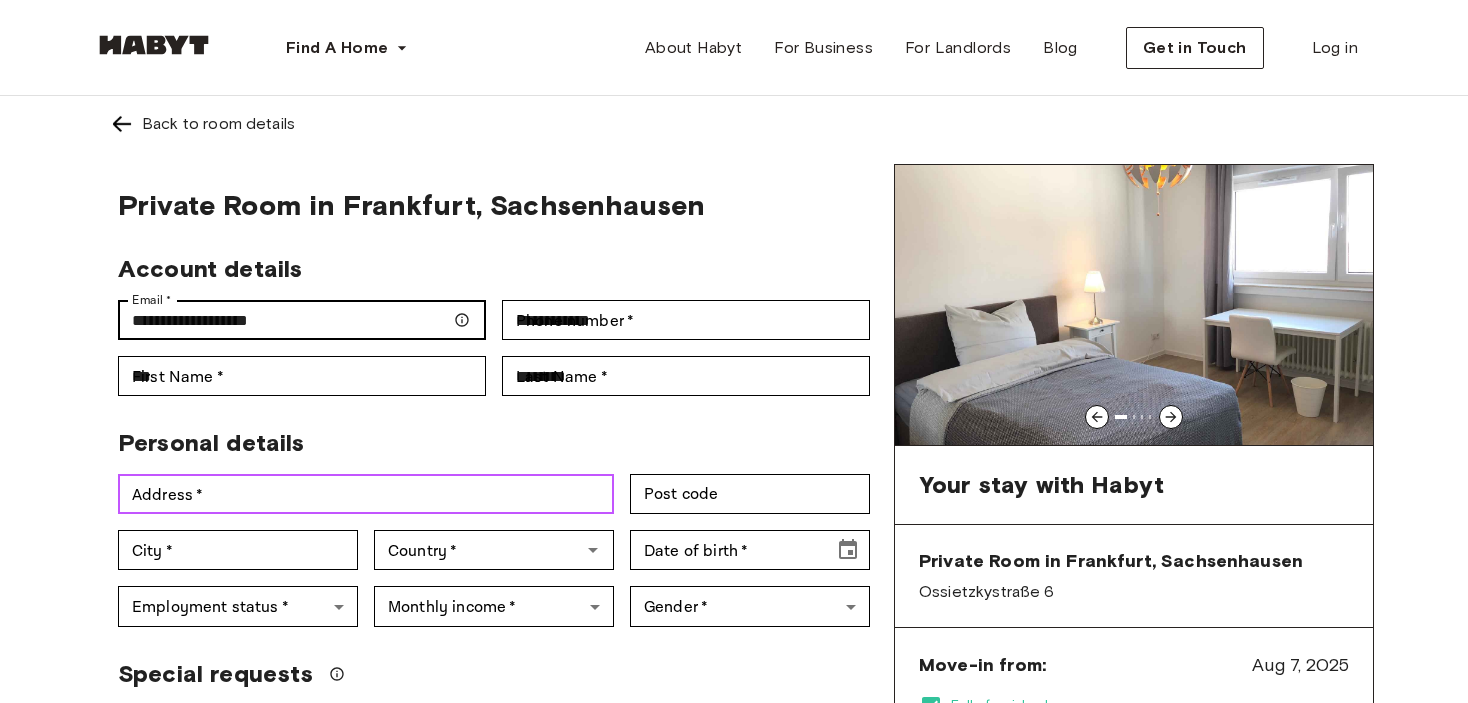 type on "**********" 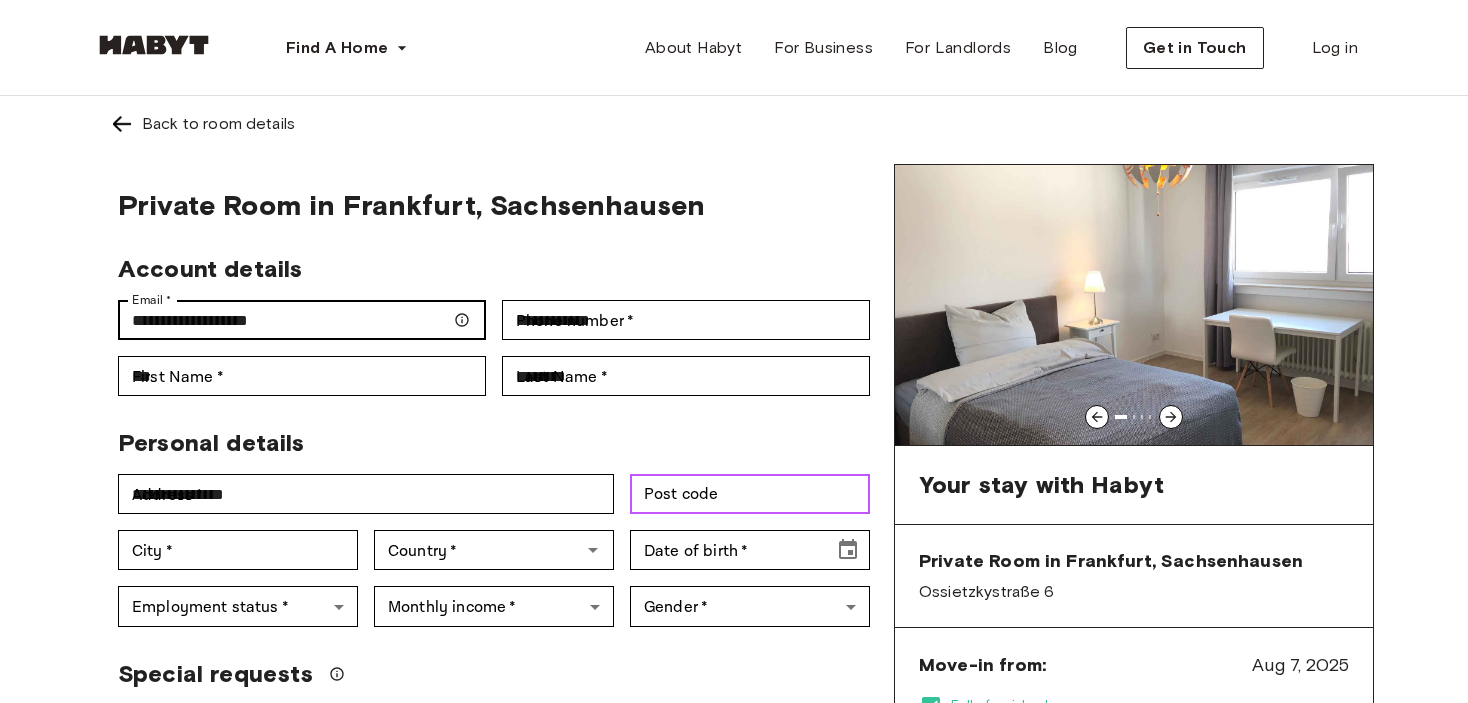 type on "****" 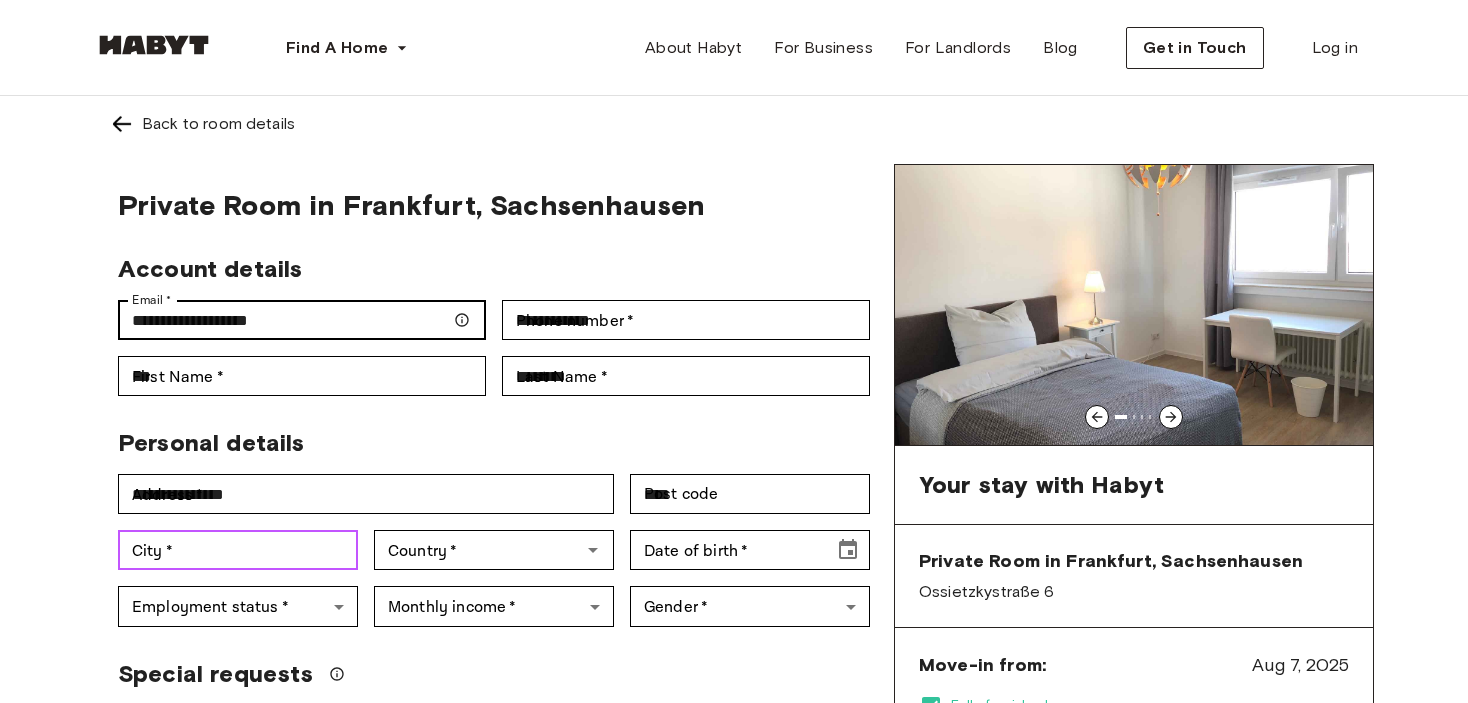 type on "****" 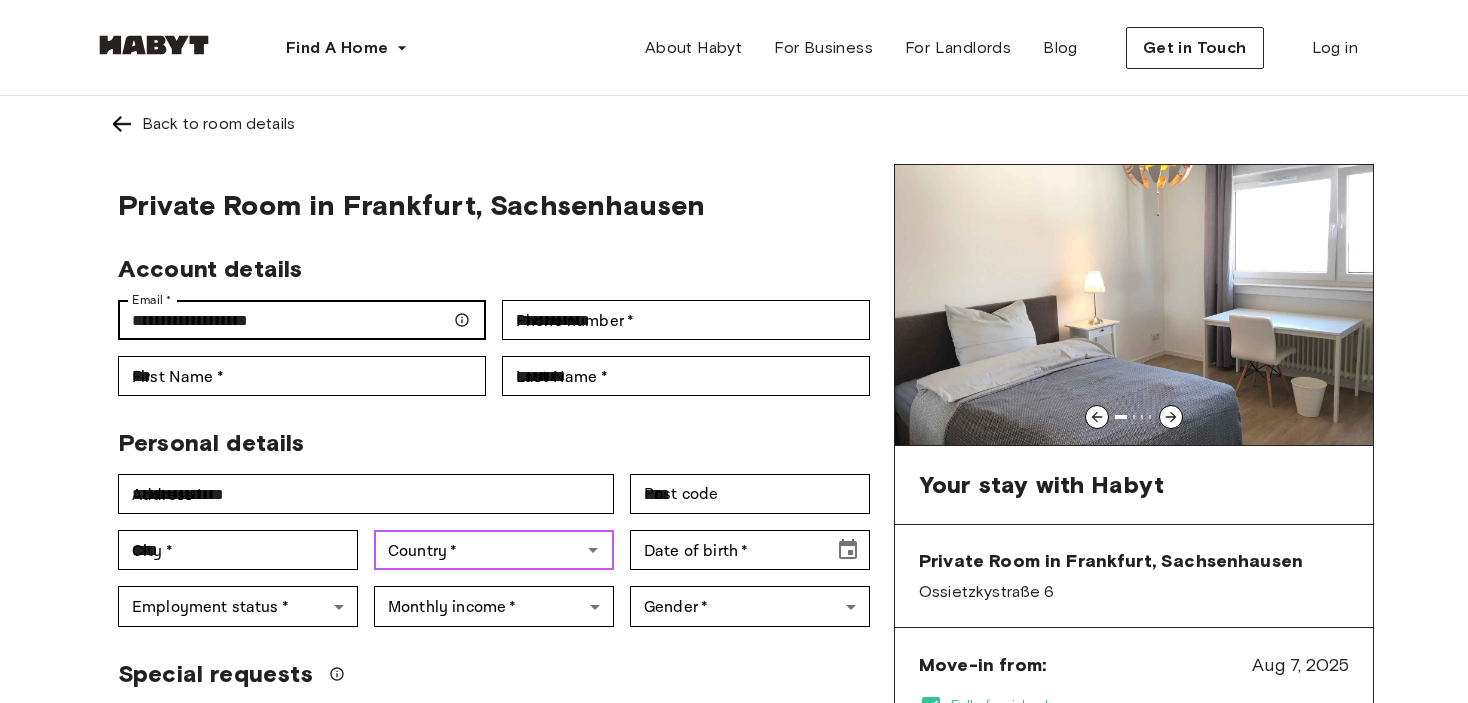 type on "**********" 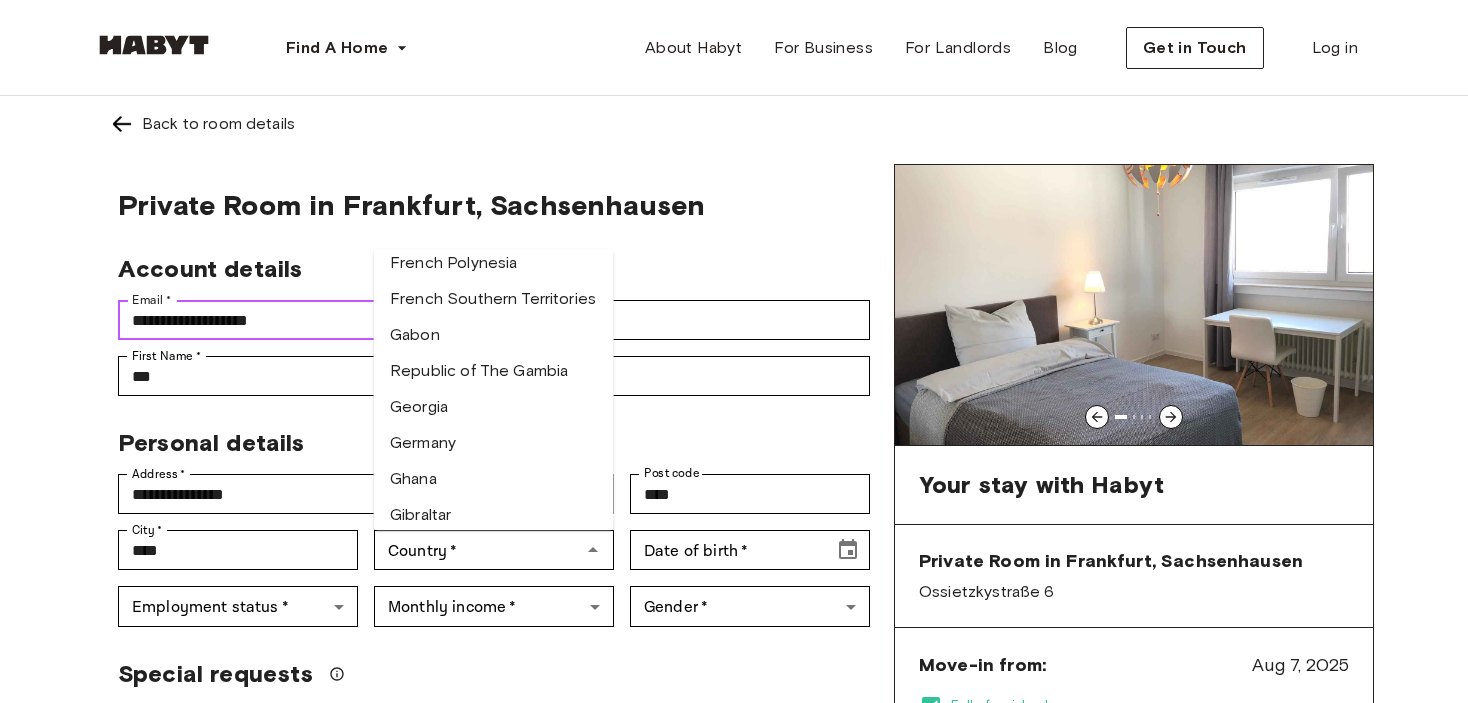 scroll, scrollTop: 2726, scrollLeft: 0, axis: vertical 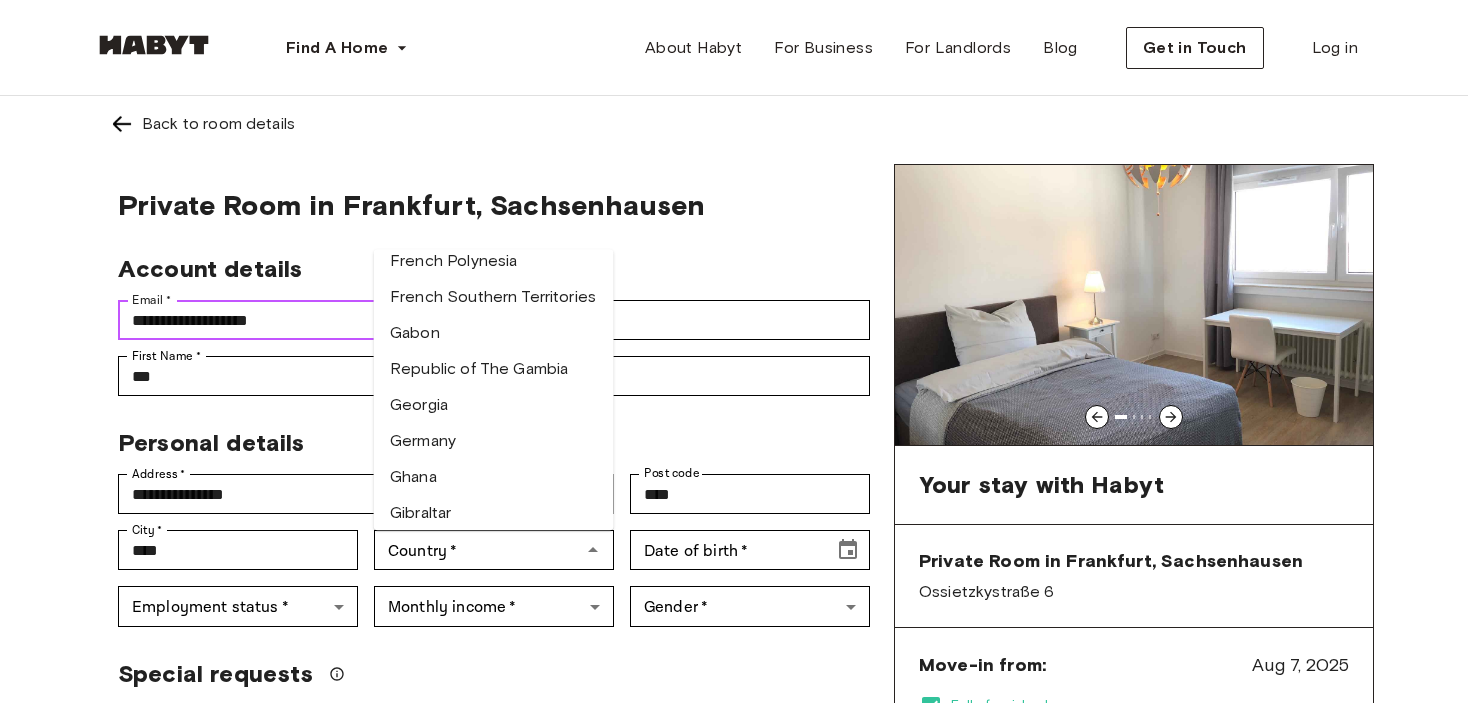 click on "Germany" at bounding box center [494, 441] 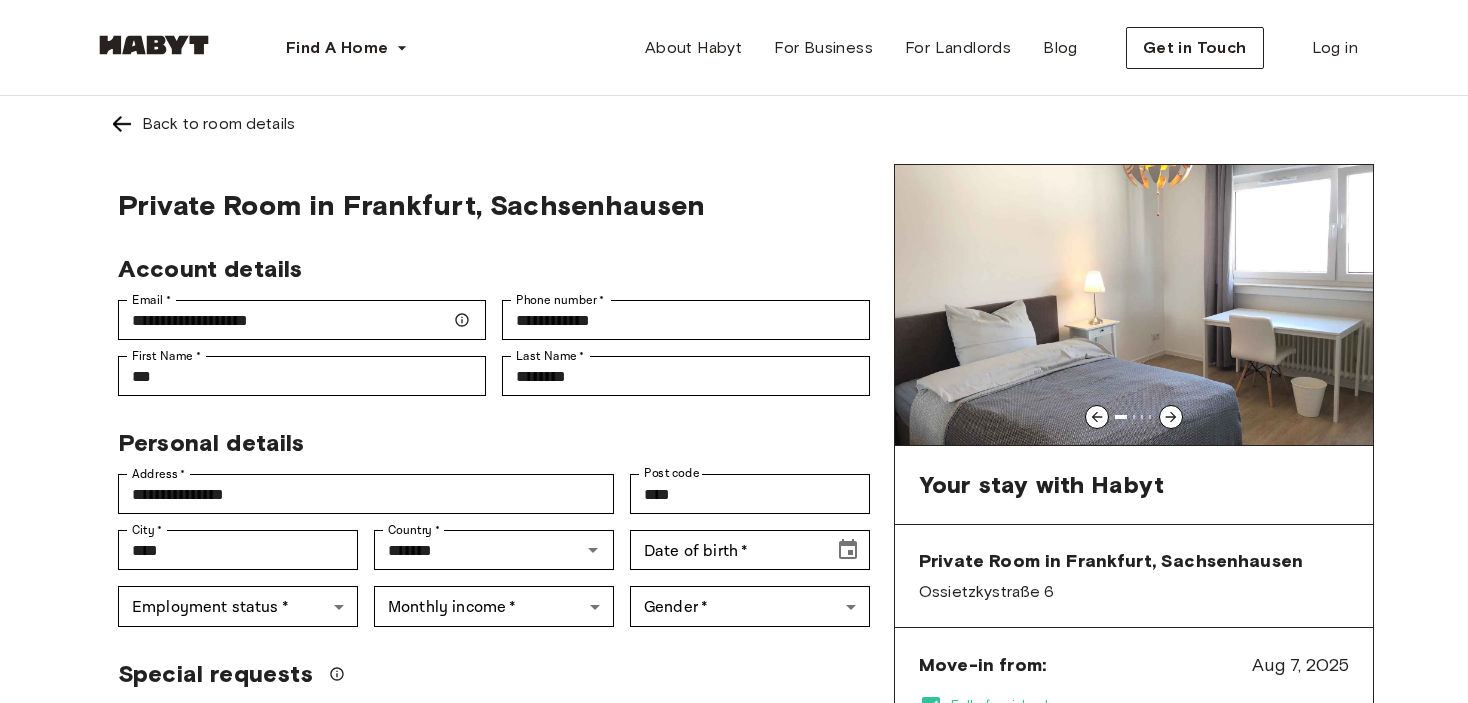 click on "Personal details" at bounding box center [486, 435] 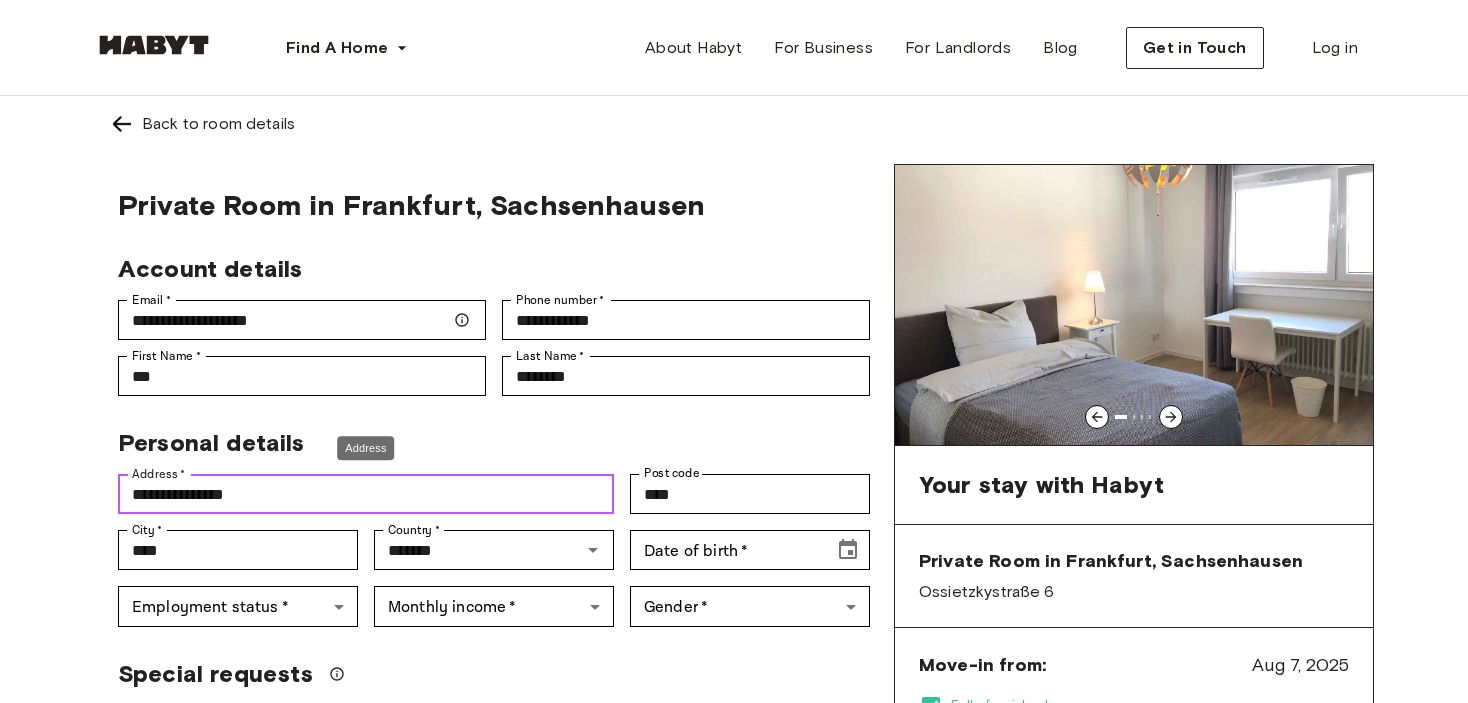 click on "**********" at bounding box center [366, 494] 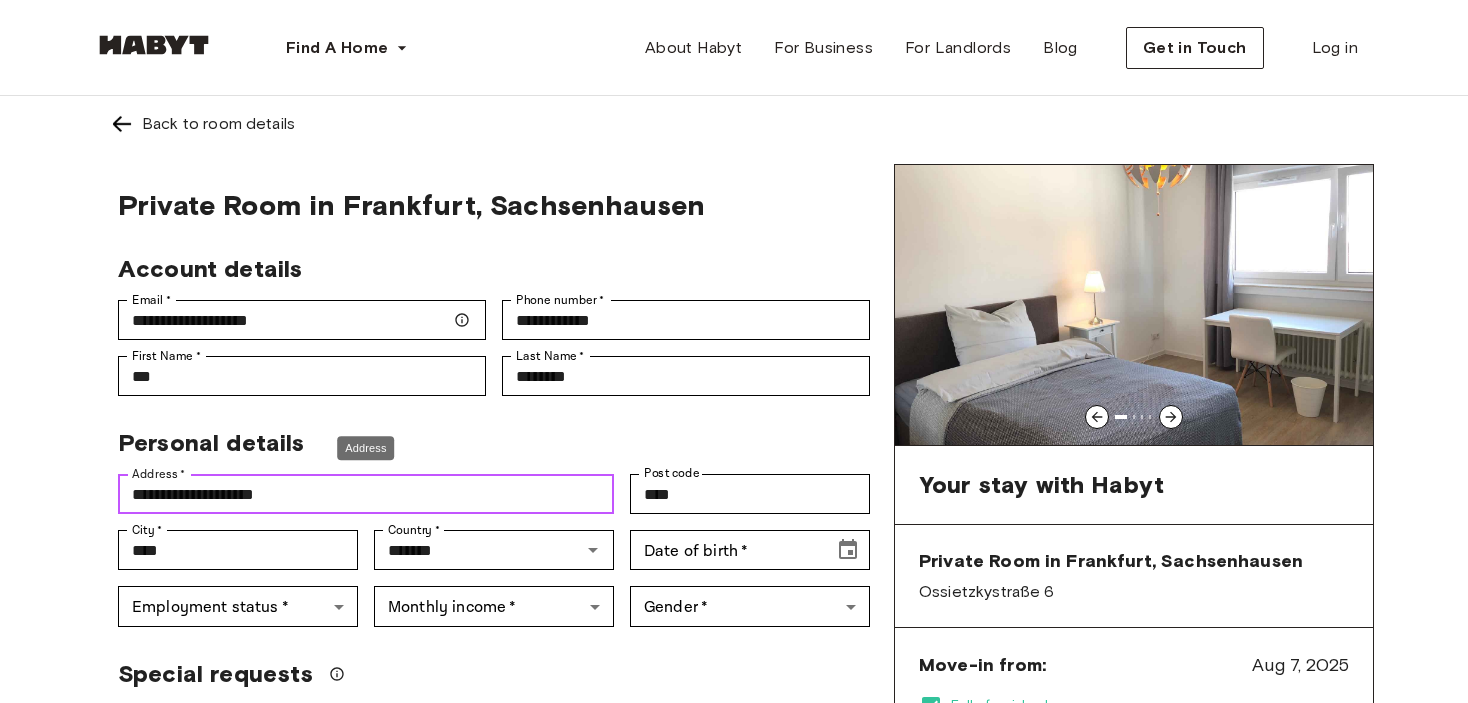 type on "**********" 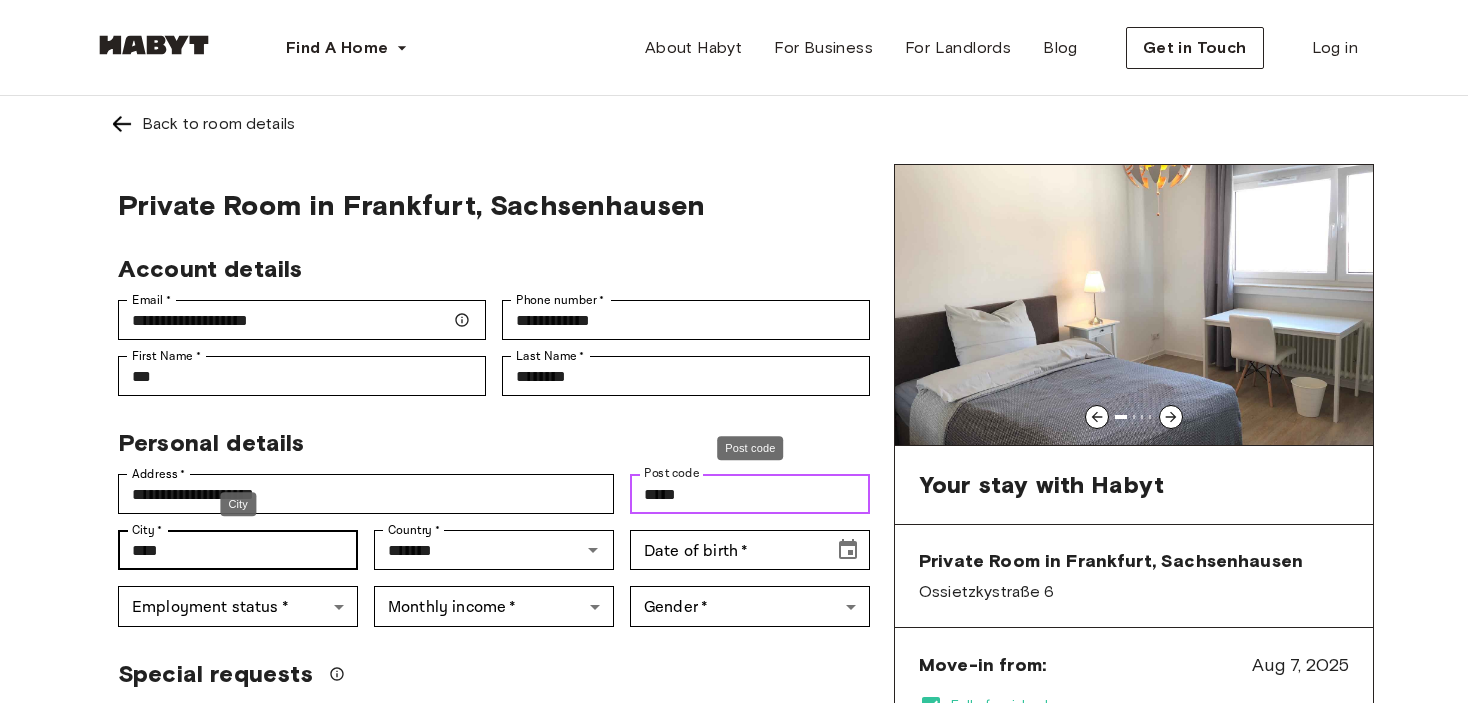 type on "*****" 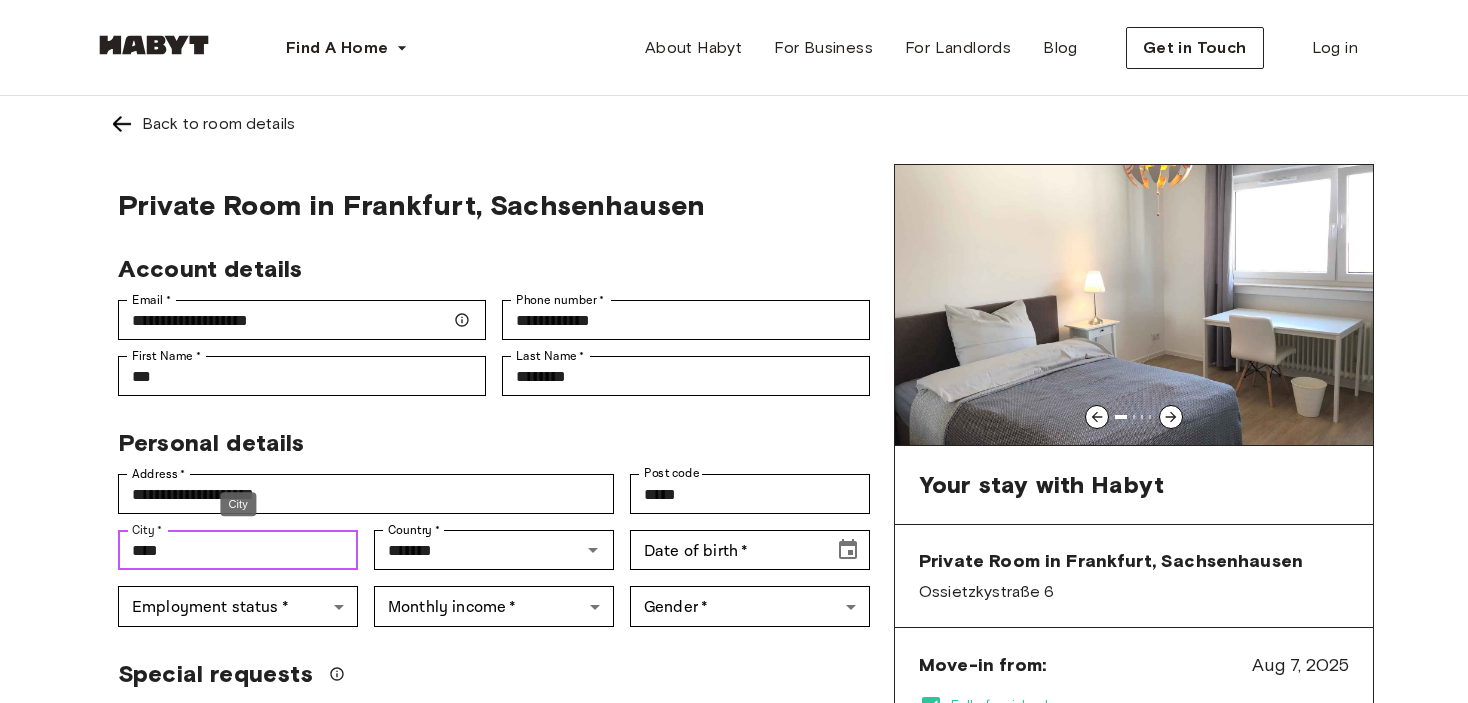 click on "****" at bounding box center [238, 550] 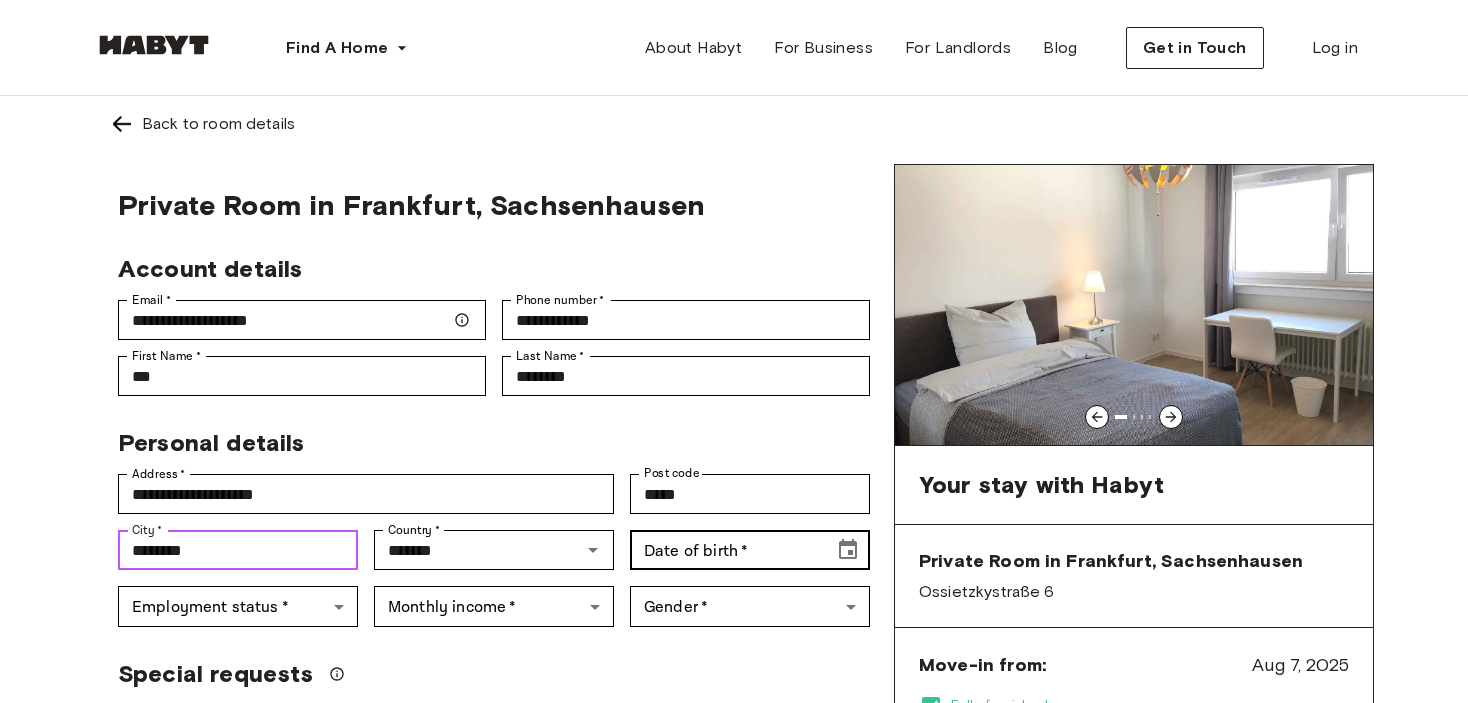 type on "********" 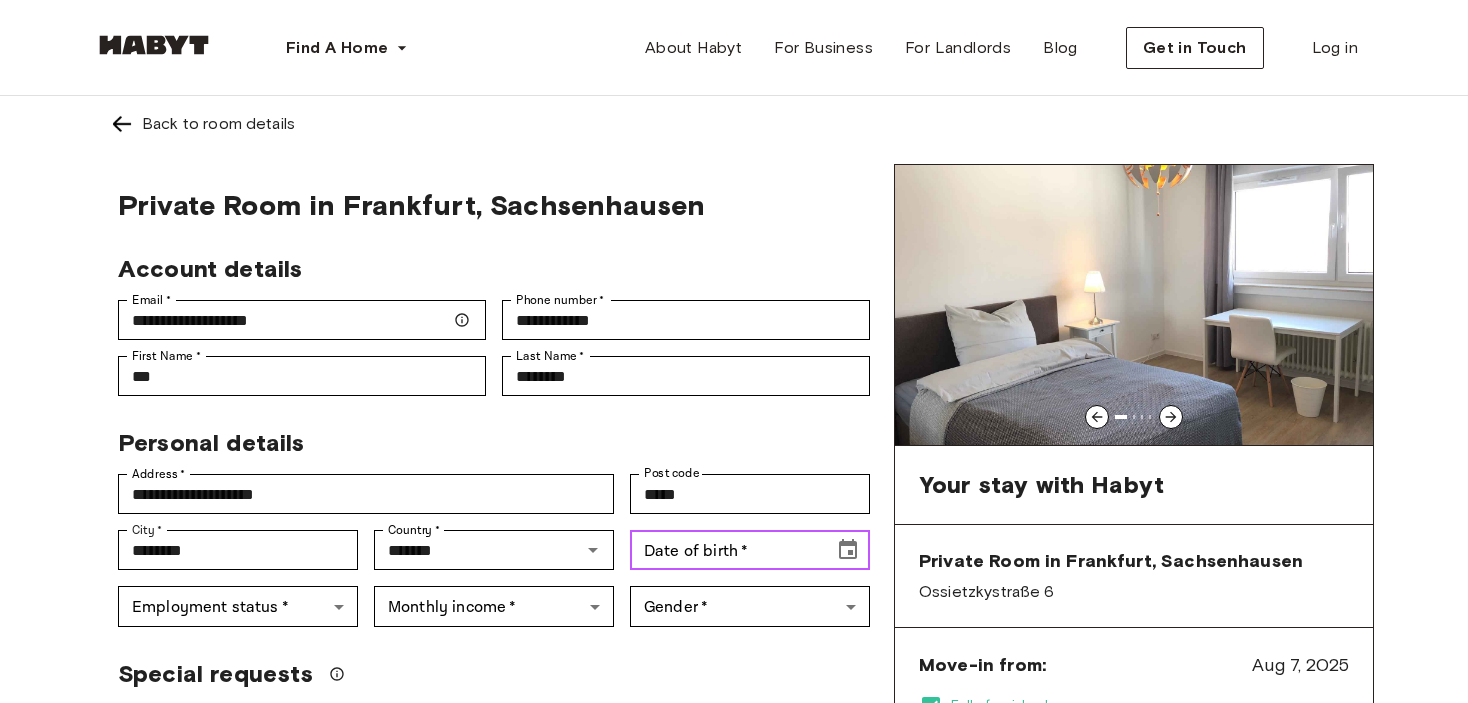 click on "Date of birth   *" at bounding box center (725, 550) 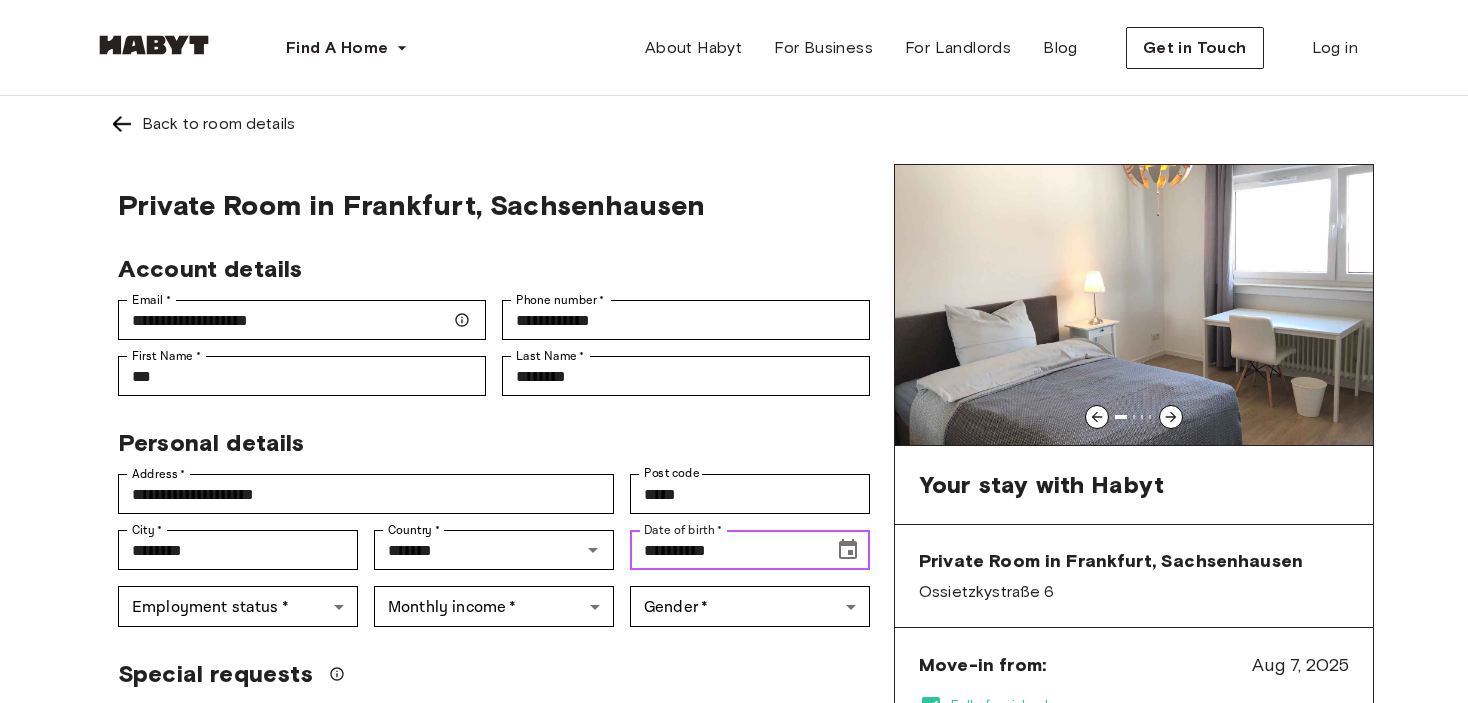 click on "**********" at bounding box center [725, 550] 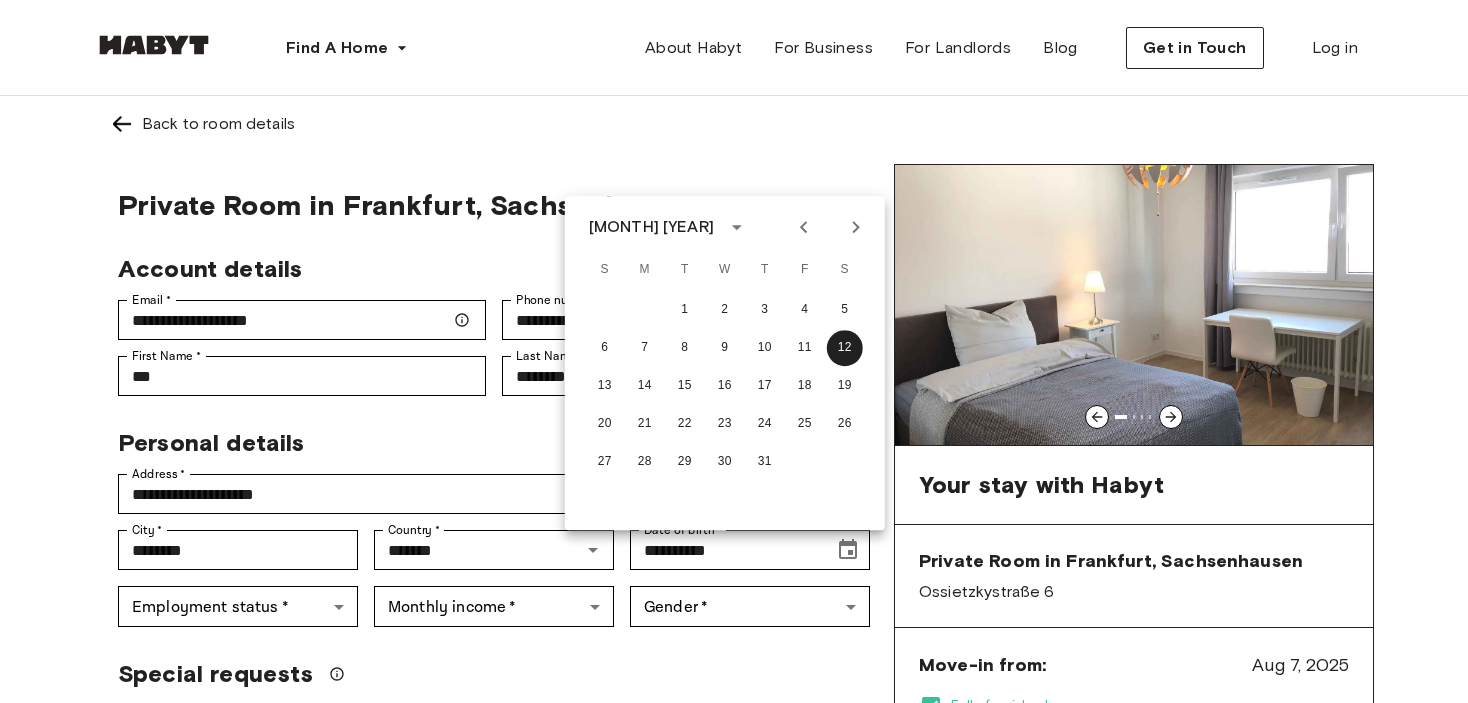 click 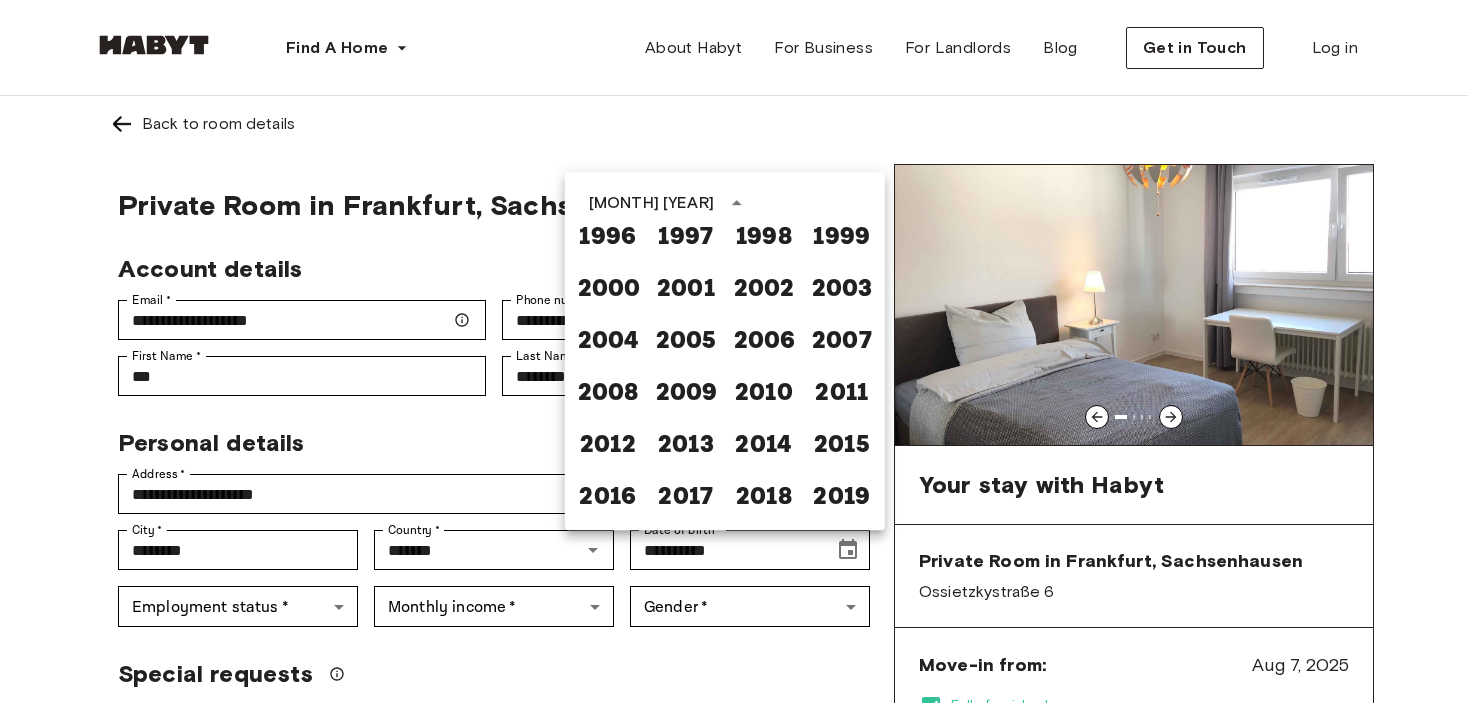 scroll, scrollTop: 1266, scrollLeft: 0, axis: vertical 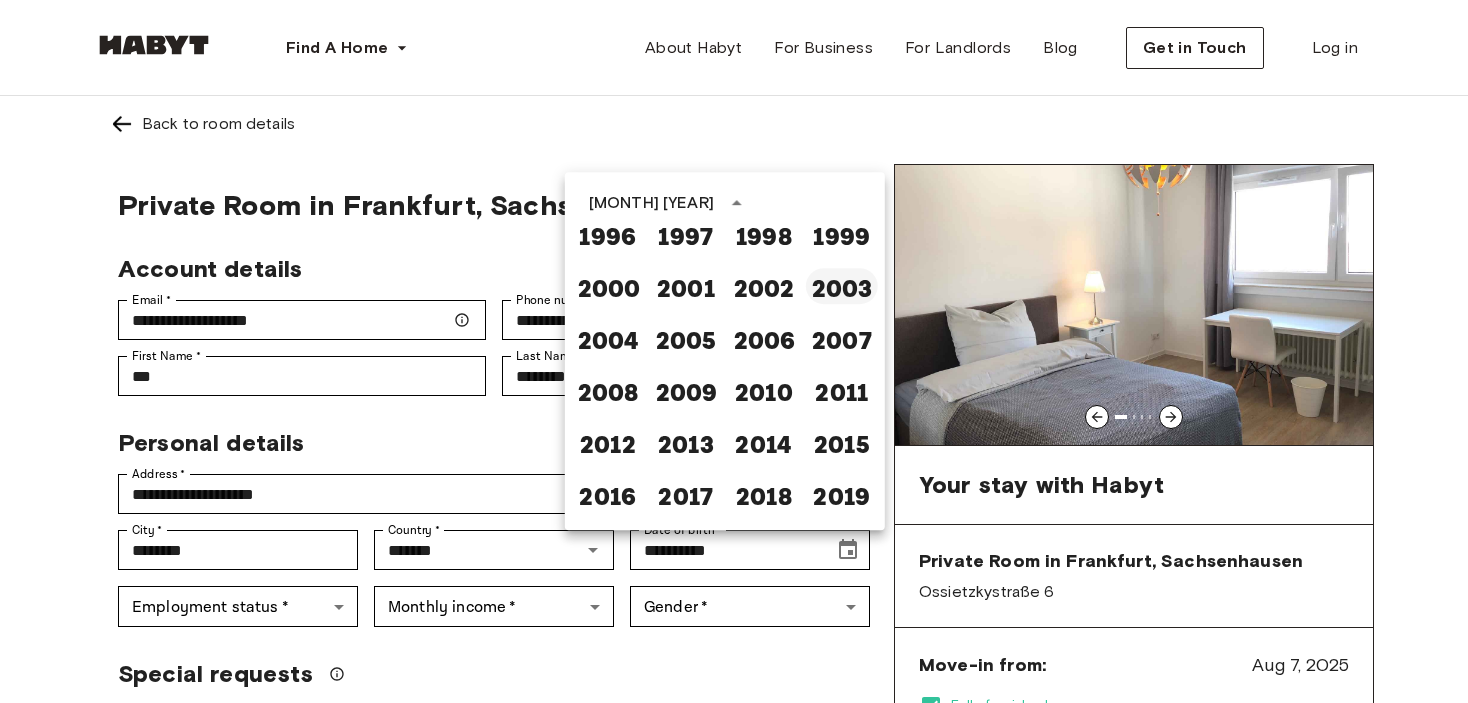 click on "2003" at bounding box center (842, 286) 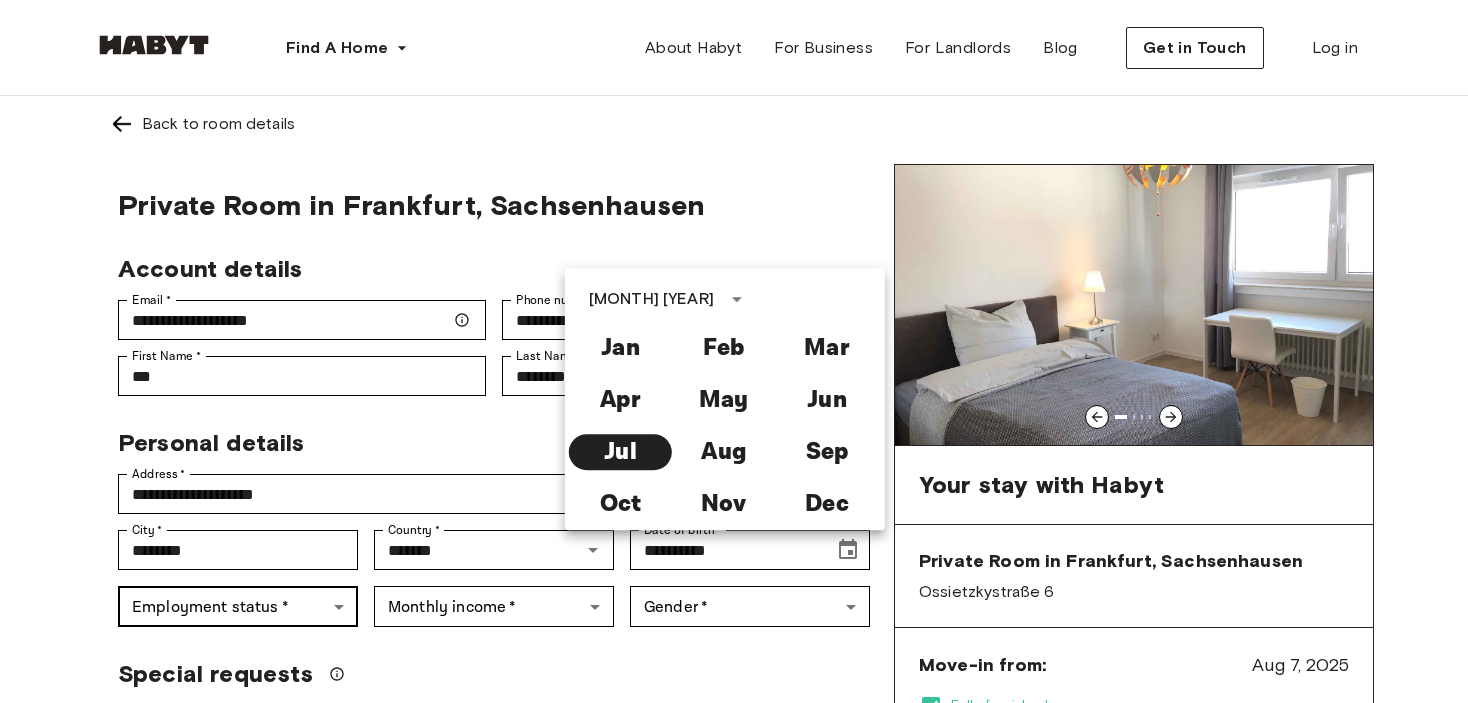 click on "**********" at bounding box center (734, 1191) 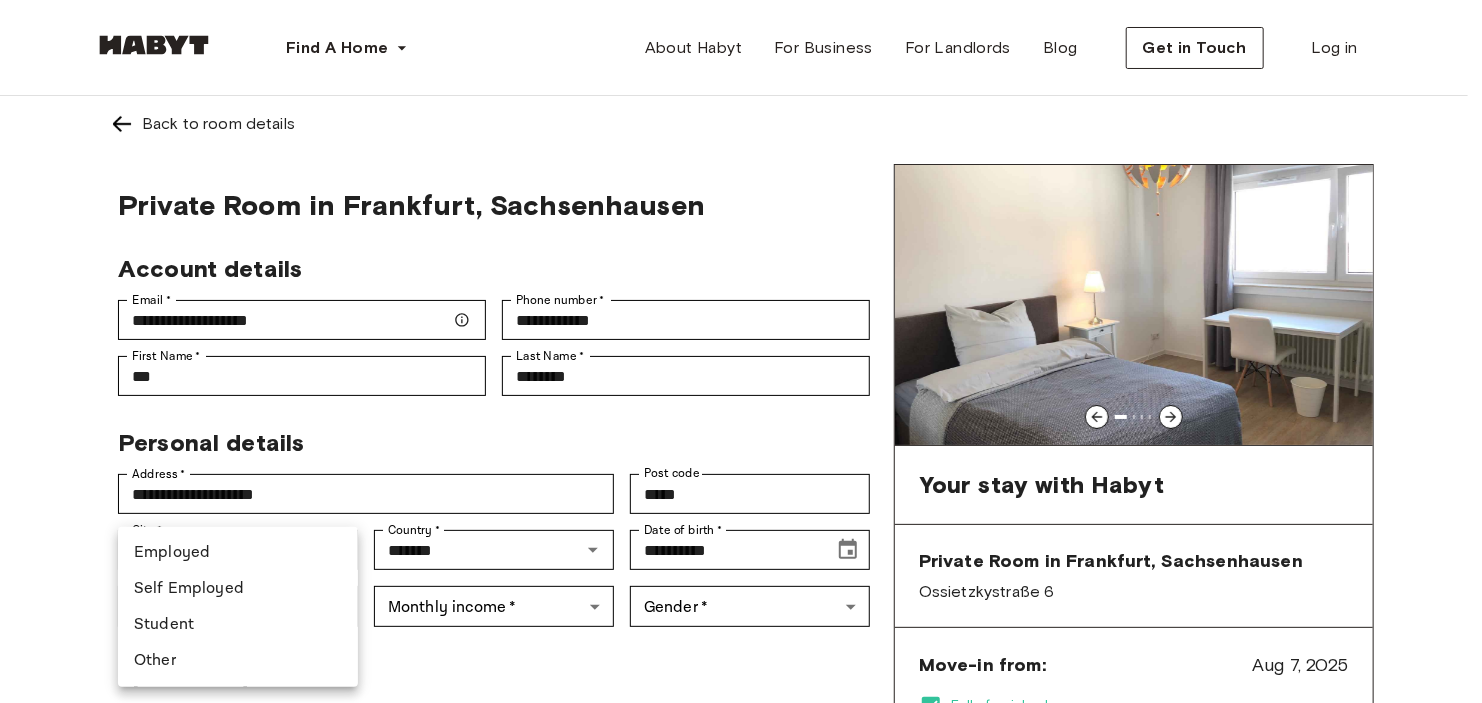 click on "Student" at bounding box center (238, 625) 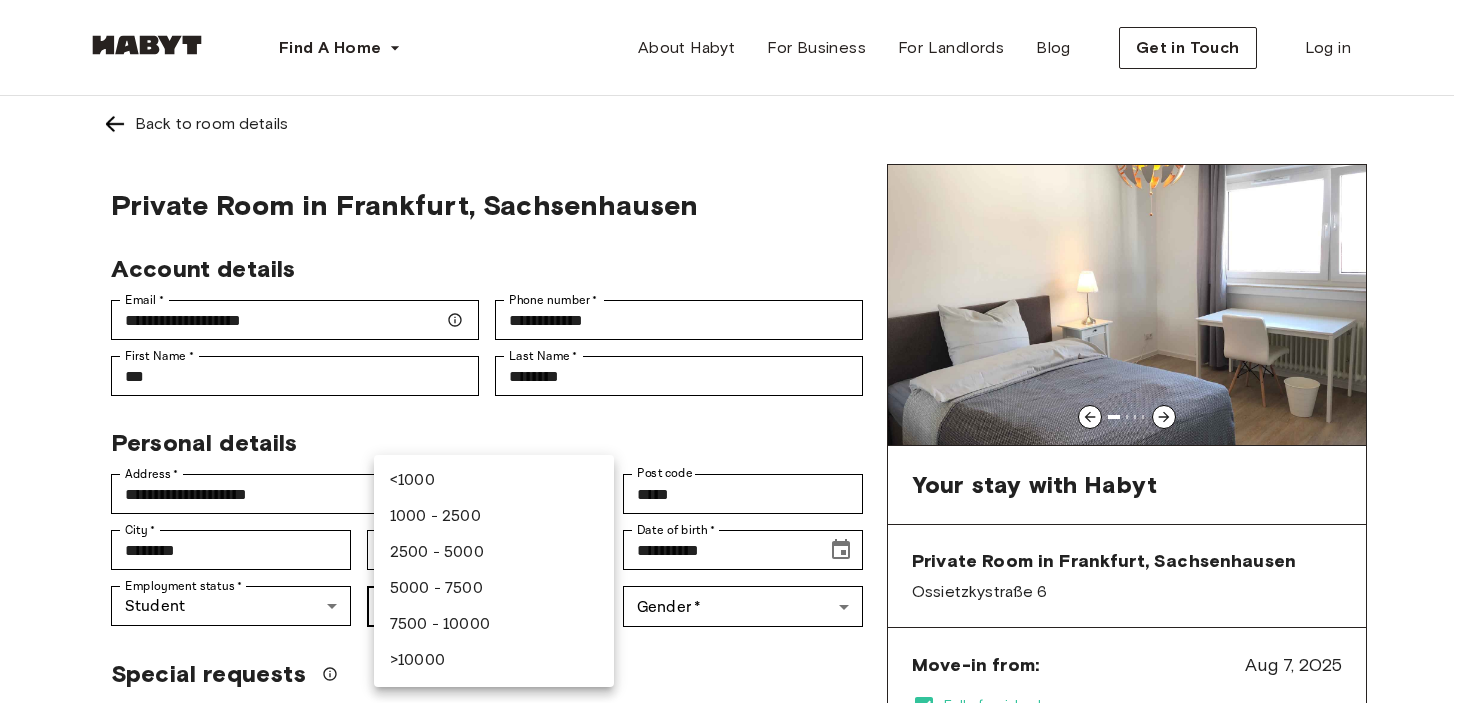 click on "**********" at bounding box center [734, 1191] 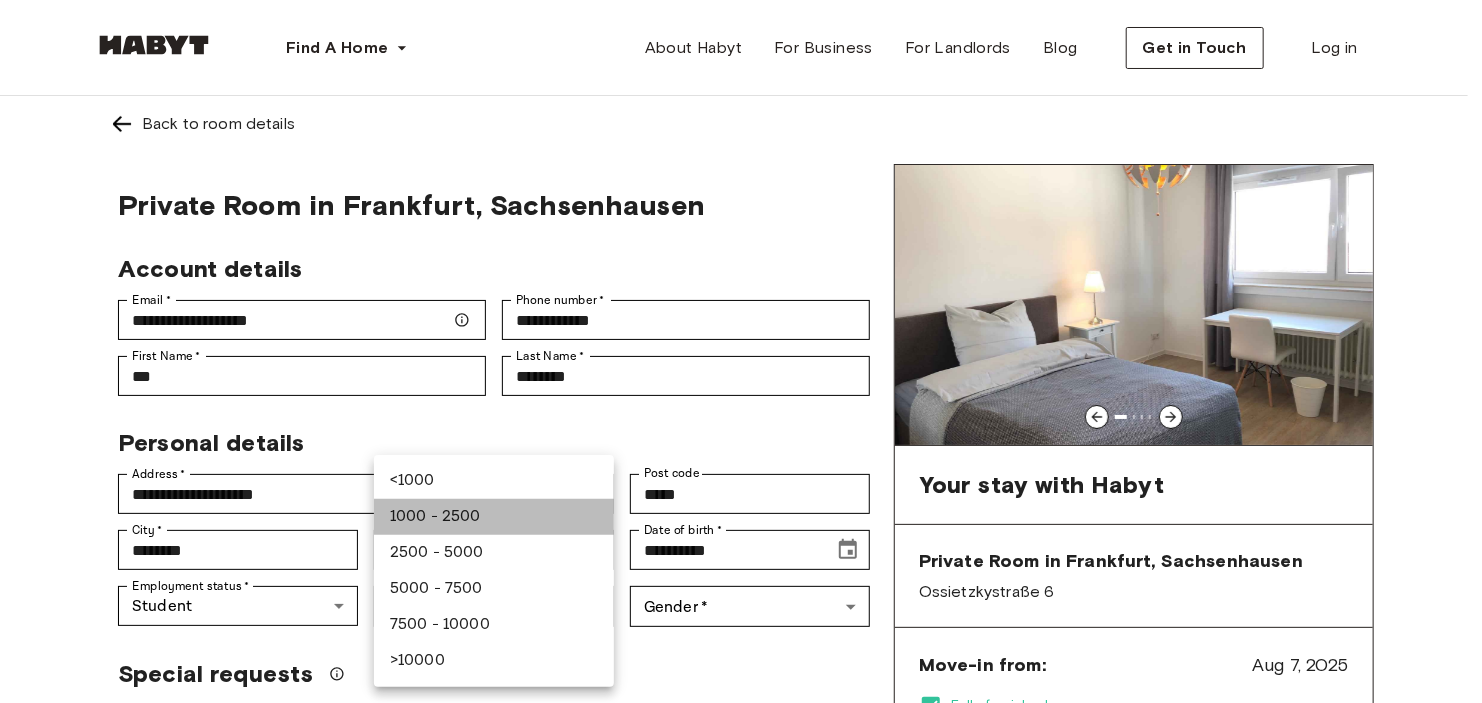 click on "1000 - 2500" at bounding box center [494, 517] 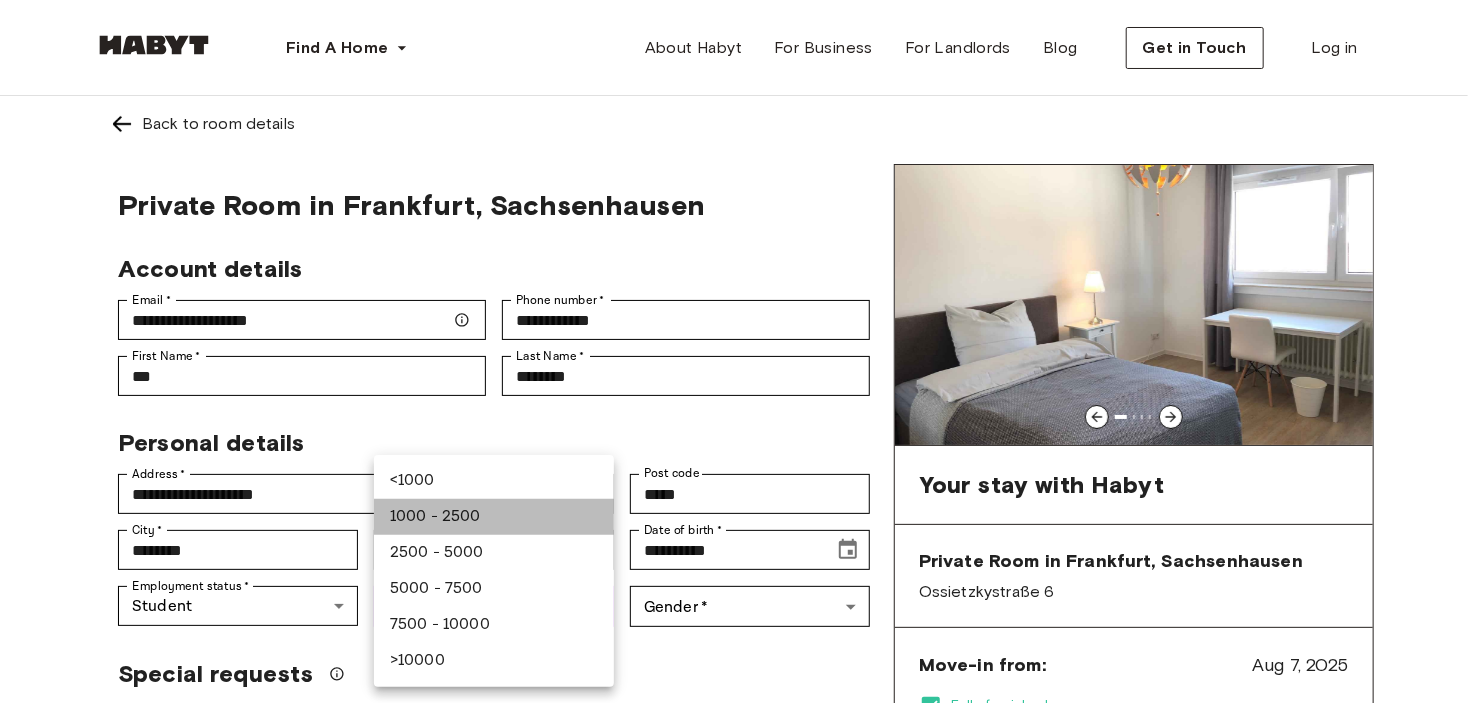 type on "***" 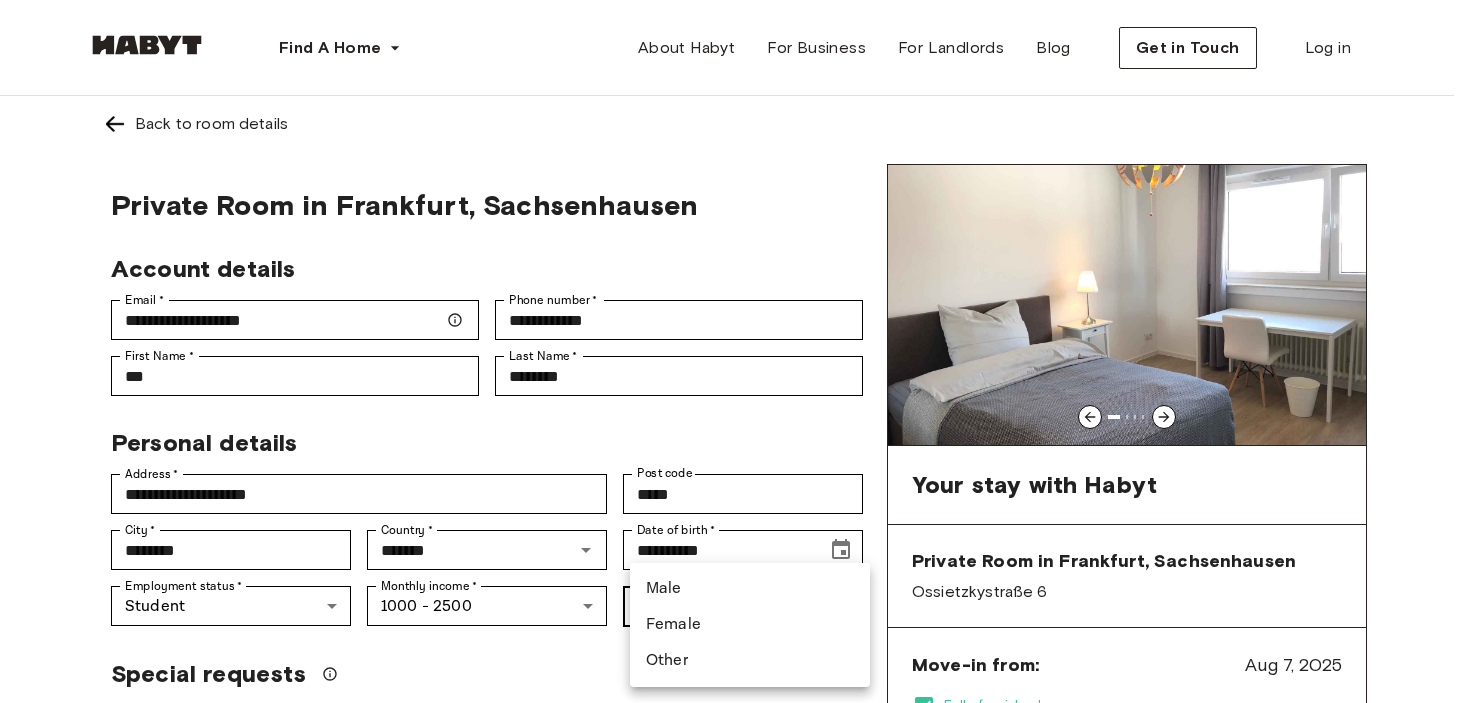 click on "**********" at bounding box center (734, 1191) 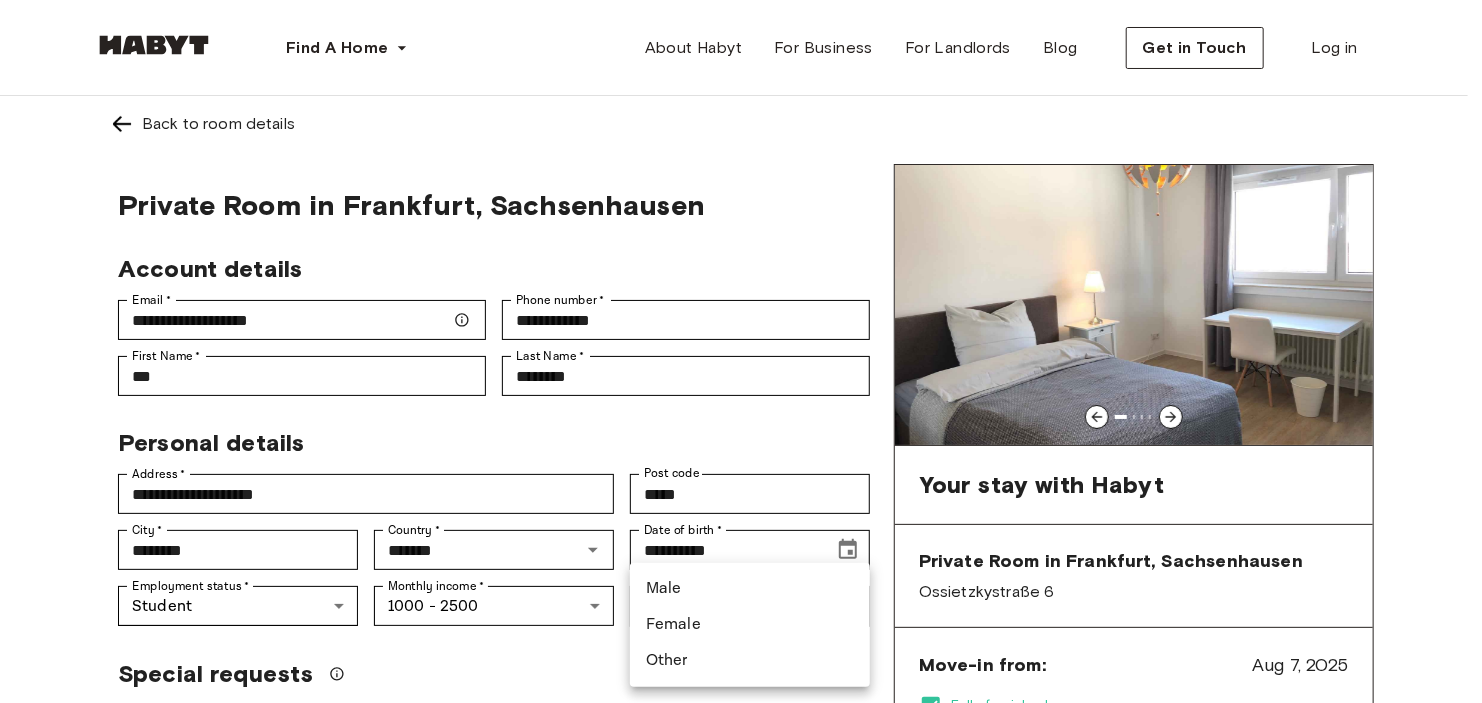 click on "Male" at bounding box center (750, 589) 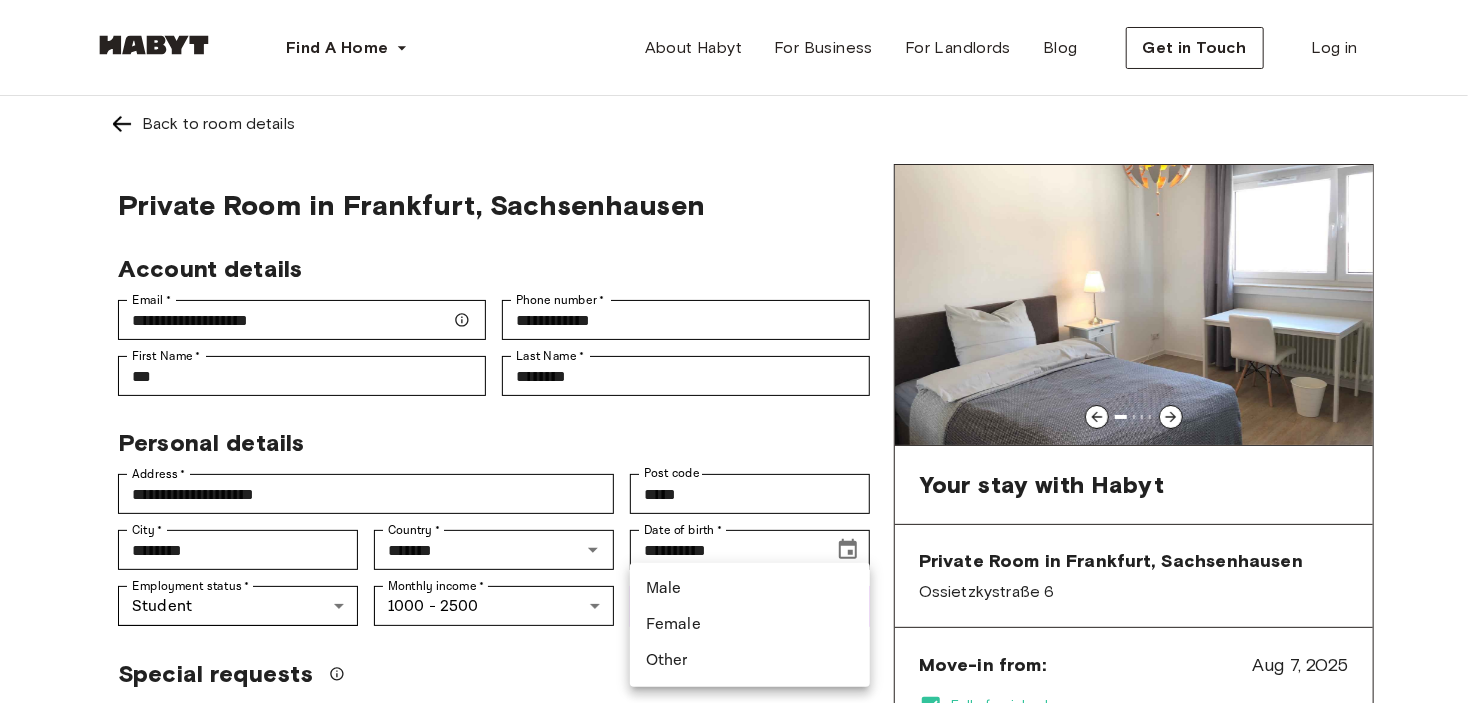 type on "****" 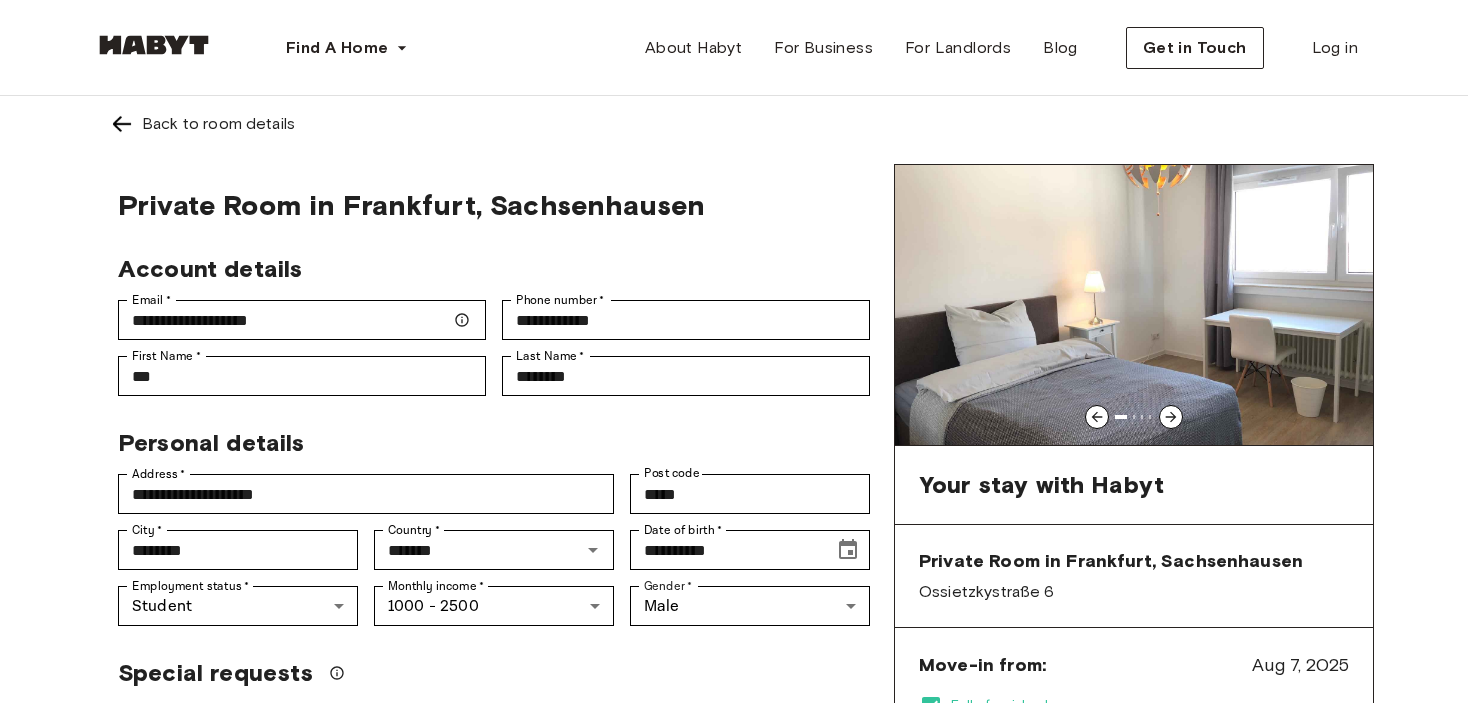 click on "Special requests" at bounding box center (494, 673) 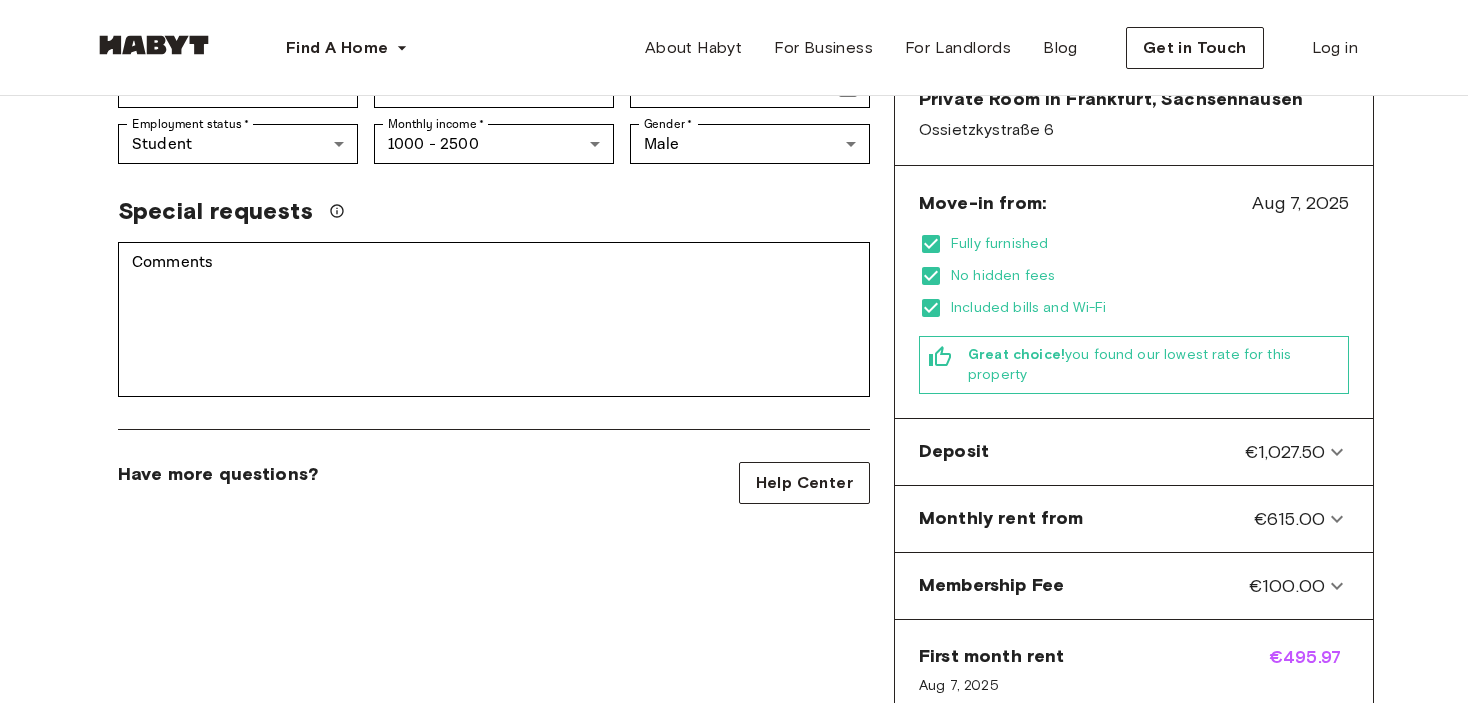 scroll, scrollTop: 708, scrollLeft: 0, axis: vertical 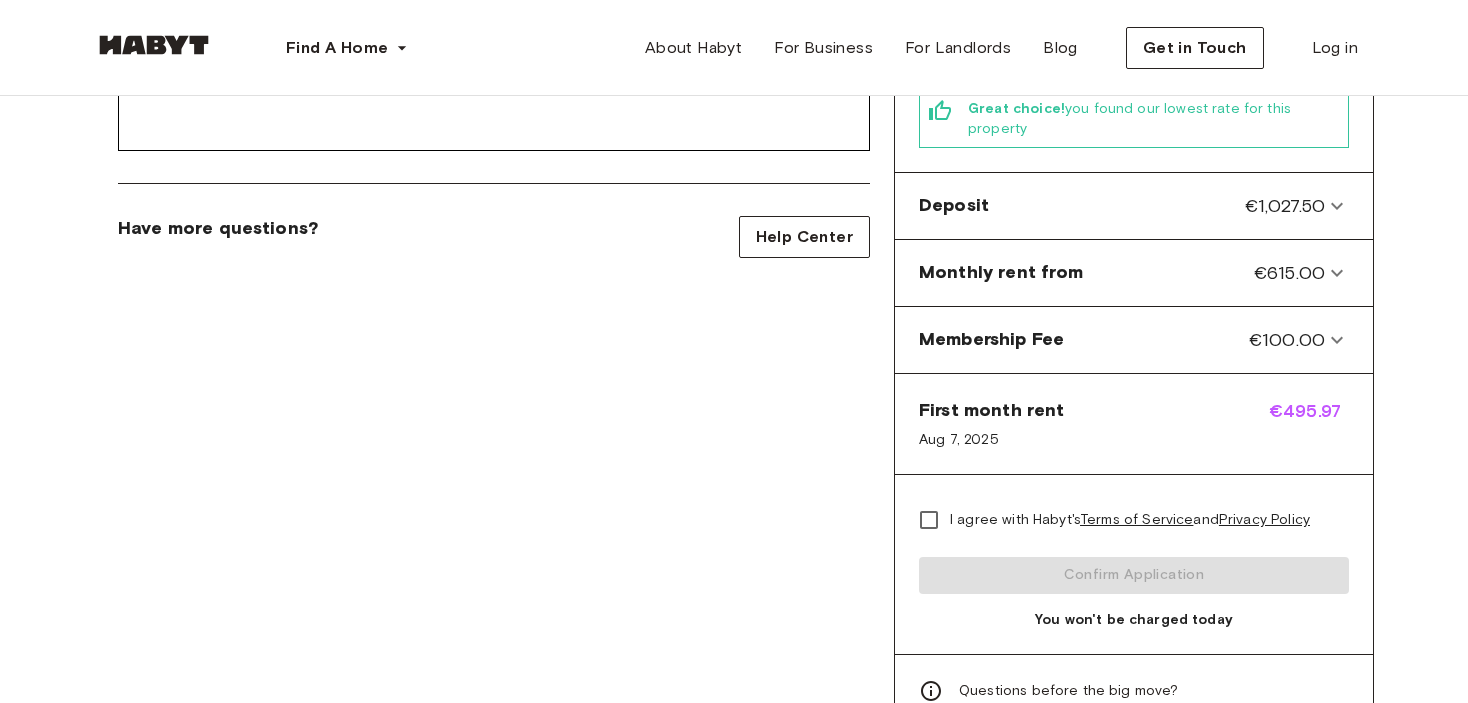 click on "I agree with Habyt's  Terms of Service  and  Privacy Policy" at bounding box center (1130, 520) 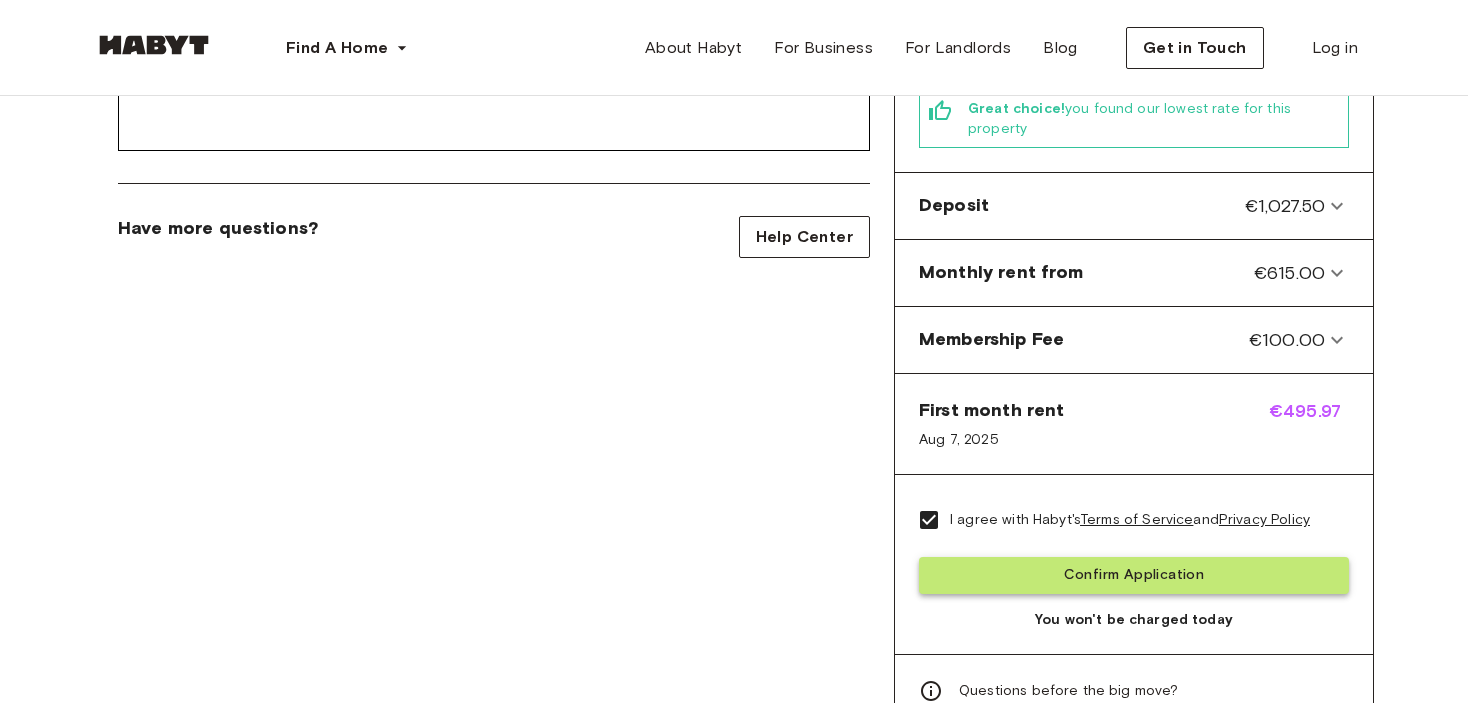 click on "Confirm Application" at bounding box center [1134, 575] 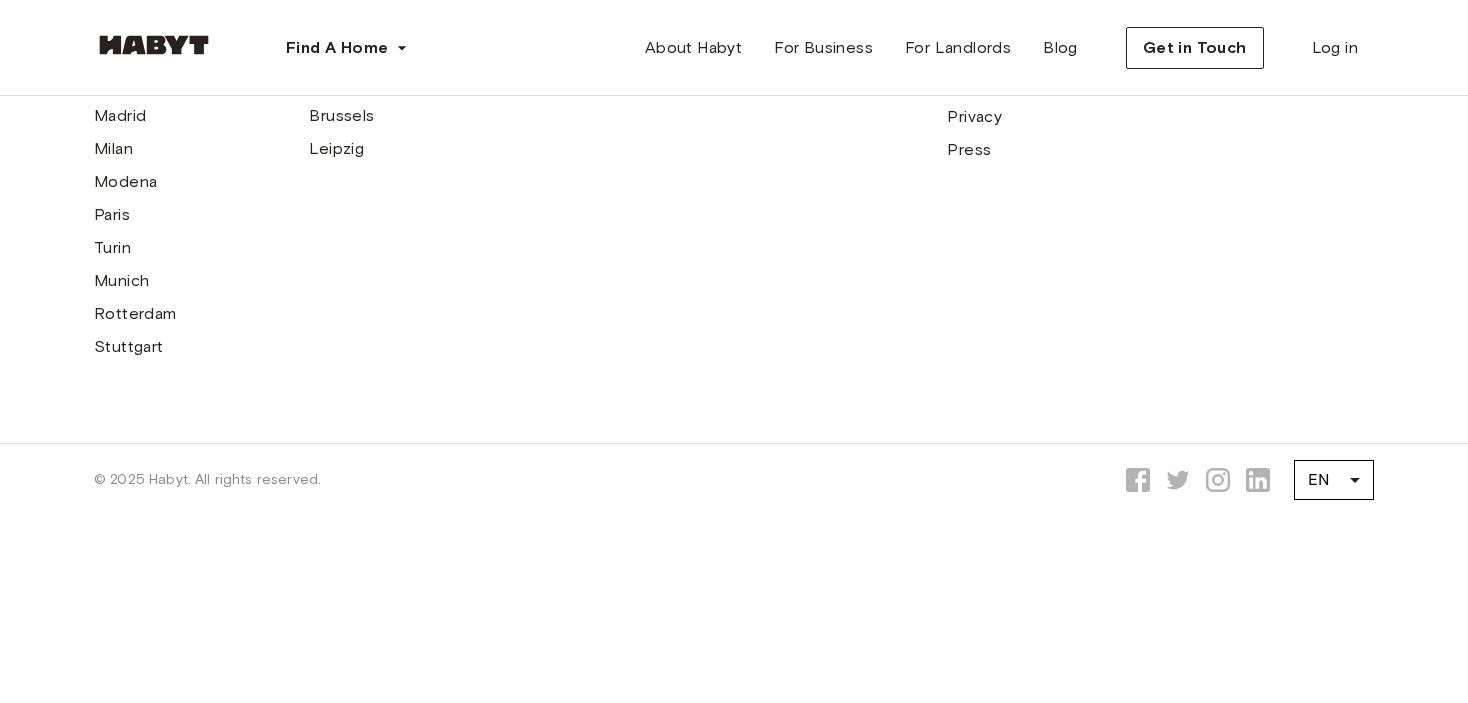 scroll, scrollTop: 0, scrollLeft: 0, axis: both 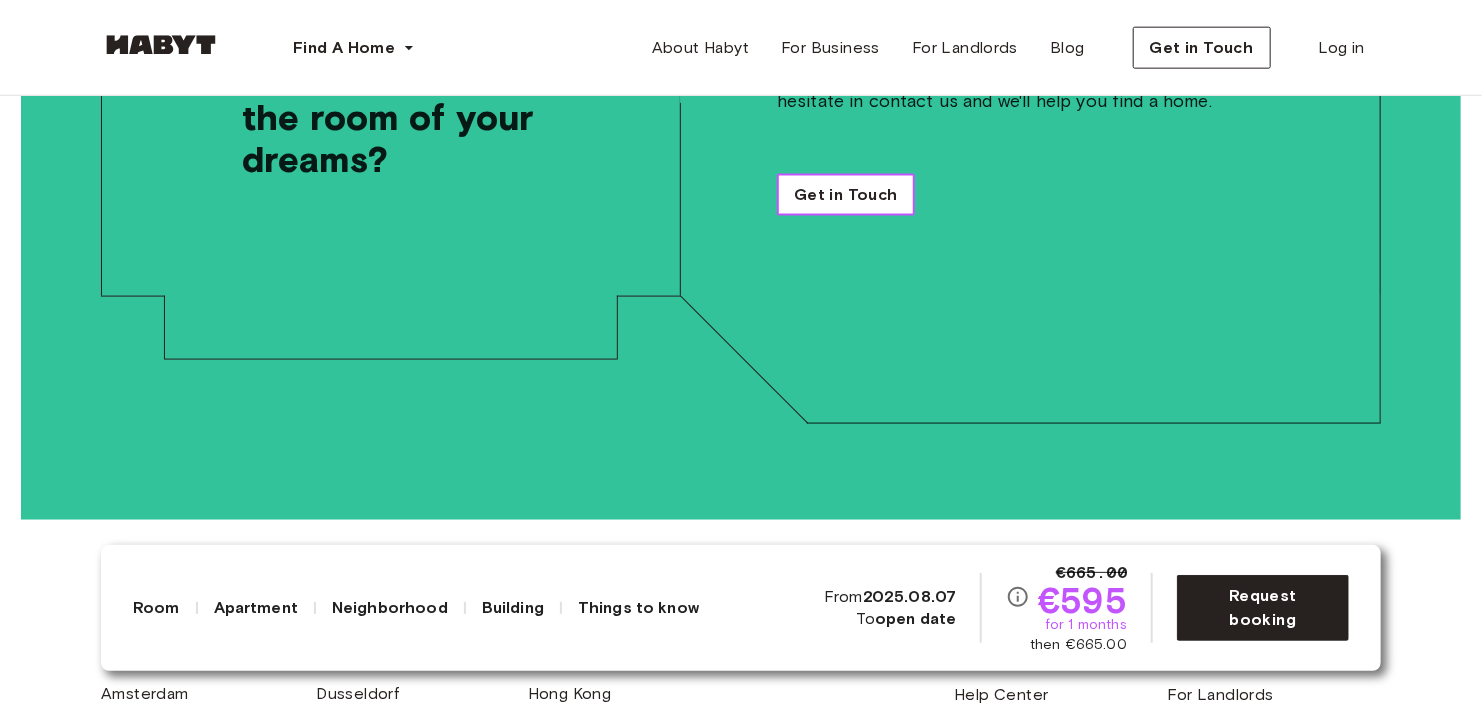click on "Get in Touch" at bounding box center (846, 195) 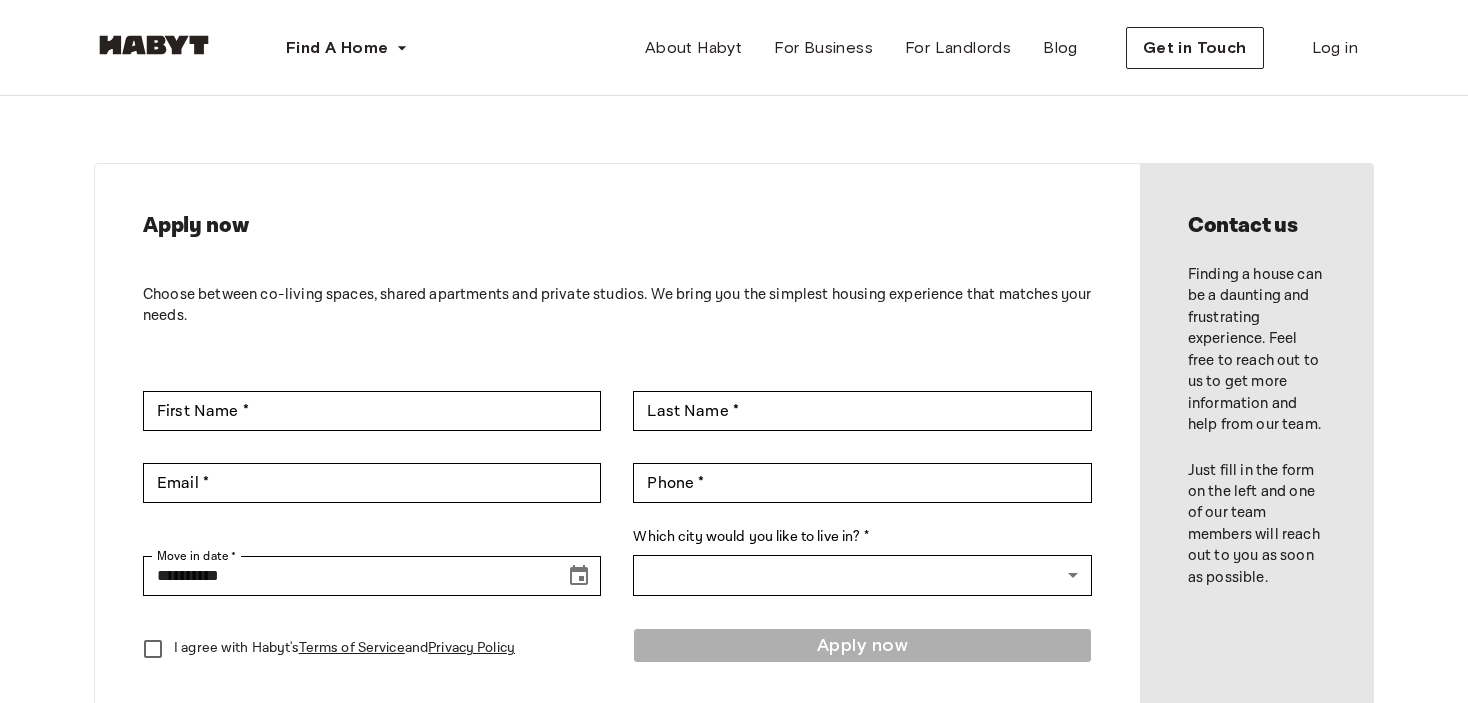 scroll, scrollTop: 0, scrollLeft: 0, axis: both 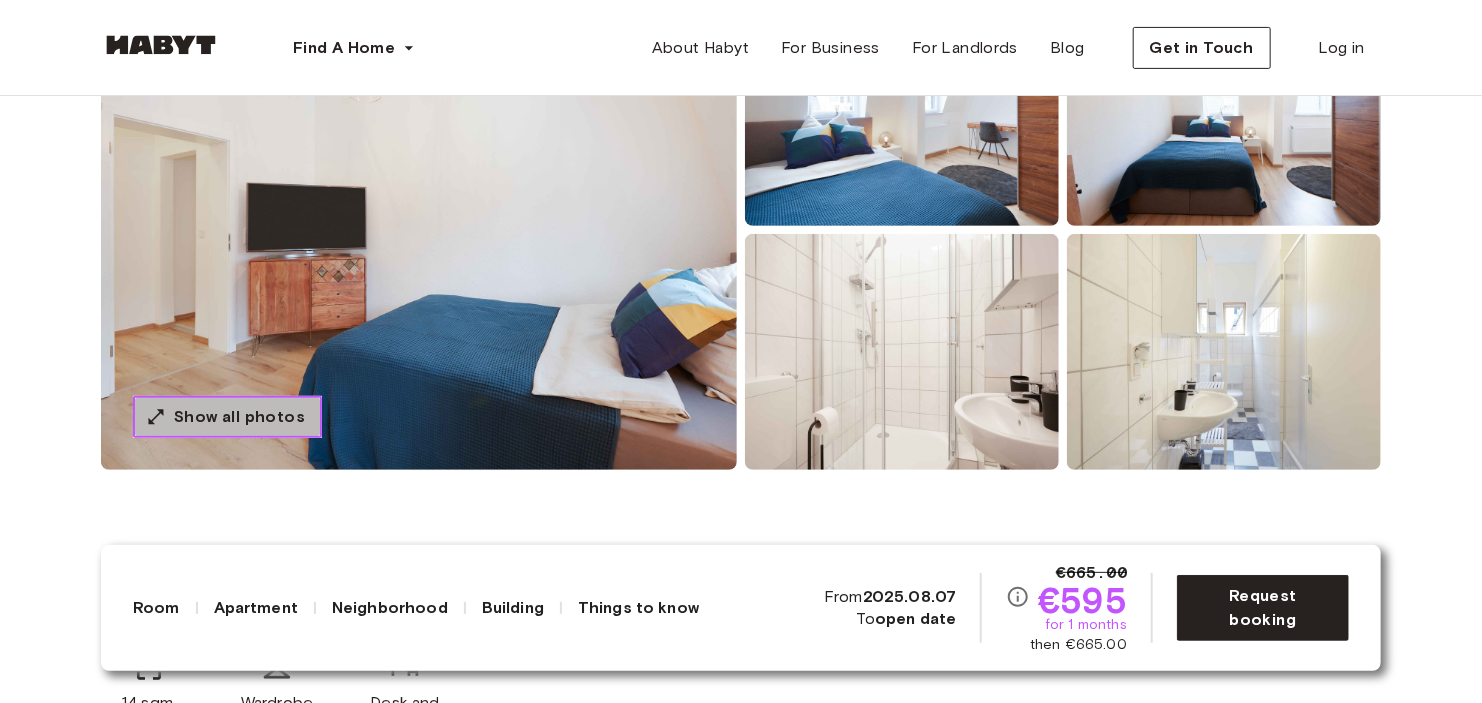 click on "Show all photos" at bounding box center (239, 417) 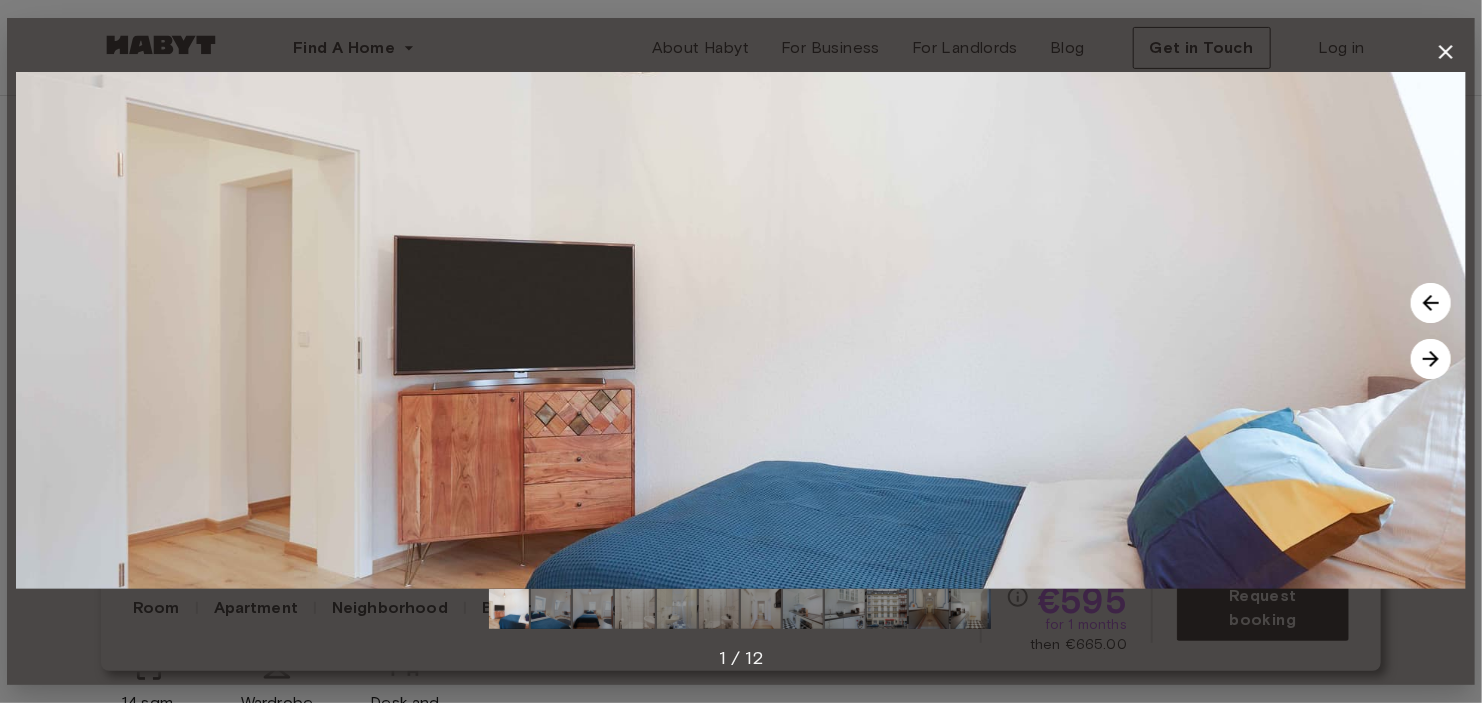 click at bounding box center (1431, 359) 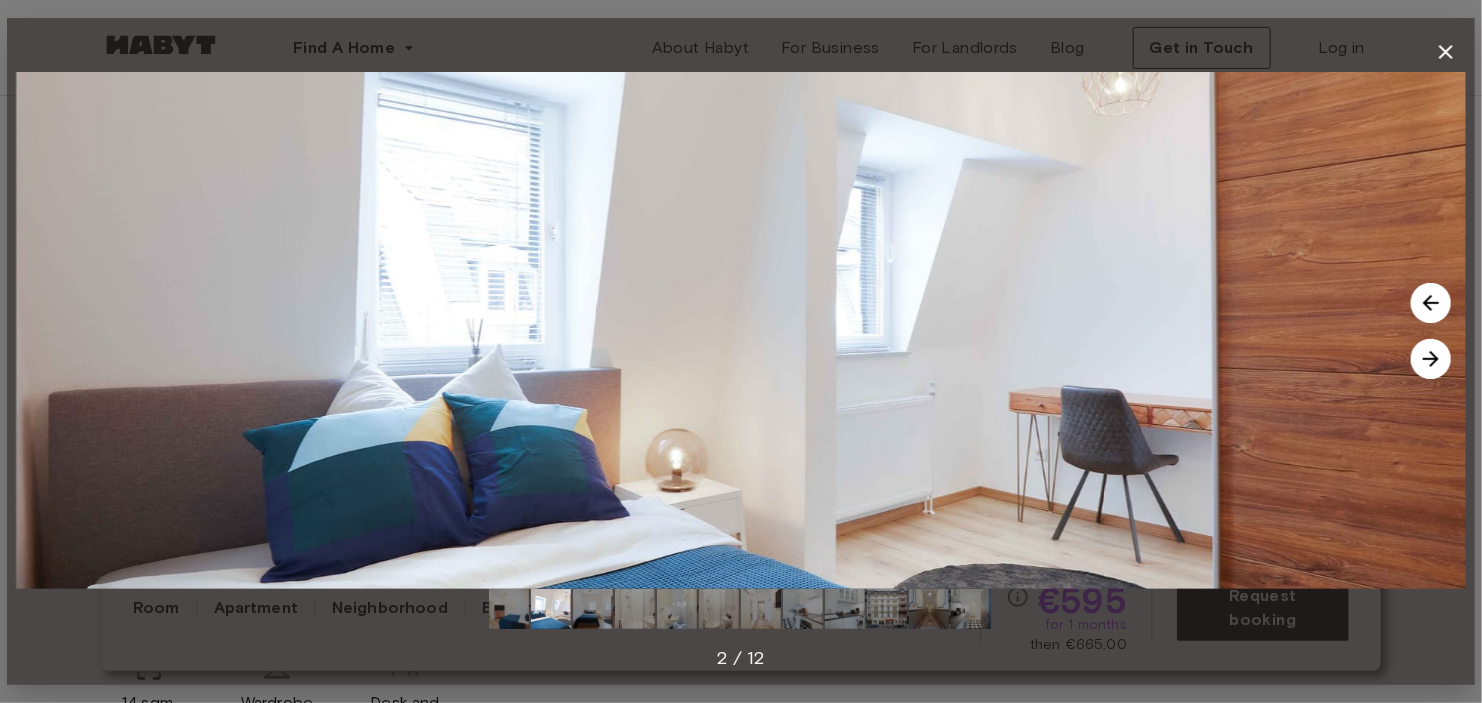 click at bounding box center (1431, 359) 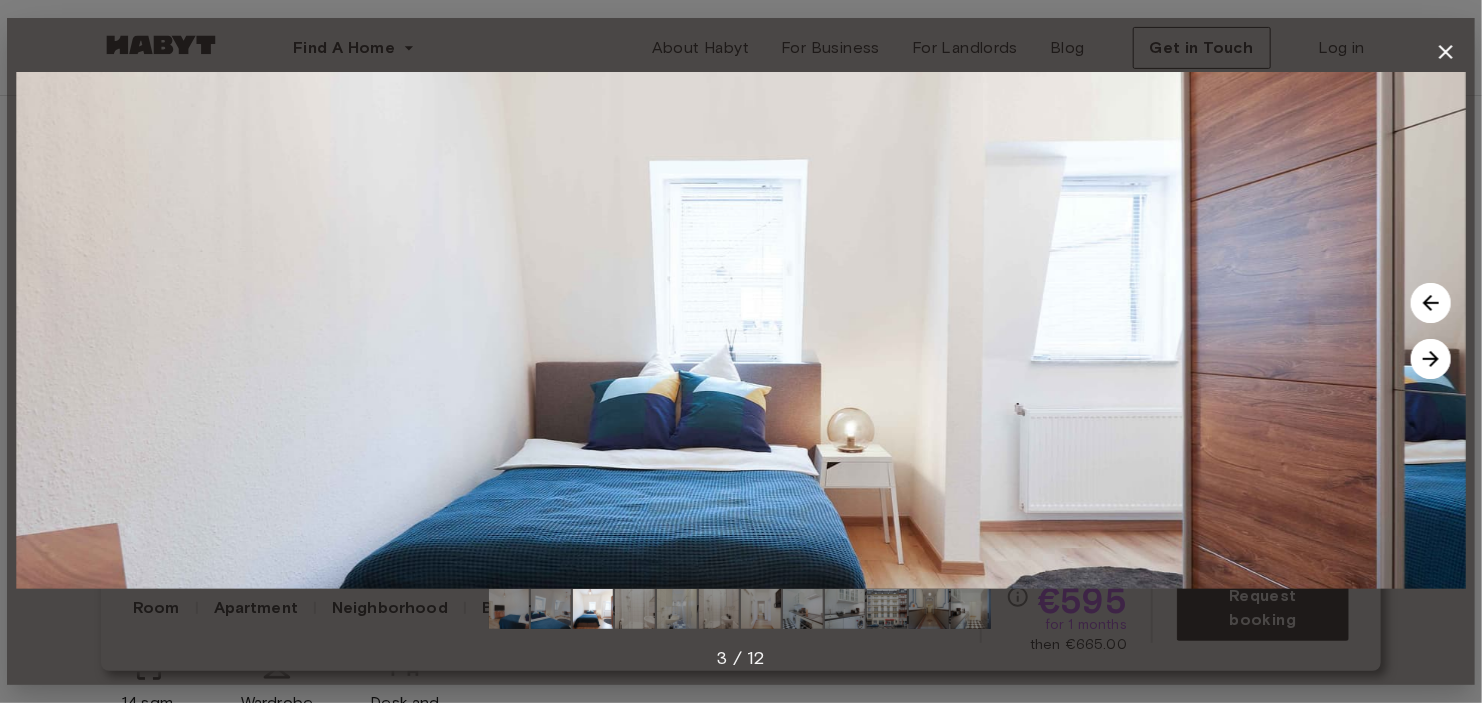click at bounding box center [1431, 359] 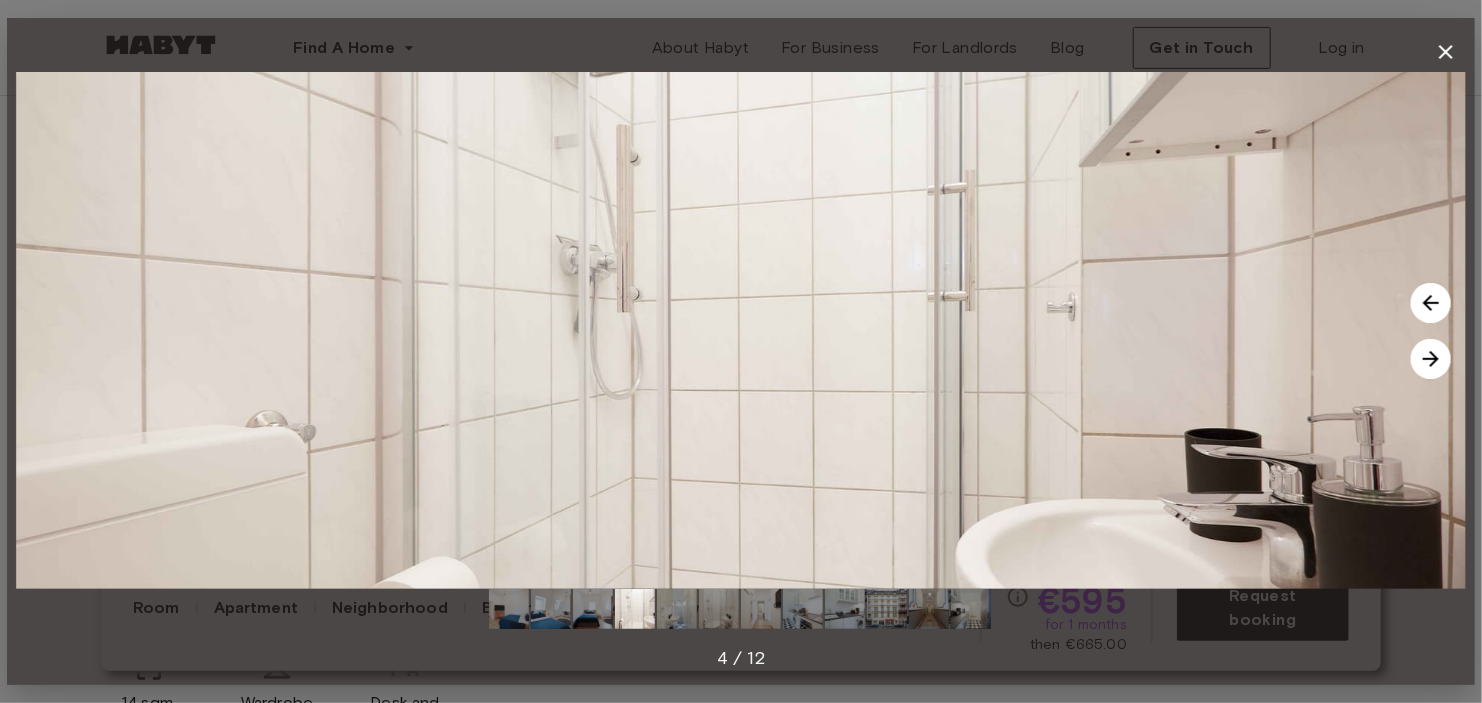 click at bounding box center [1431, 359] 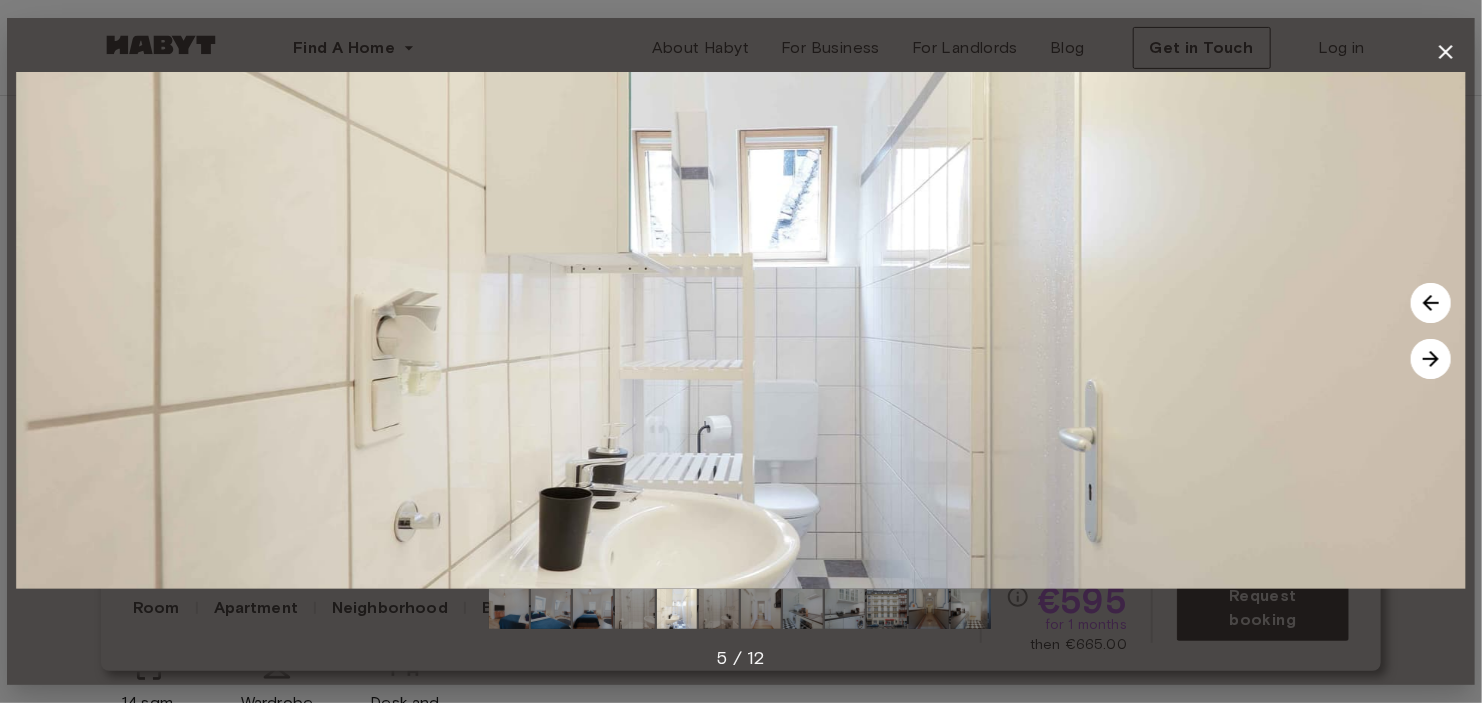 click at bounding box center (1431, 359) 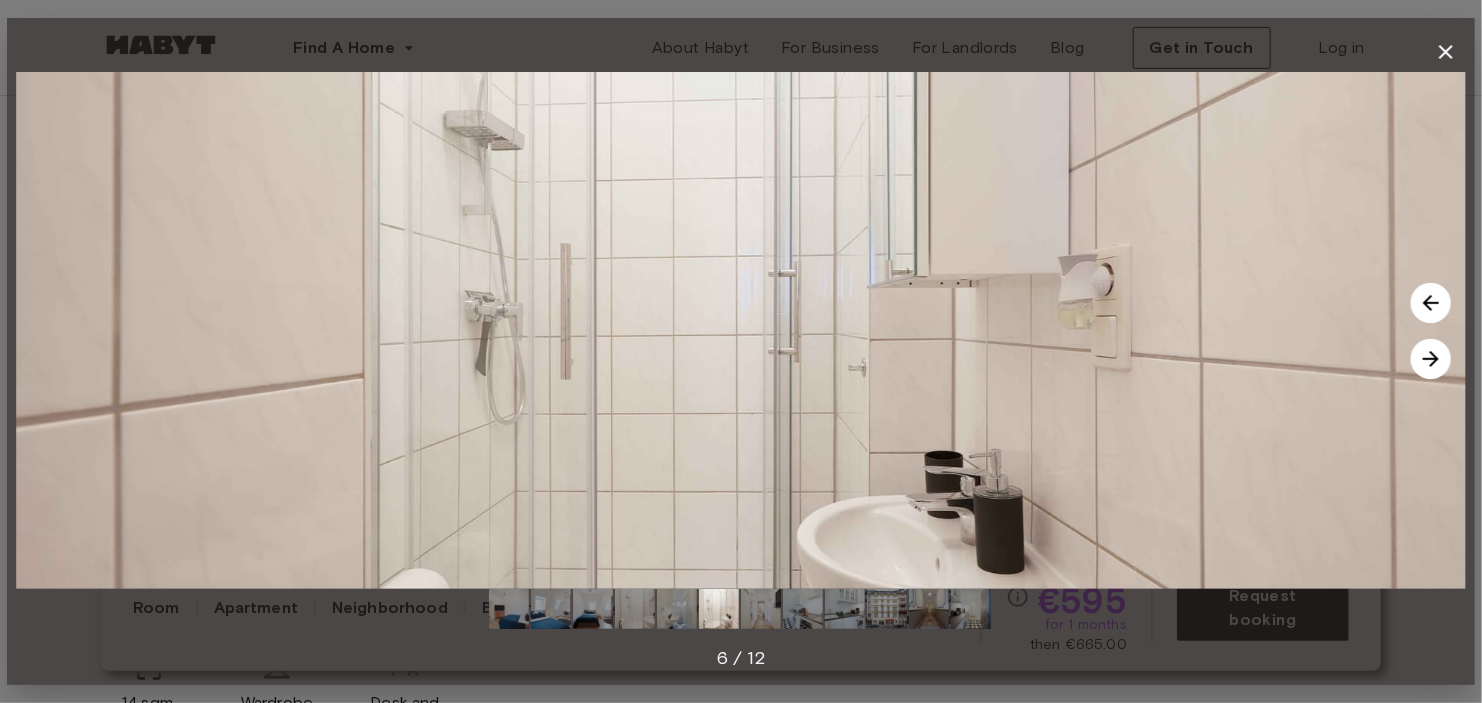 click at bounding box center (1431, 359) 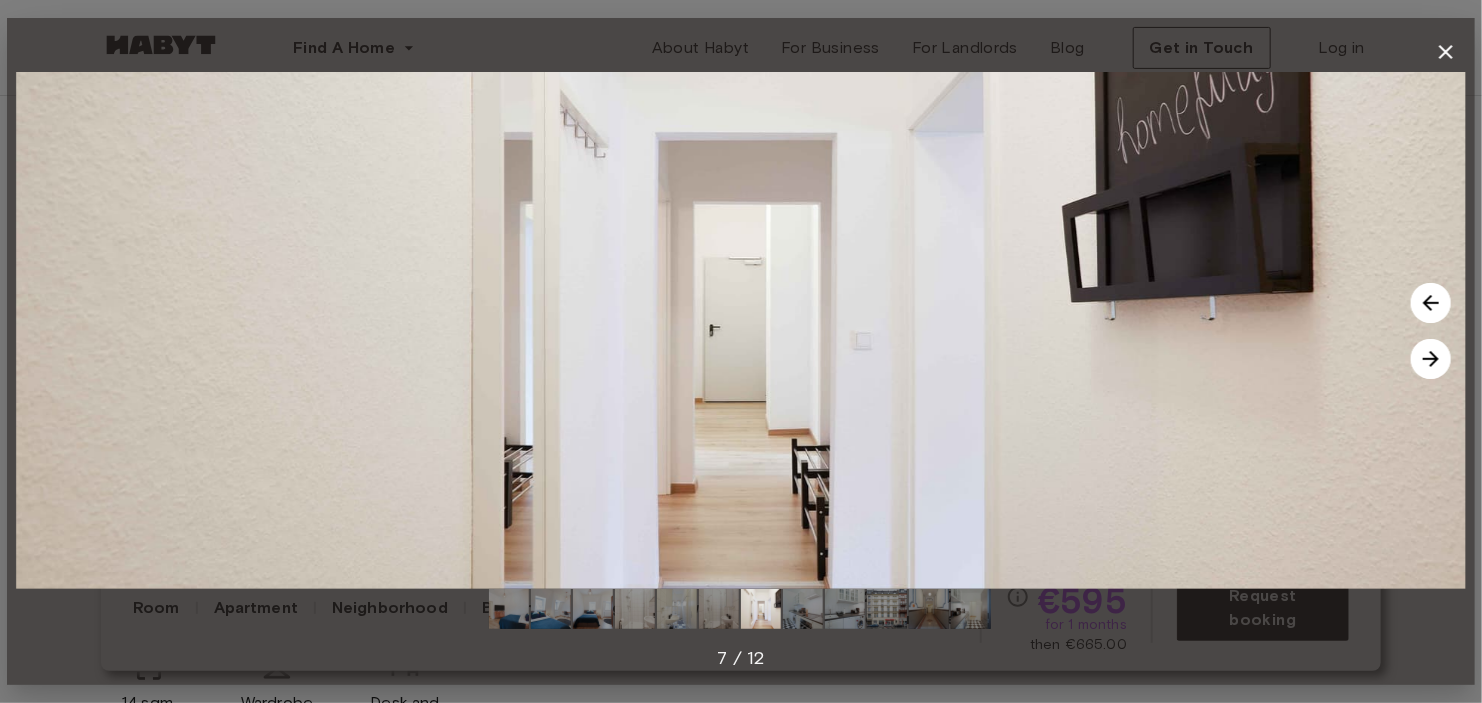 click at bounding box center [1431, 359] 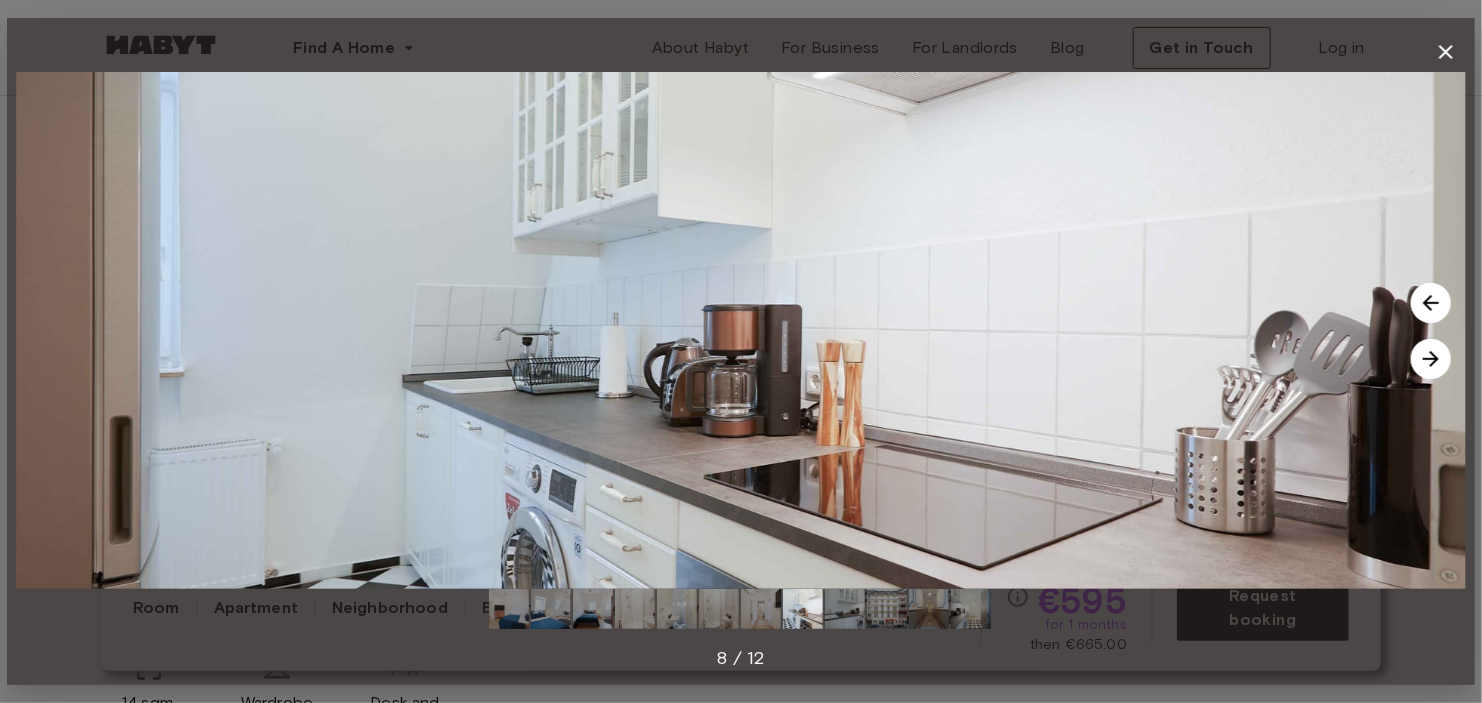 click at bounding box center (1431, 359) 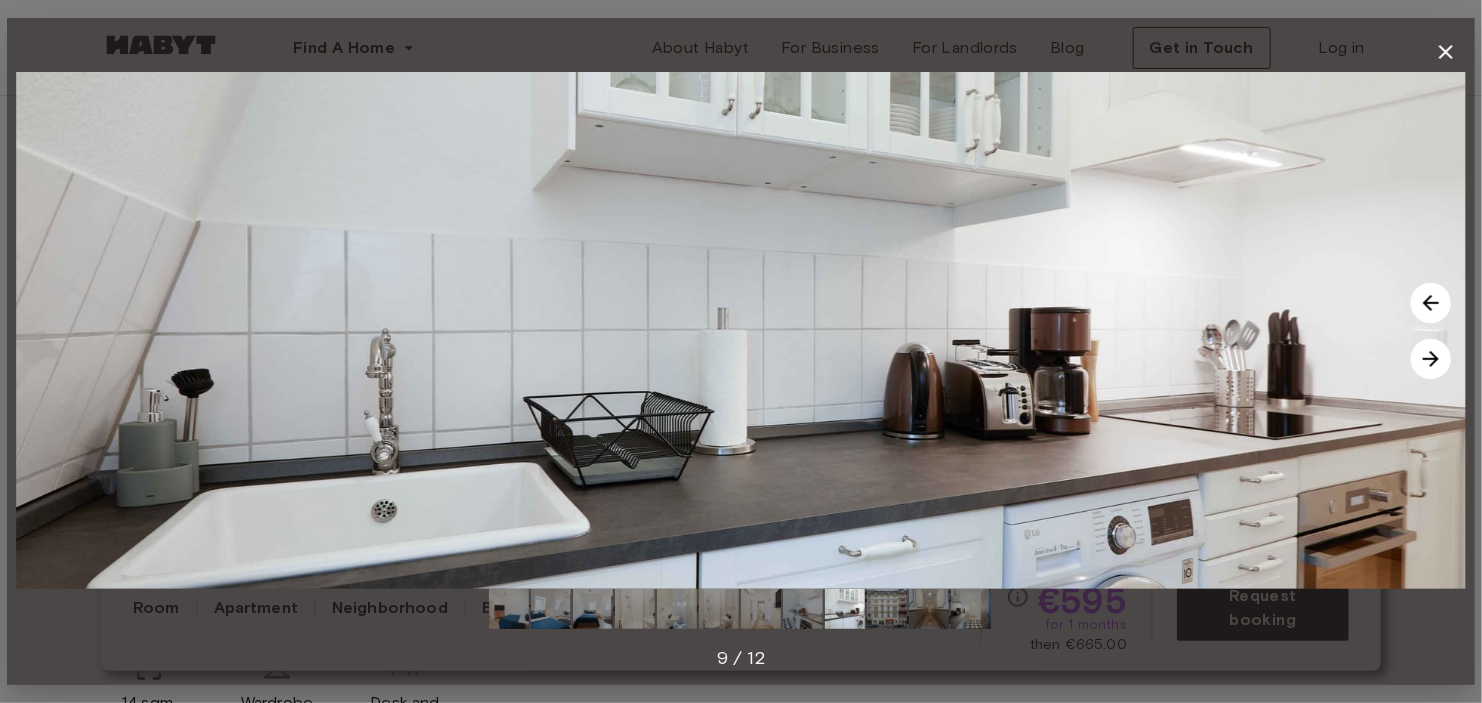 click at bounding box center [1431, 303] 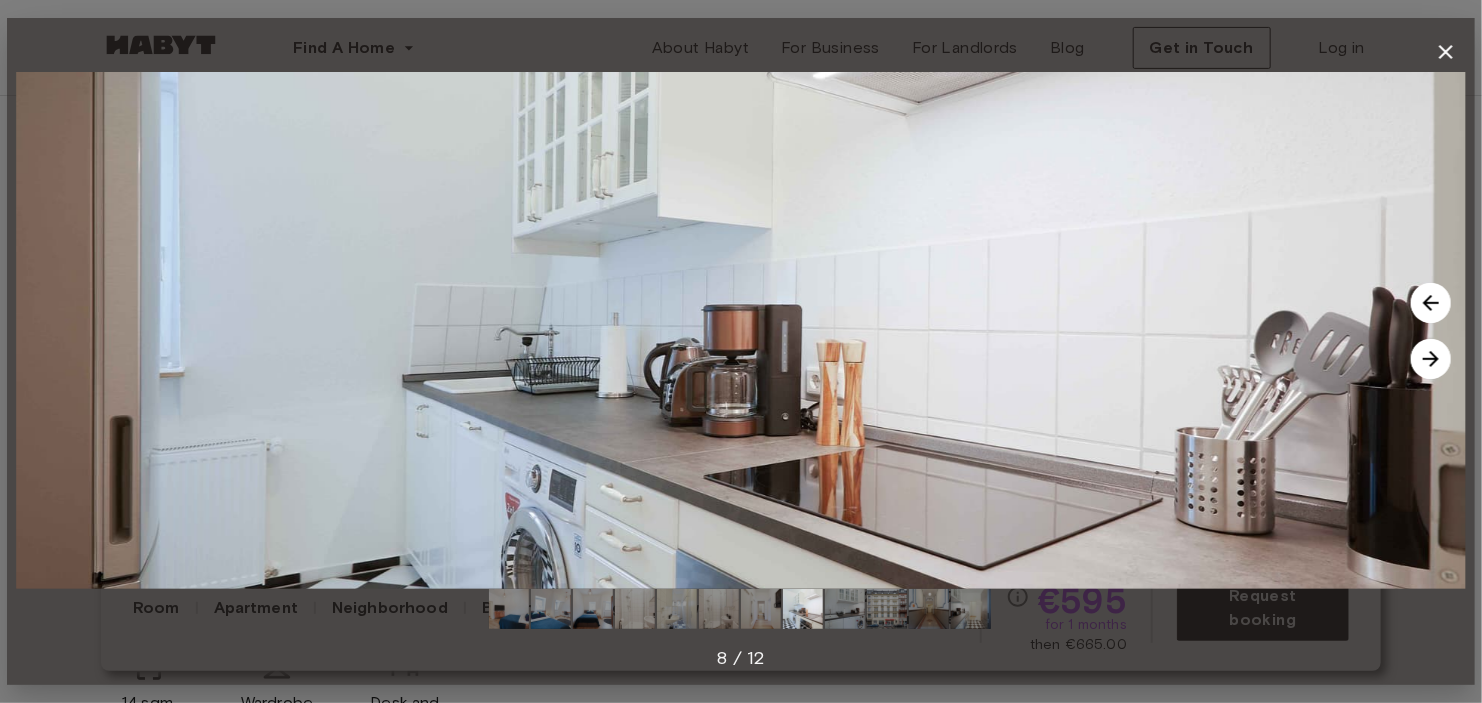 click at bounding box center (1431, 359) 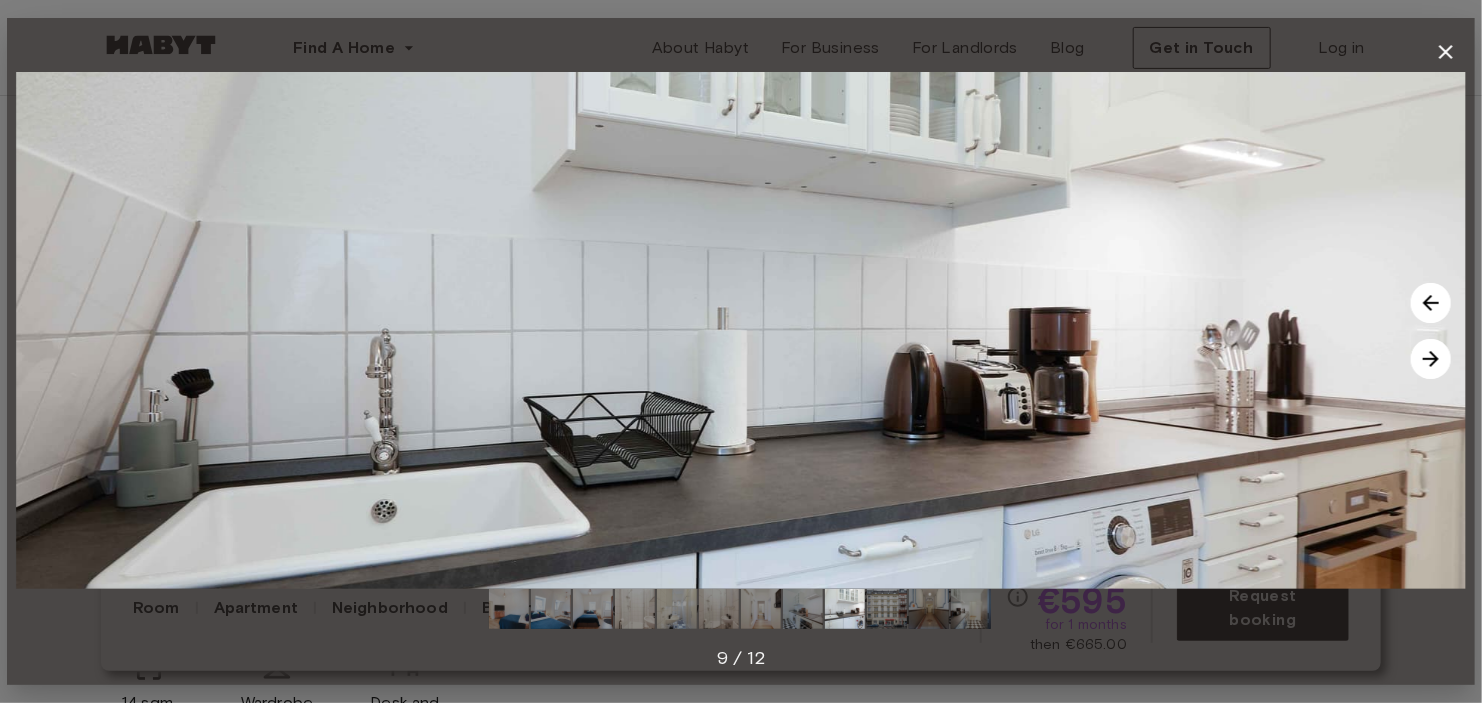 click at bounding box center (1431, 359) 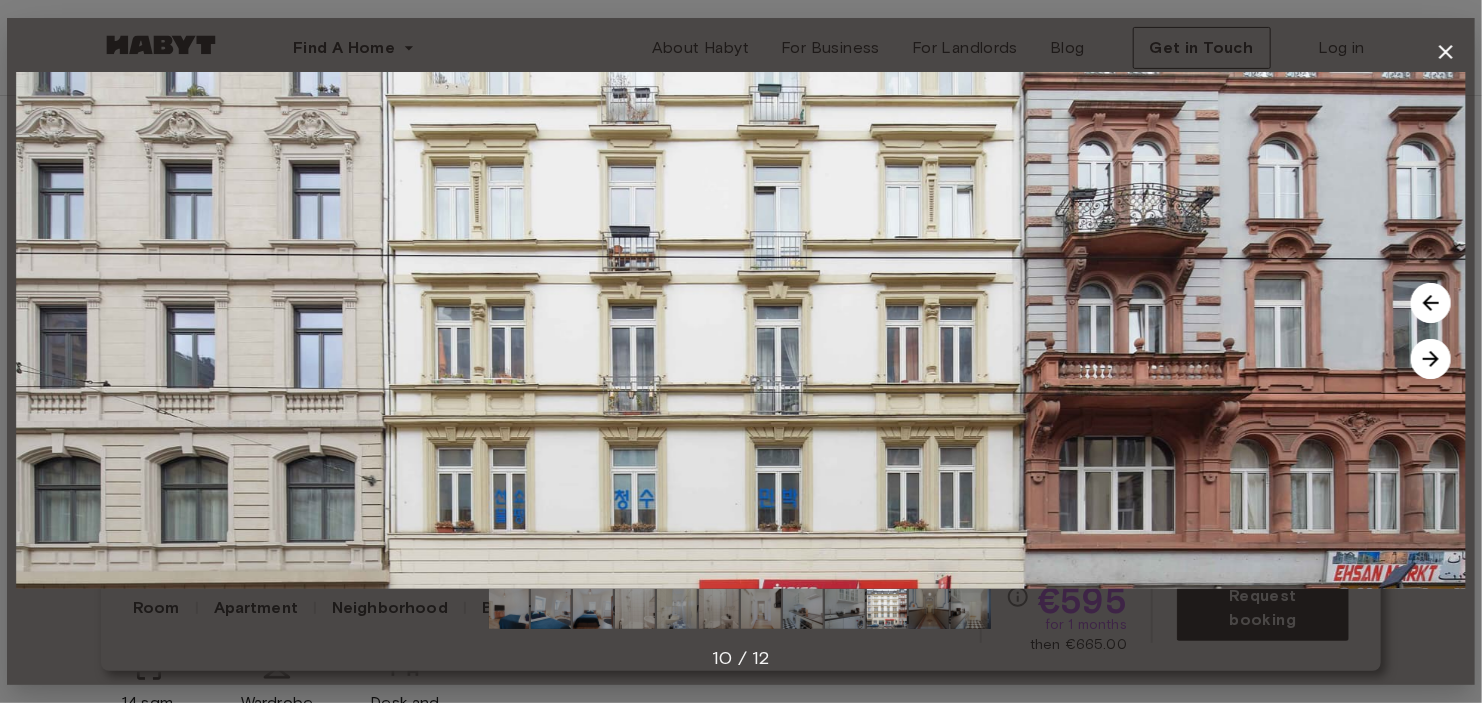 click at bounding box center [1431, 359] 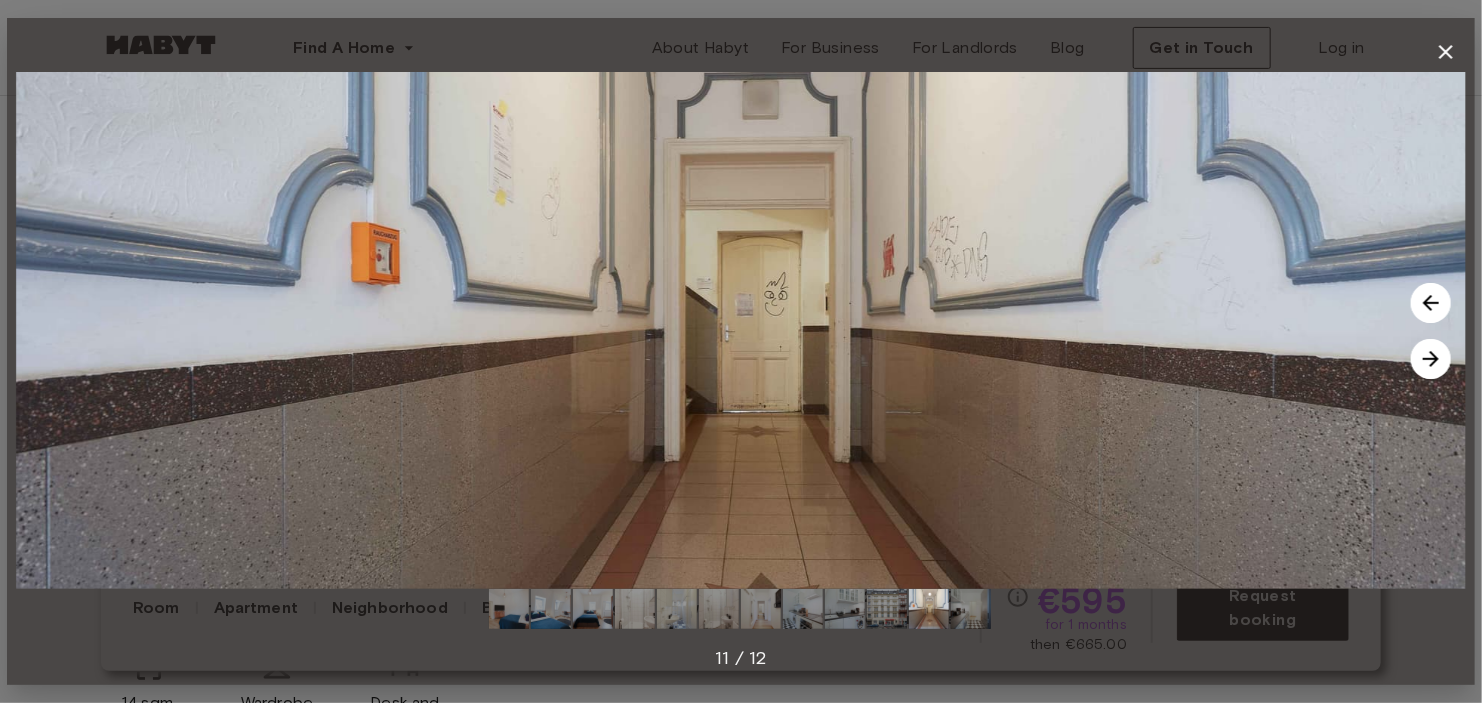 click at bounding box center (1431, 359) 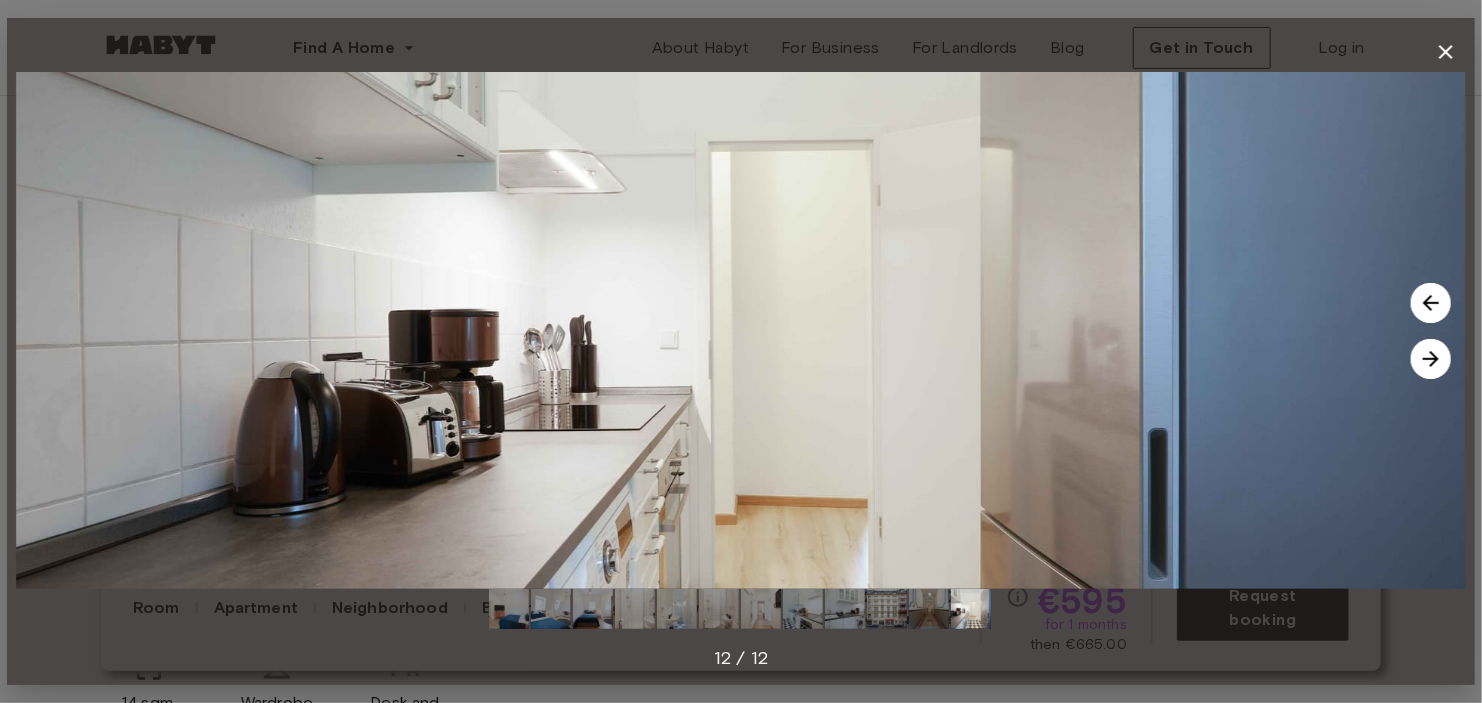 click at bounding box center (1431, 359) 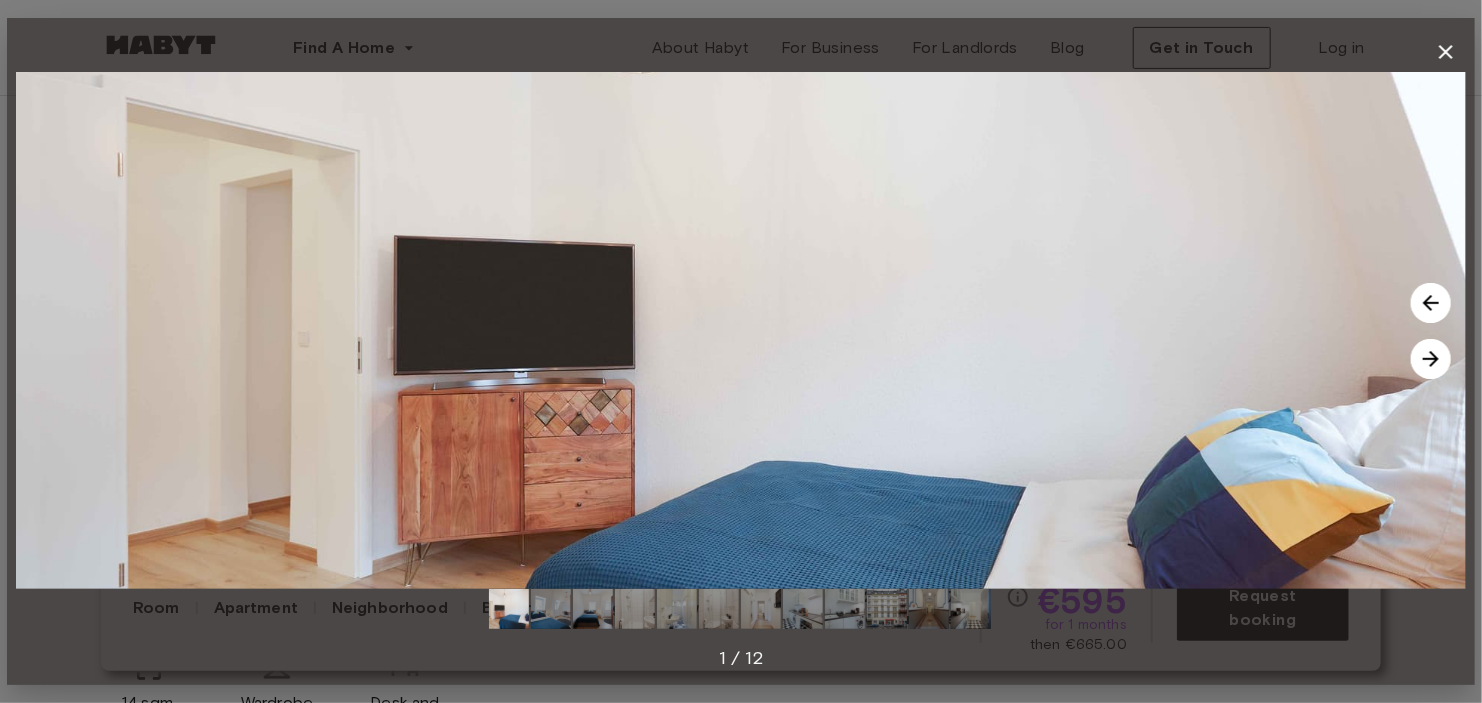 click at bounding box center (1431, 359) 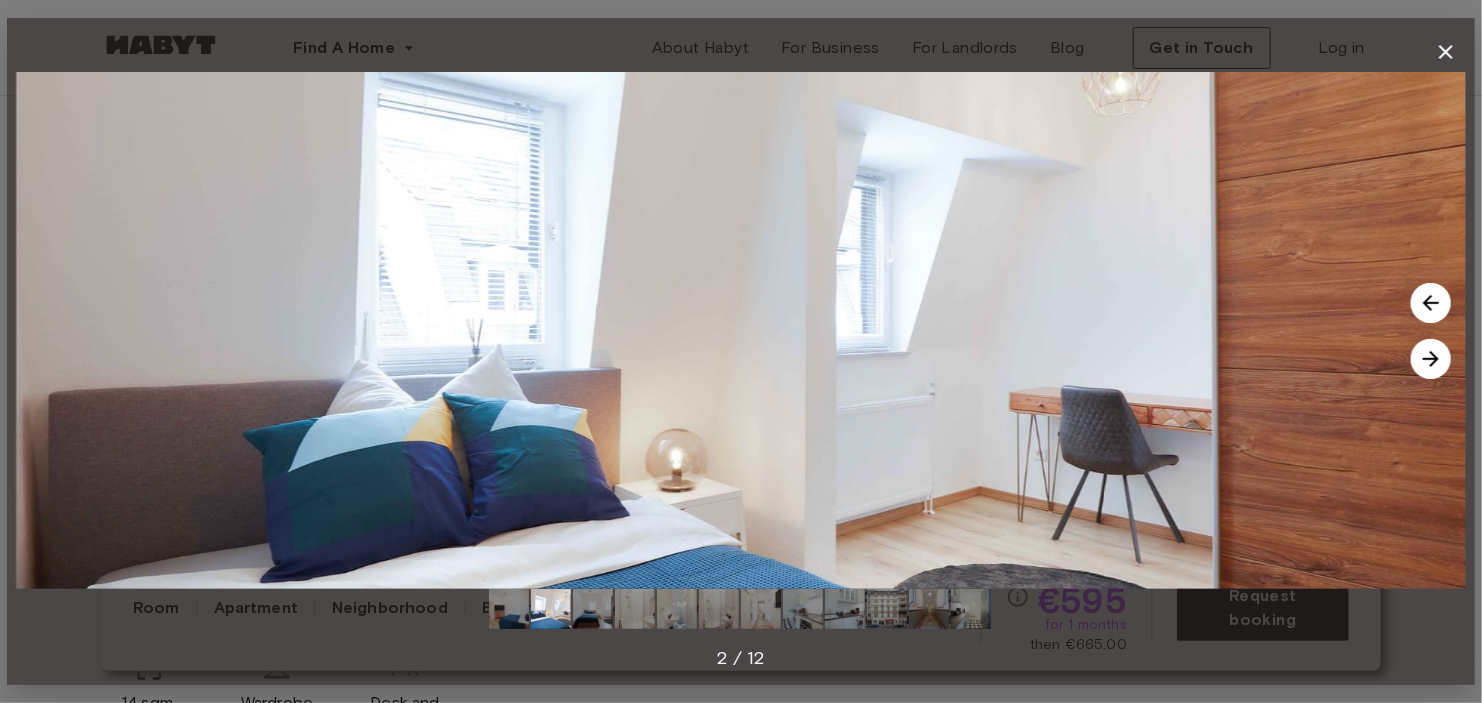 click on "2 / 12" at bounding box center [741, 351] 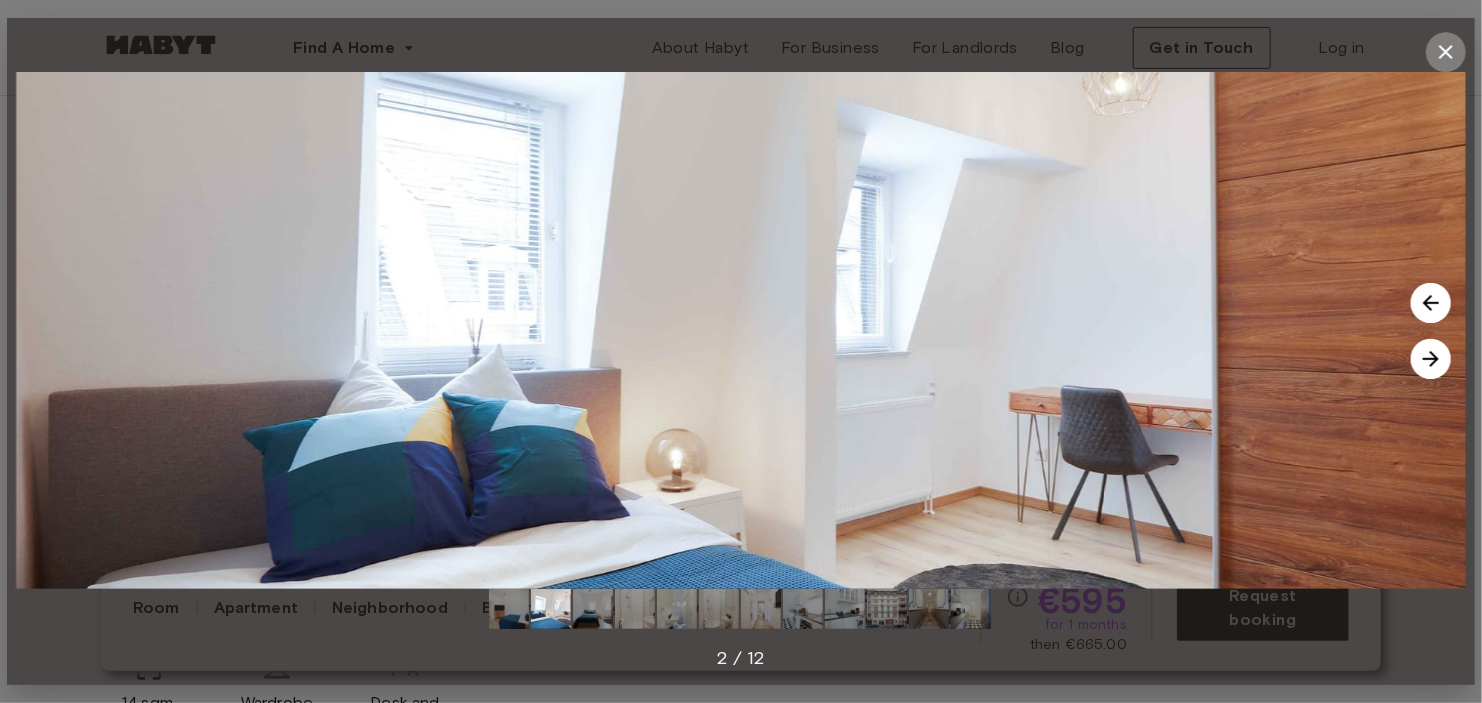 click 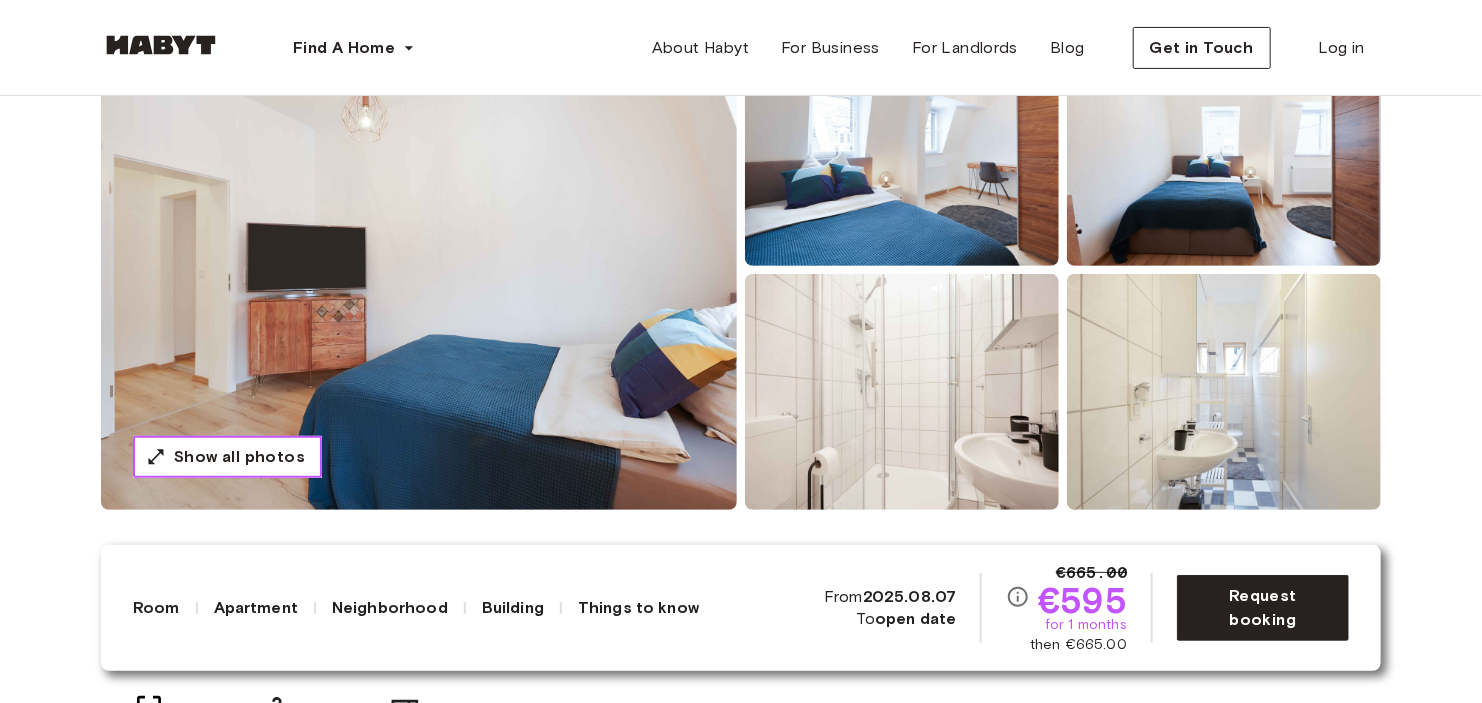 scroll, scrollTop: 0, scrollLeft: 0, axis: both 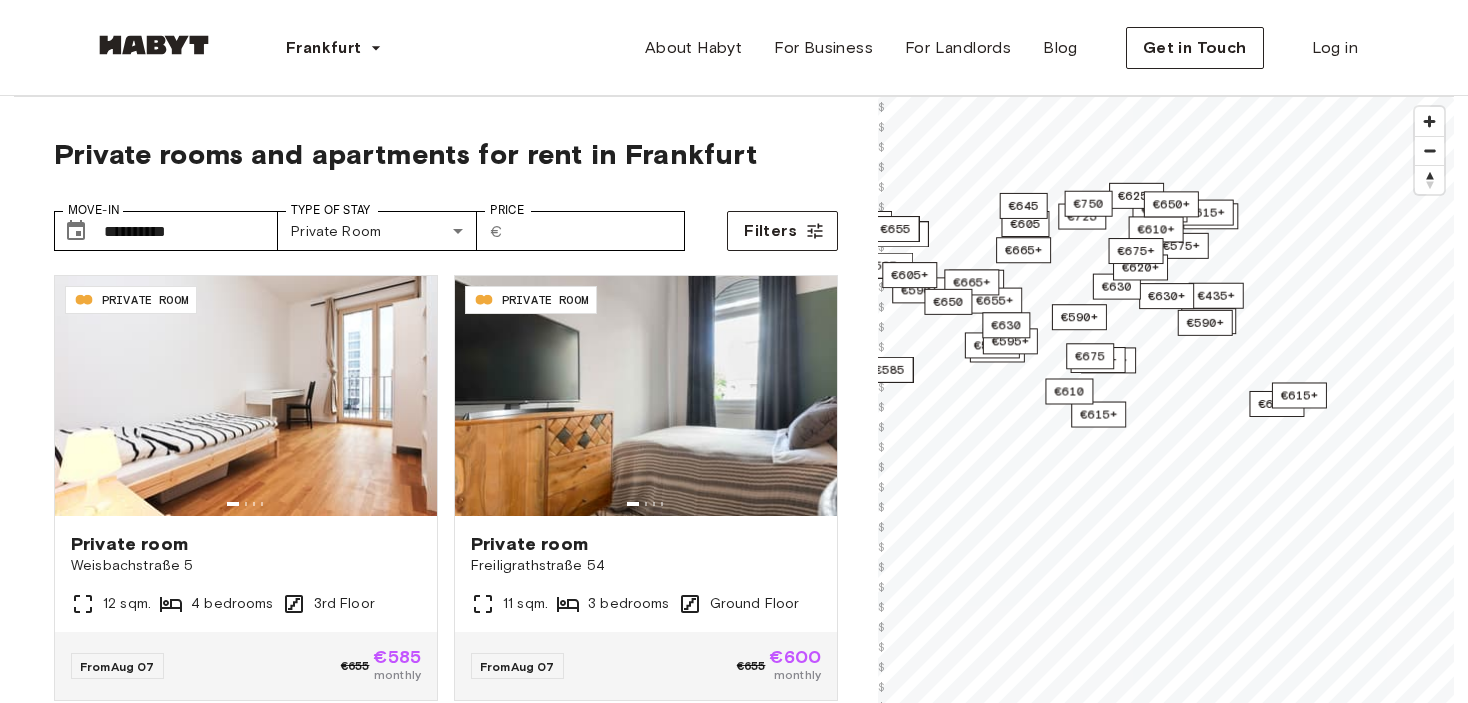 click on "Frankfurt Europe Amsterdam Berlin Frankfurt Hamburg Lisbon Madrid Milan Modena Paris Turin Munich Rotterdam Stuttgart Dusseldorf Cologne Zurich The Hague Graz Brussels Leipzig Asia Hong Kong Singapore Seoul Phuket Tokyo About Habyt For Business For Landlords Blog Get in Touch Log in Private rooms and apartments for rent in Frankfurt Move-In ​ [NUMBER] Move-In Type of Stay Private Room [NUMBER] Type of Stay Price ​ € Price Filters DE-04-007-01M PRIVATE ROOM Private room Weisbachstraße 5 12 sqm. 4 bedrooms 3rd Floor From  Aug 07 €655 €585 monthly DE-04-013-002-01HF PRIVATE ROOM Private room Freiligrathstraße 54 11 sqm. 3 bedrooms Ground Floor From  Aug 07 €655 €600 monthly DE-04-029-005-03HF PRIVATE ROOM Private room Münchener Straße 55 10 sqm. 4 bedrooms 5th Floor From  Aug 07 €645 €575 monthly DE-04-037-011-03Q PRIVATE ROOM Private room Gref-Völsing-Straße 15 10.68 sqm. 4 bedrooms 2nd Floor From  Aug 07 €665 €595 monthly DE-04-037-021-01Q PRIVATE ROOM Private room 10.32 sqm." at bounding box center [734, 2432] 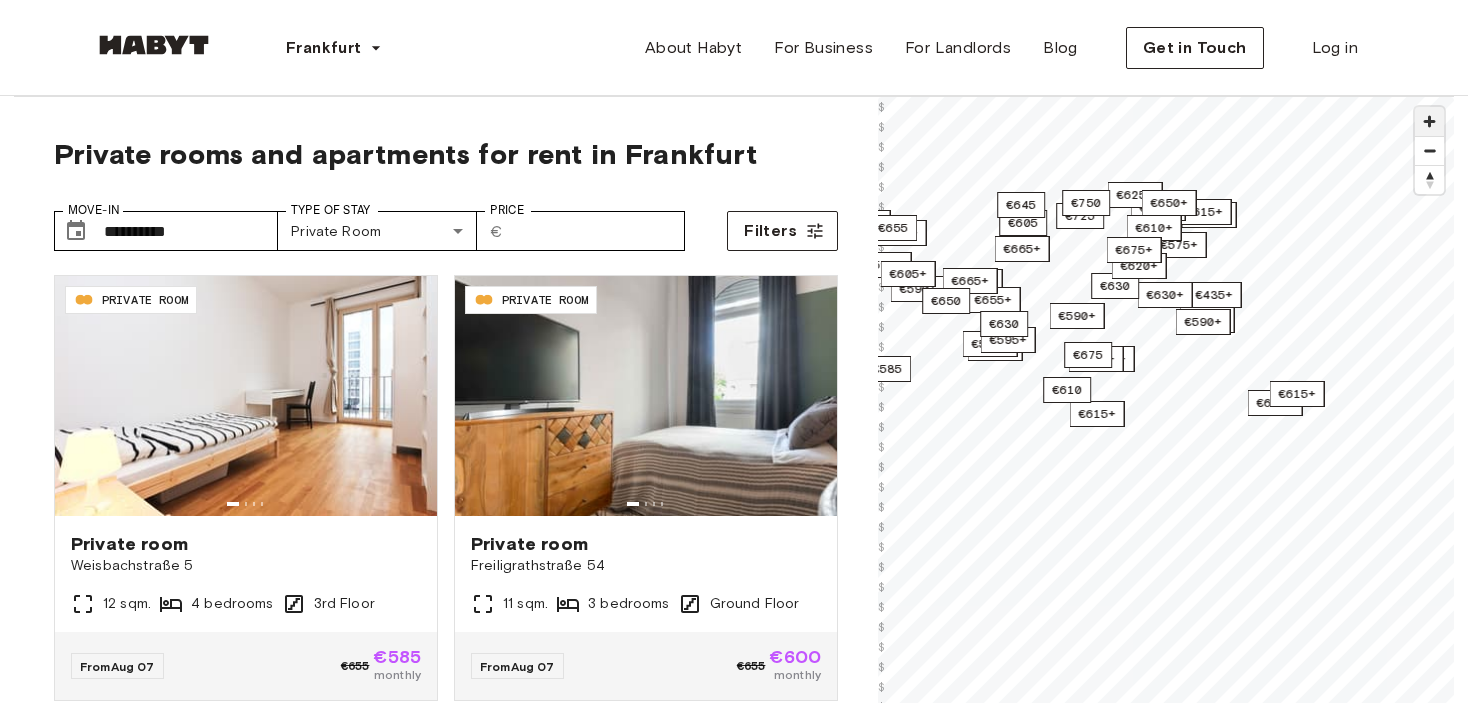 click at bounding box center (1429, 121) 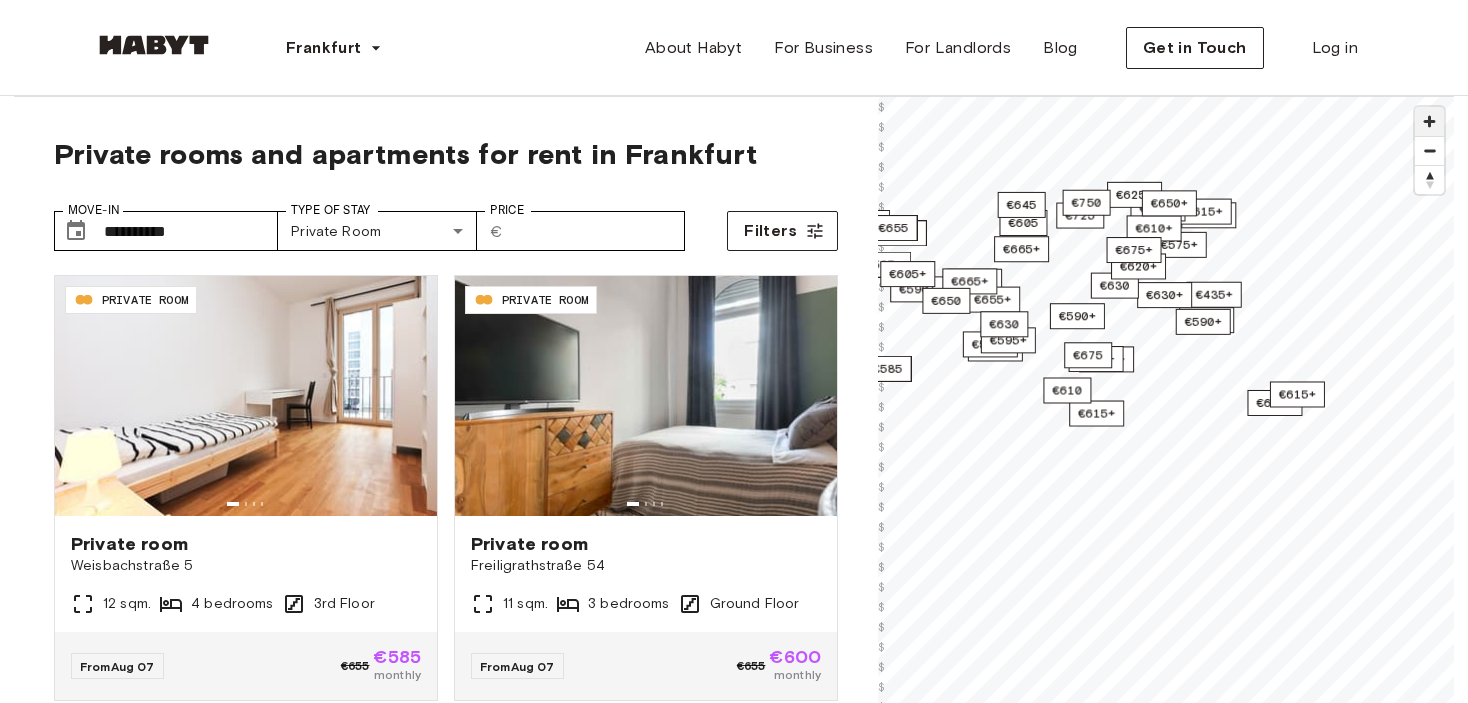 click at bounding box center [1429, 121] 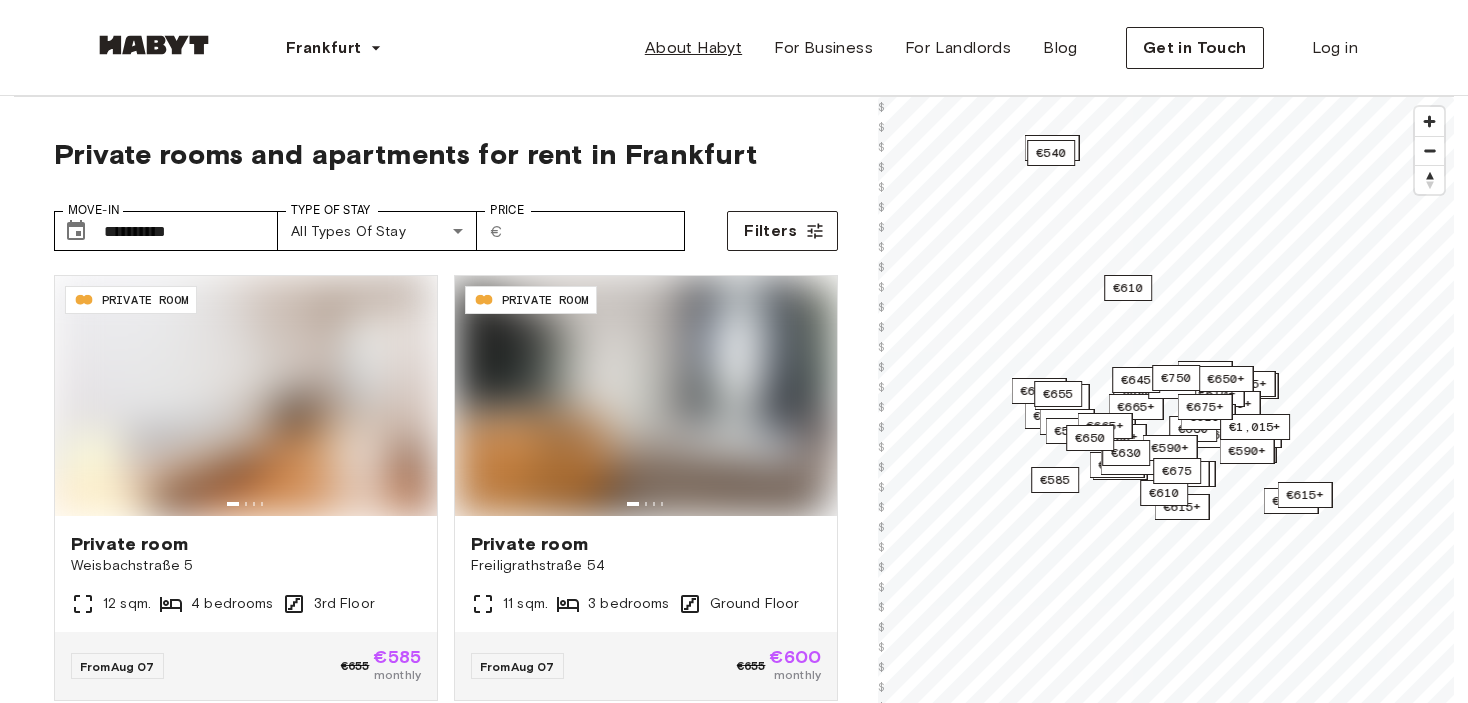 scroll, scrollTop: 0, scrollLeft: 0, axis: both 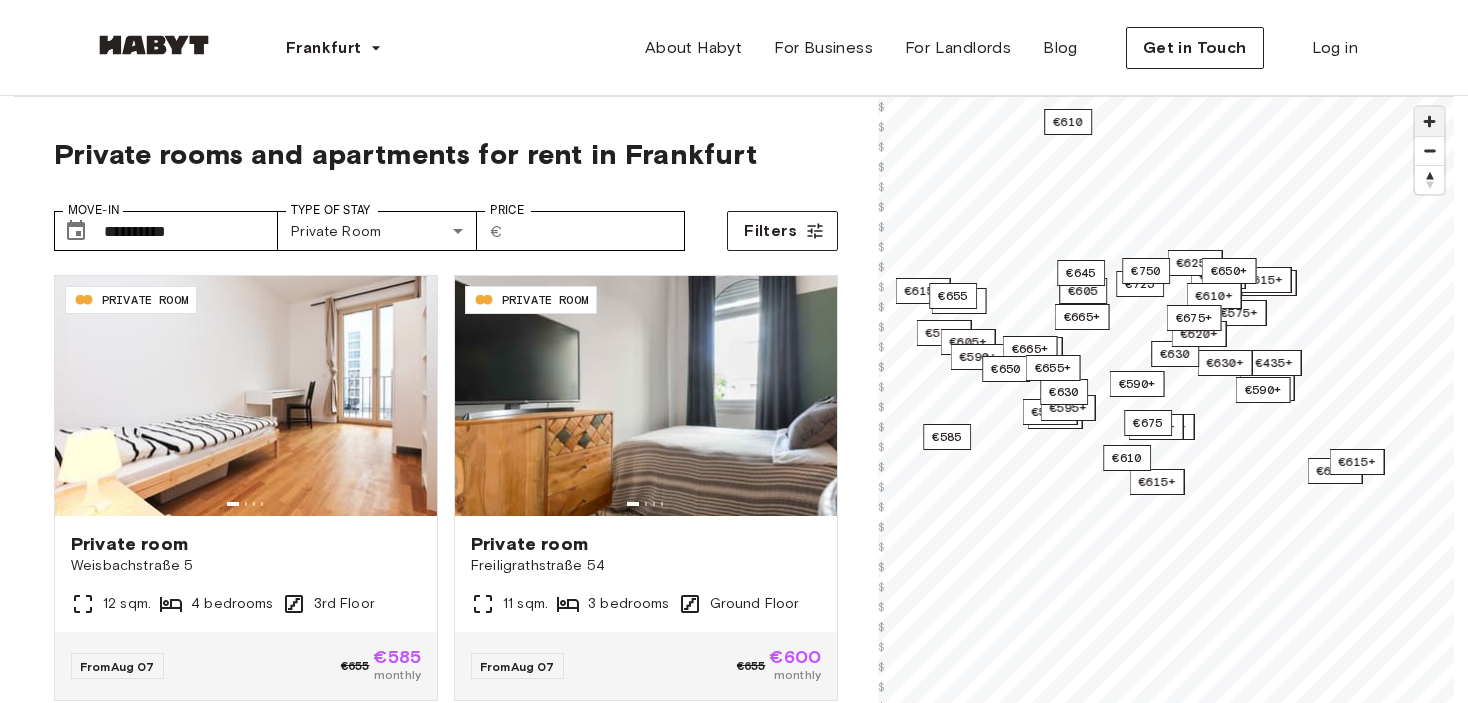 click at bounding box center [1429, 121] 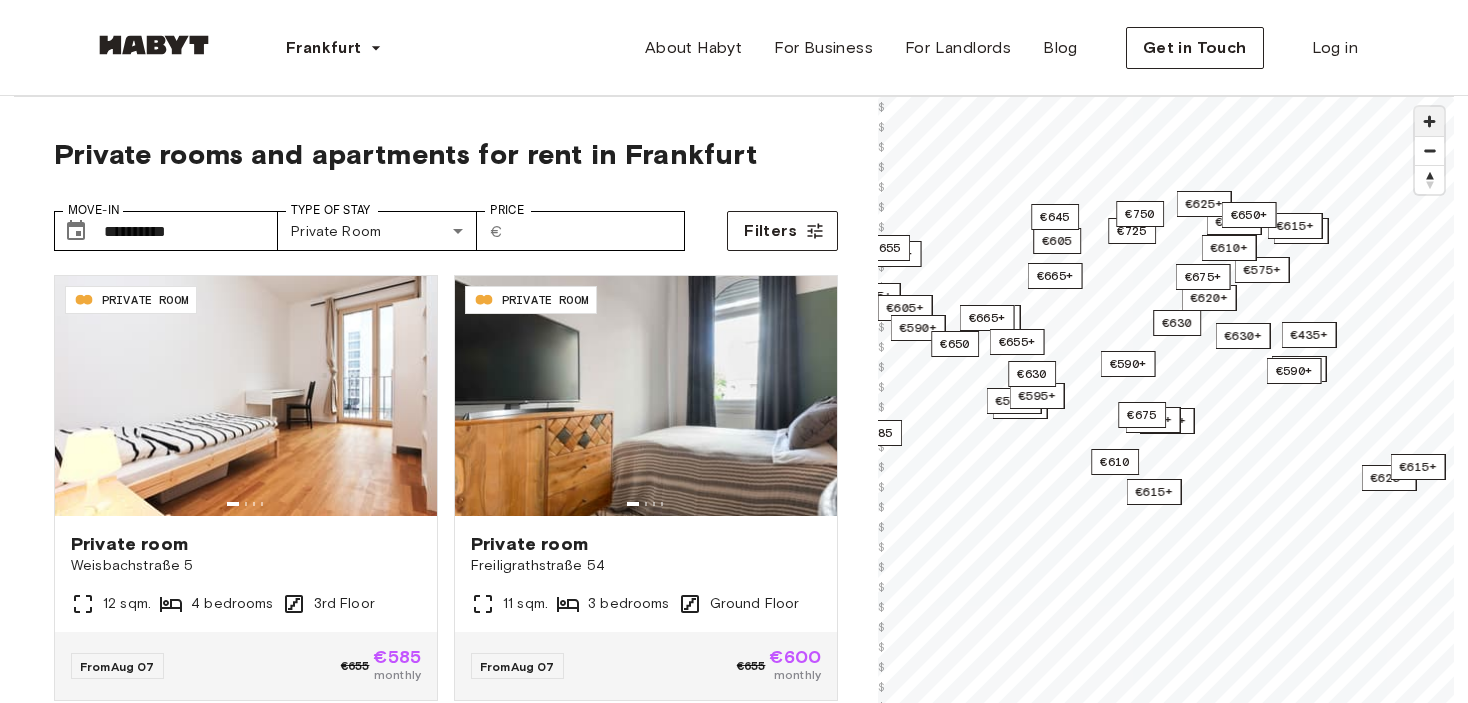 click at bounding box center (1429, 121) 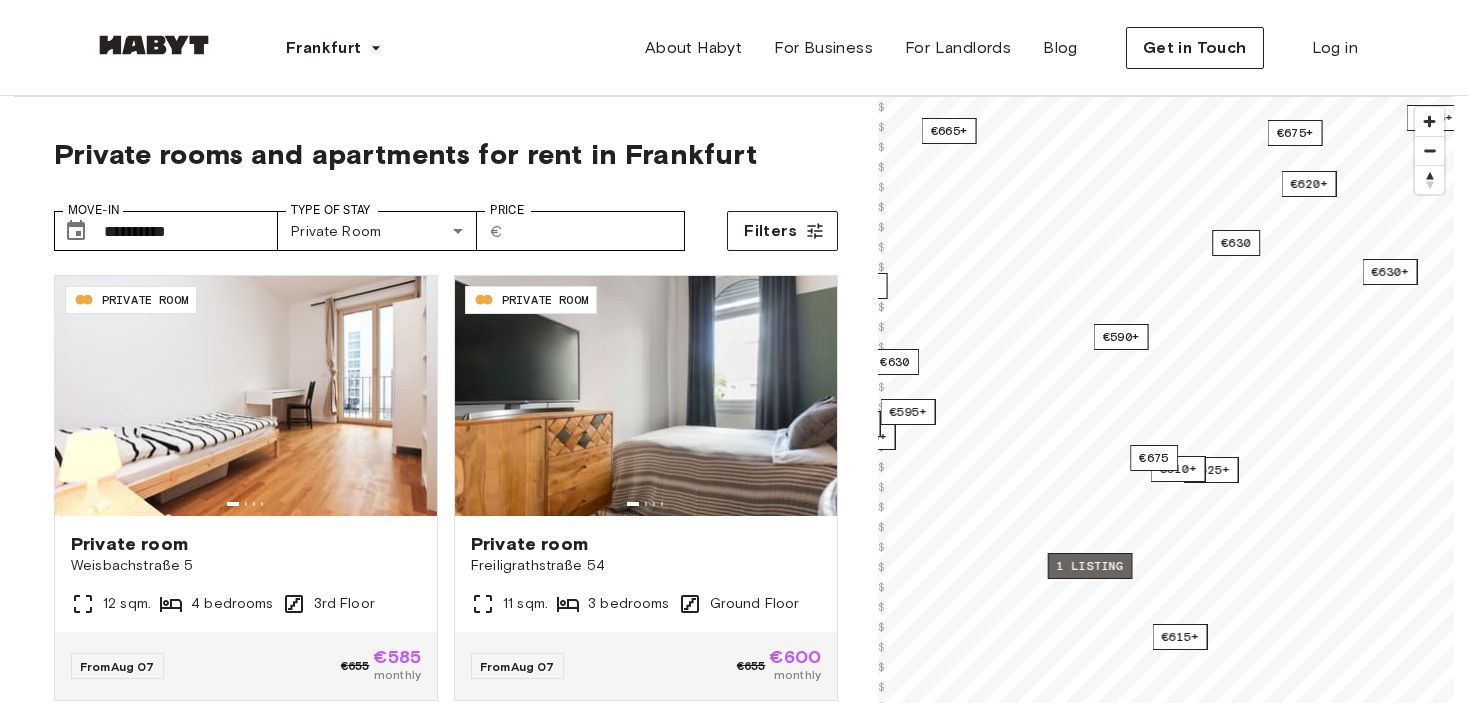 click on "1 listing" at bounding box center (1090, 566) 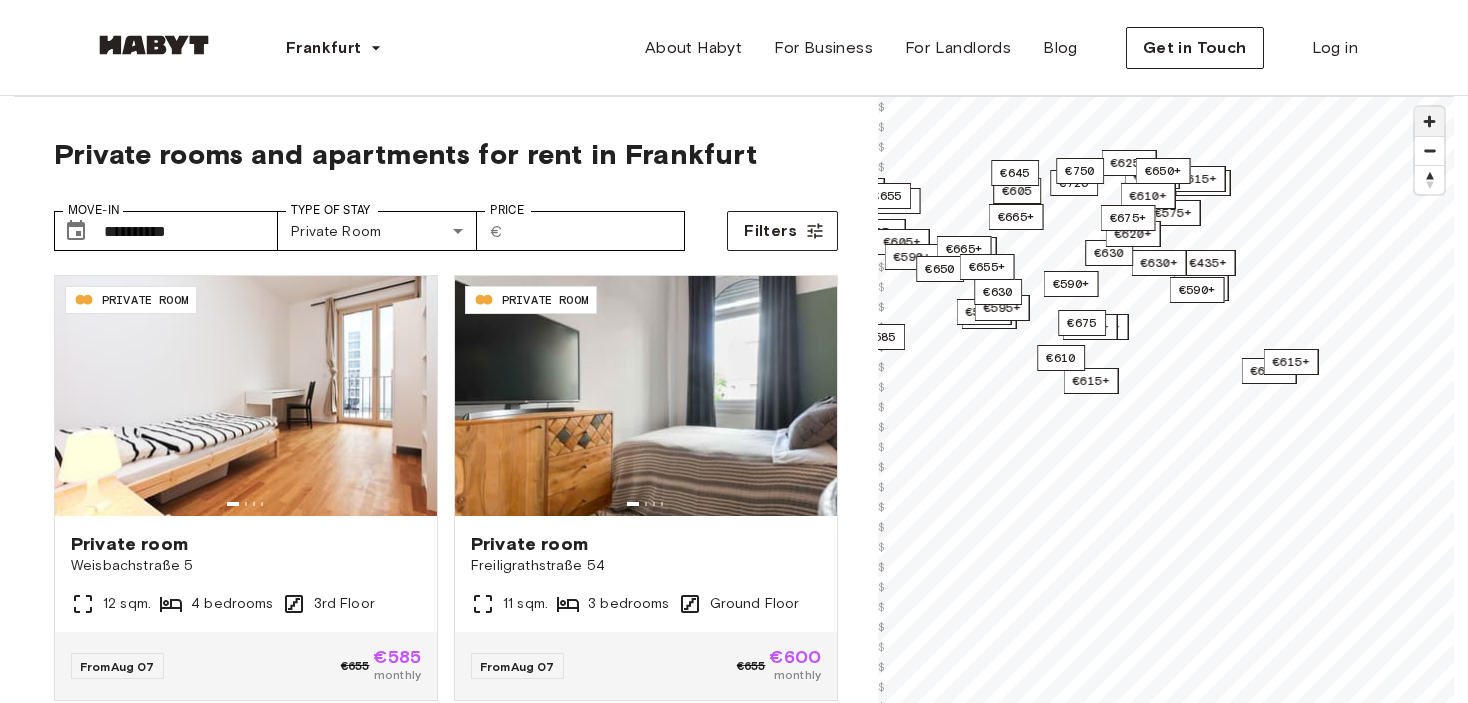 click at bounding box center [1429, 121] 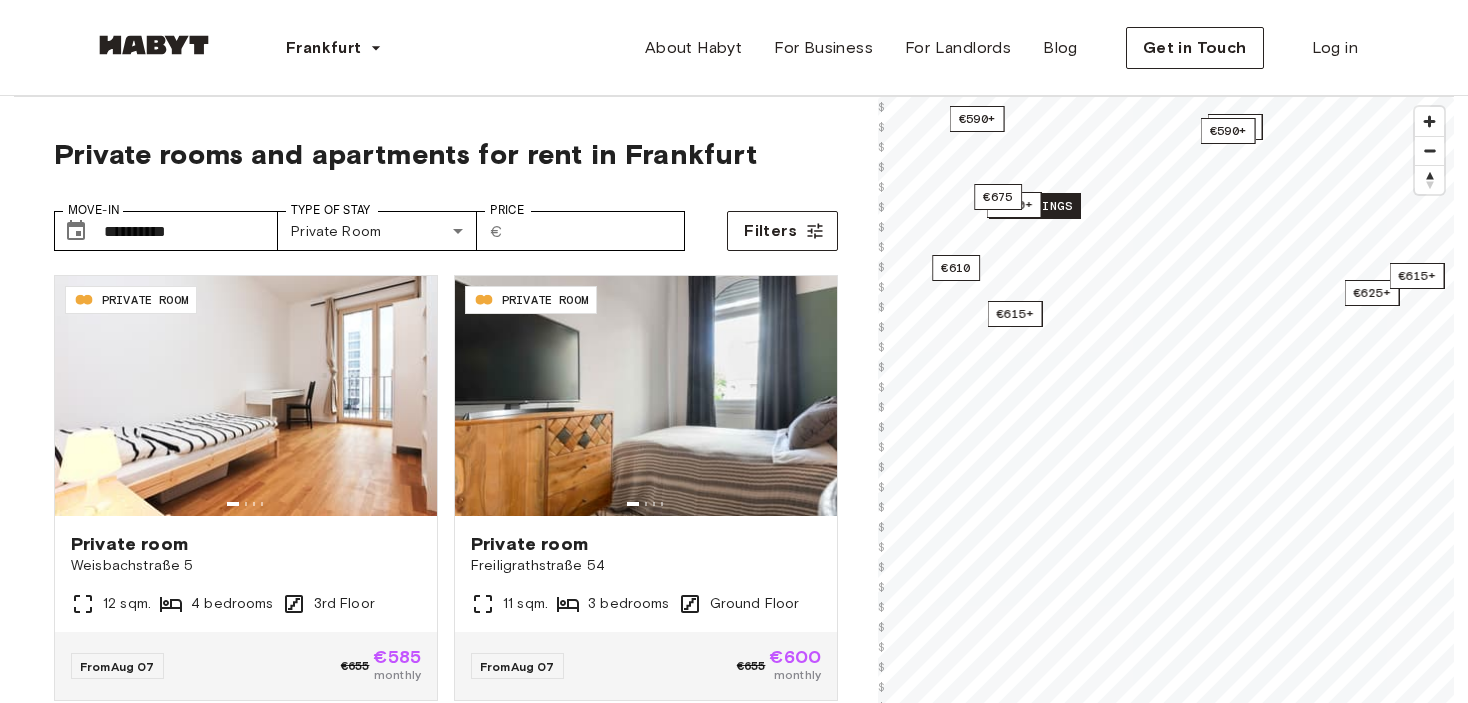click on "2 listings" at bounding box center [1035, 206] 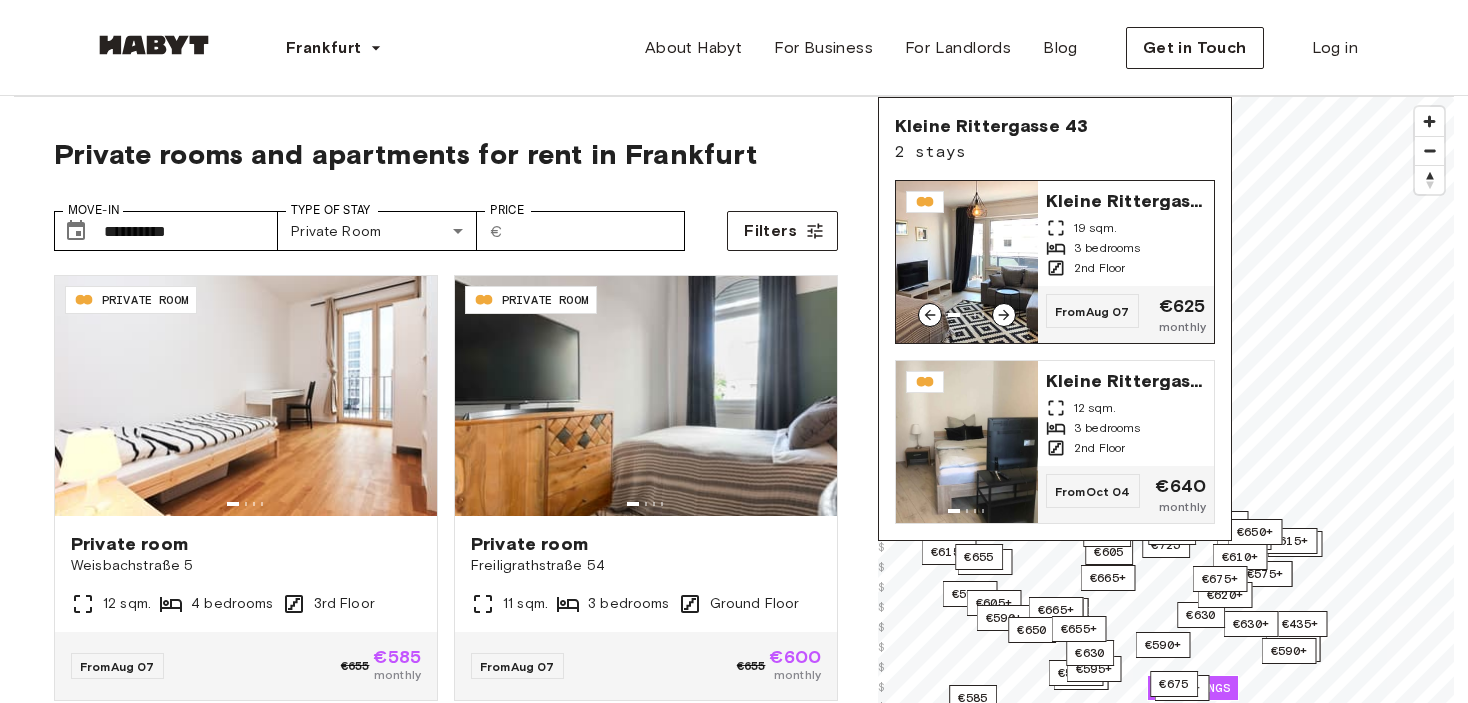 click on "19 sqm." at bounding box center [1095, 228] 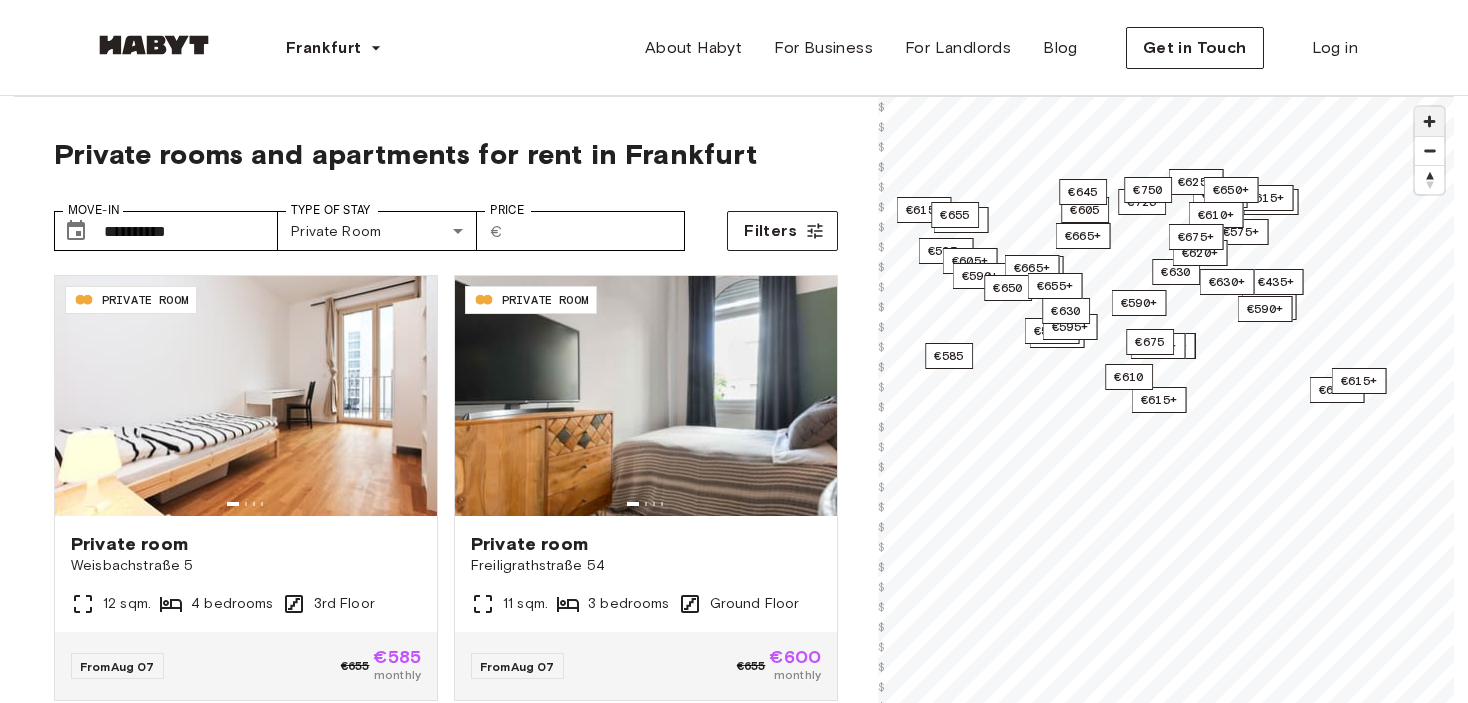 click at bounding box center [1429, 121] 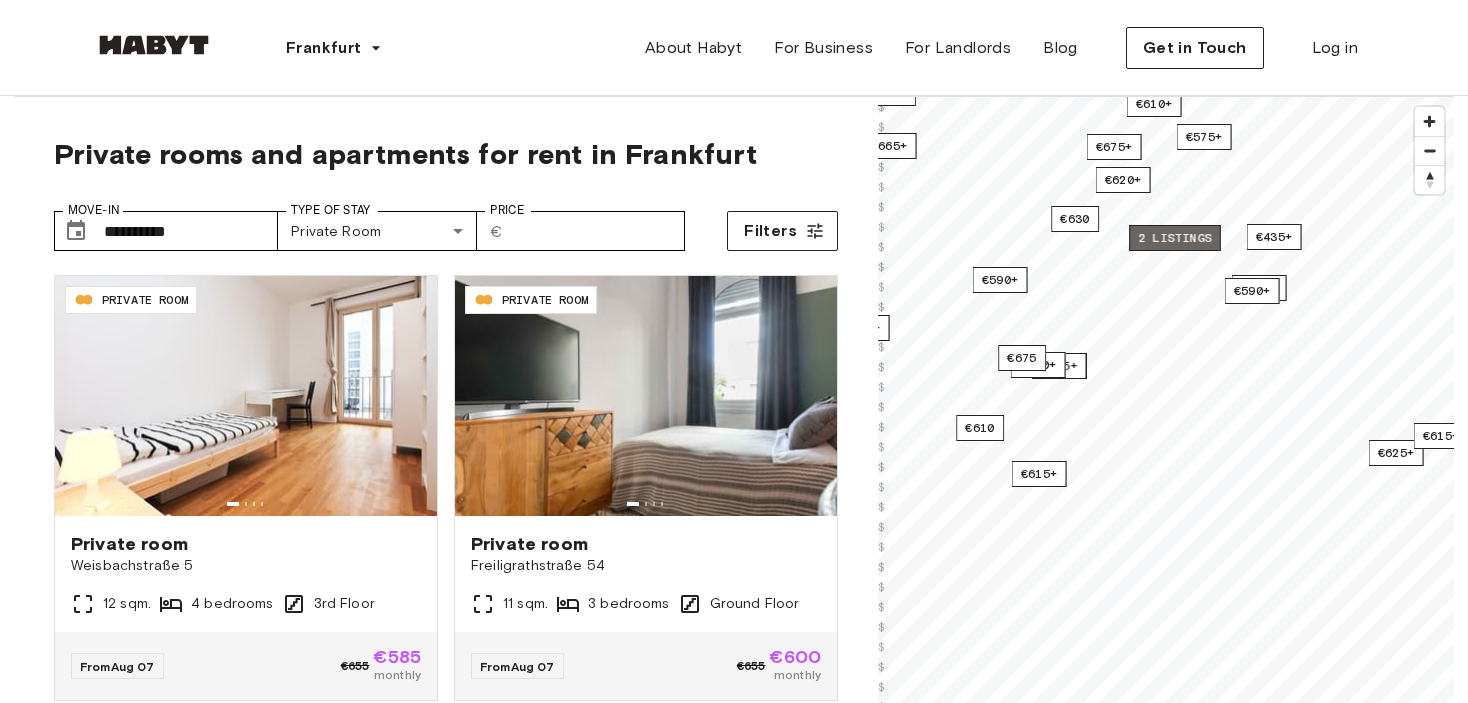 click on "2 listings" at bounding box center [1175, 238] 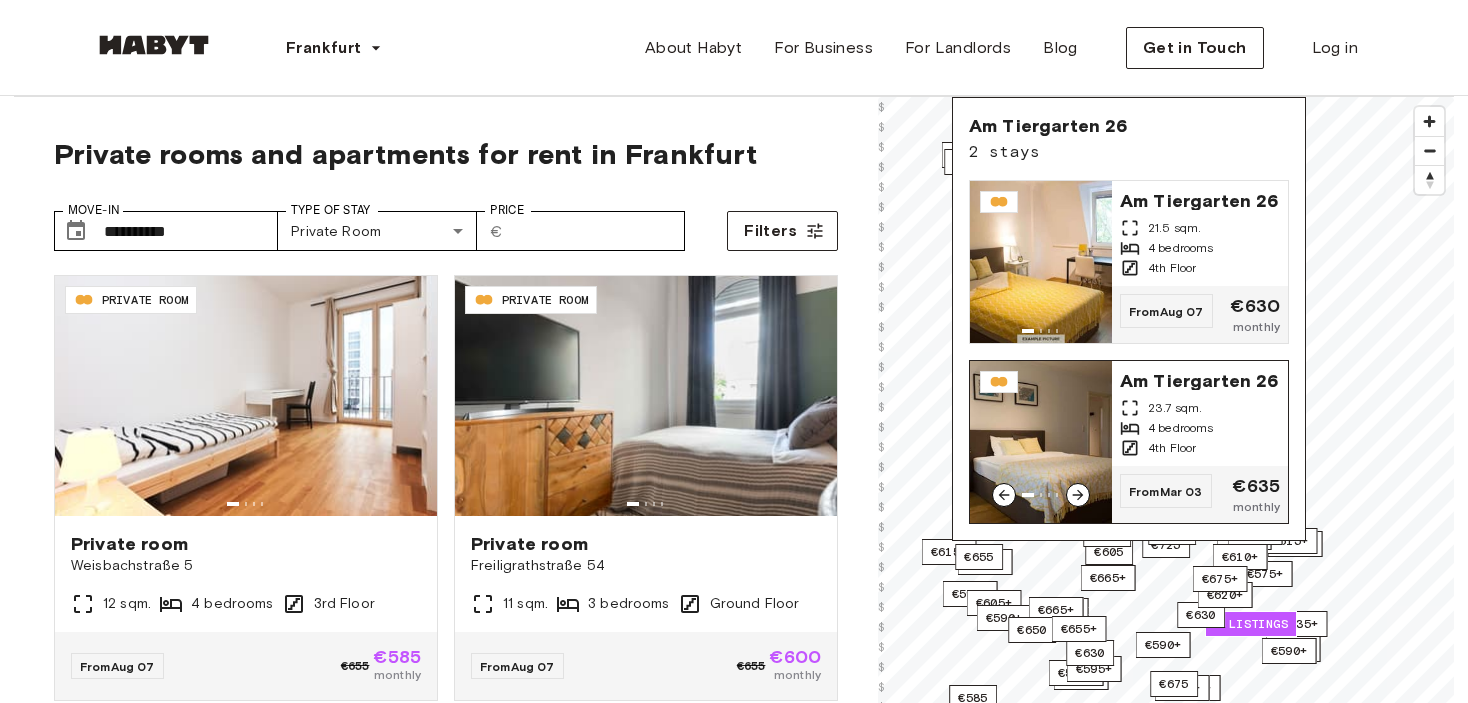click on "23.7 sqm." at bounding box center [1175, 408] 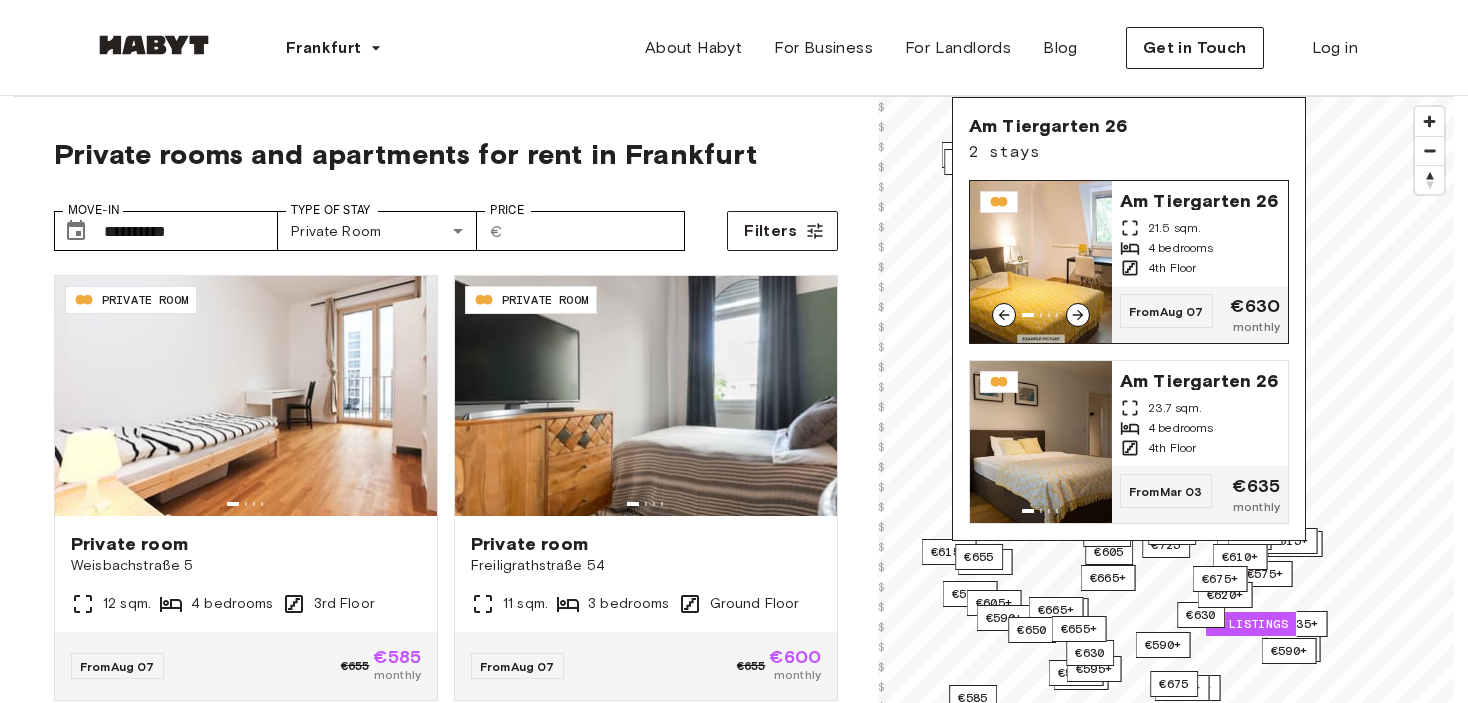 click 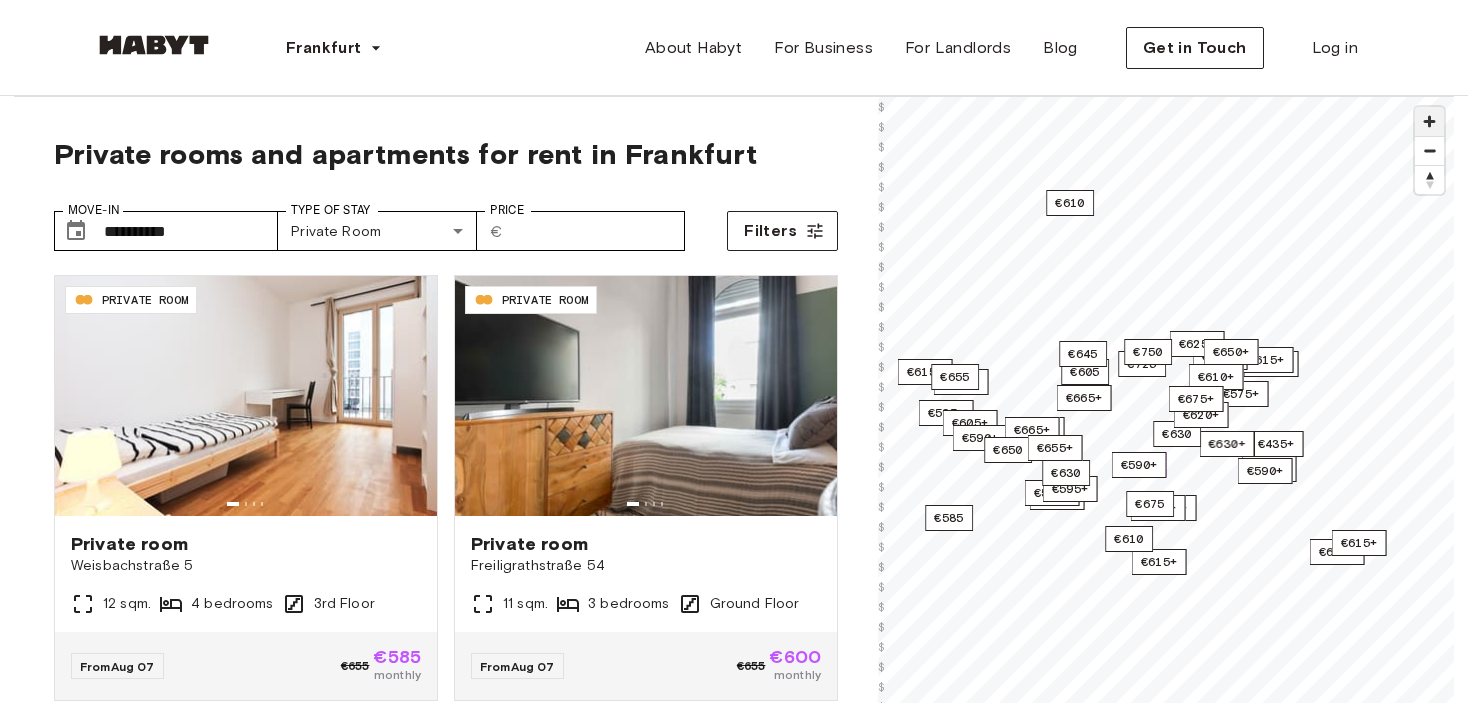click at bounding box center (1429, 121) 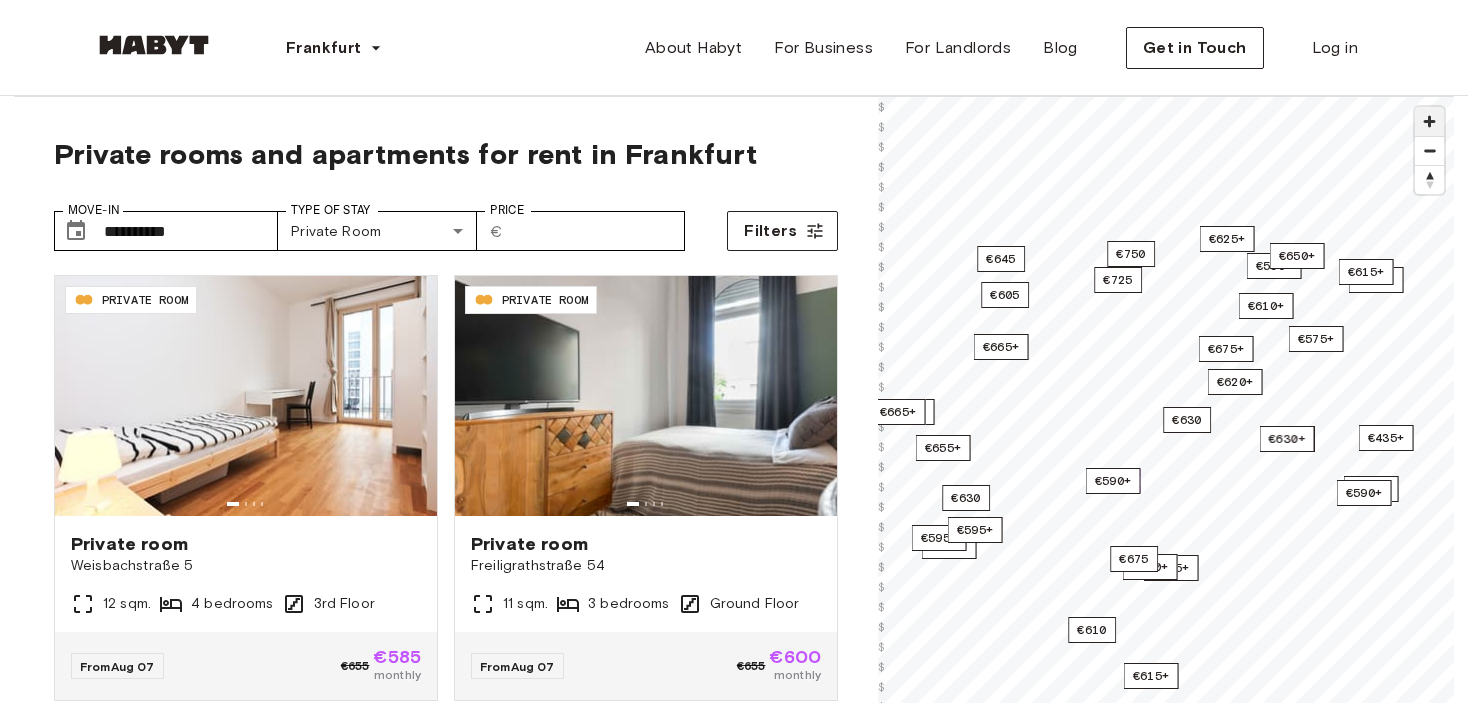 click at bounding box center (1429, 121) 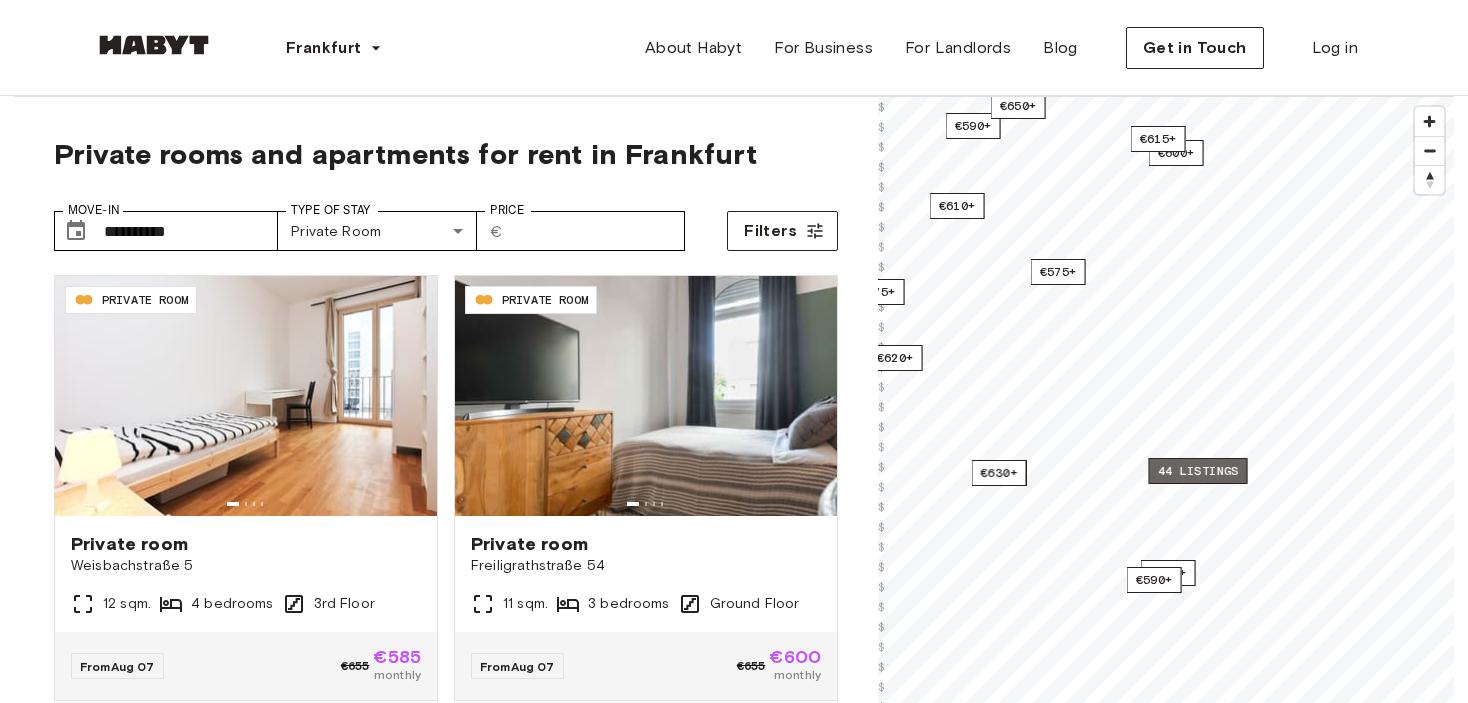 click on "44 listings" at bounding box center [1197, 471] 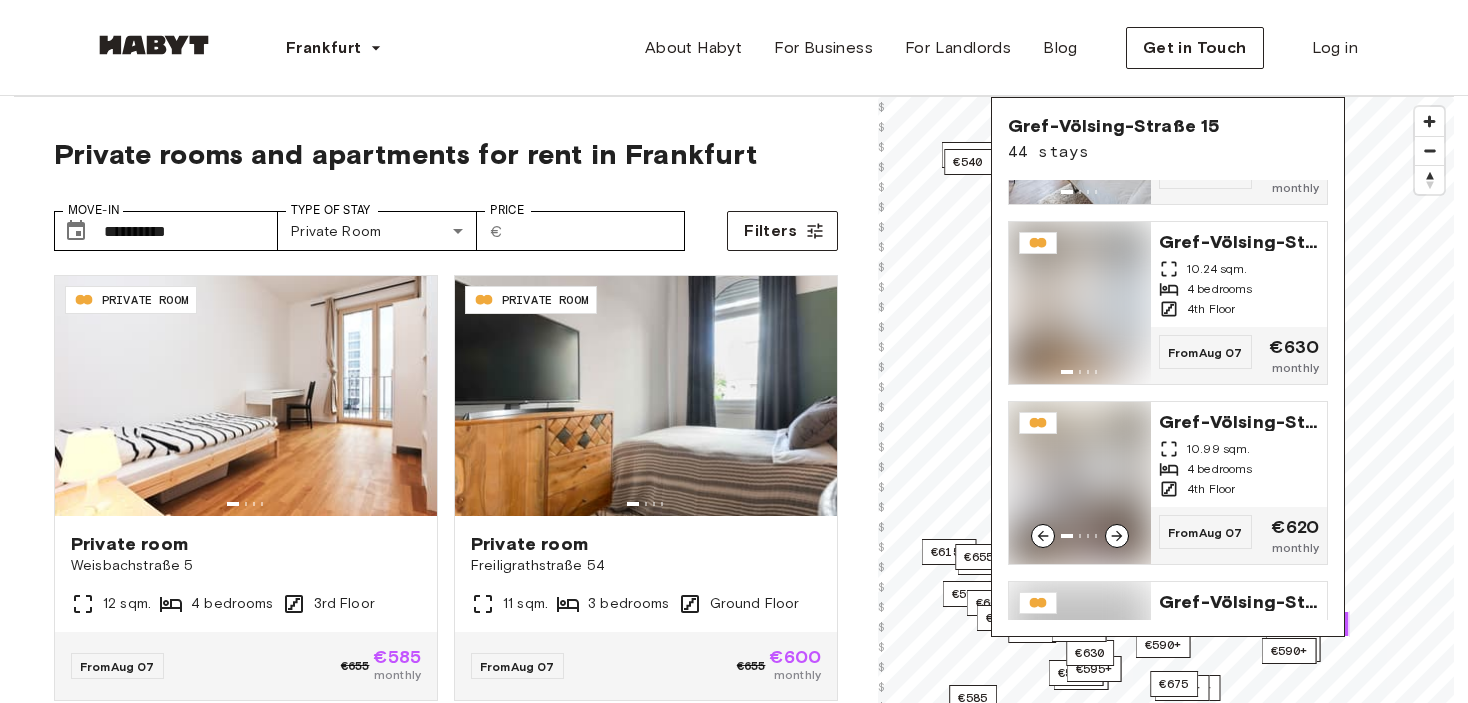 scroll, scrollTop: 1808, scrollLeft: 0, axis: vertical 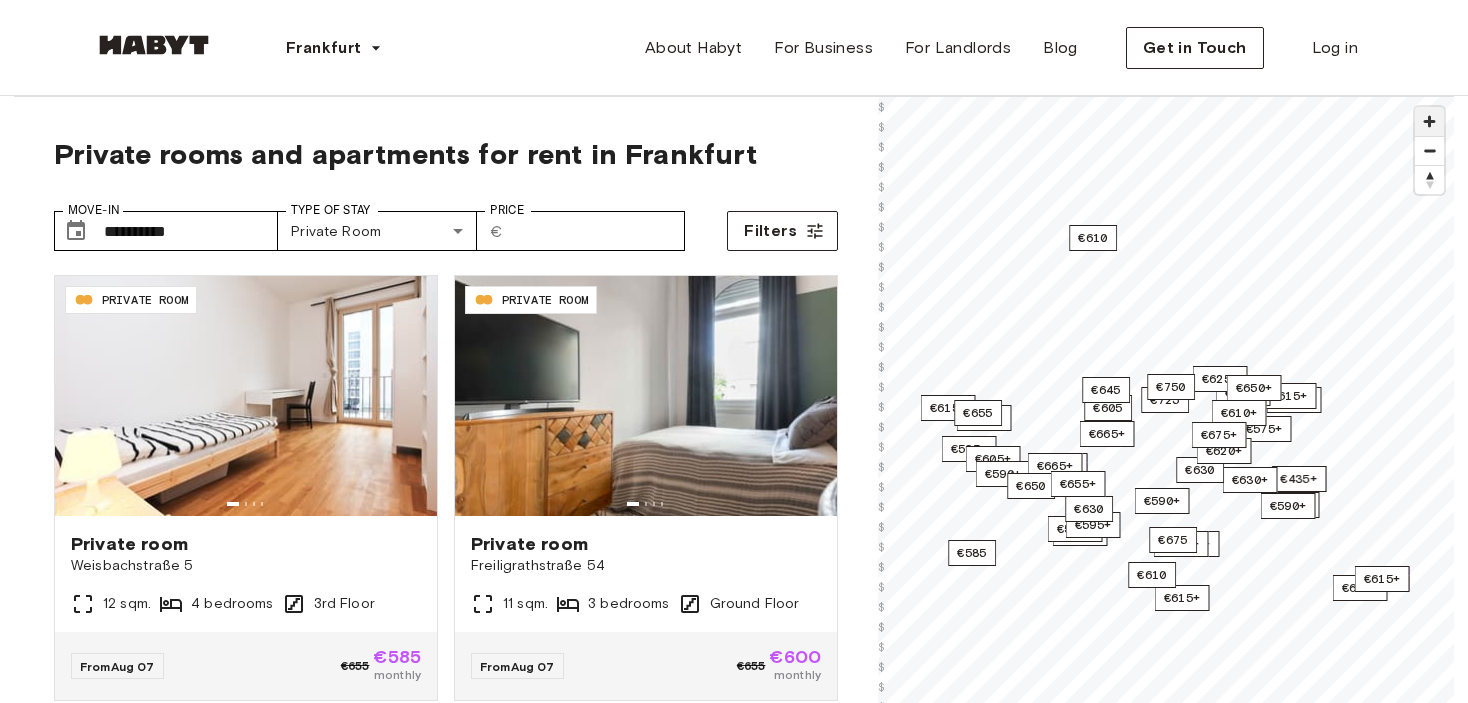 click at bounding box center (1429, 121) 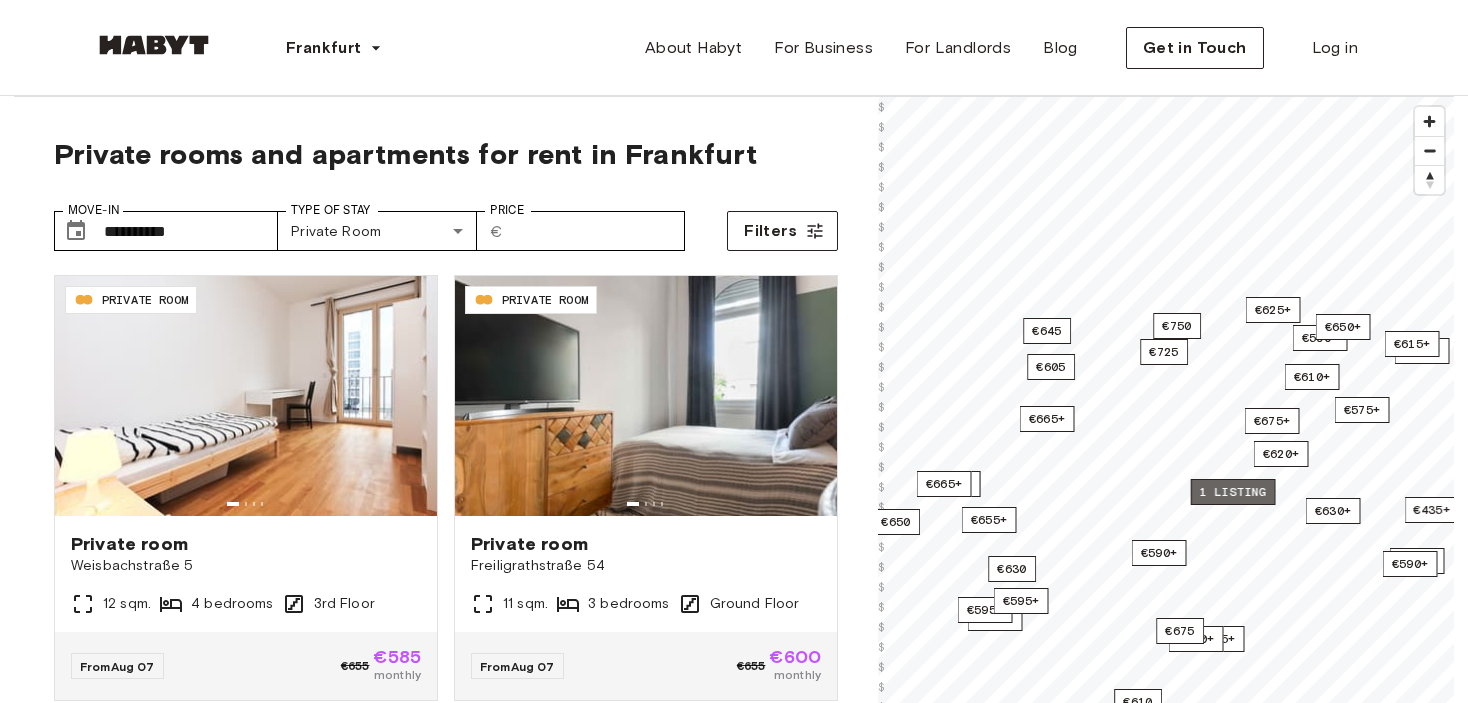 click on "1 listing" at bounding box center [1233, 492] 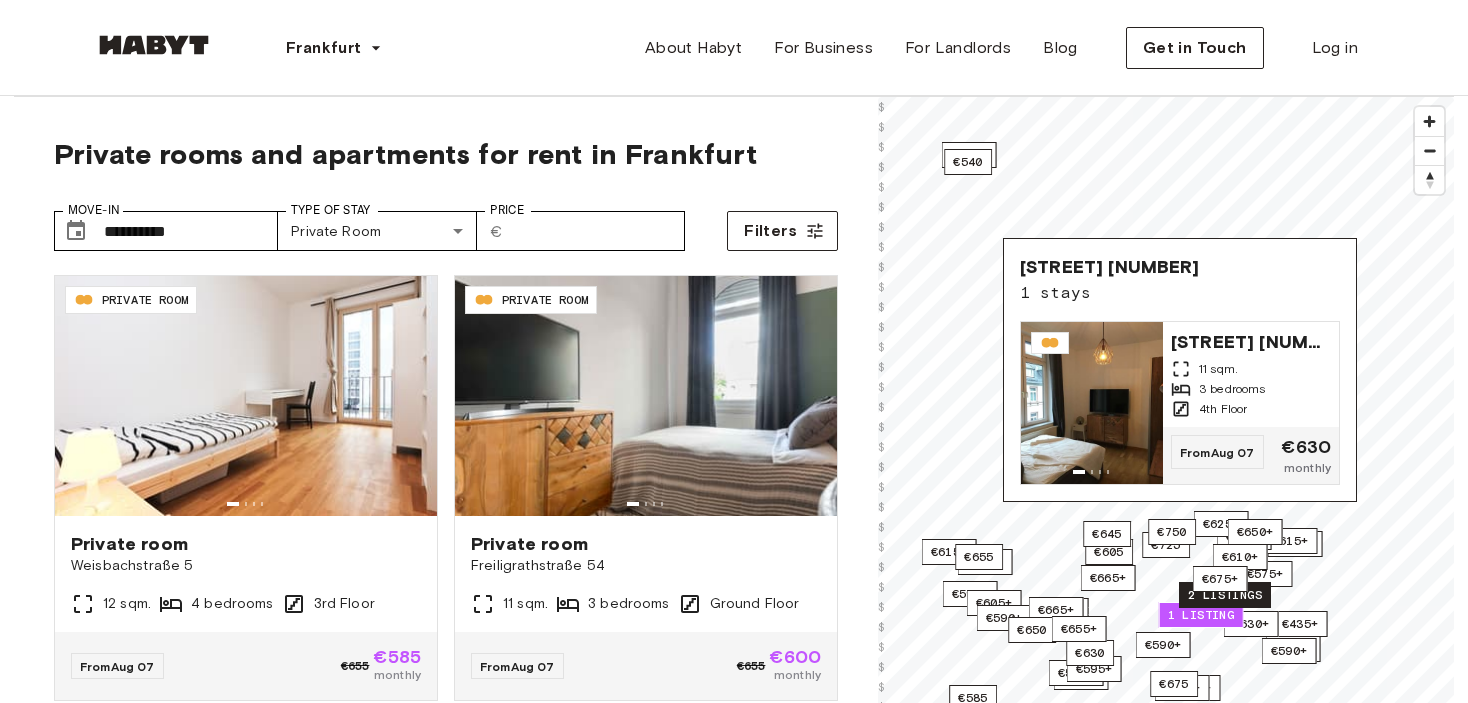 click on "2 listings" at bounding box center (1225, 595) 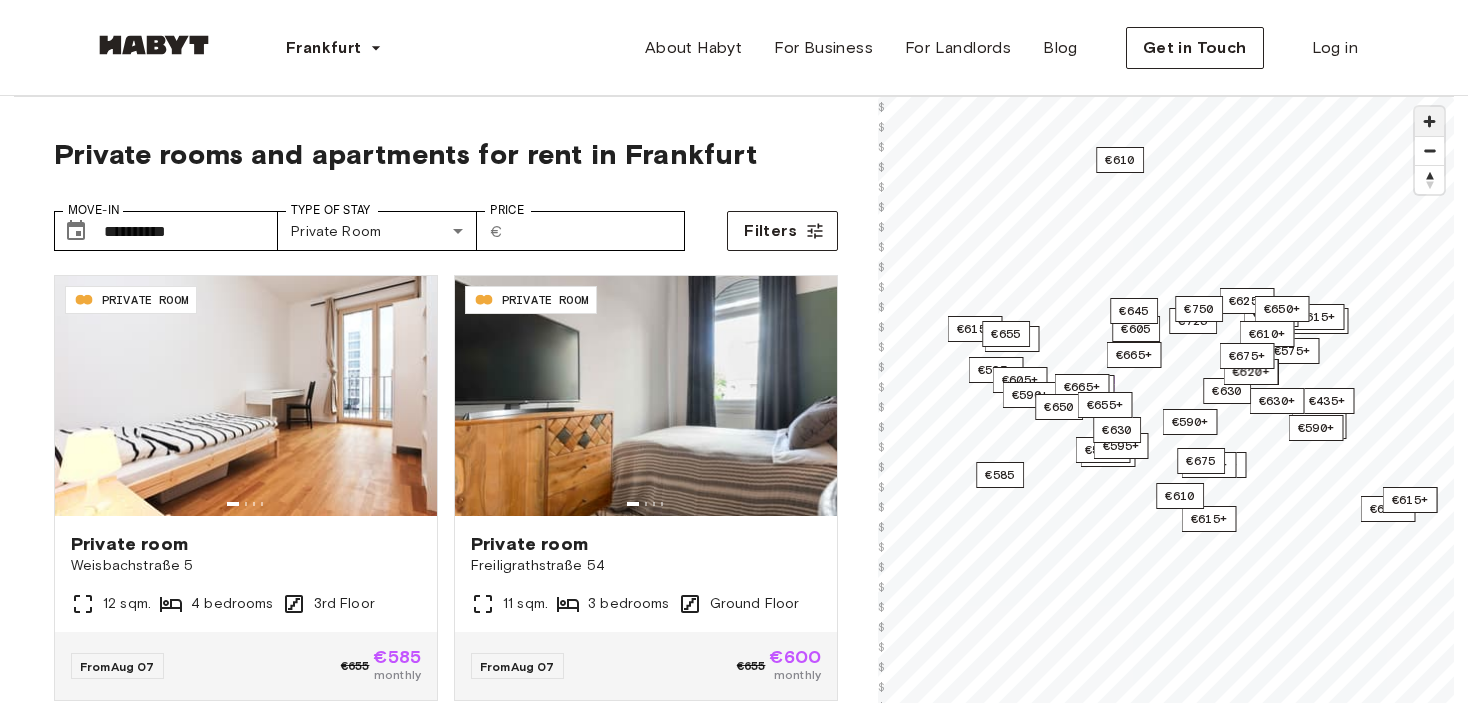 click at bounding box center (1429, 121) 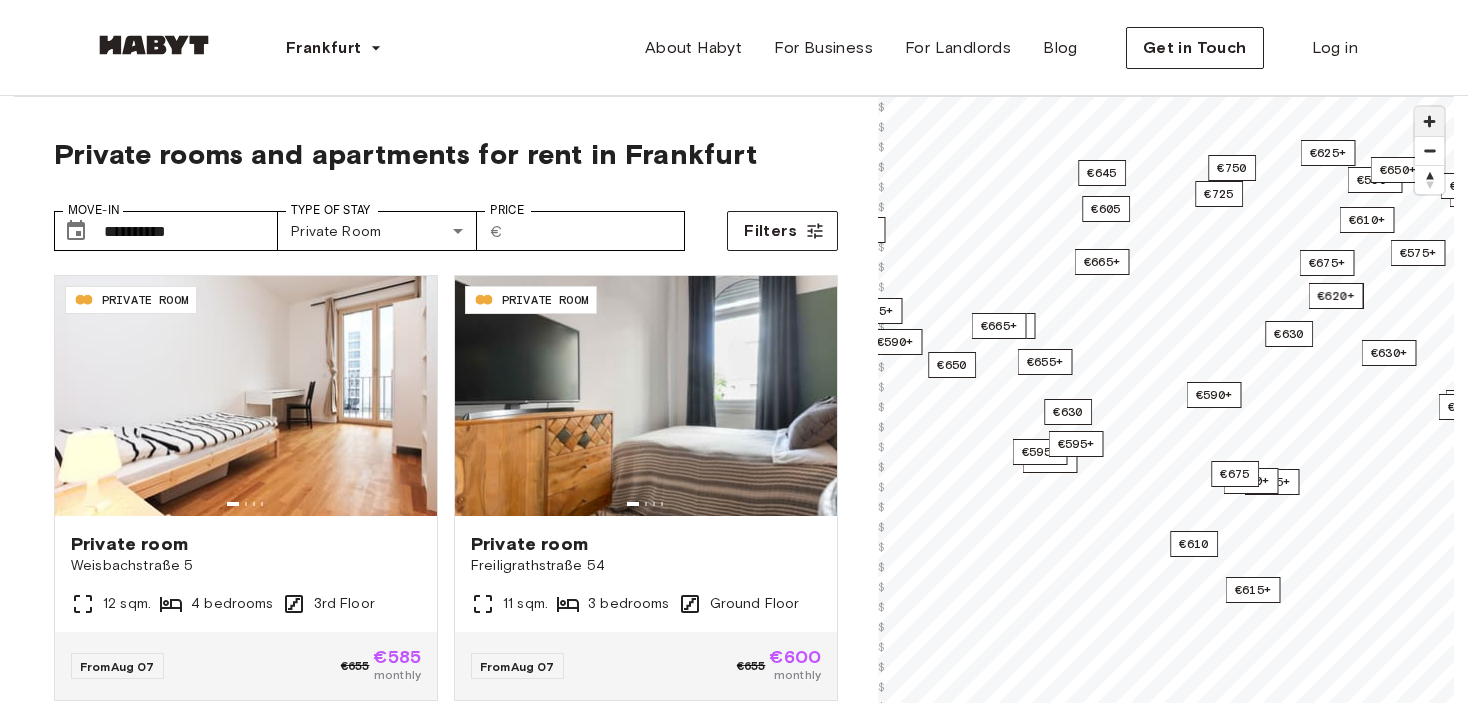 click at bounding box center (1429, 121) 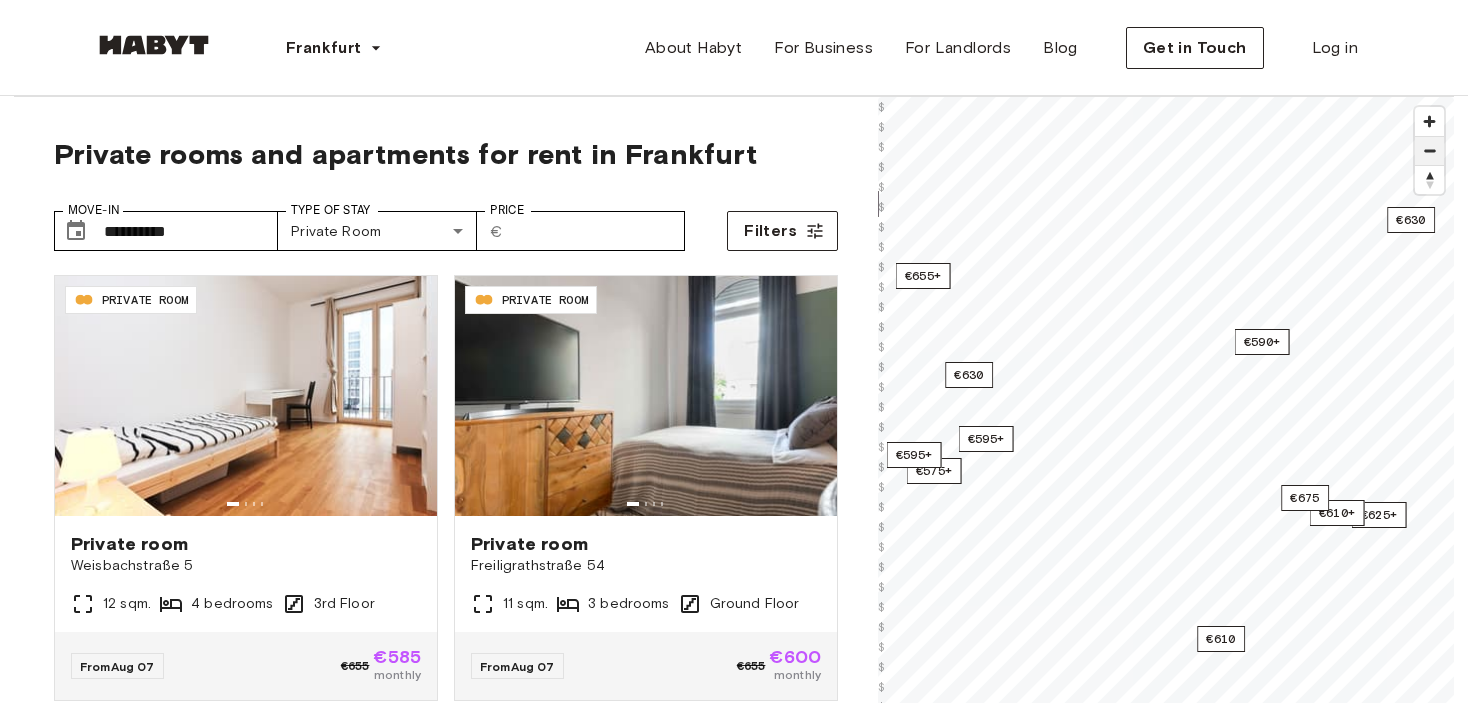 click at bounding box center (1429, 151) 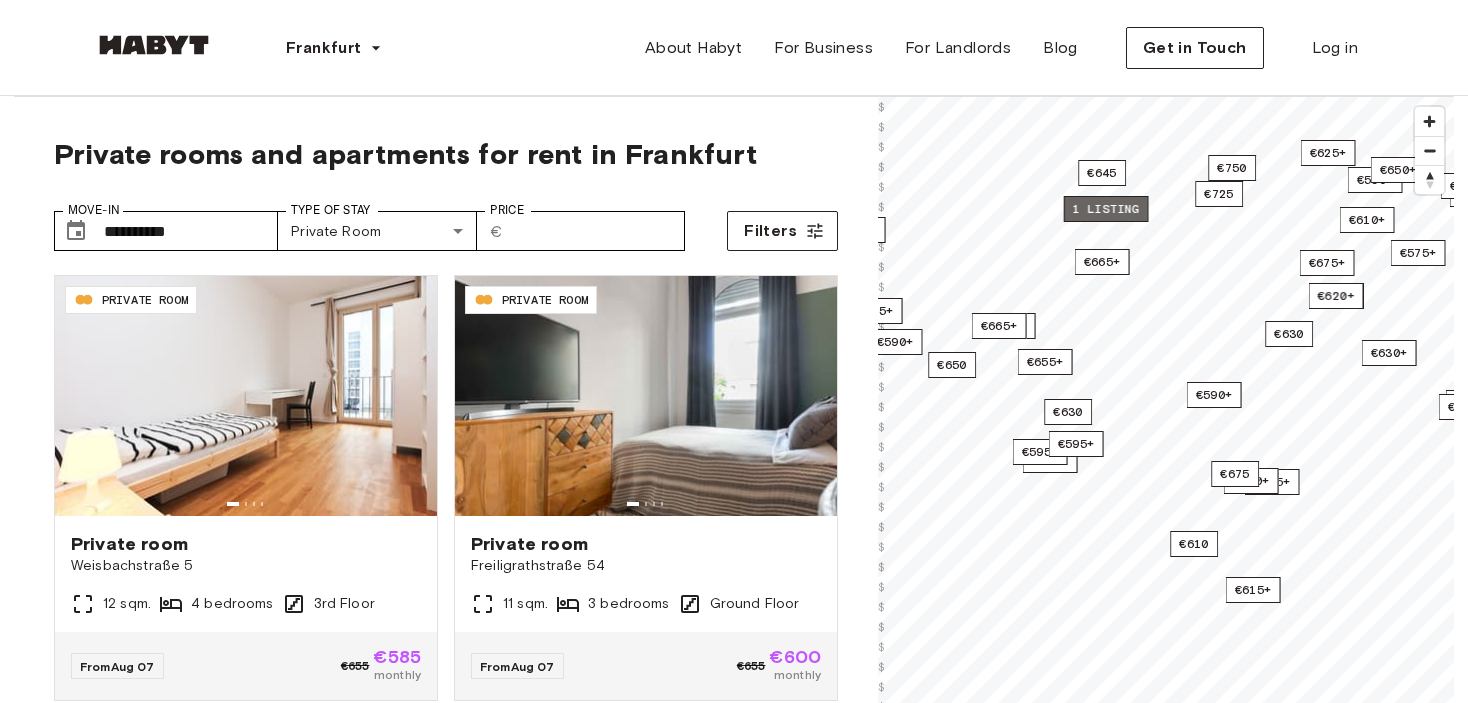 click on "1 listing" at bounding box center [1106, 209] 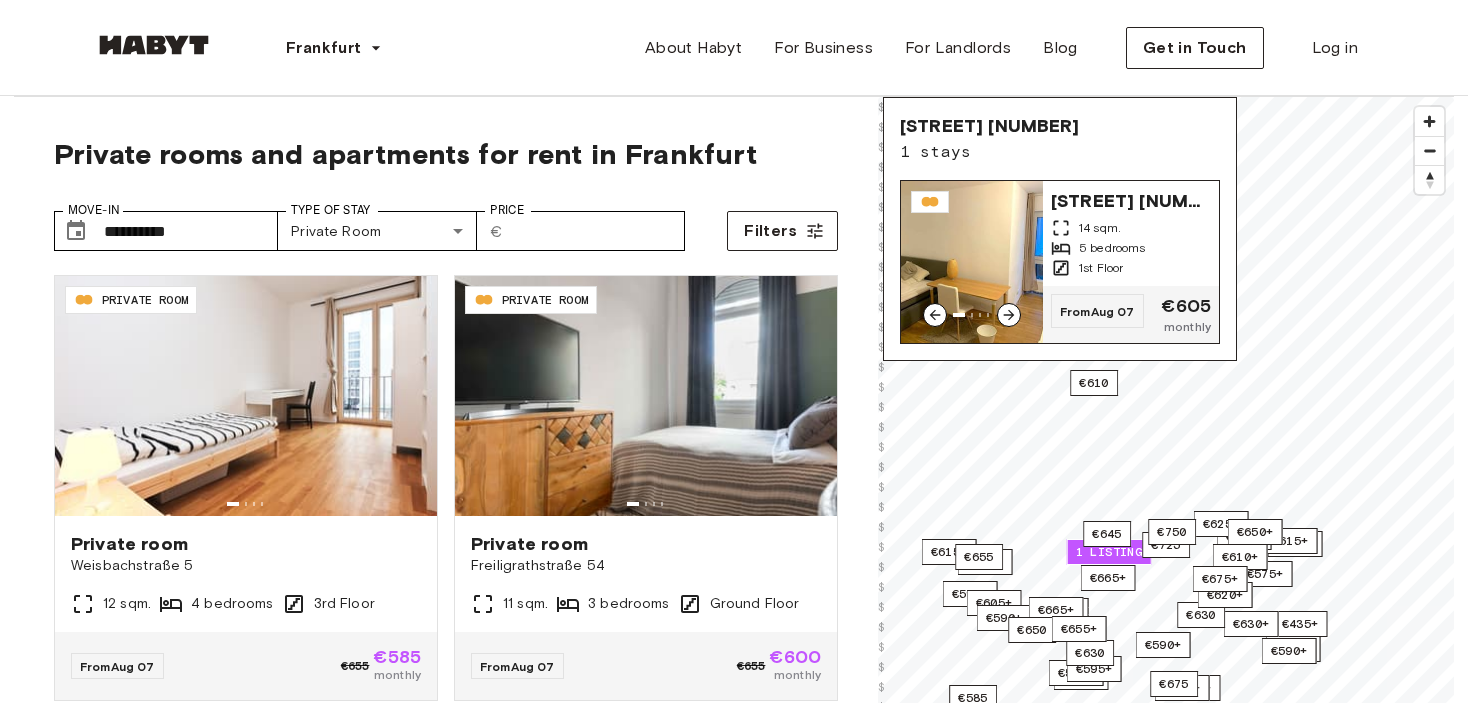 click 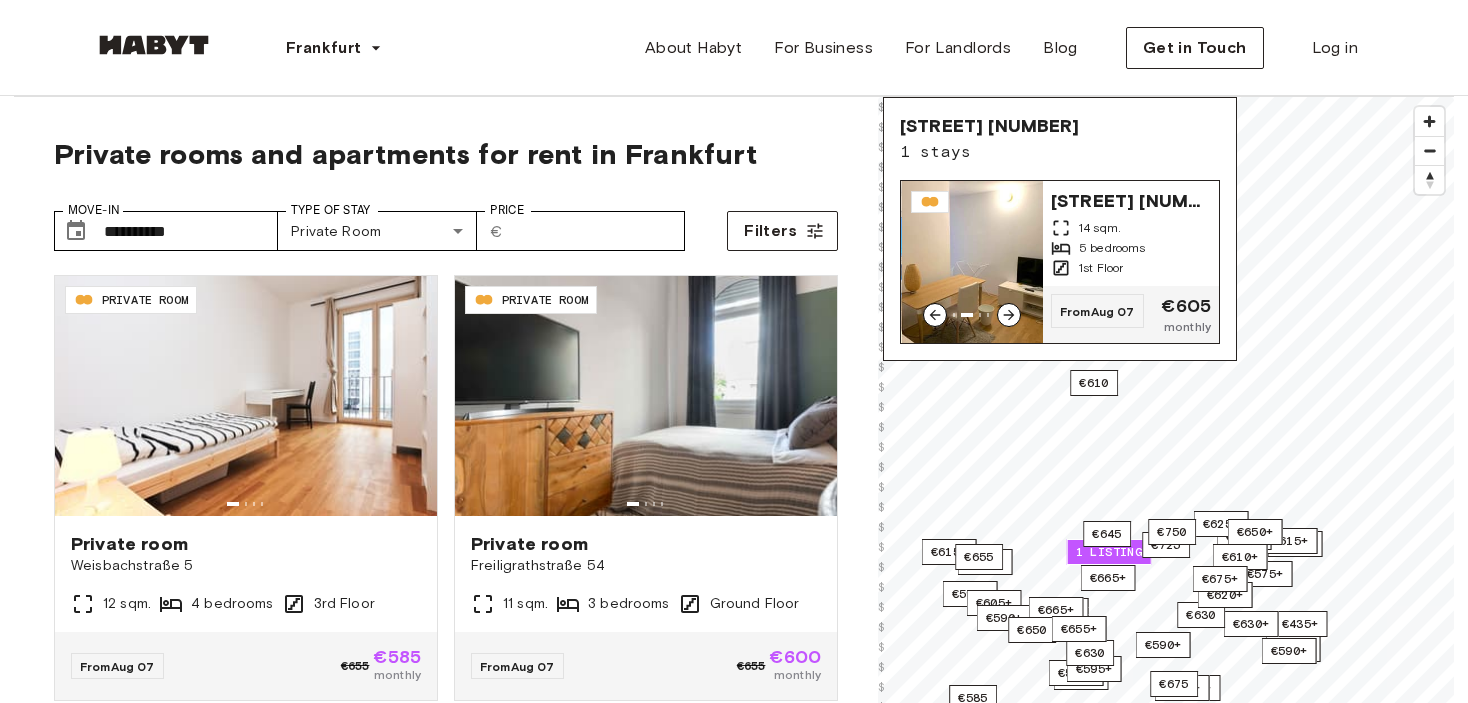 click 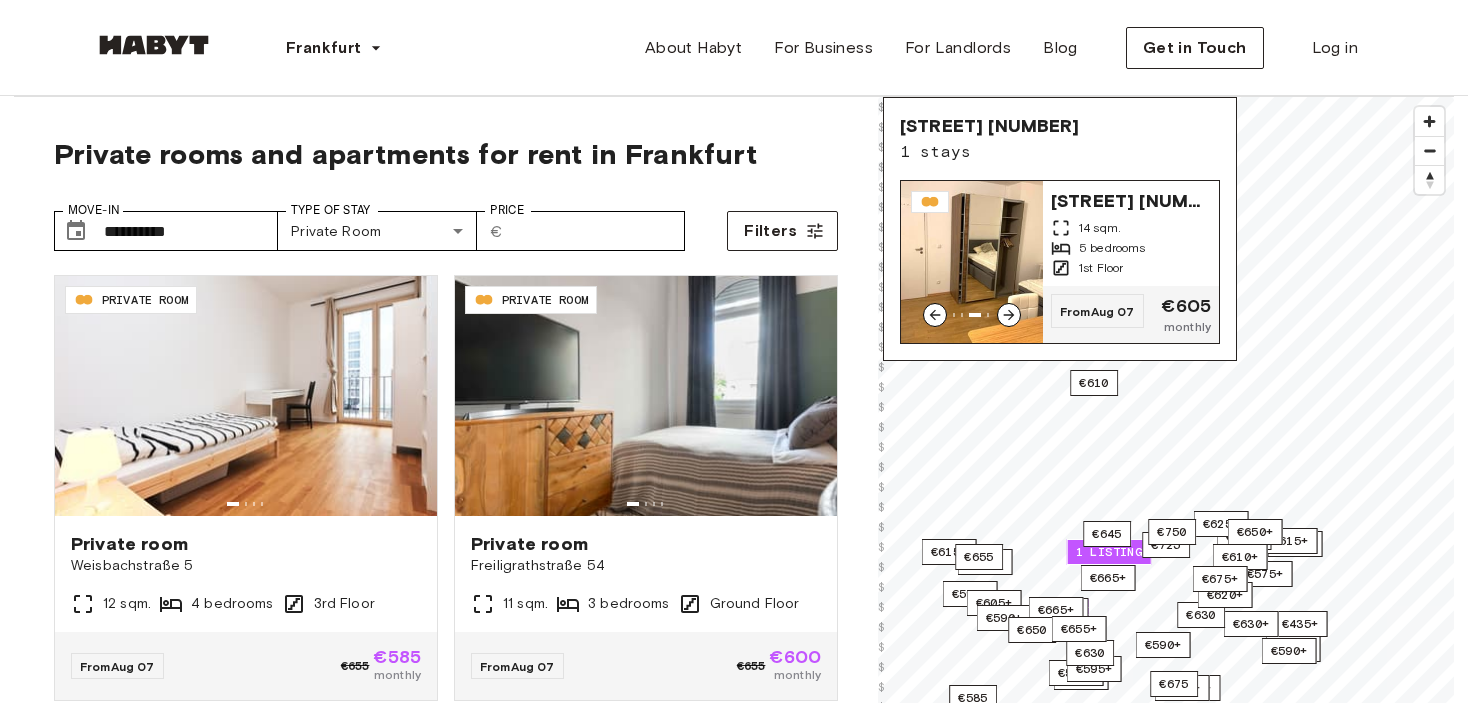 click 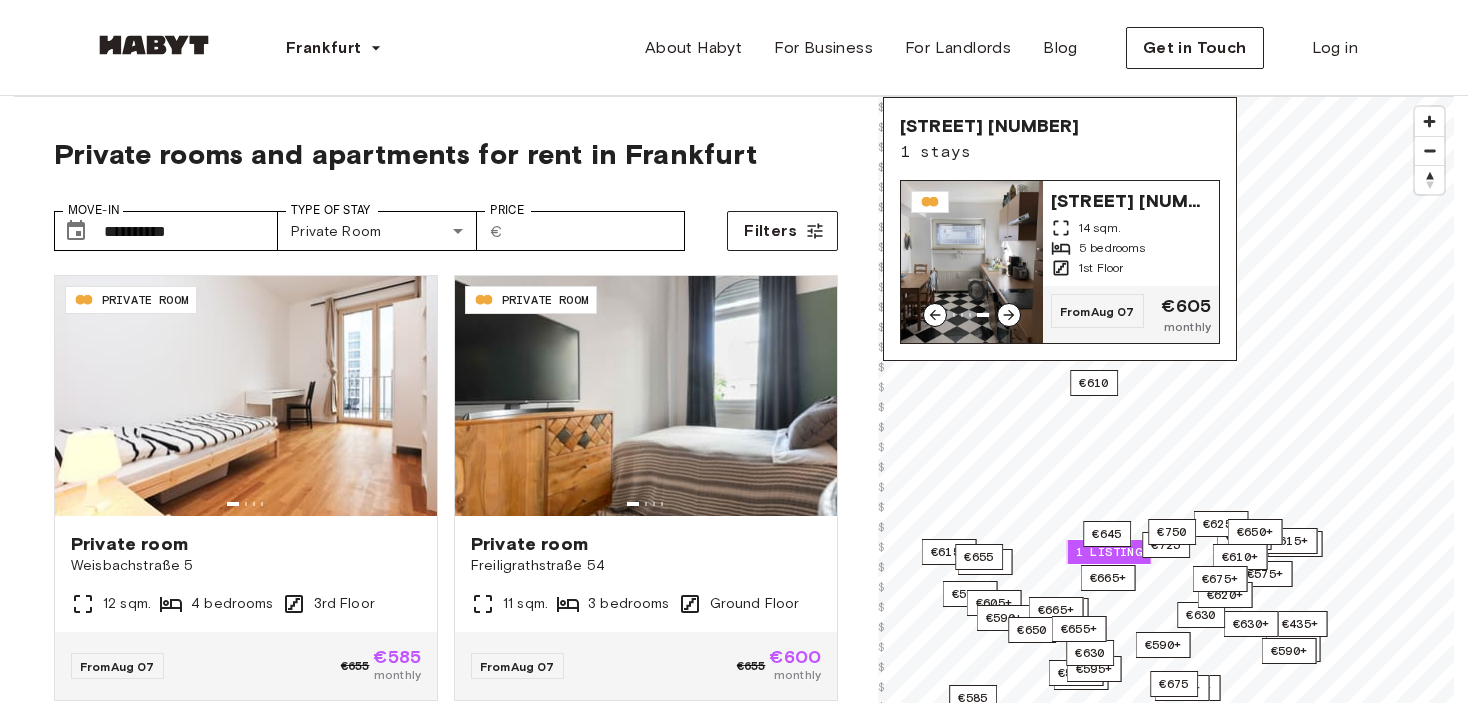 click 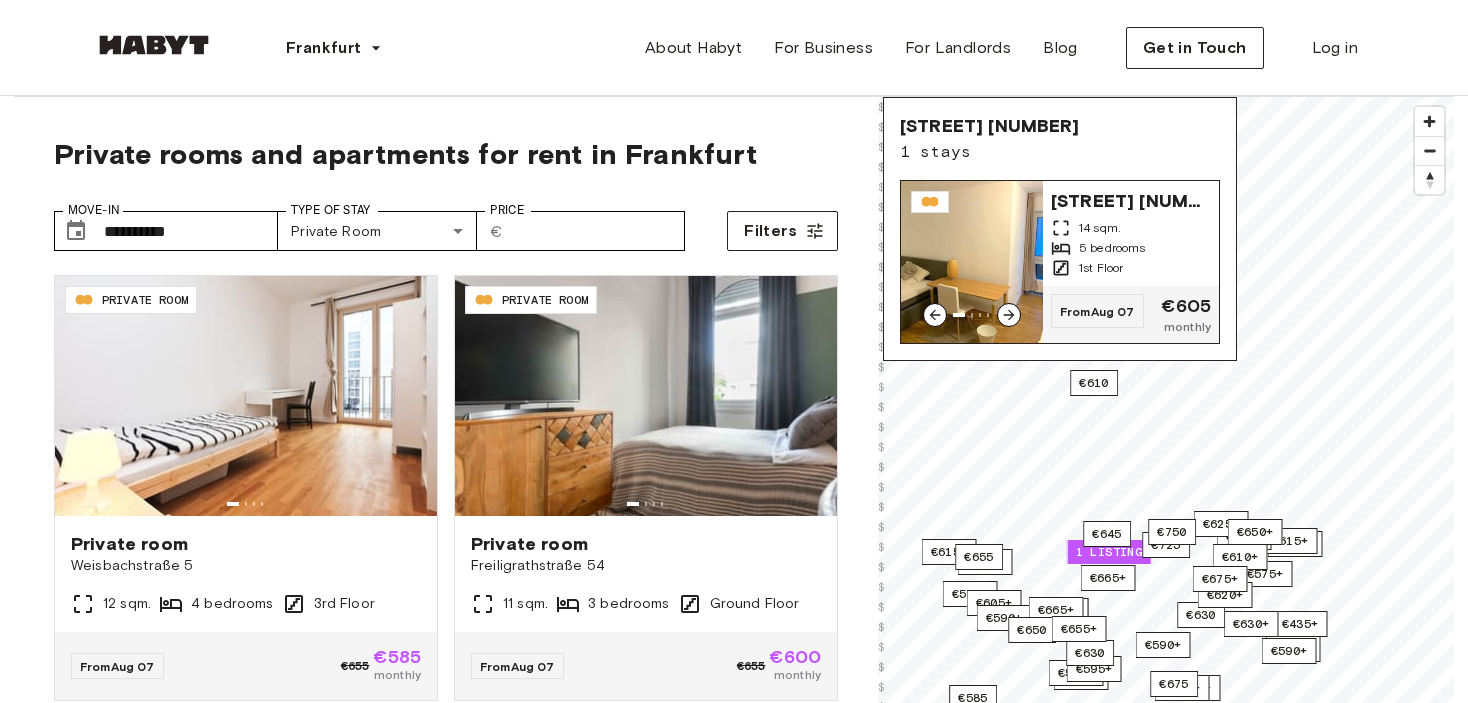 click 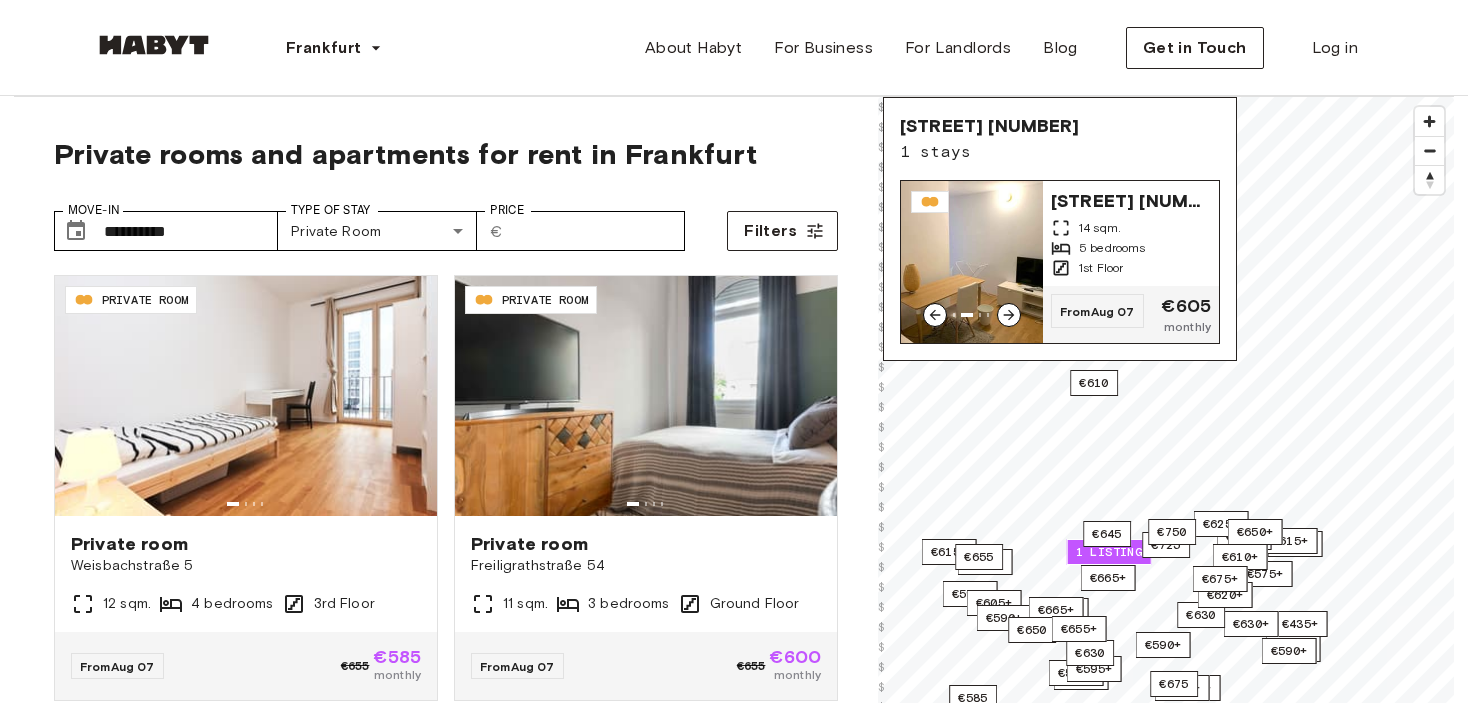 click 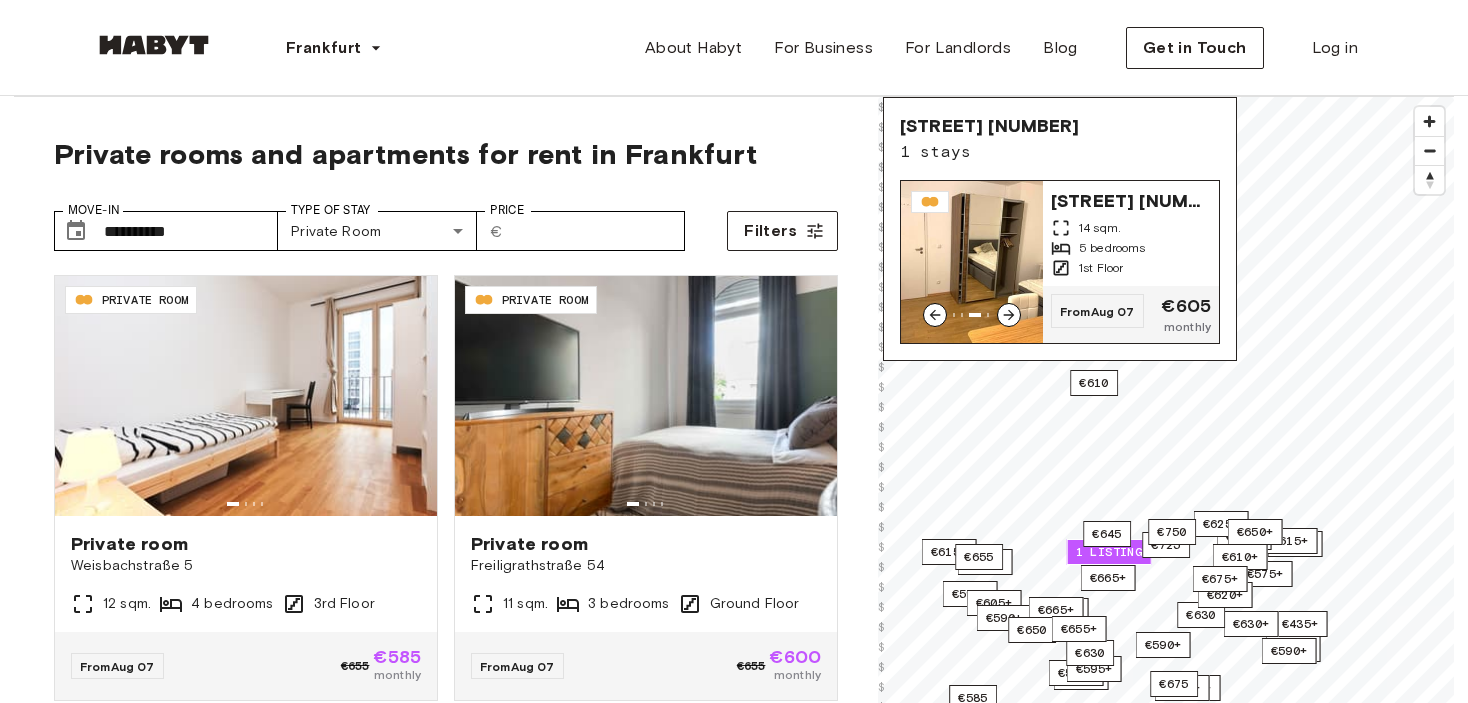 click 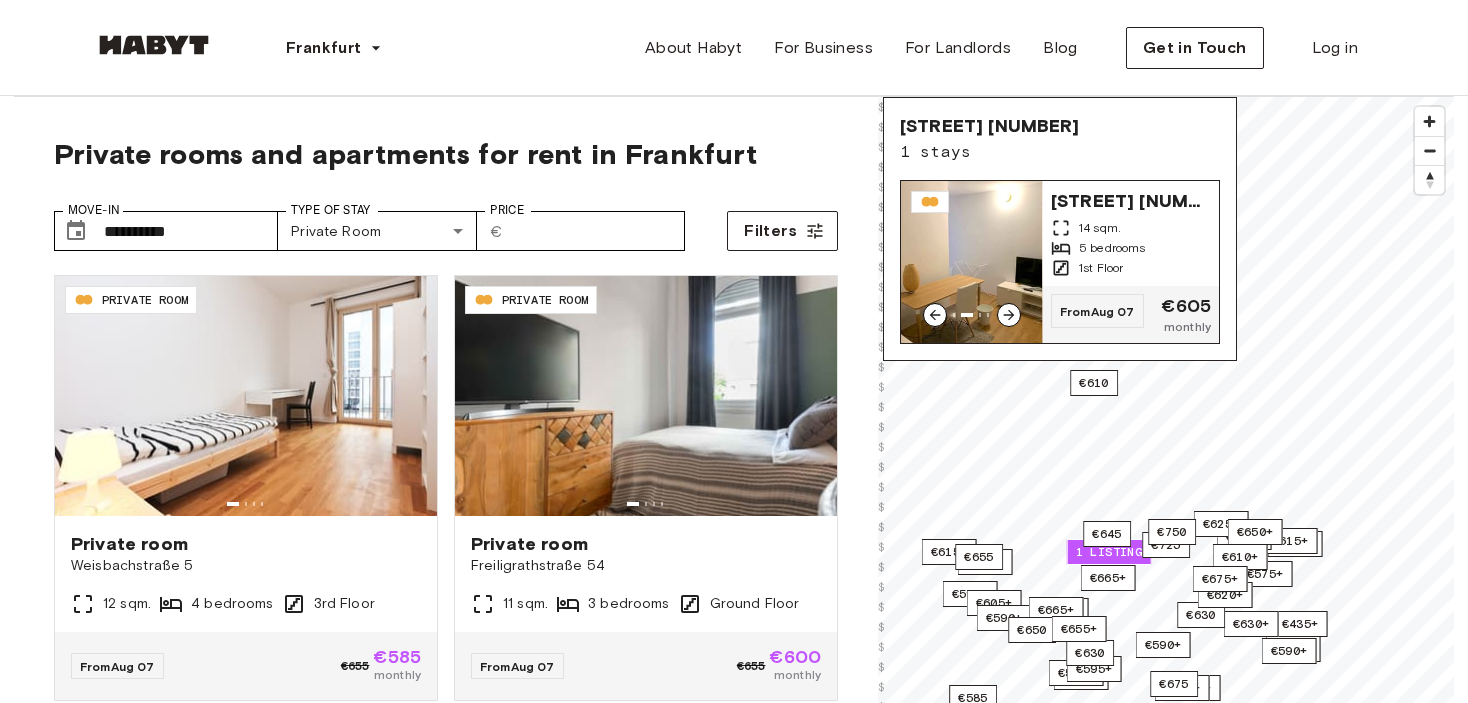 click 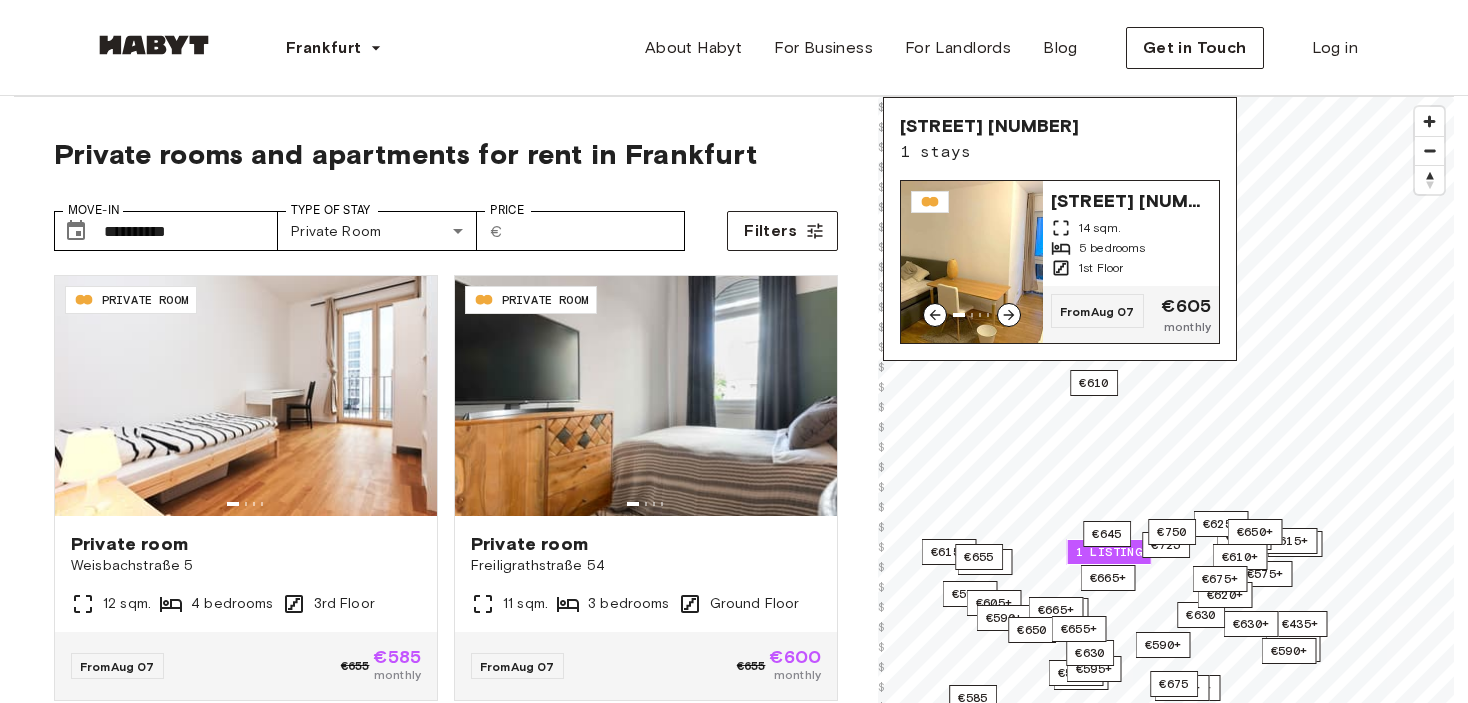 click 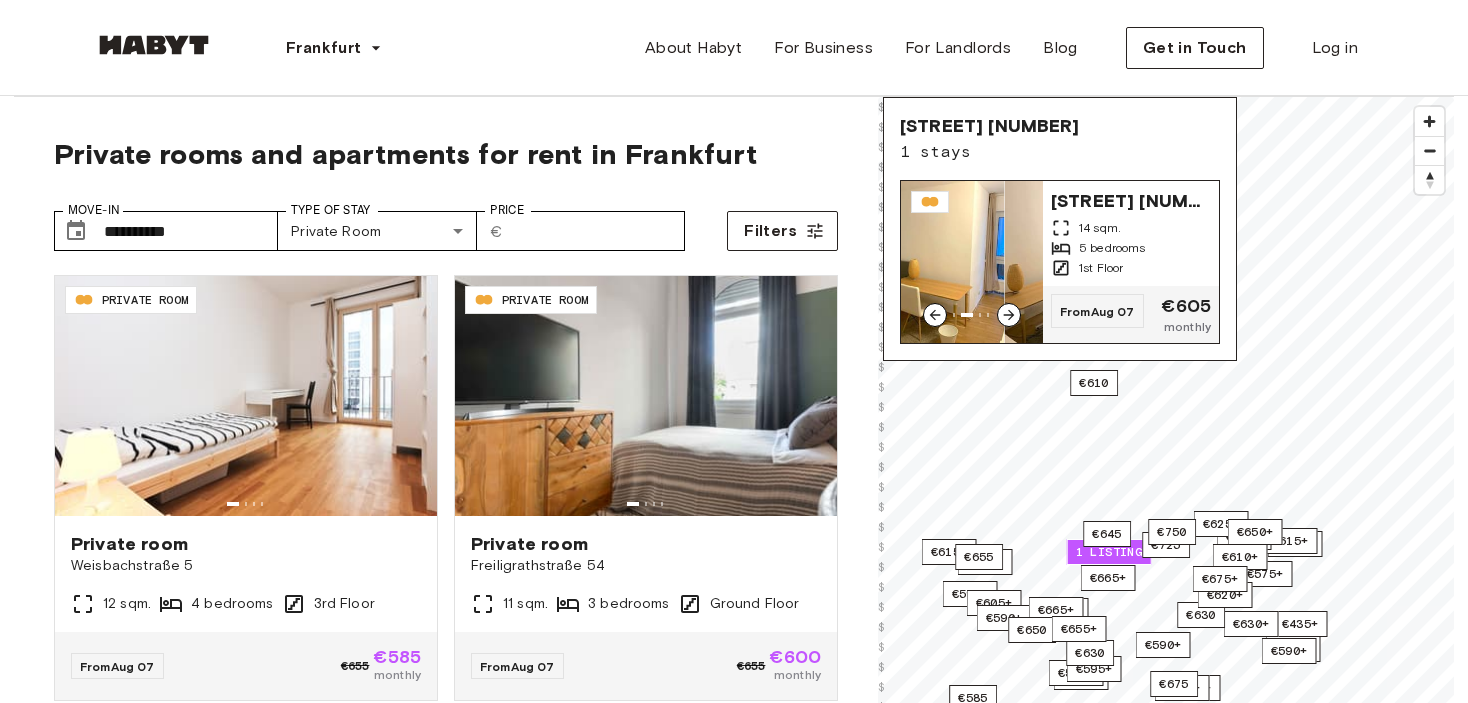 click 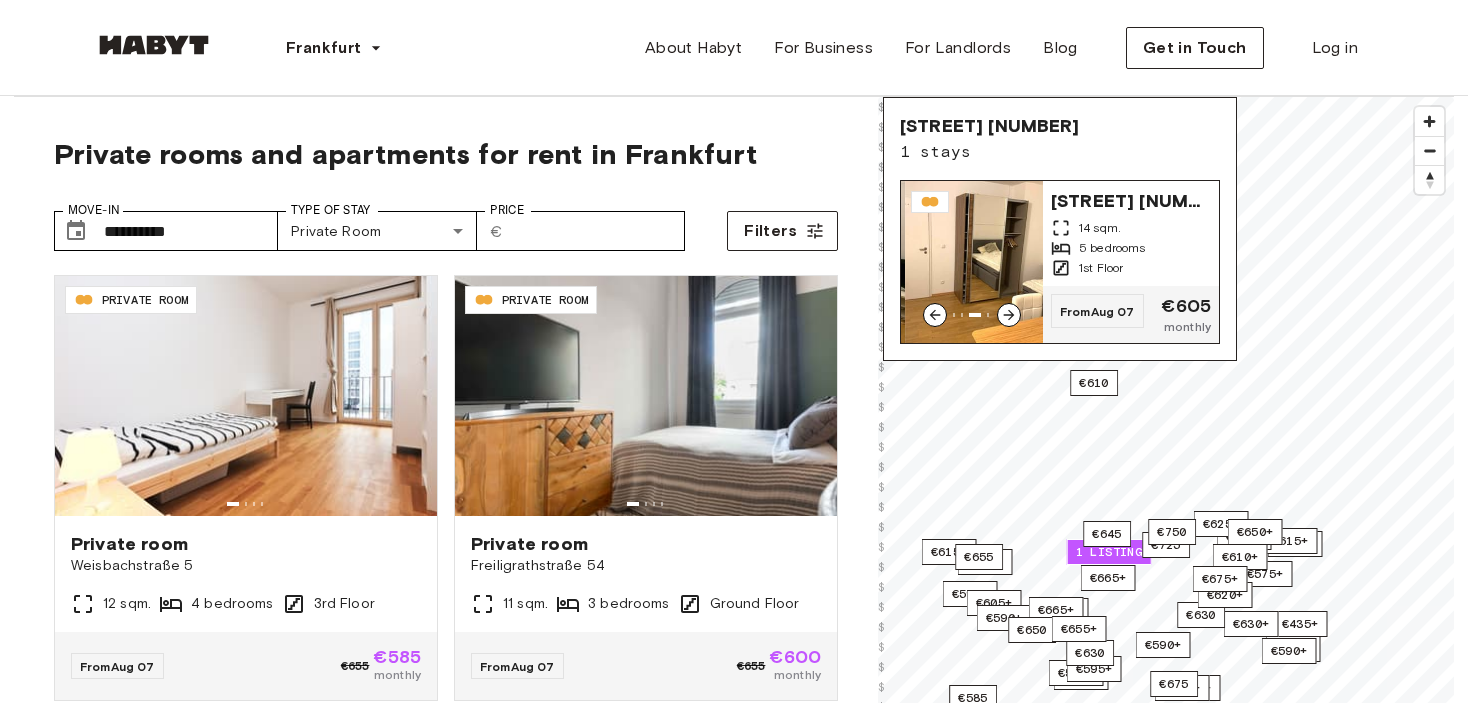 click 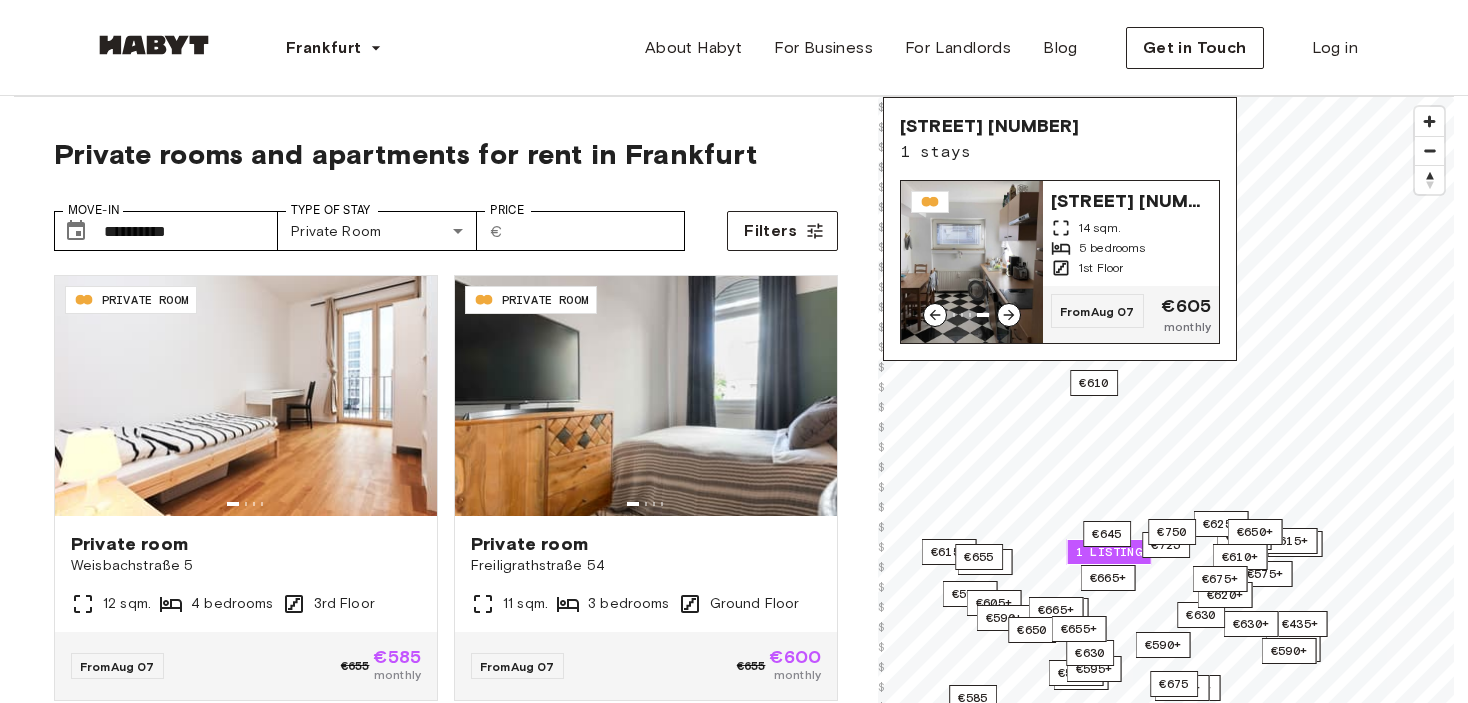 click 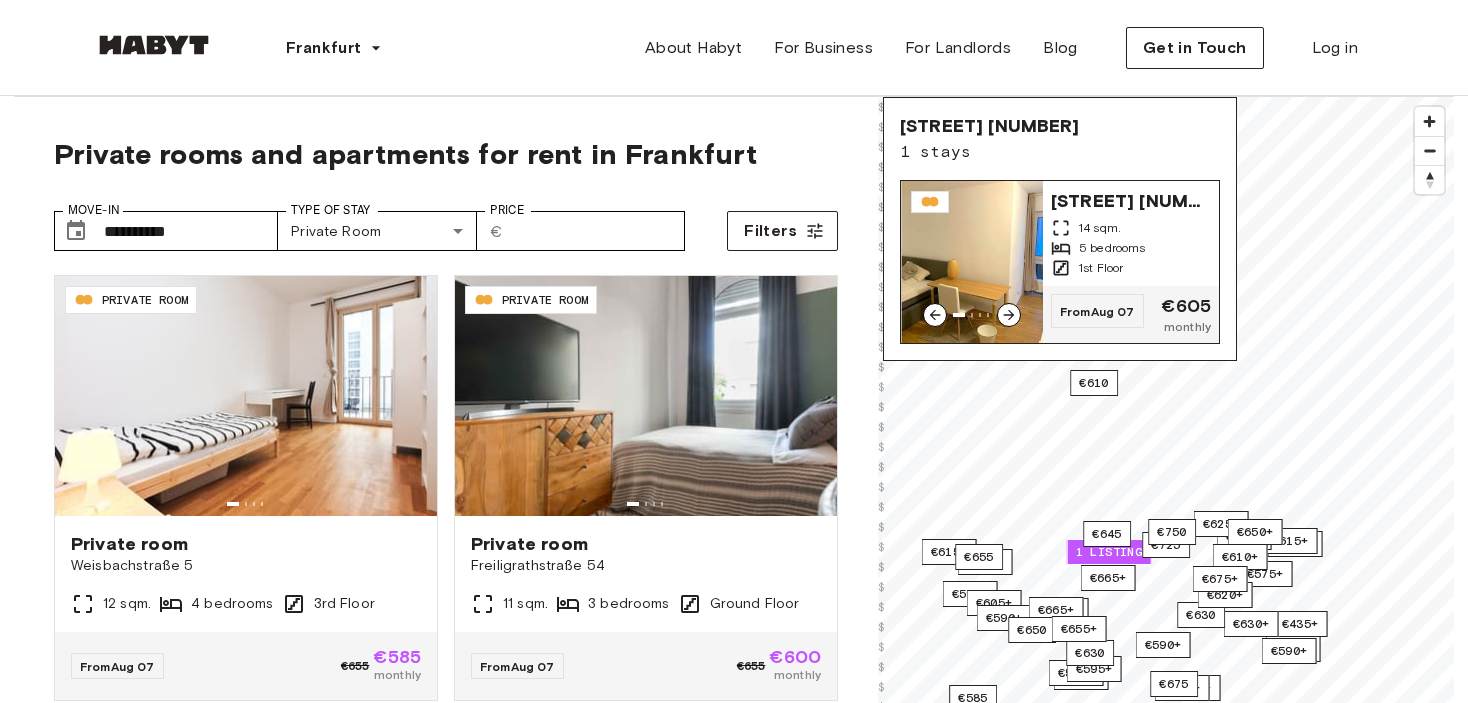 click 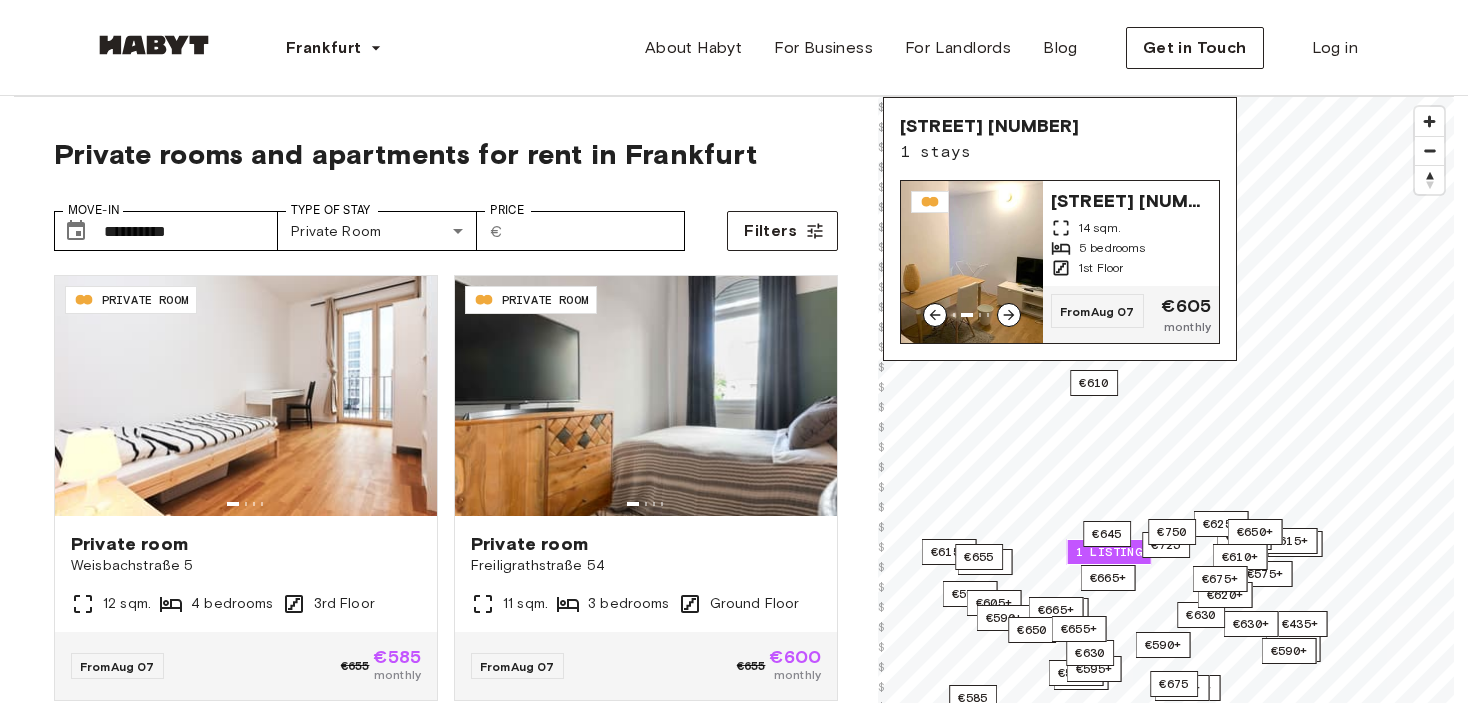 click 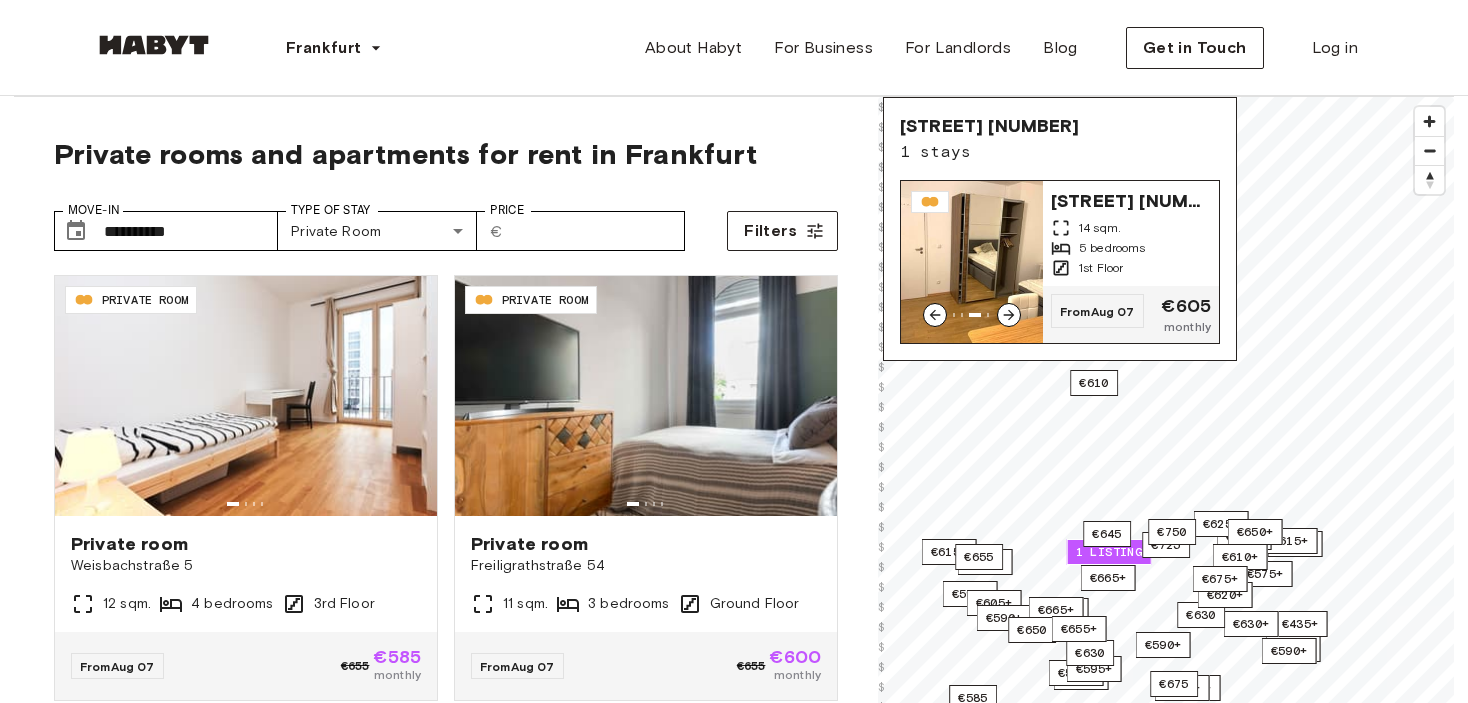 click 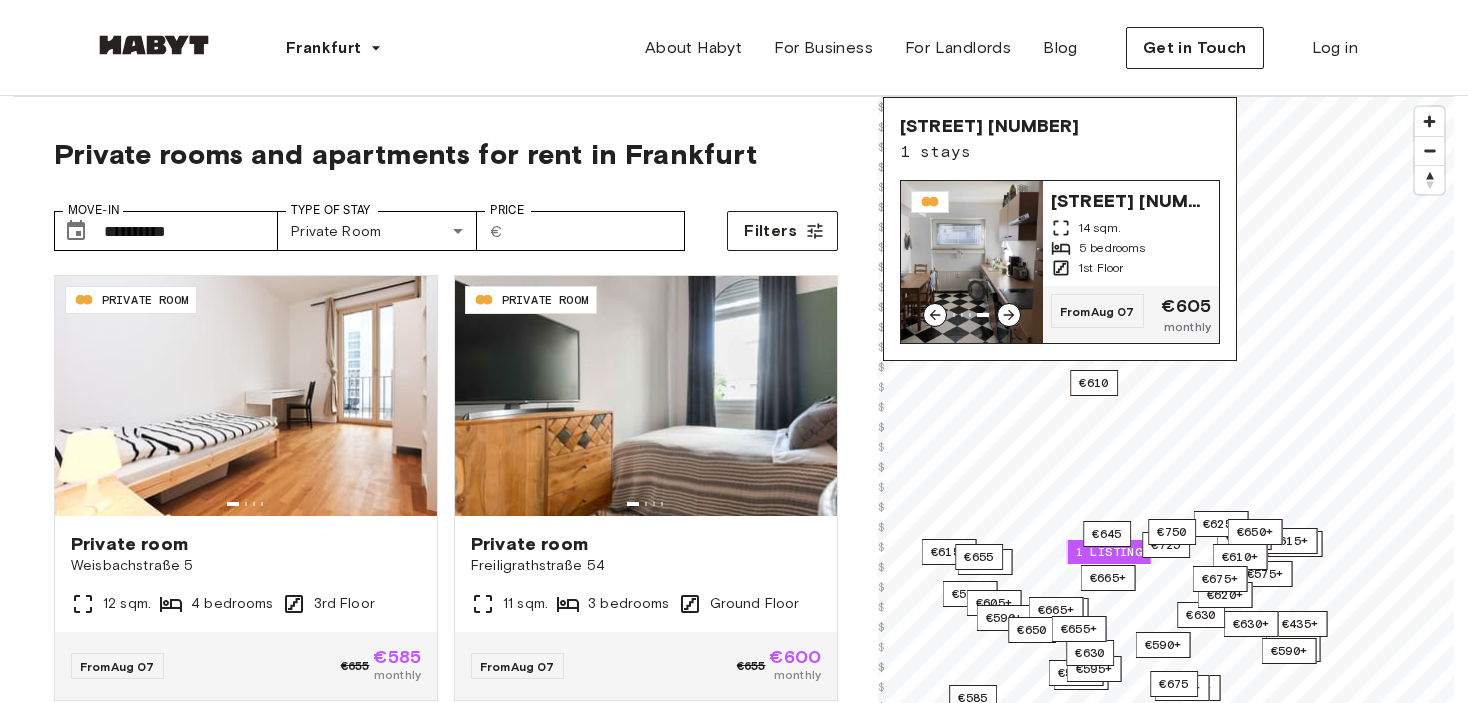 click 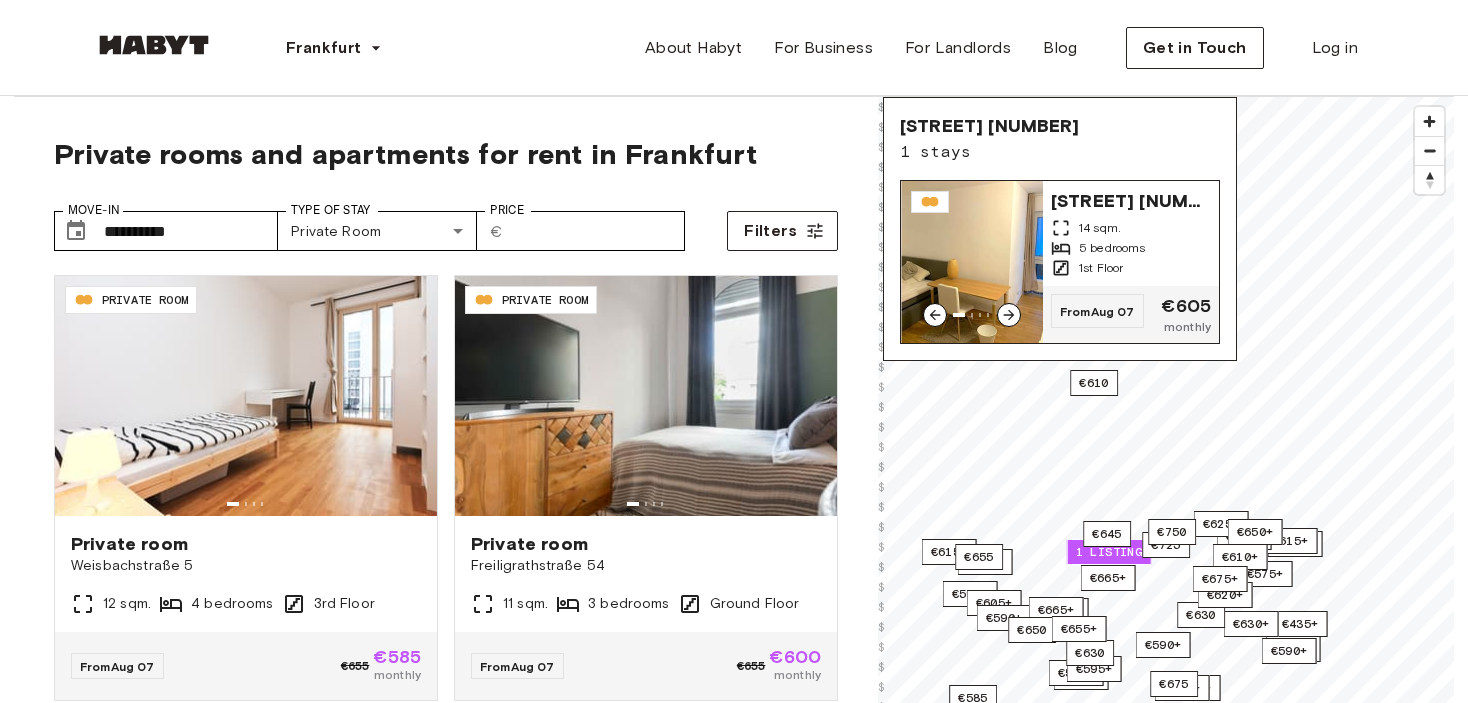 click 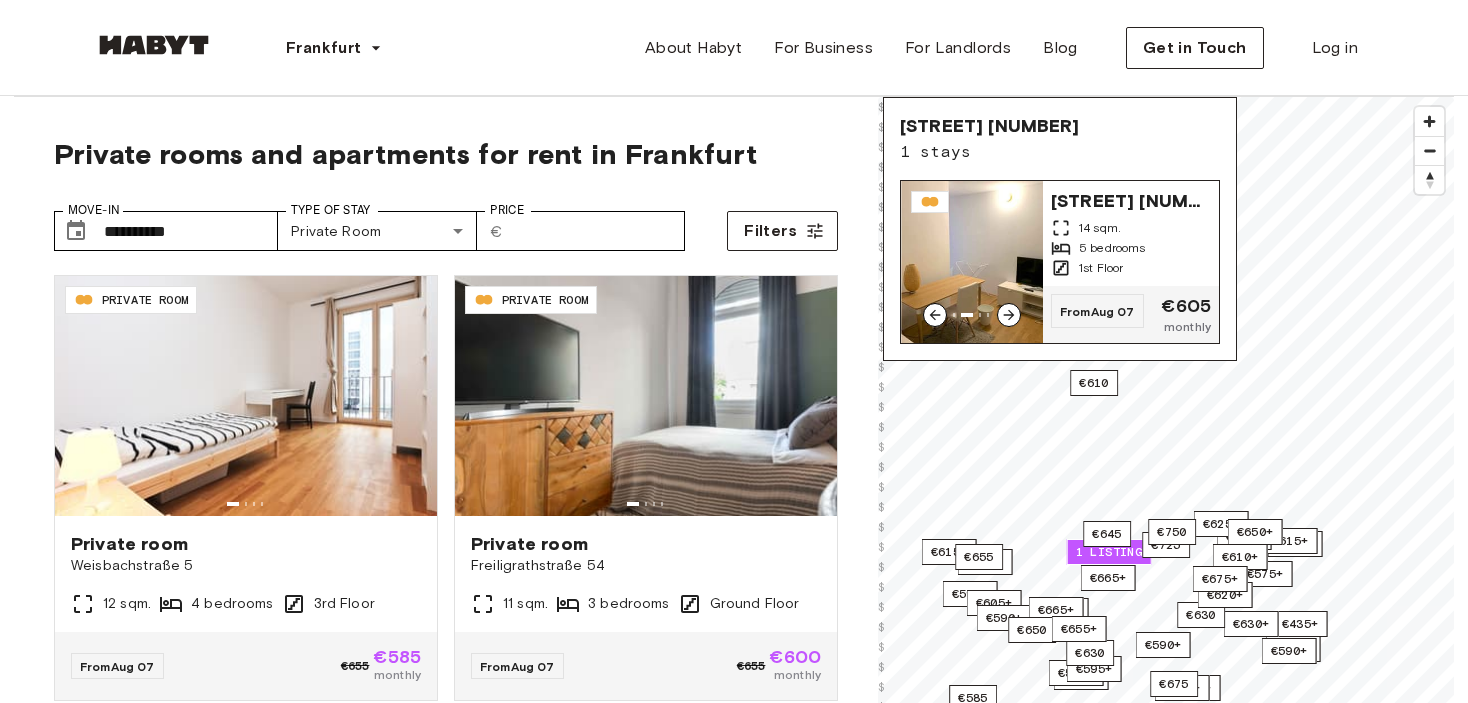click 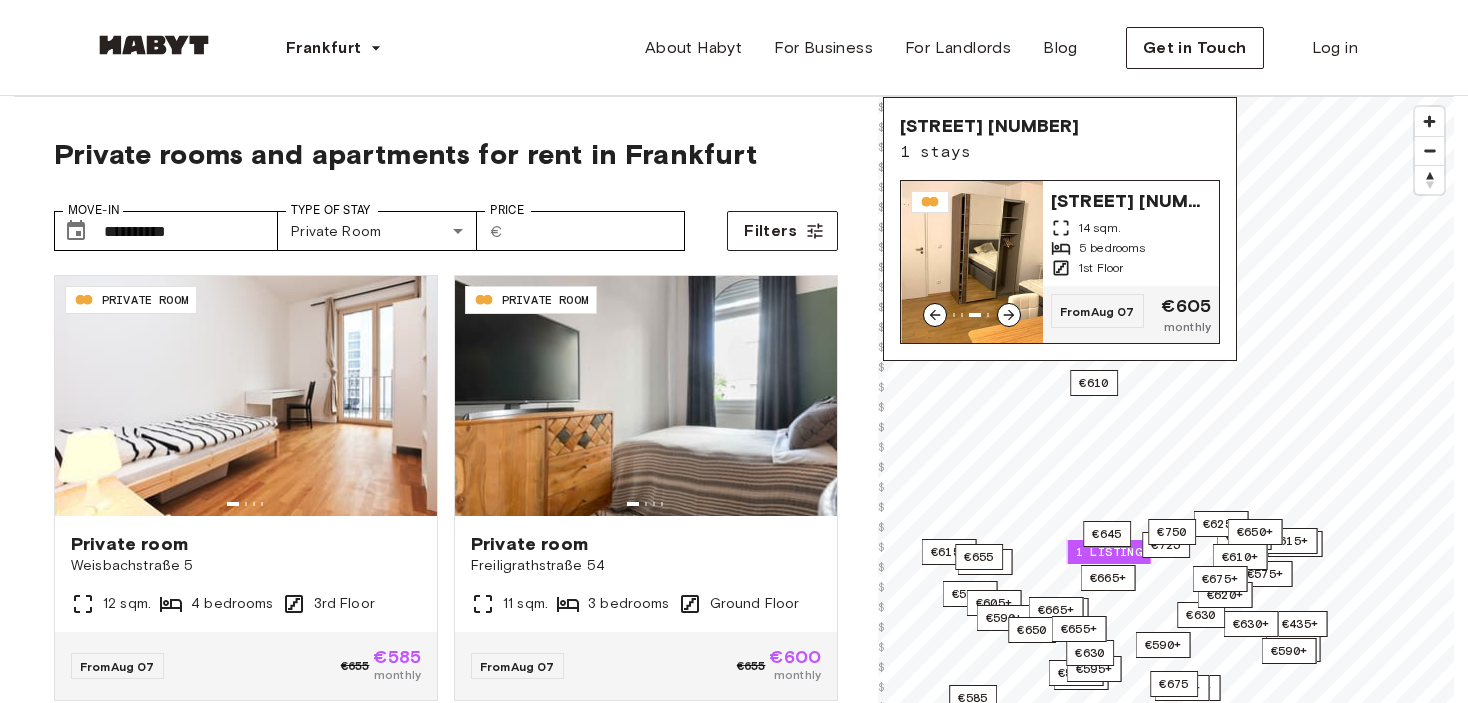 click at bounding box center [972, 262] 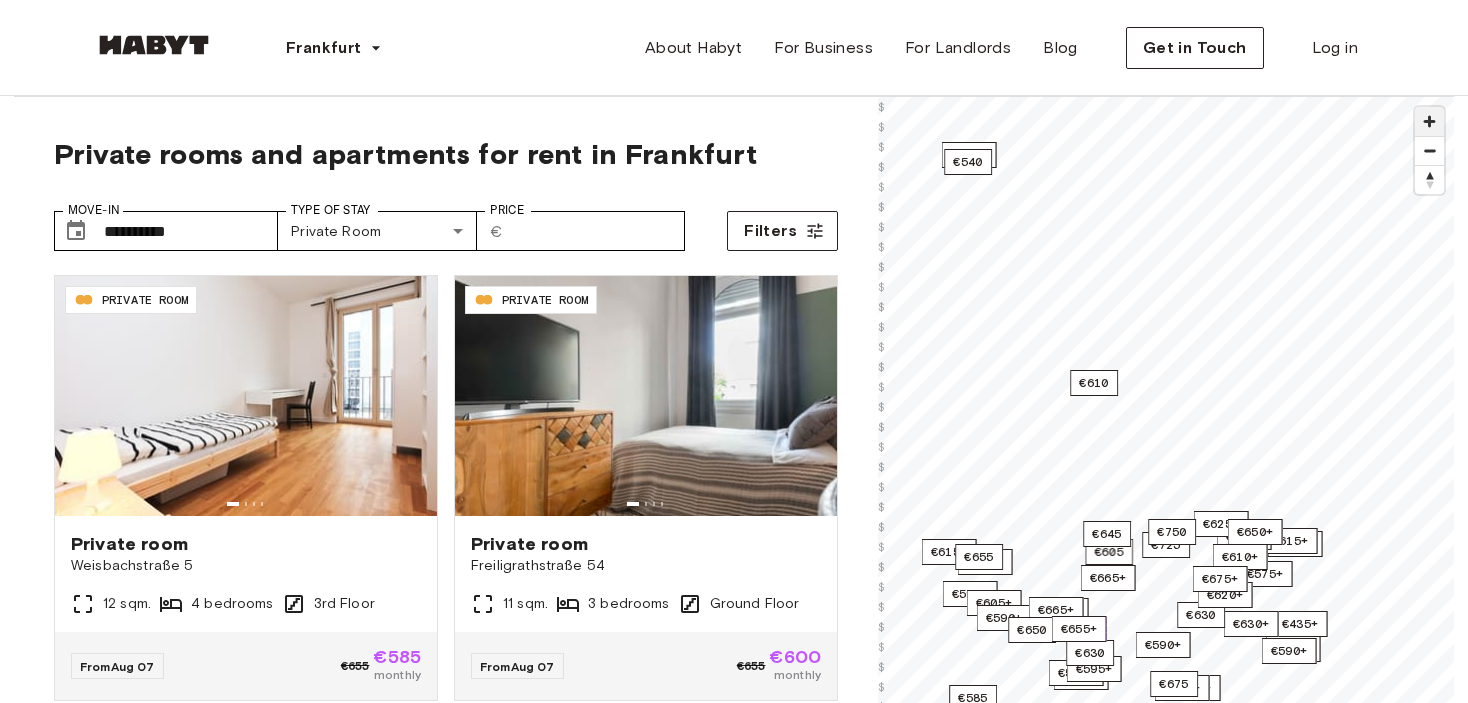 click at bounding box center [1429, 121] 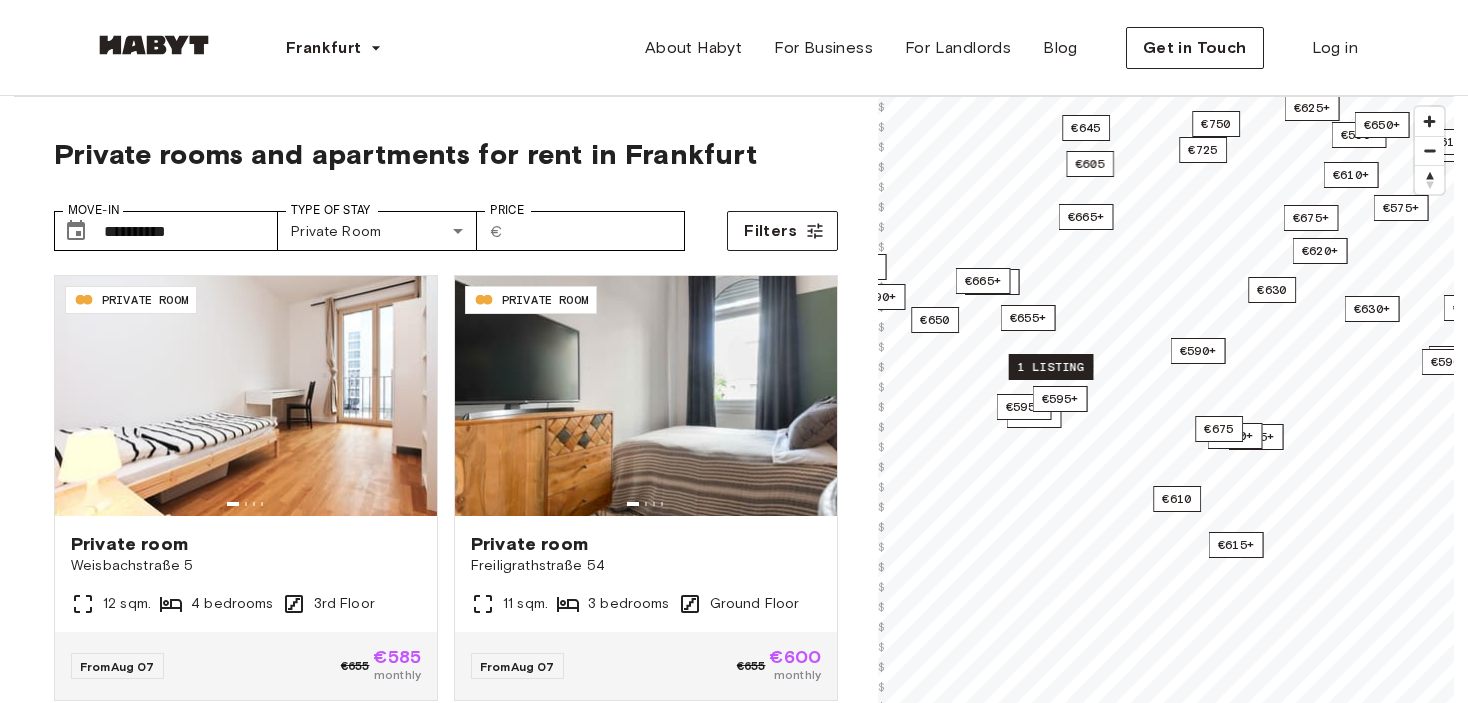 click on "1 listing" at bounding box center (1051, 367) 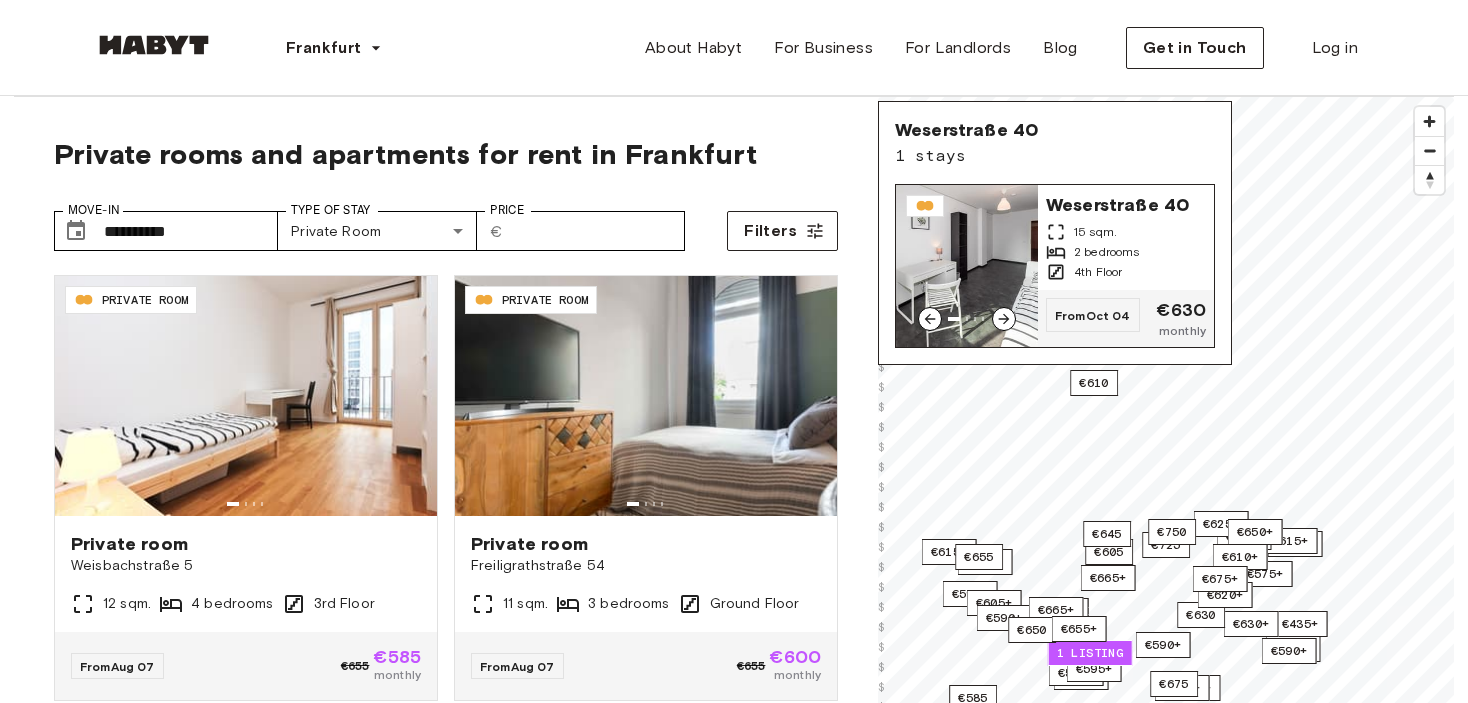 click on "4th Floor" at bounding box center (1098, 272) 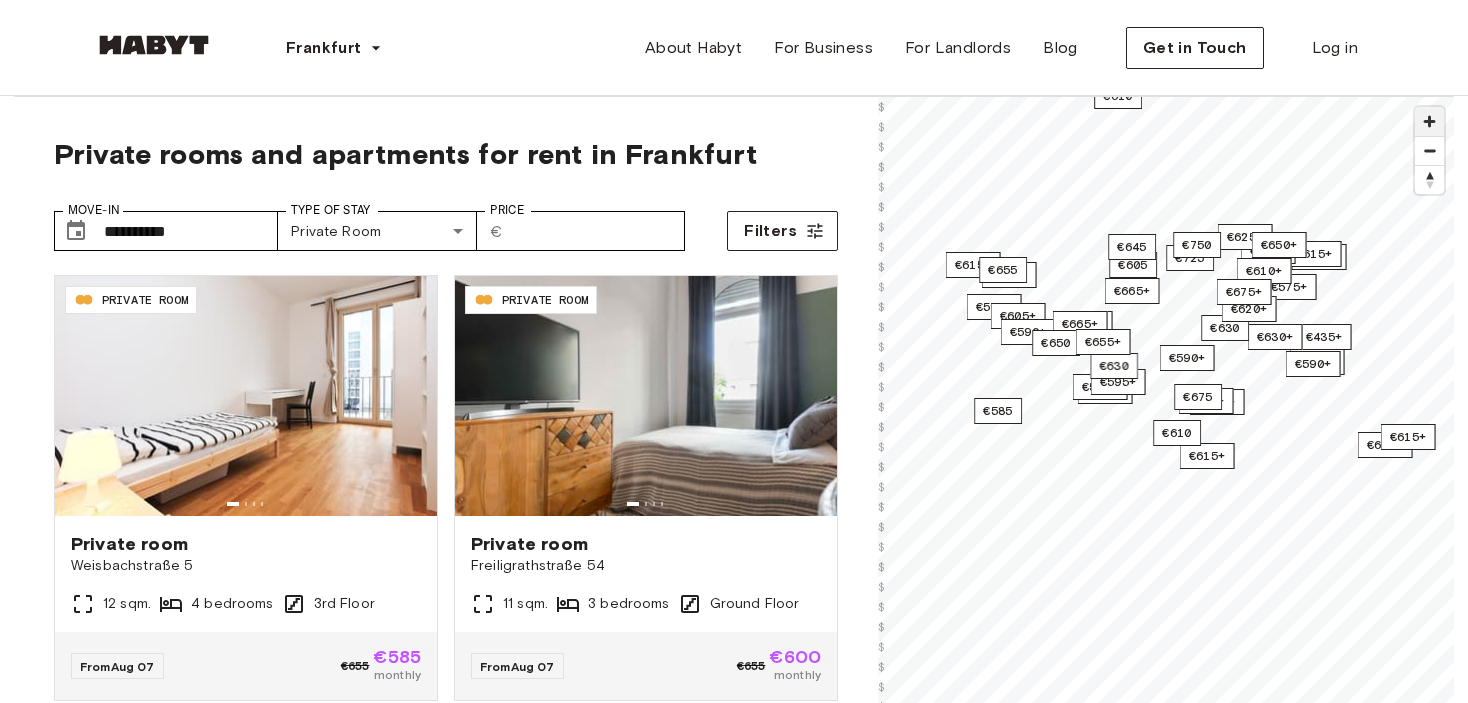 click at bounding box center [1429, 121] 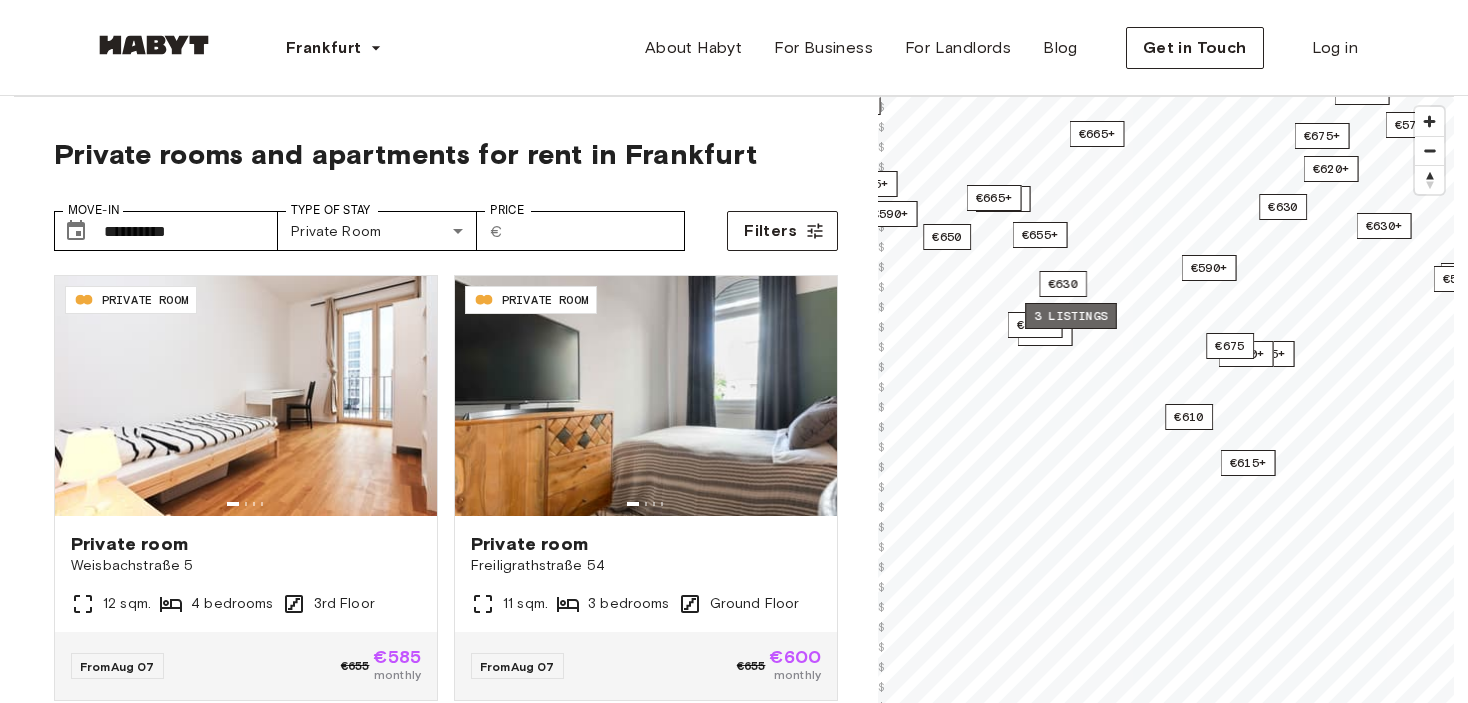 click on "3 listings" at bounding box center [1071, 316] 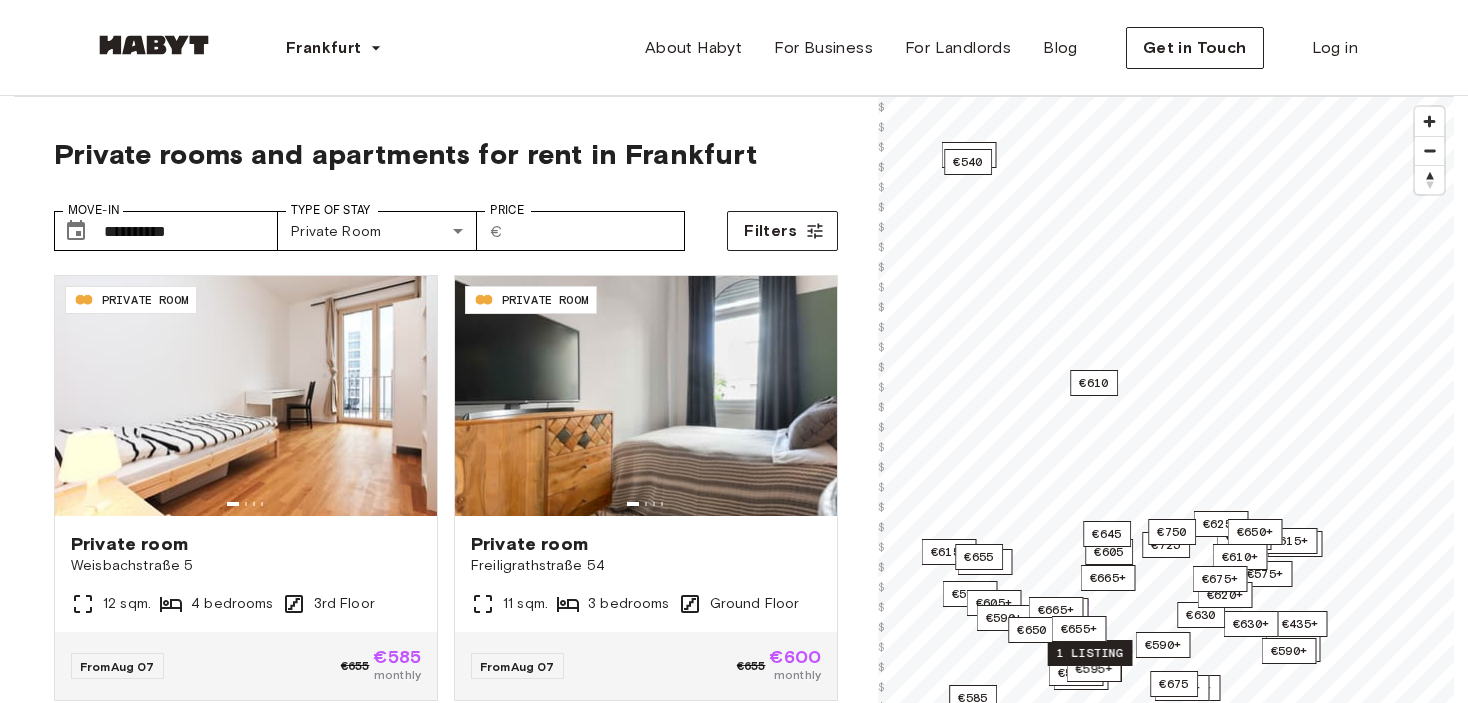 click on "1 listing" at bounding box center [1090, 653] 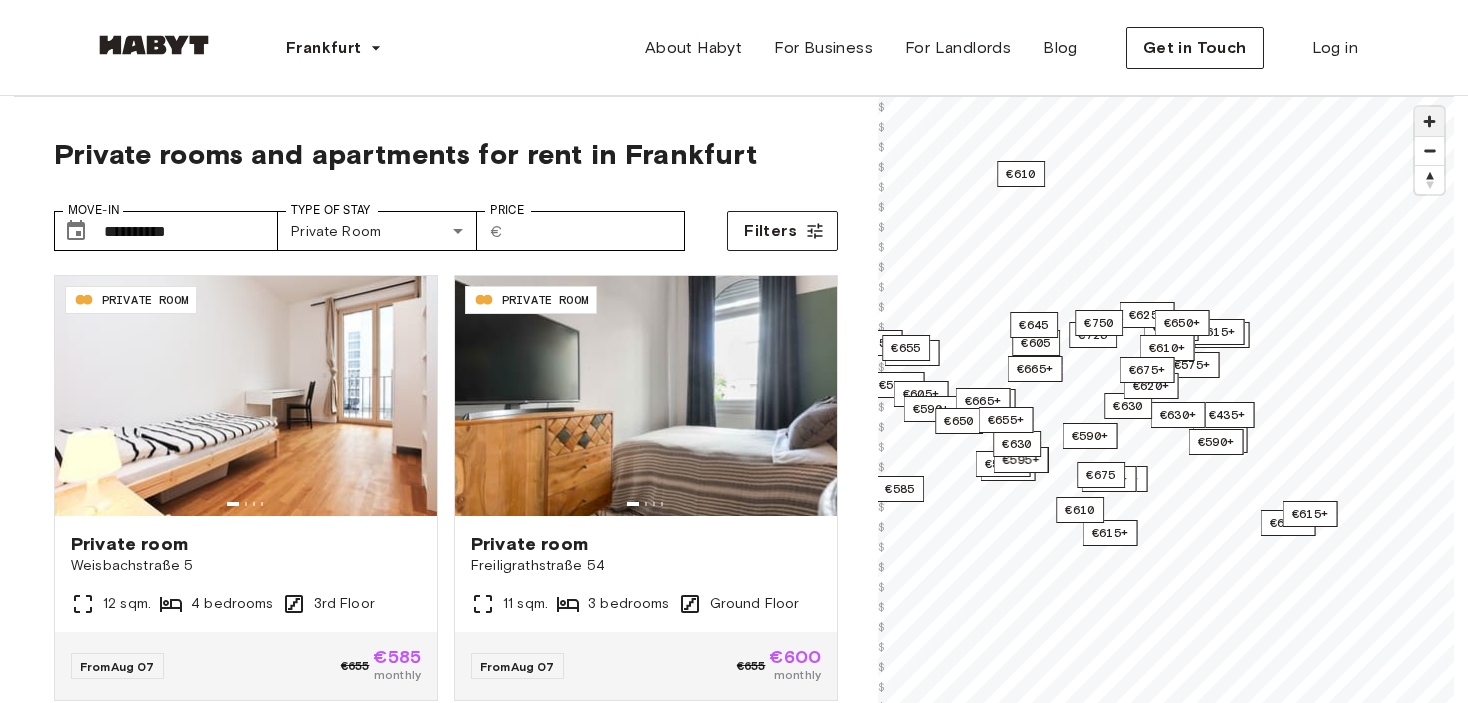 click at bounding box center [1429, 121] 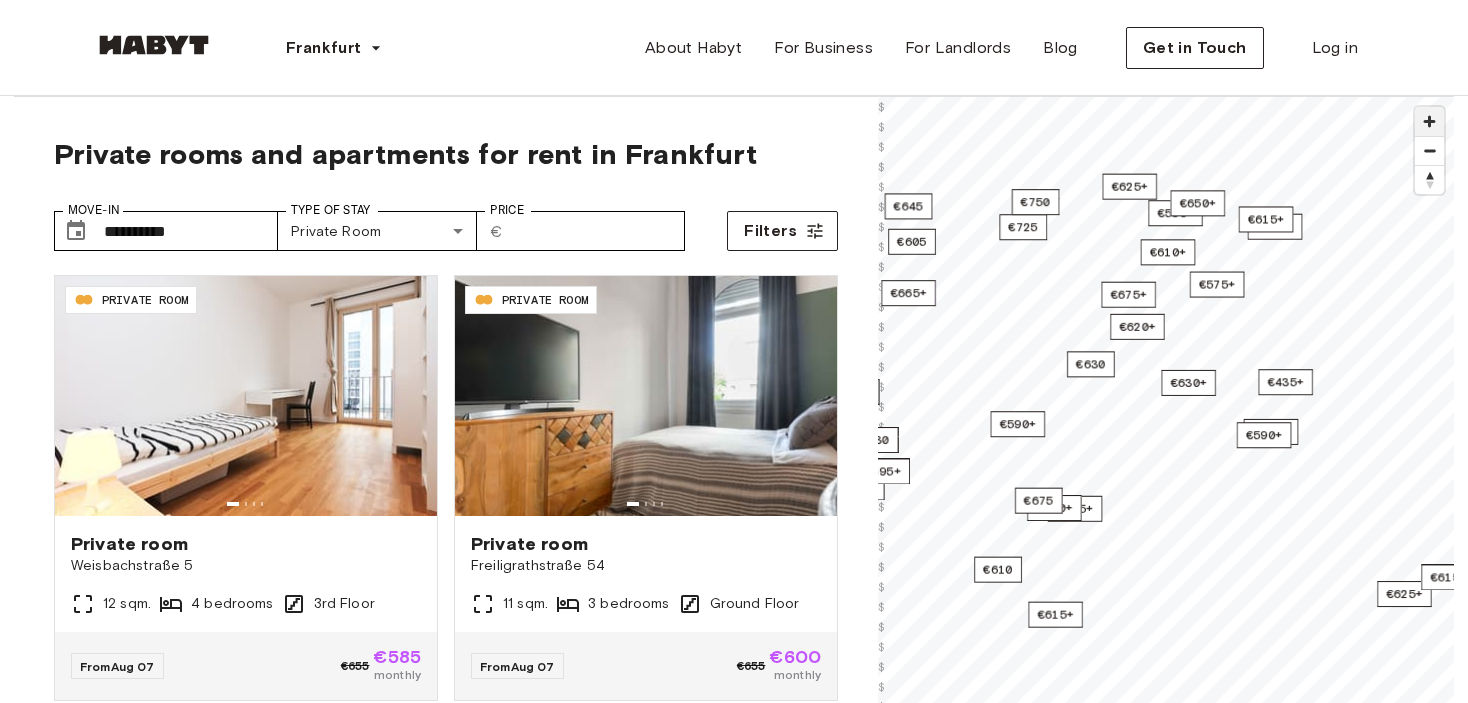 click at bounding box center [1429, 121] 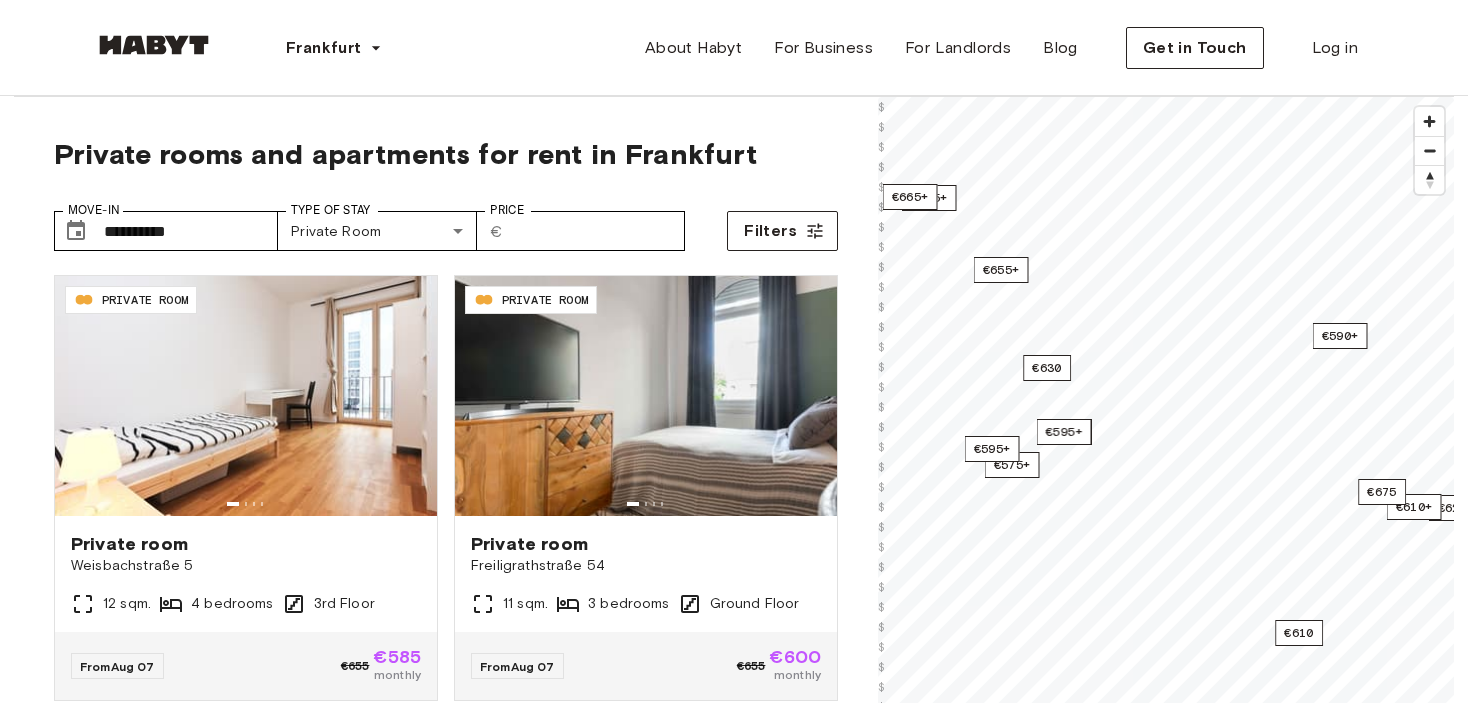 click on "**********" at bounding box center [734, 2432] 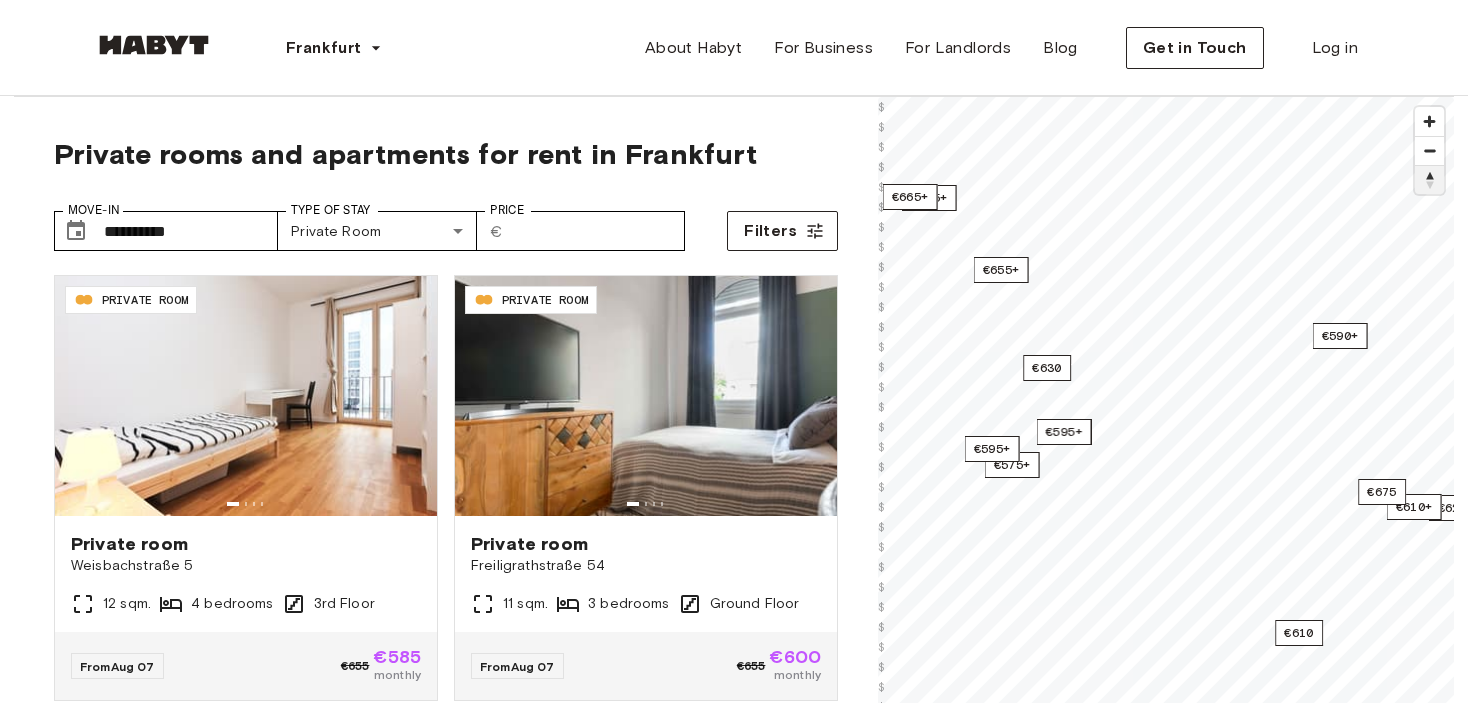 click at bounding box center [1429, 180] 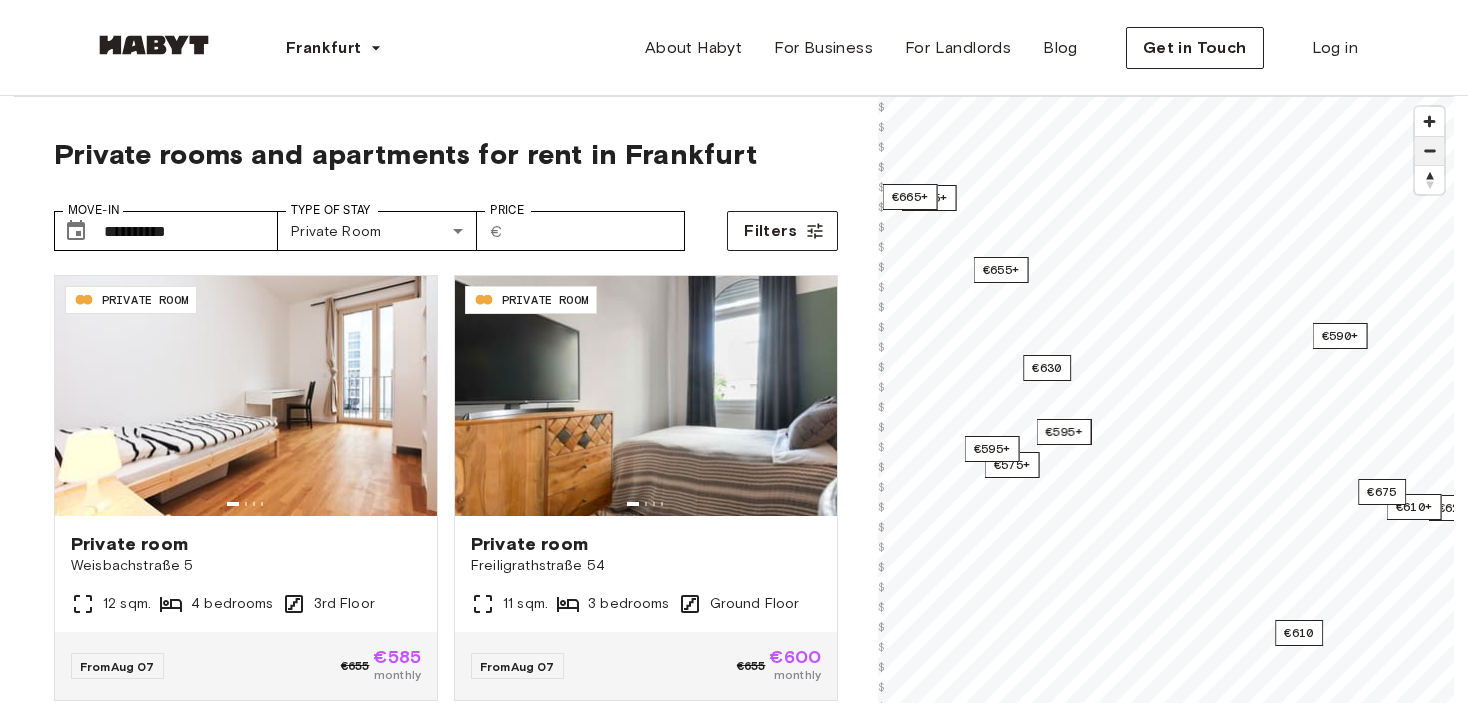 click at bounding box center (1429, 151) 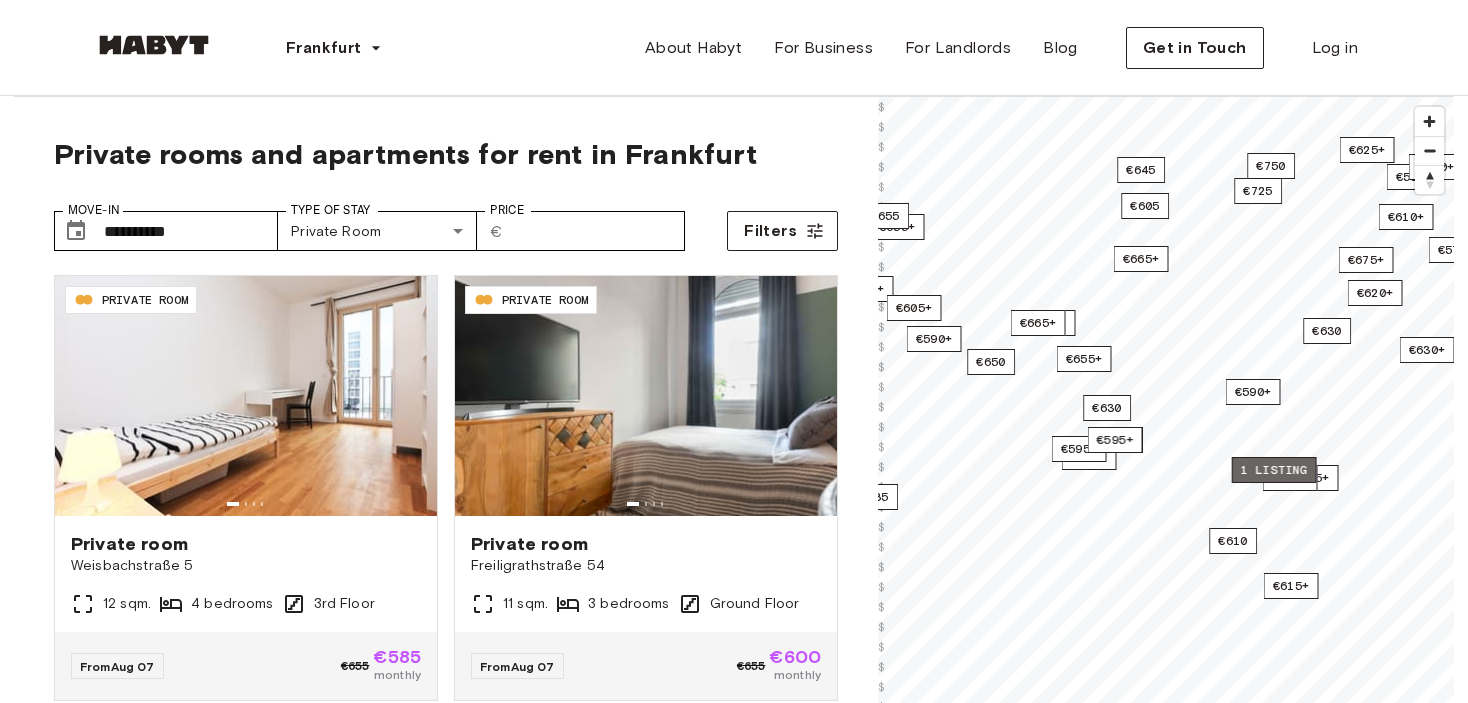 click on "1 listing" at bounding box center (1274, 470) 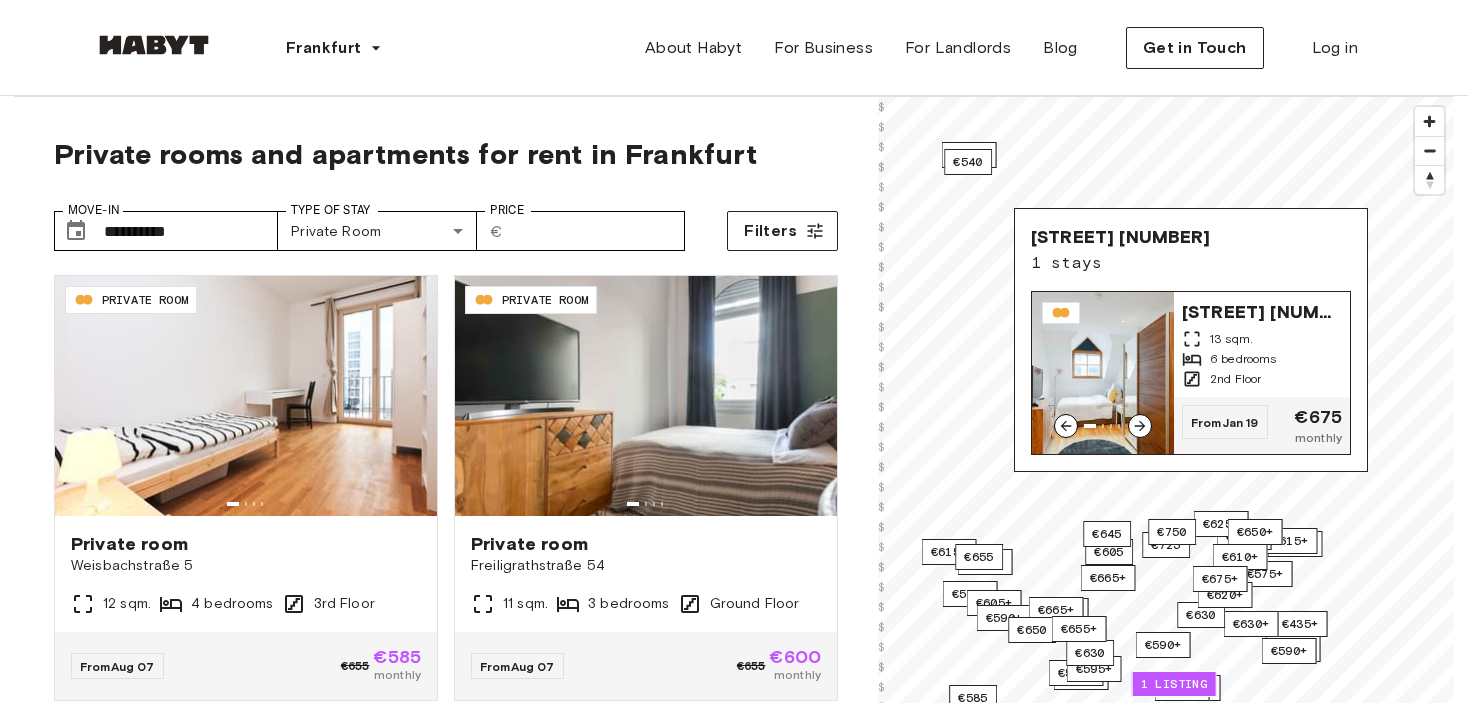 click on "13 sqm." at bounding box center (1231, 339) 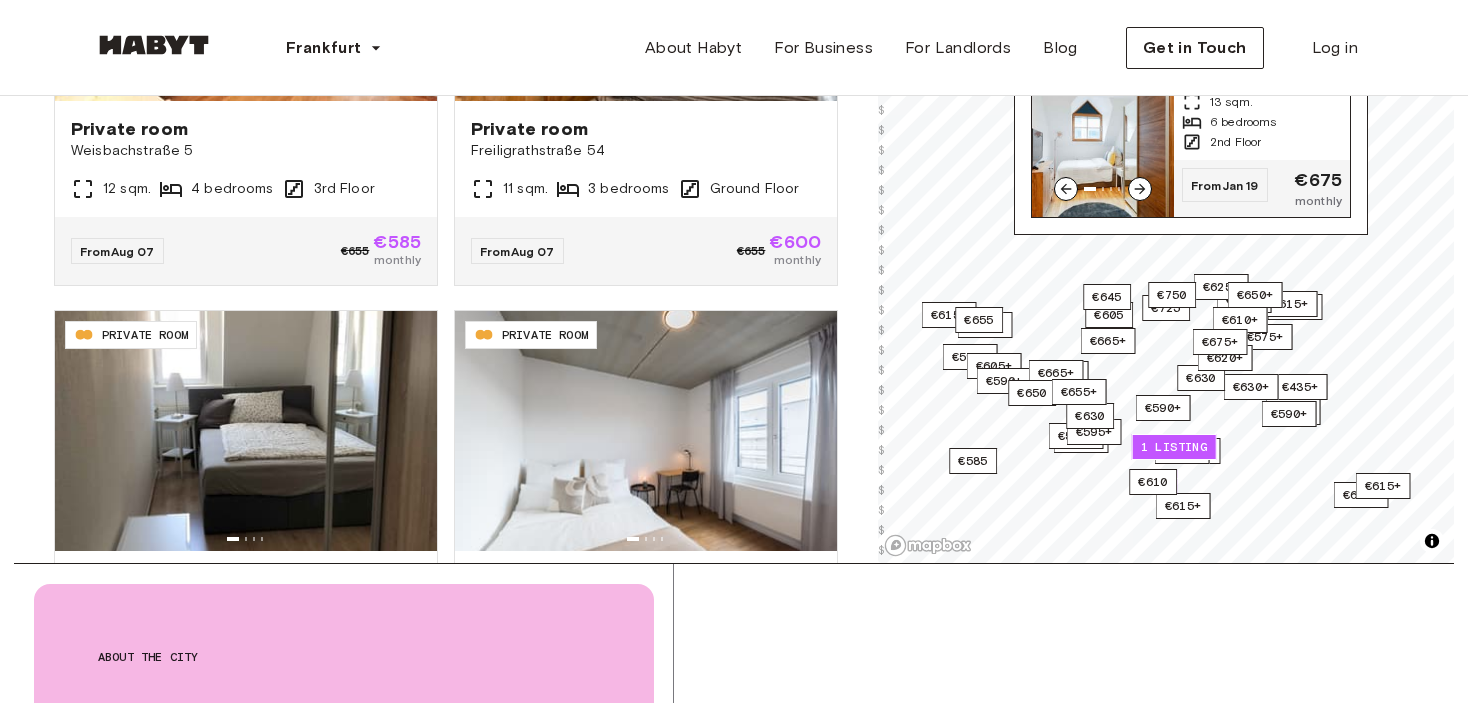 scroll, scrollTop: 416, scrollLeft: 0, axis: vertical 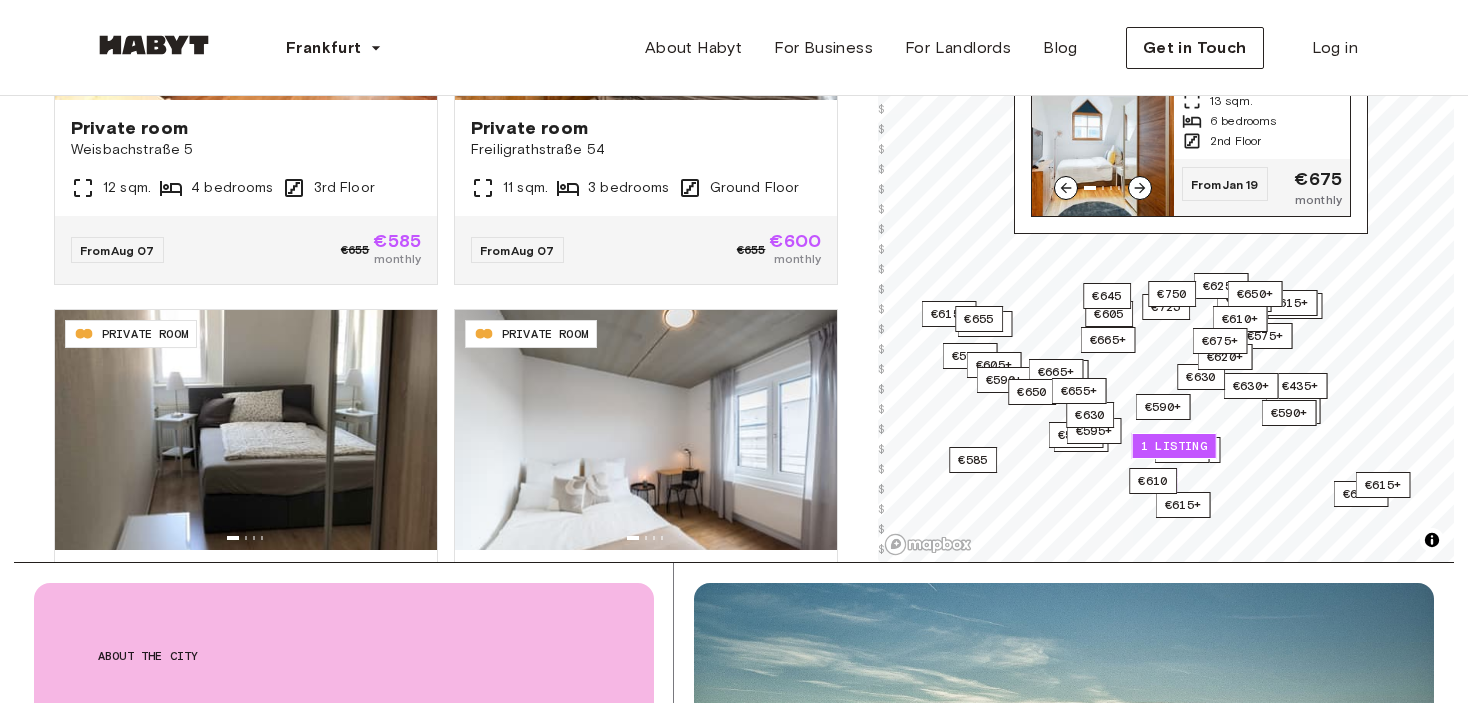 click on "2nd Floor" at bounding box center [1262, 141] 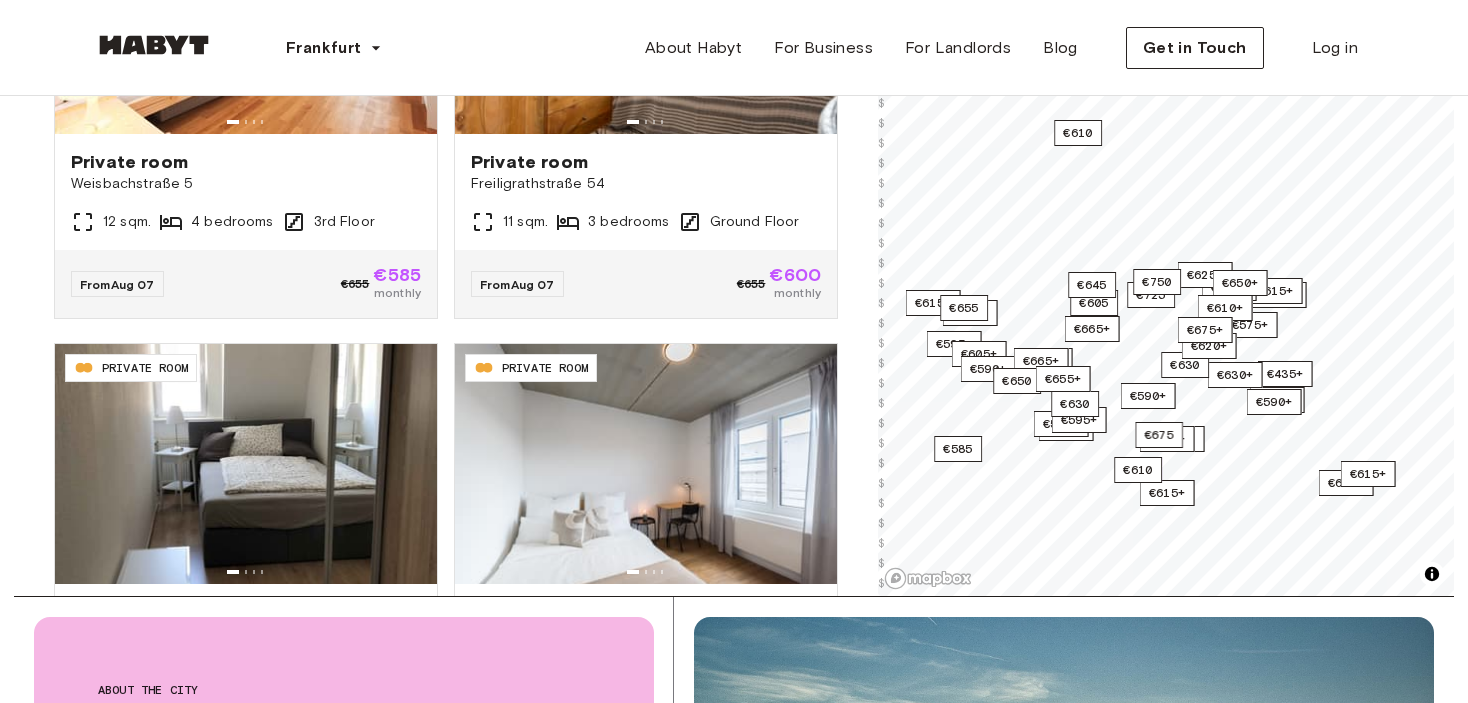 scroll, scrollTop: 380, scrollLeft: 0, axis: vertical 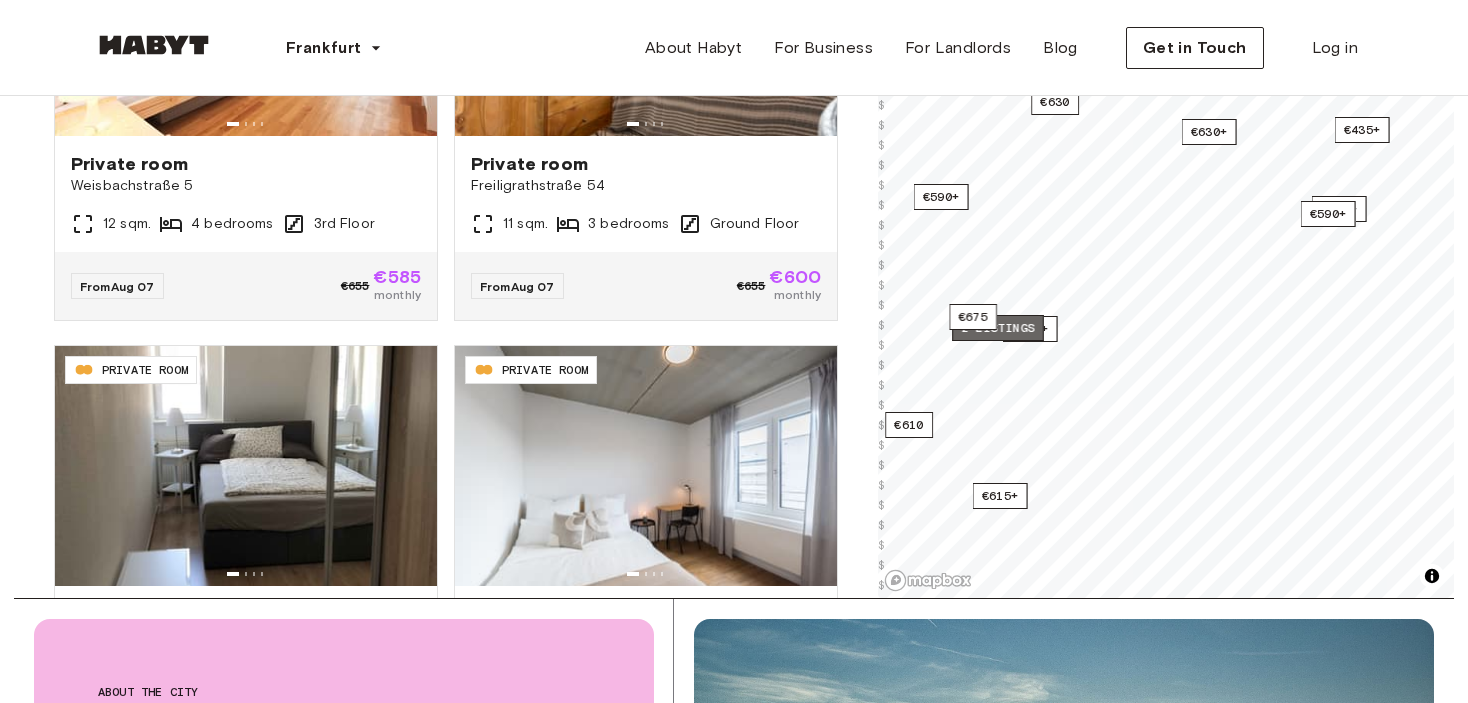 click on "2 listings" at bounding box center [998, 328] 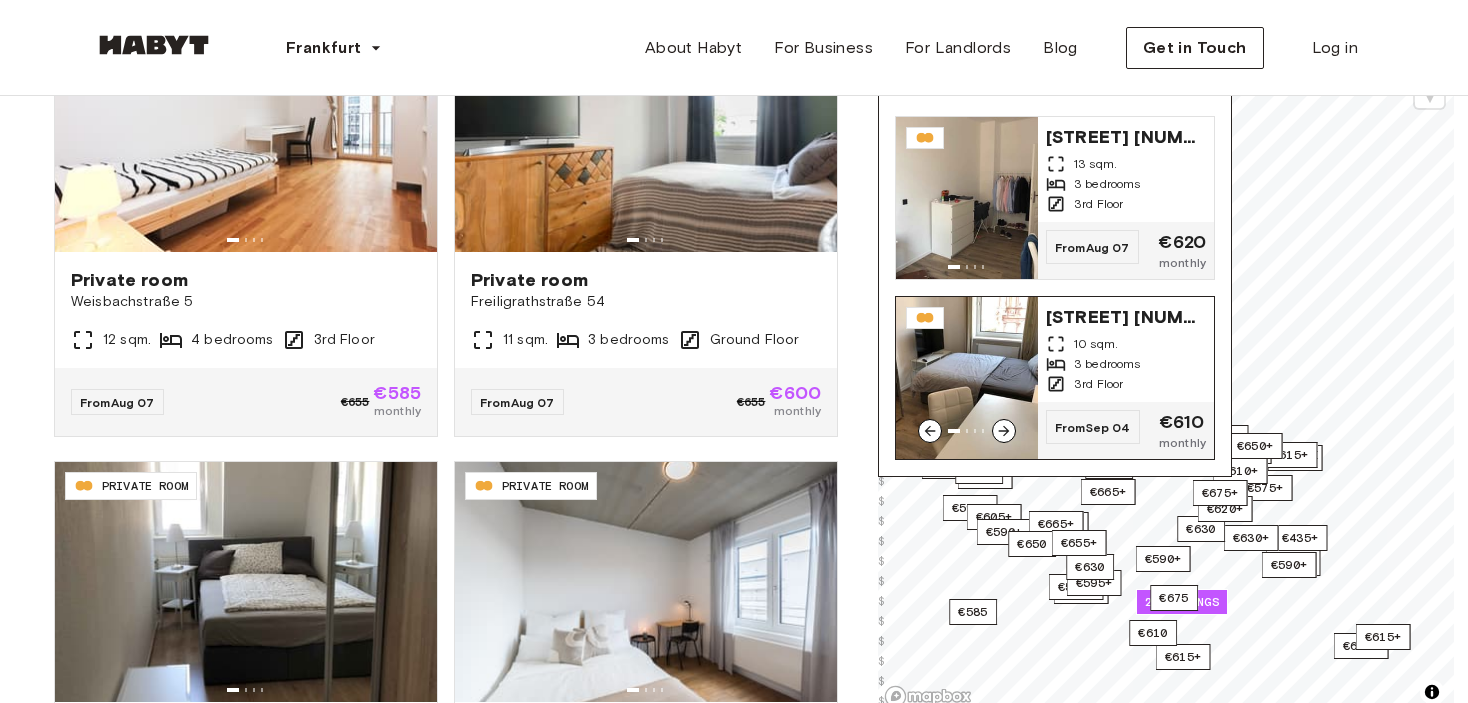 scroll, scrollTop: 204, scrollLeft: 0, axis: vertical 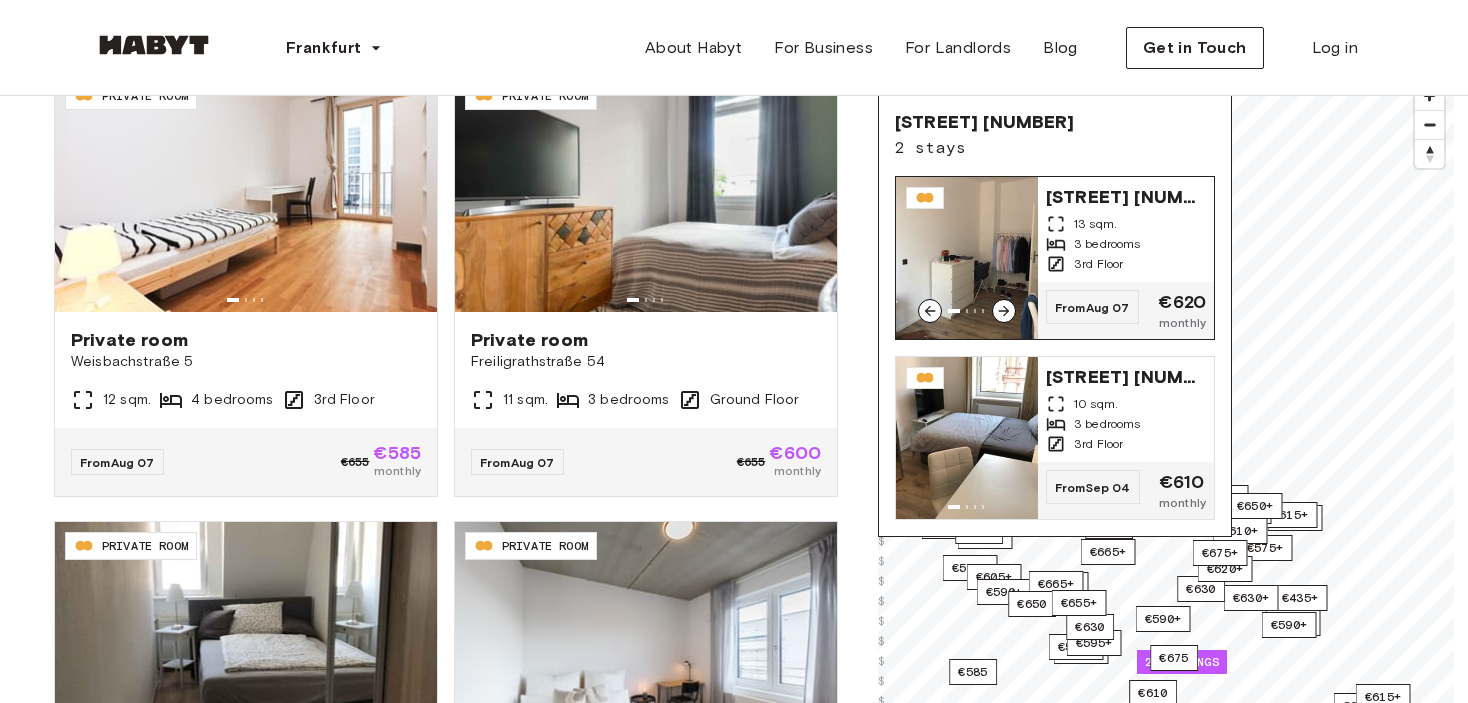 click on "3rd Floor" at bounding box center (1126, 264) 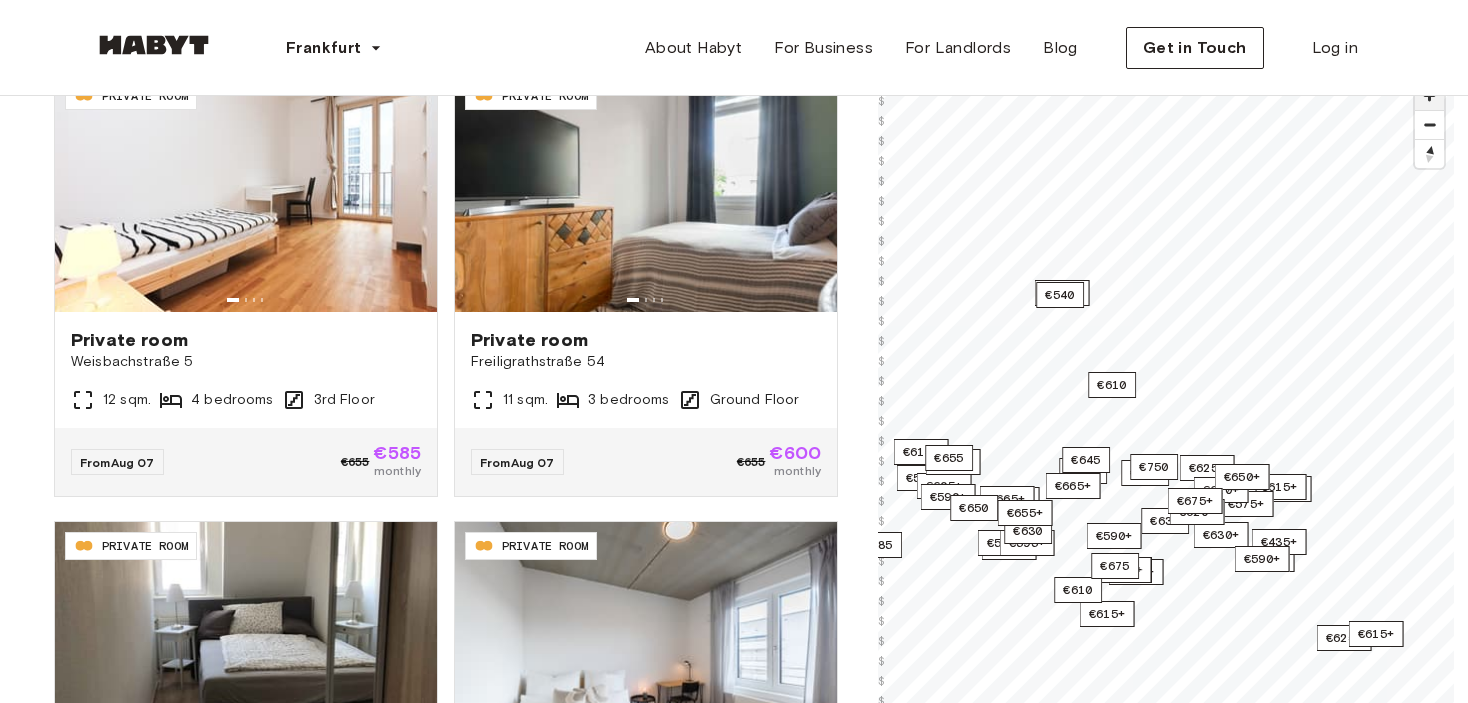 click at bounding box center (1429, 95) 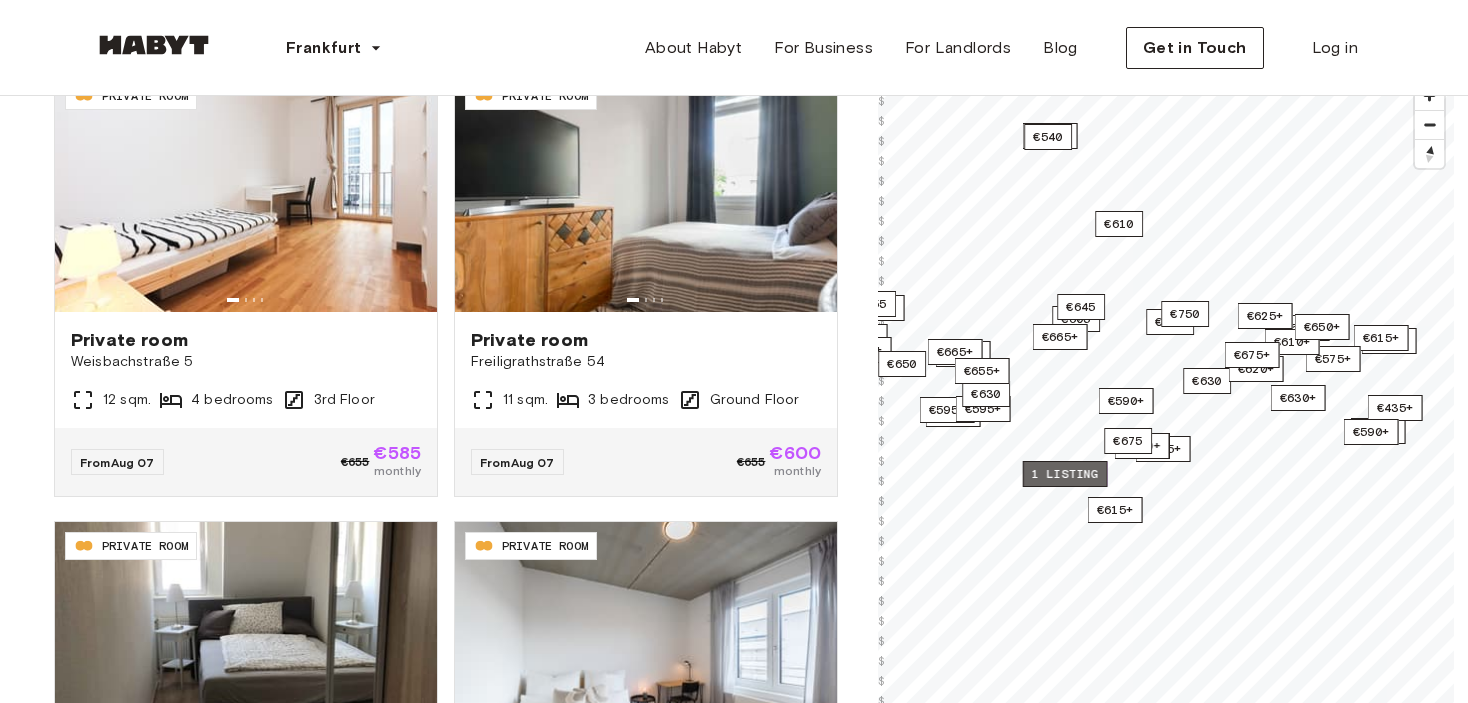 click on "1 listing" at bounding box center [1065, 474] 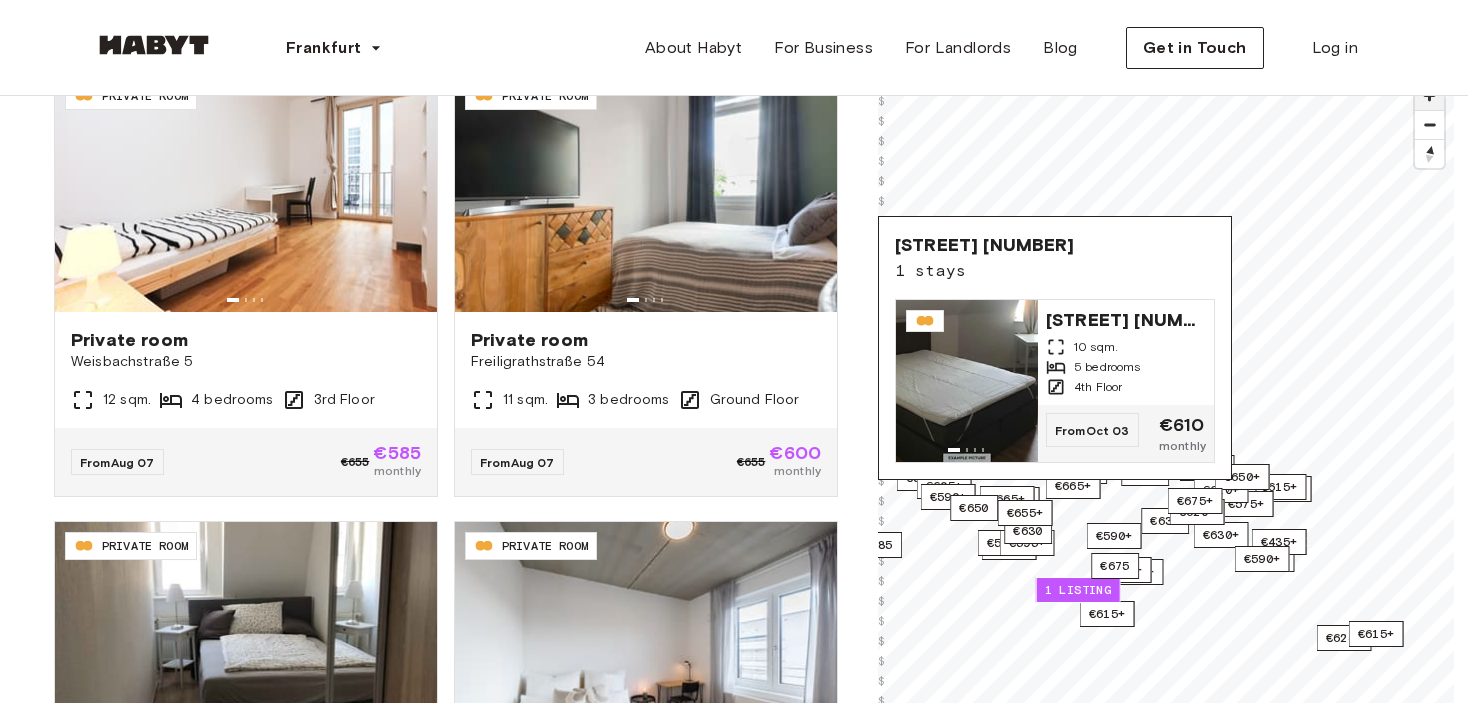 click at bounding box center (1429, 95) 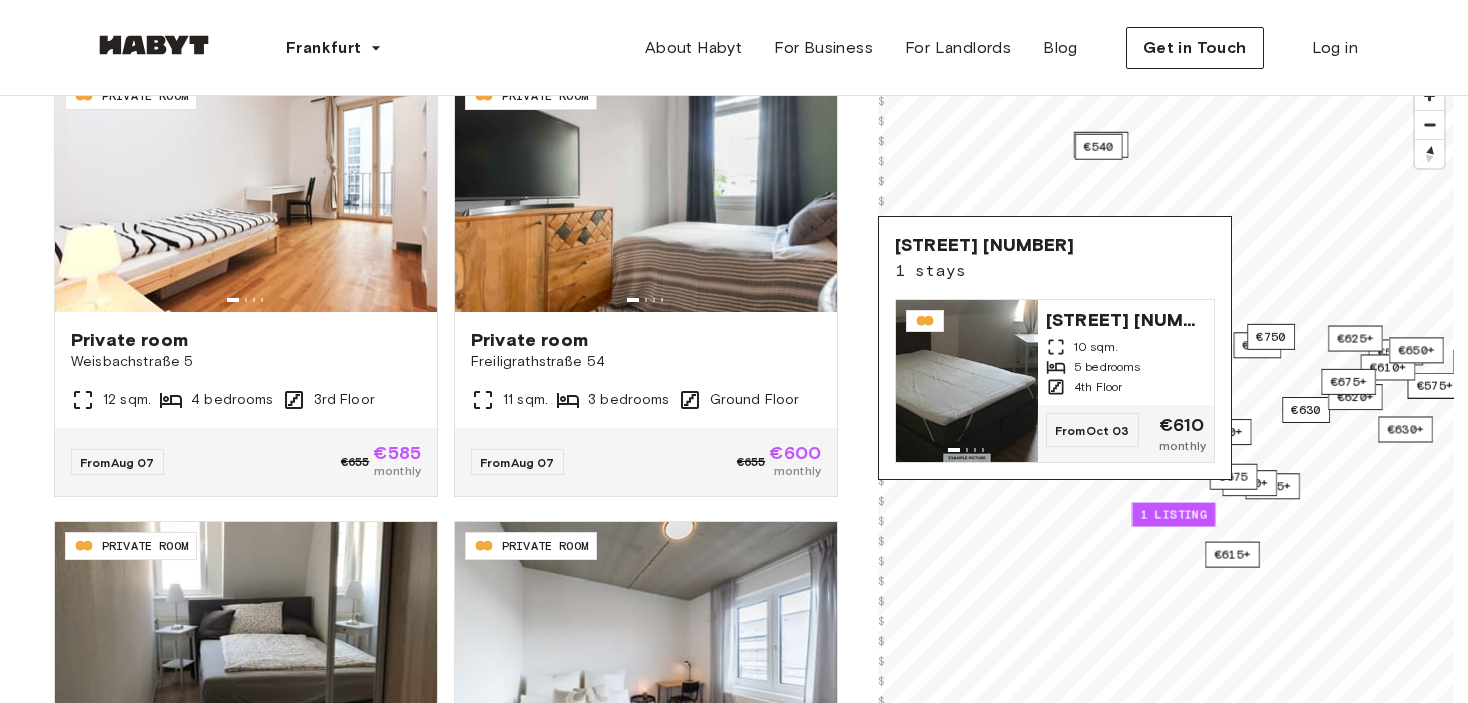 click on "€585+ €600+ €575+ €435+ €615+ €595+ €630+ €590+ €625+ €610 €615+ €575+ €630 €615+ €625+ €595+ €595+ €615+ €615+ €605+ €625+ €610+ €610+ €605 €620+ €590+ €590+ €655+ €520+ €590+ €665+ €725 1 listing €630 €655 €665+ €650+ €650 €655+ €540 €675+ €585 €645 €750 €675 © Mapbox   © OpenStreetMap   Improve this map $ $ $ $ $ $ $ $ $ $ $ $ $ $ $ $ $ $ $ $ $ $ $ $ $ $ $ $ $ $ $ $ $ $ $ $ $ $ $ $ $ $ $ $ $ Schwanthalerstraße 38 1 stays Schwanthalerstraße 38 10 sqm. 5 bedrooms 4th Floor From  Oct 03 €610 monthly" at bounding box center (1166, 422) 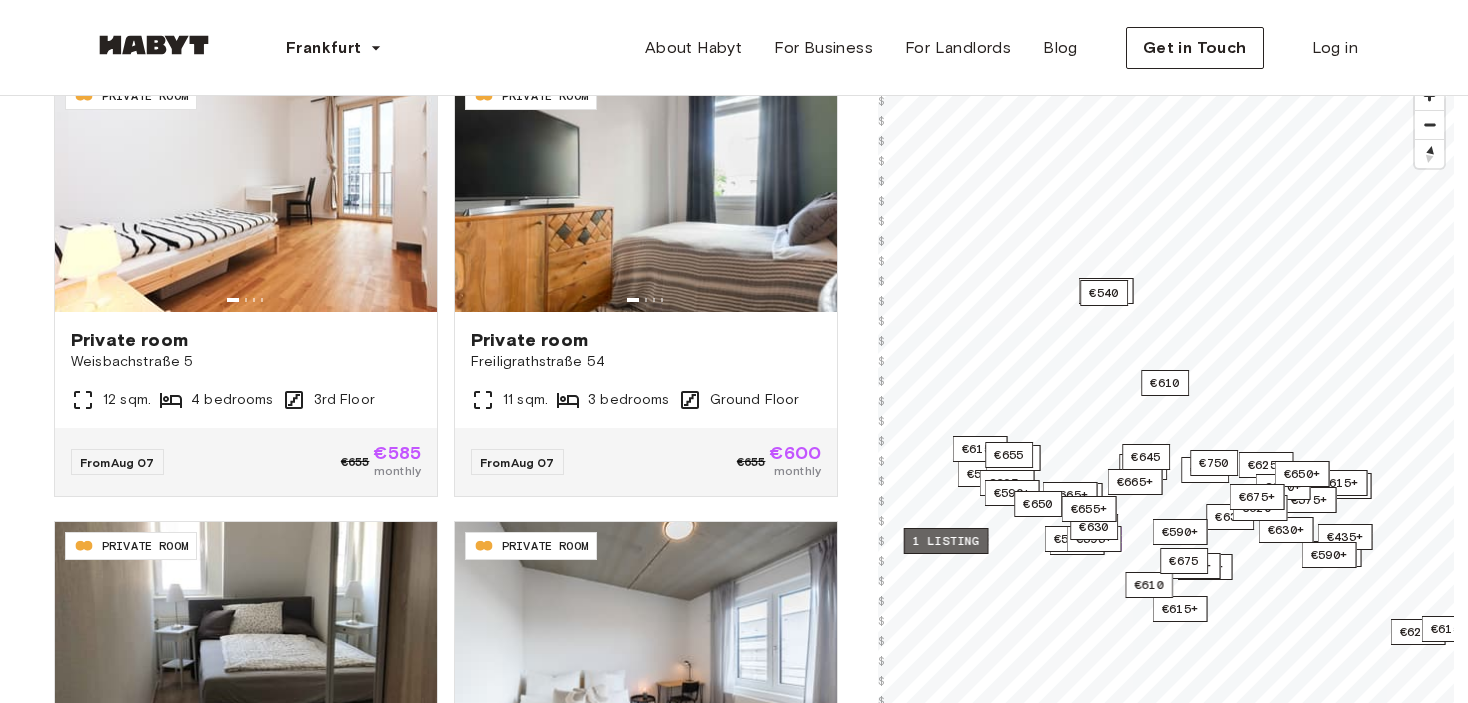 click on "1 listing" at bounding box center [946, 541] 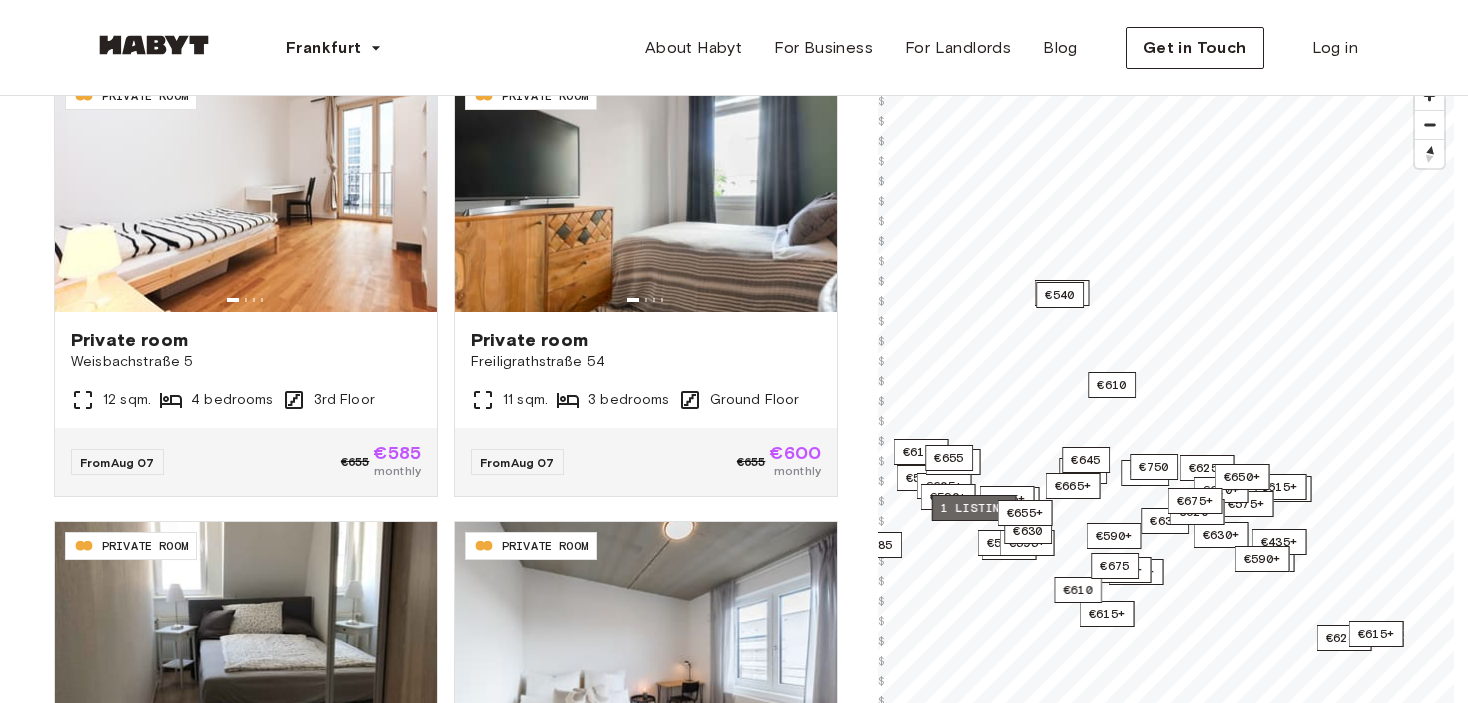 click on "1 listing" at bounding box center [974, 508] 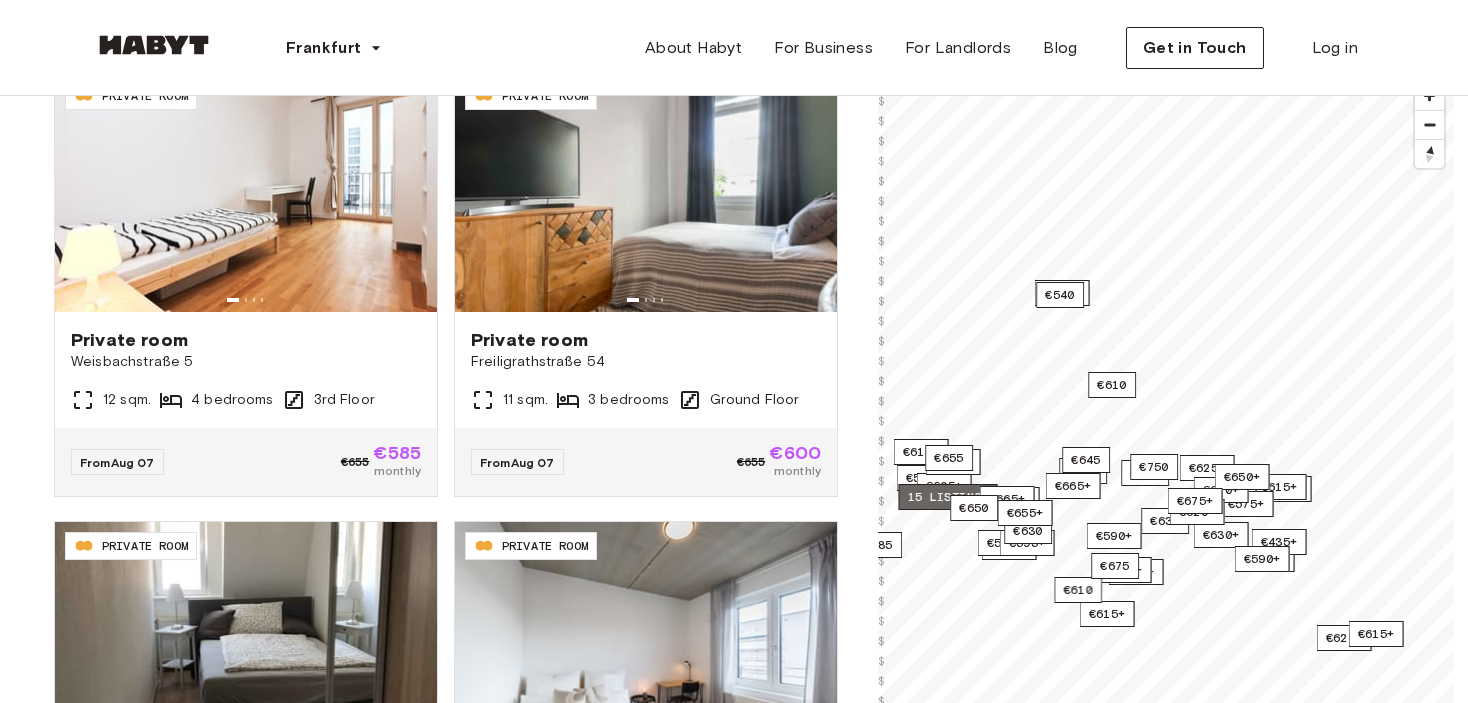 click on "15 listings" at bounding box center [947, 497] 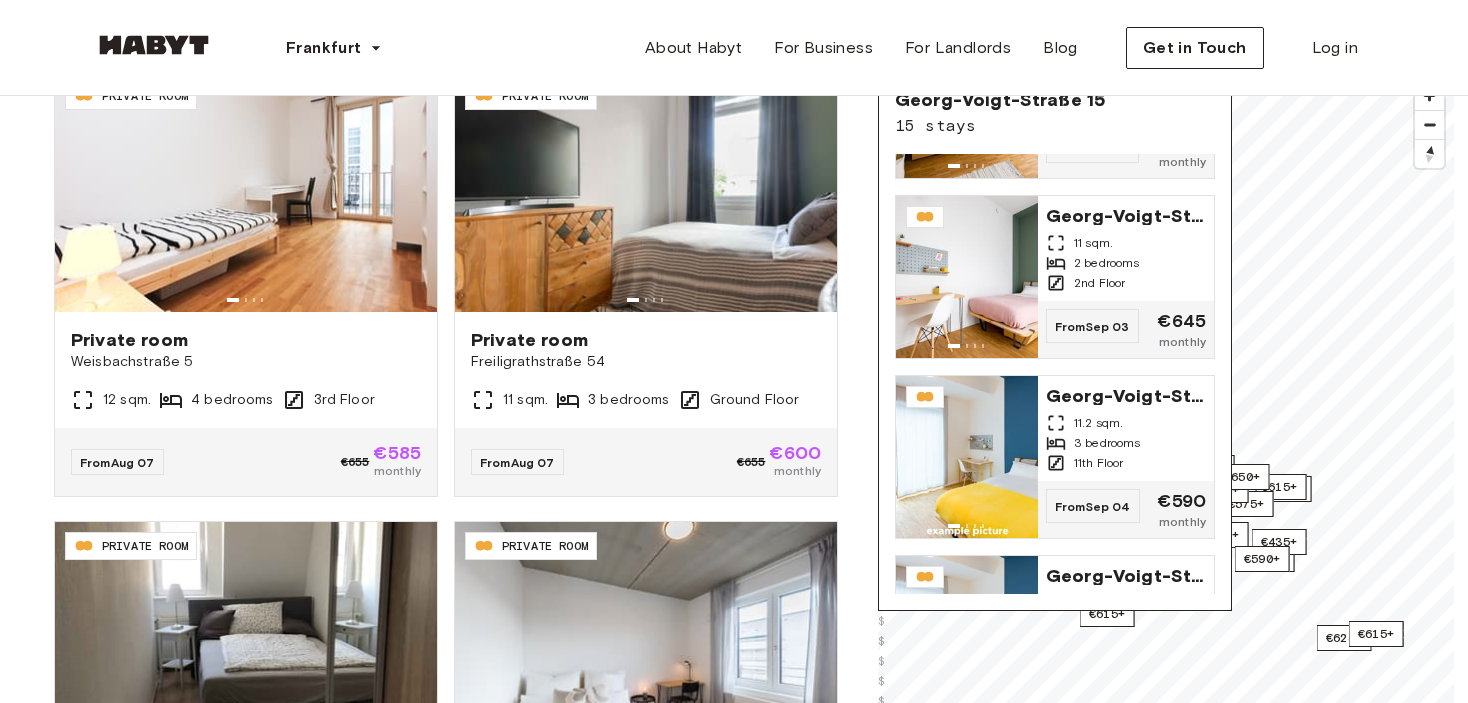 scroll, scrollTop: 0, scrollLeft: 0, axis: both 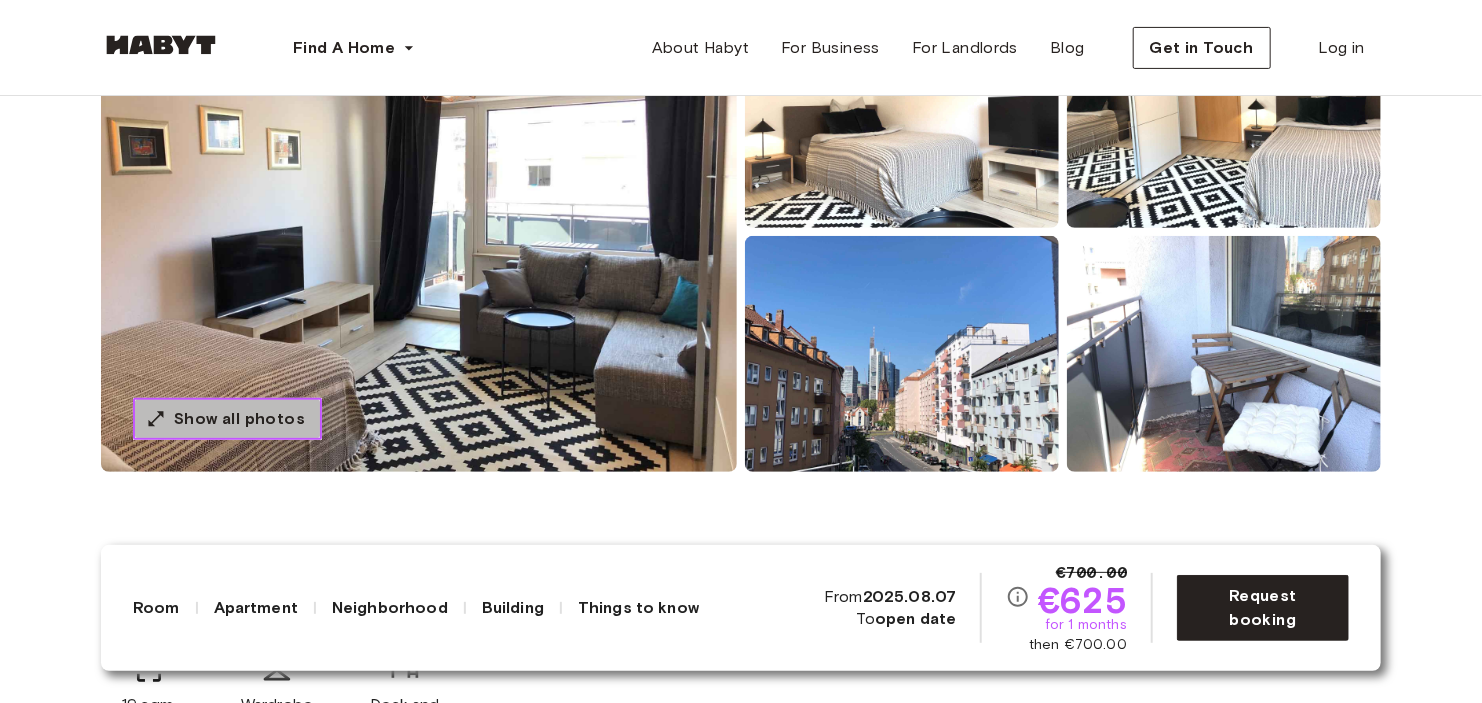 click on "Show all photos" at bounding box center [239, 419] 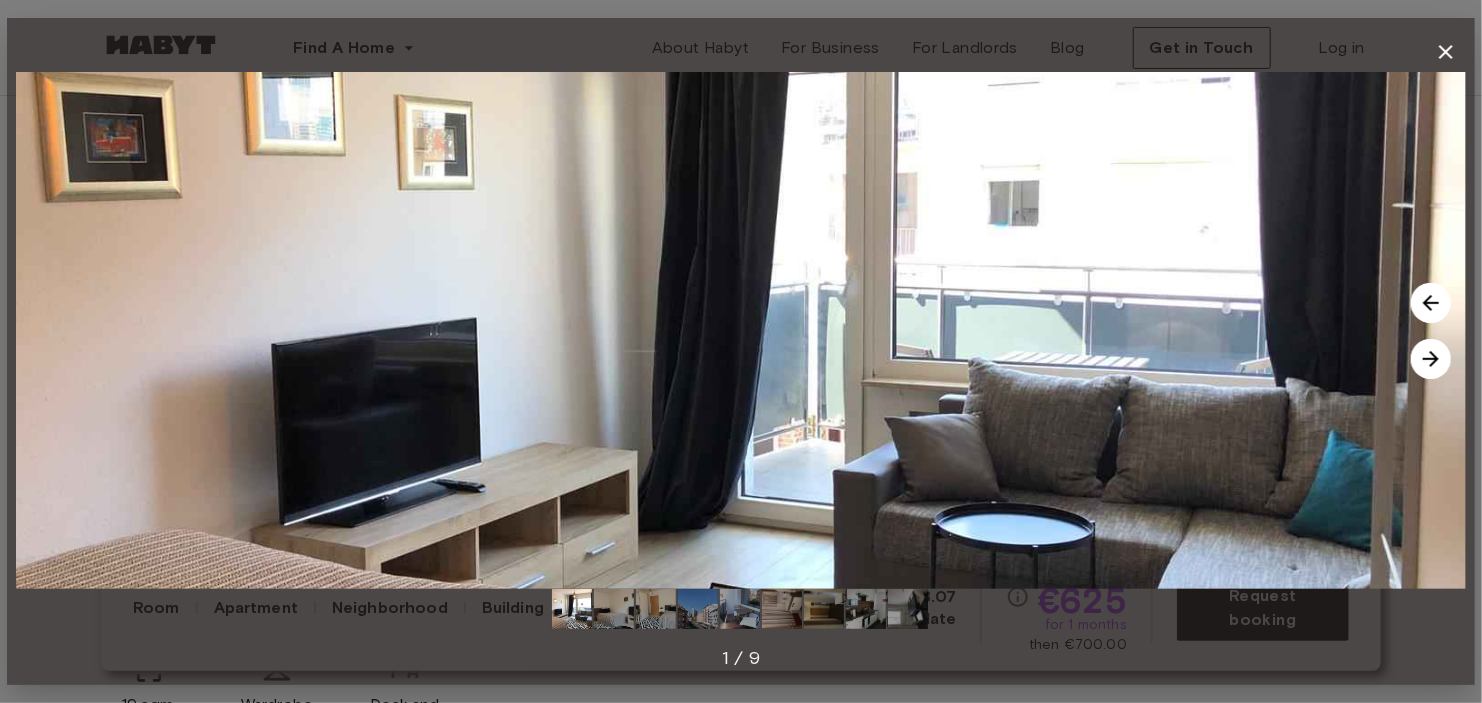click at bounding box center [1431, 359] 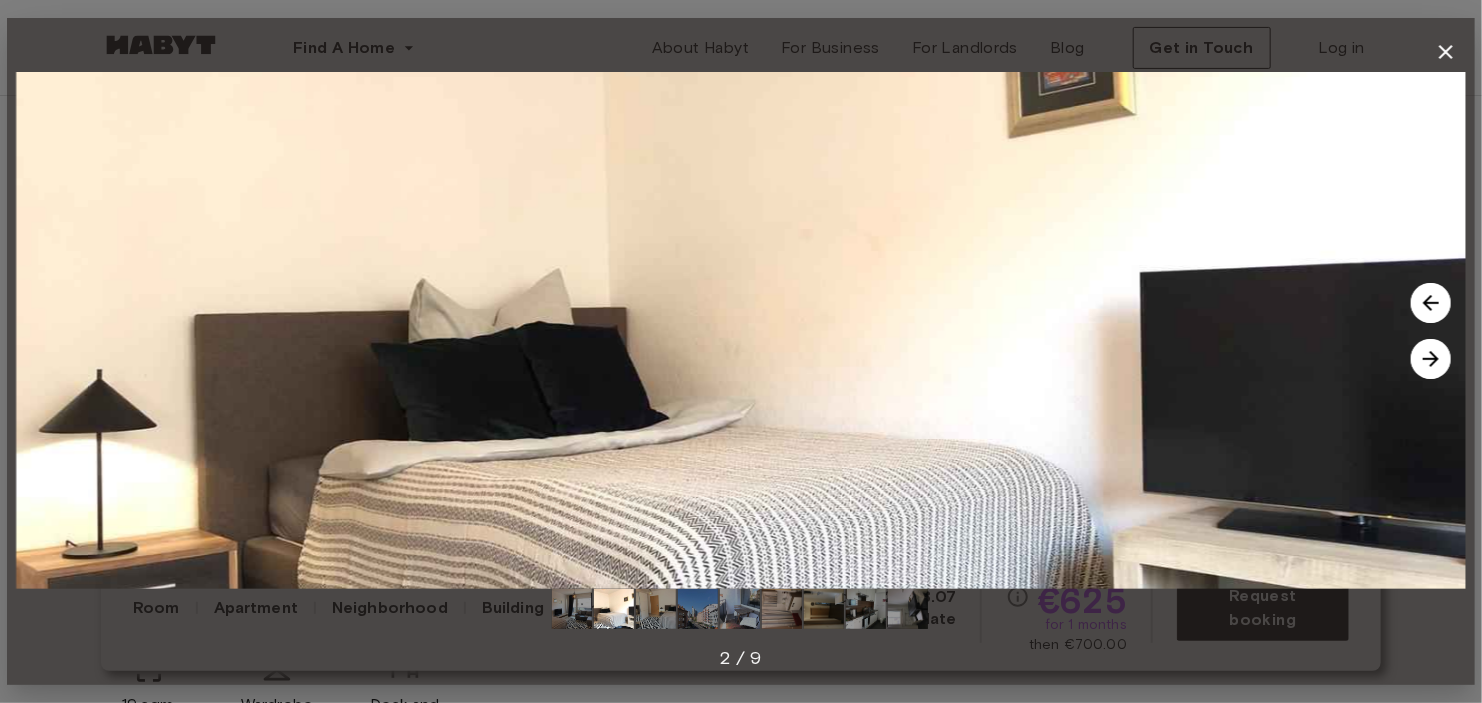 click at bounding box center (1431, 359) 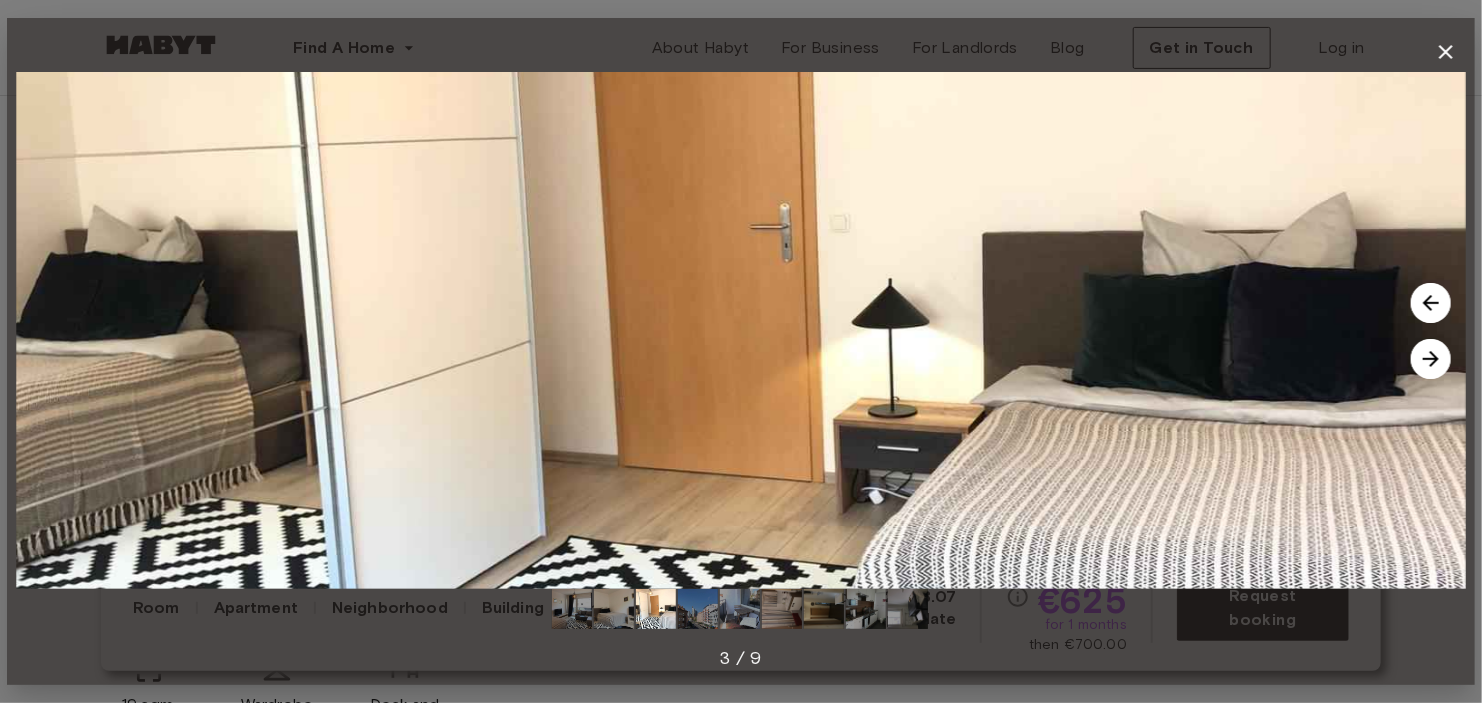 click at bounding box center [1431, 359] 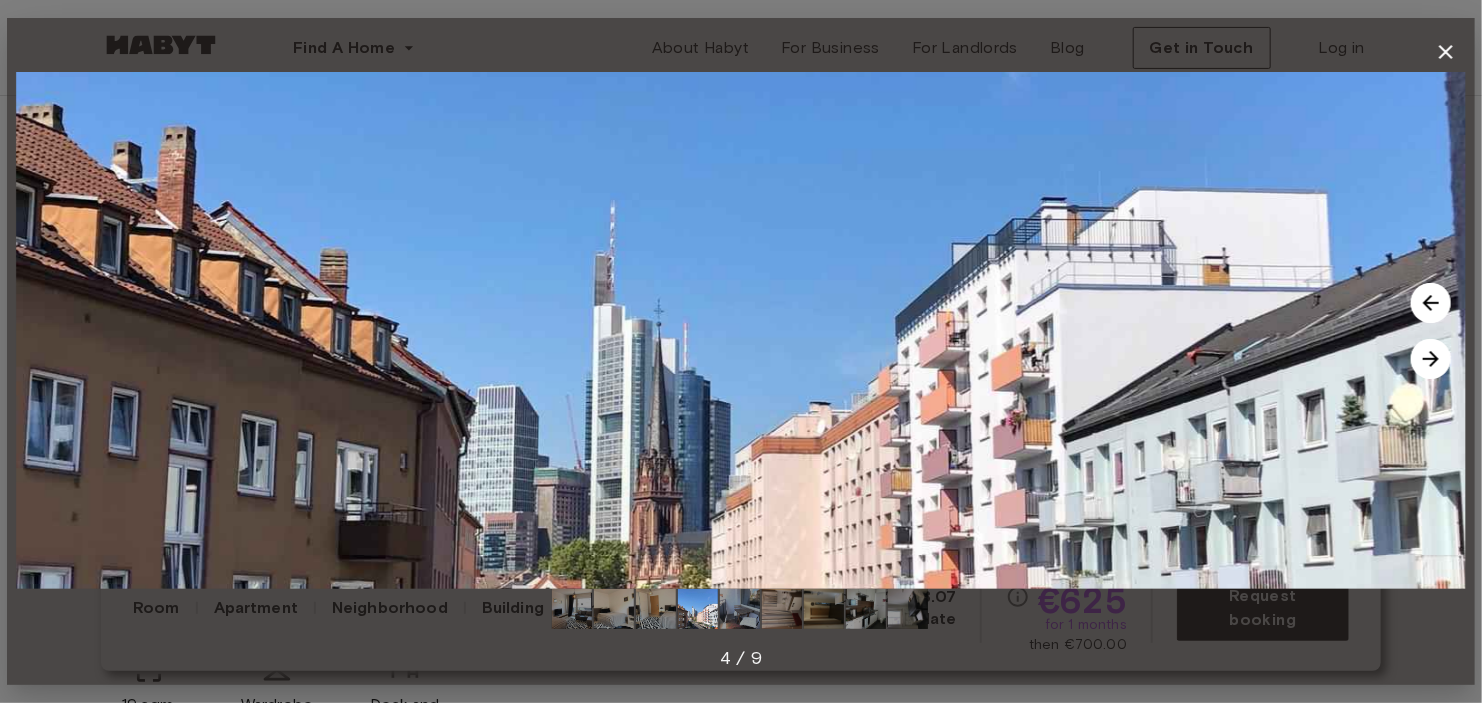 click at bounding box center (1431, 359) 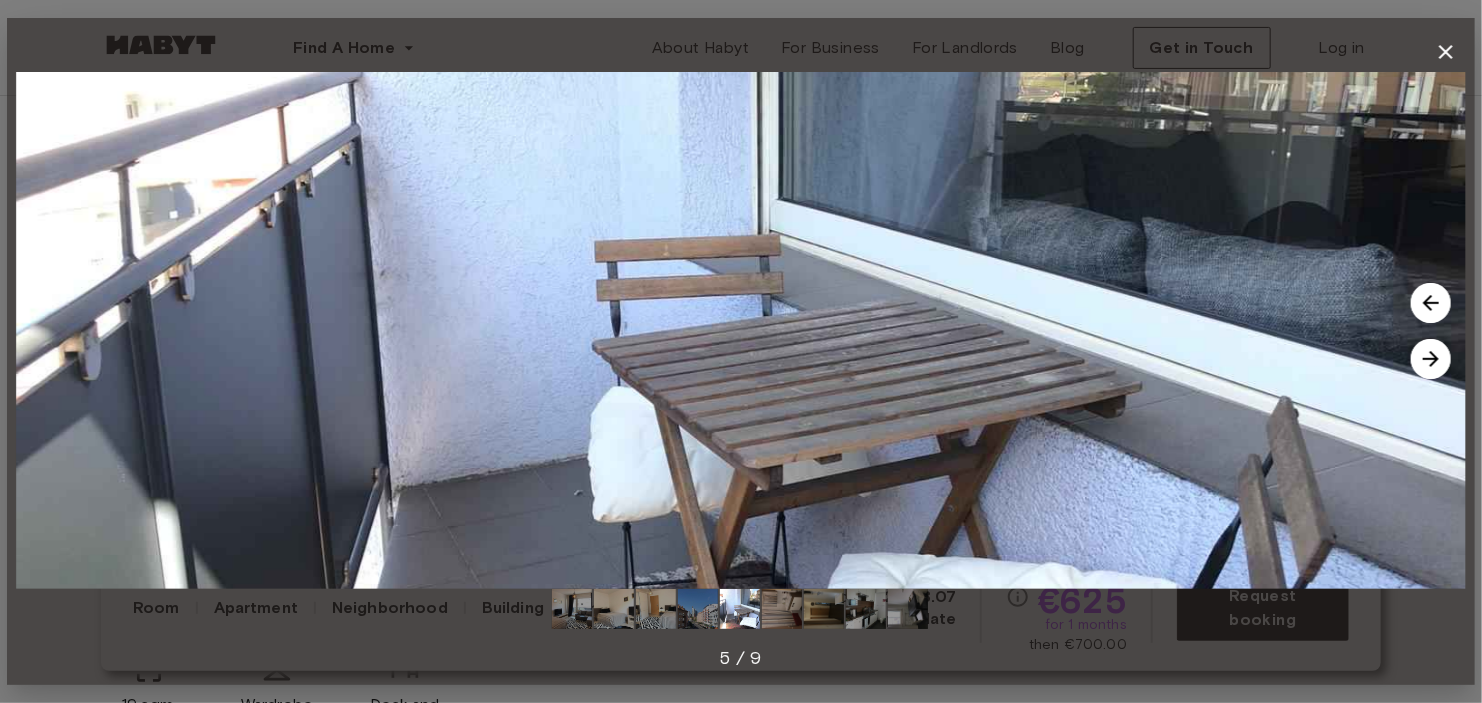 click at bounding box center (1431, 359) 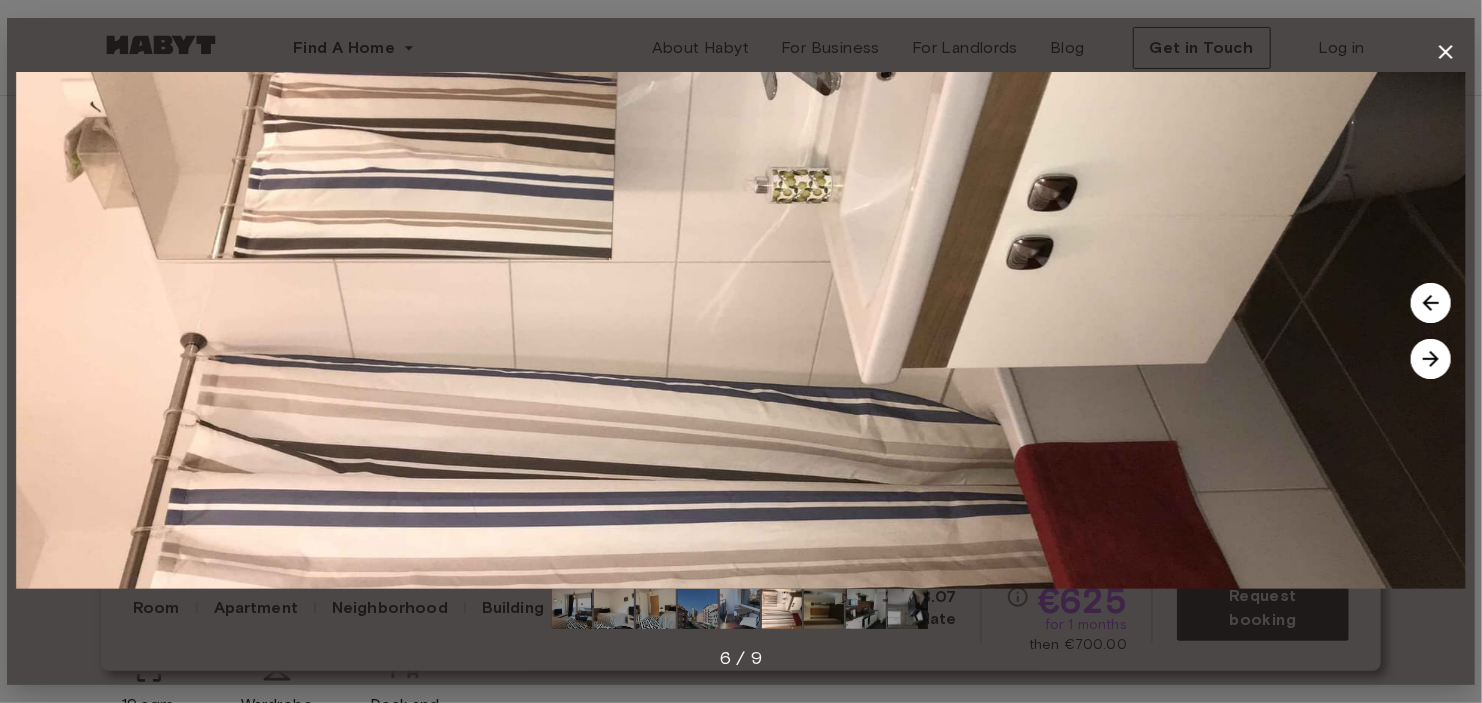 click at bounding box center (1431, 359) 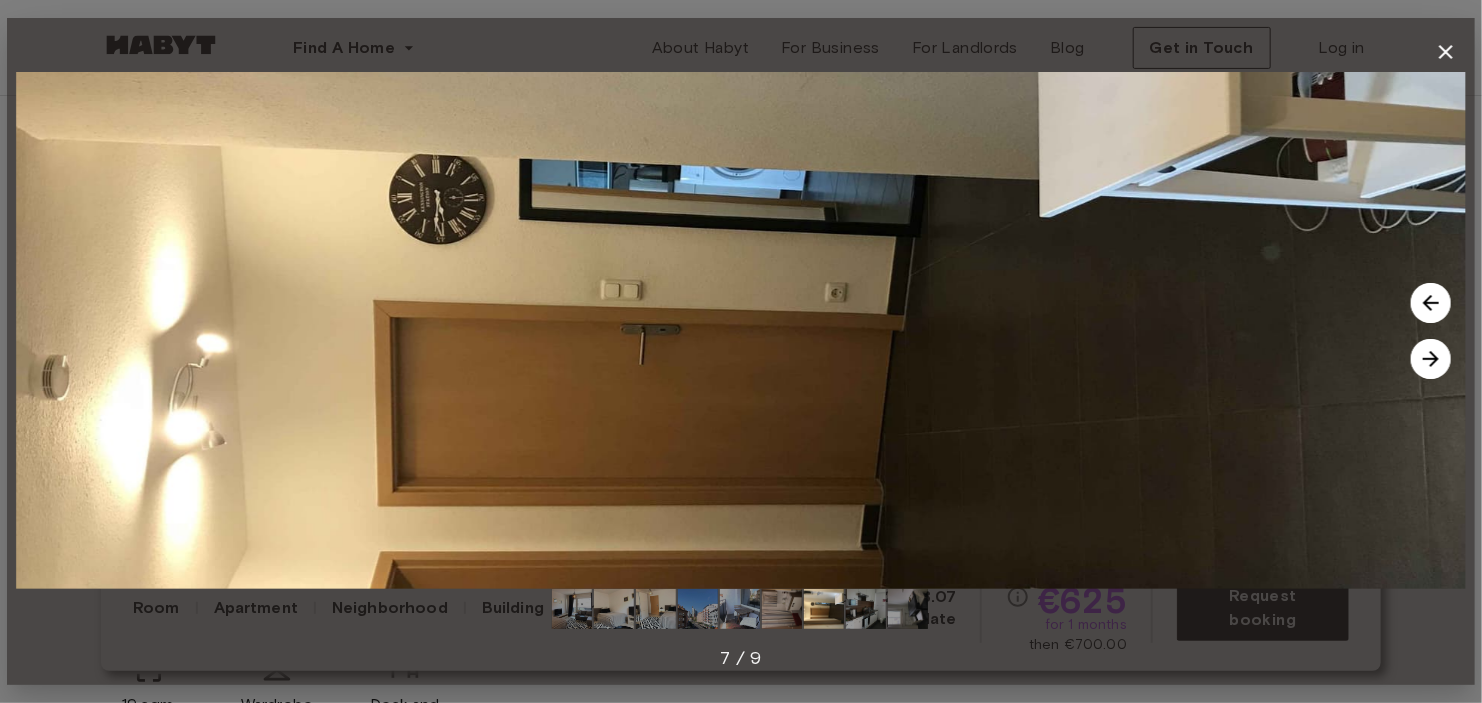 click at bounding box center [1431, 359] 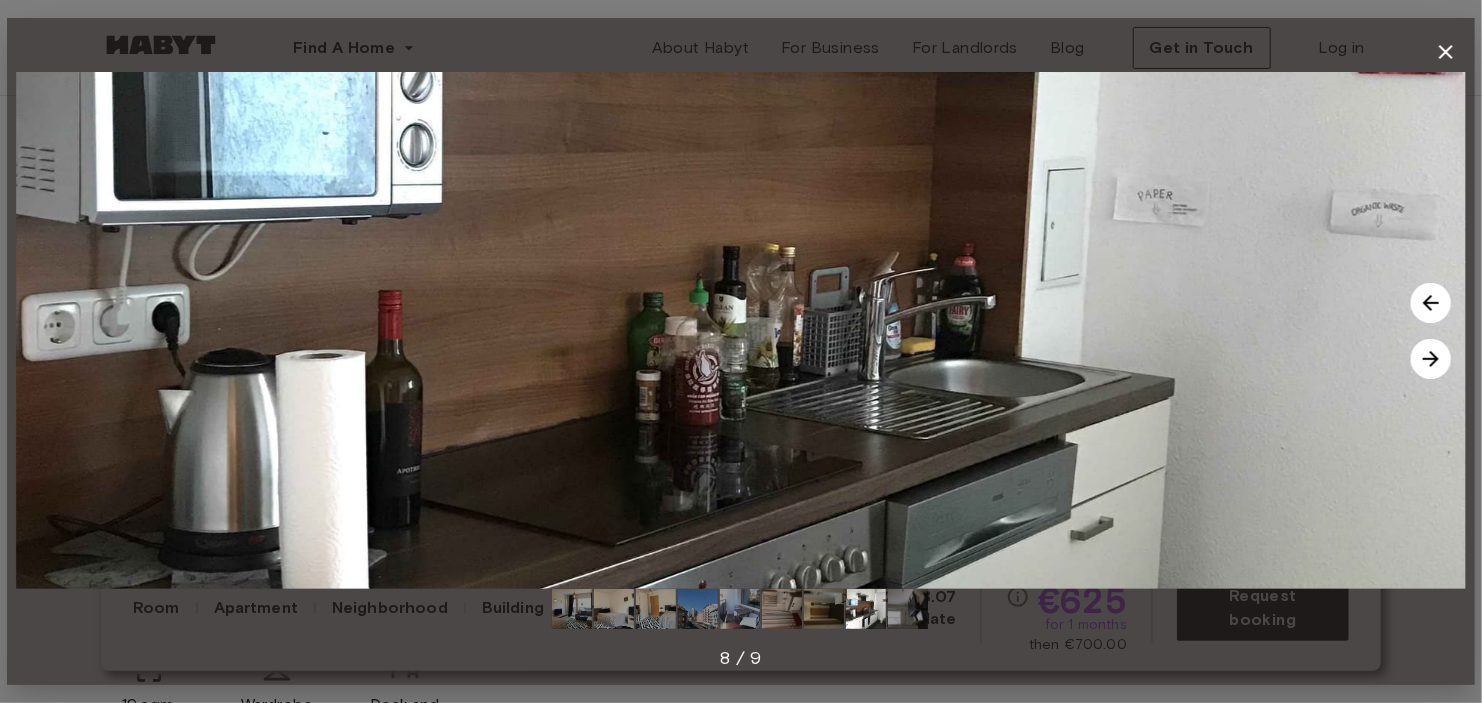 click at bounding box center [1431, 359] 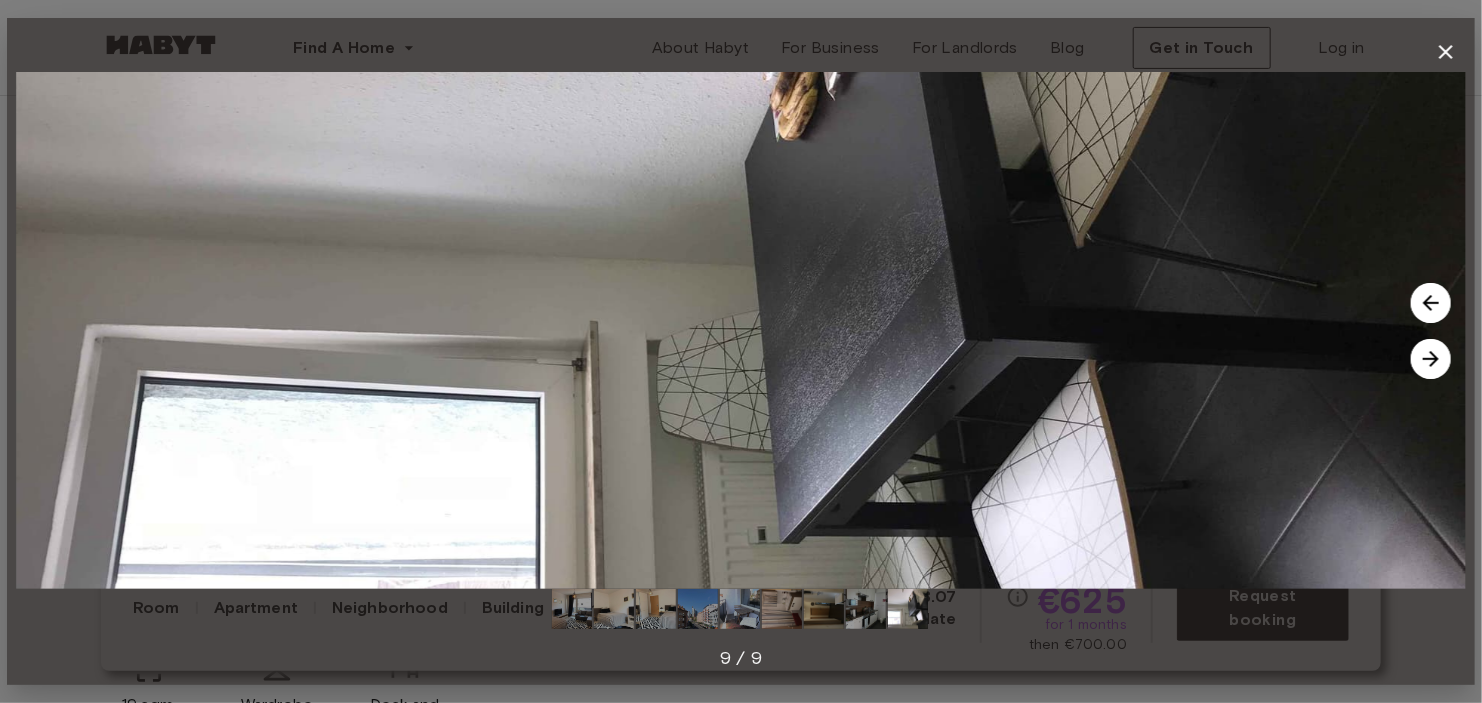 click at bounding box center (1431, 359) 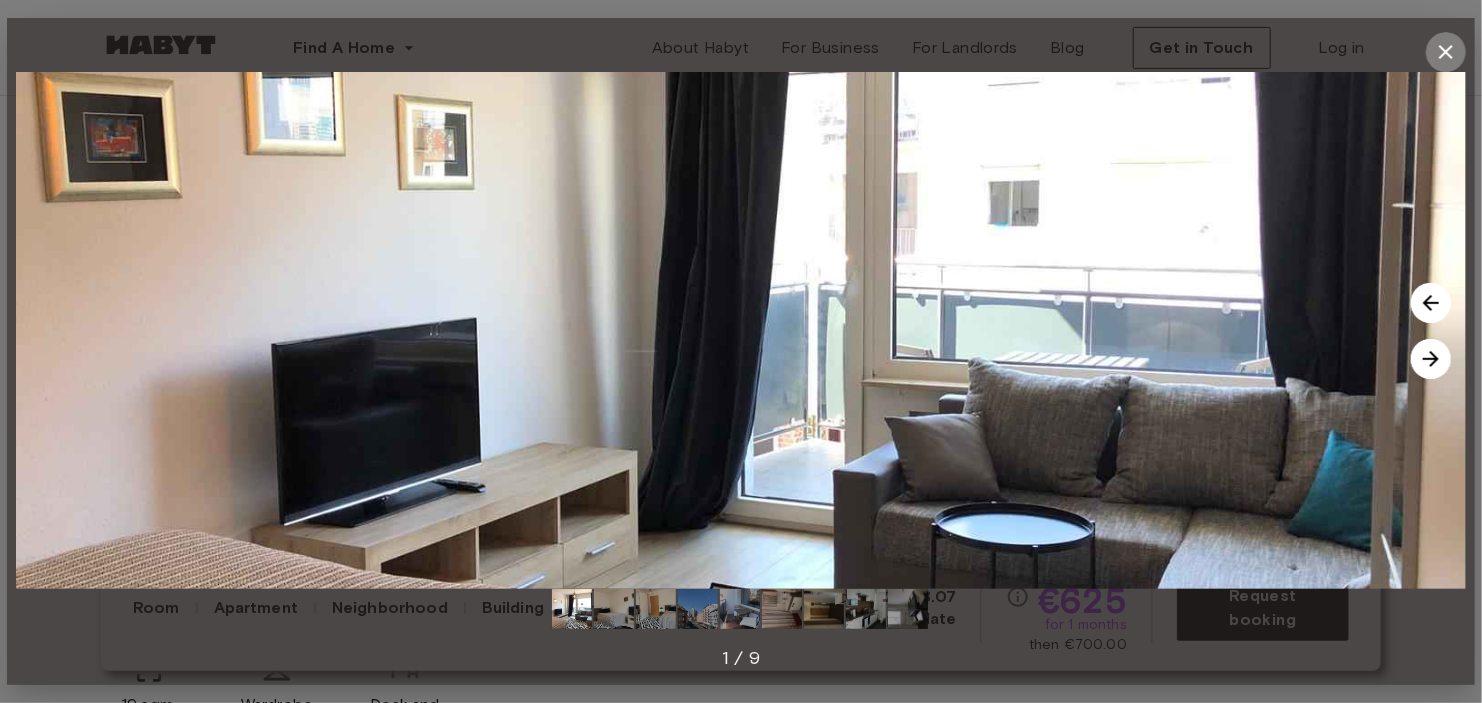 click 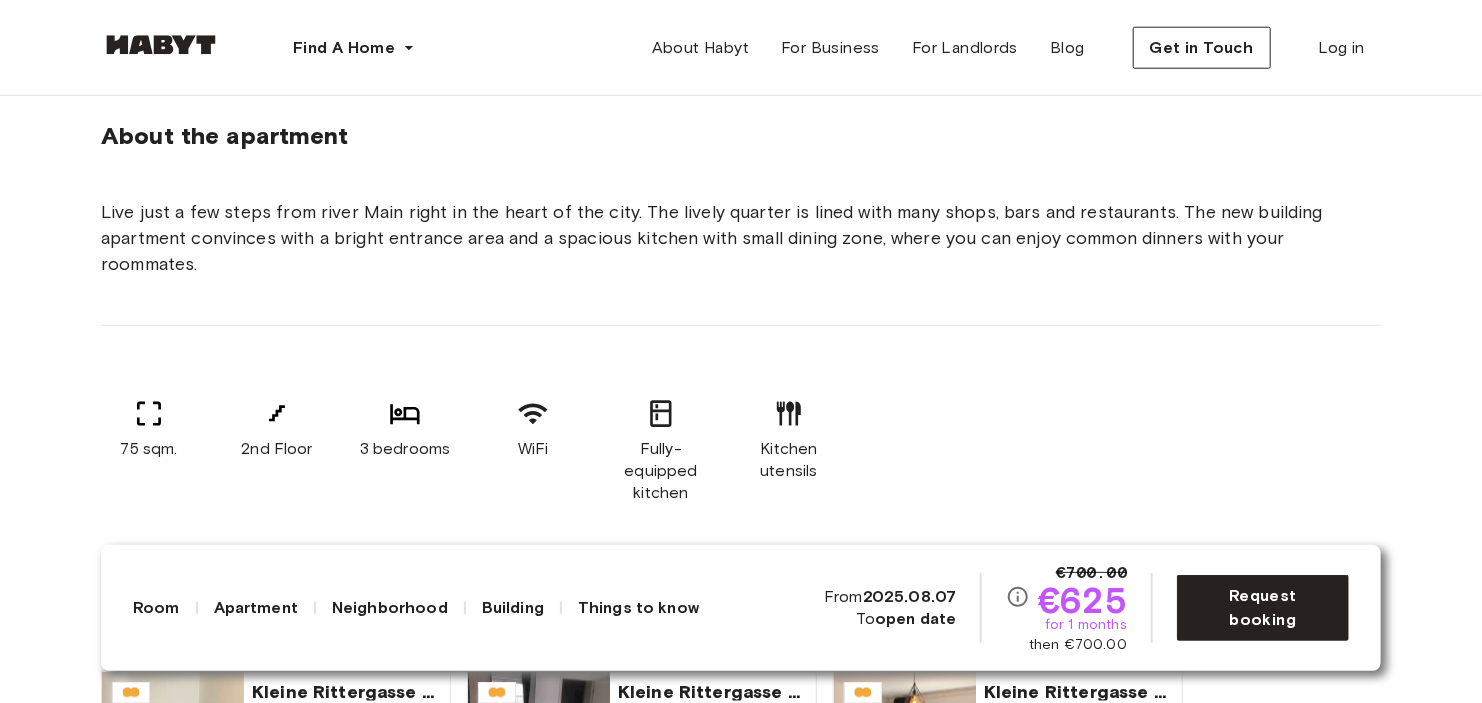 scroll, scrollTop: 0, scrollLeft: 0, axis: both 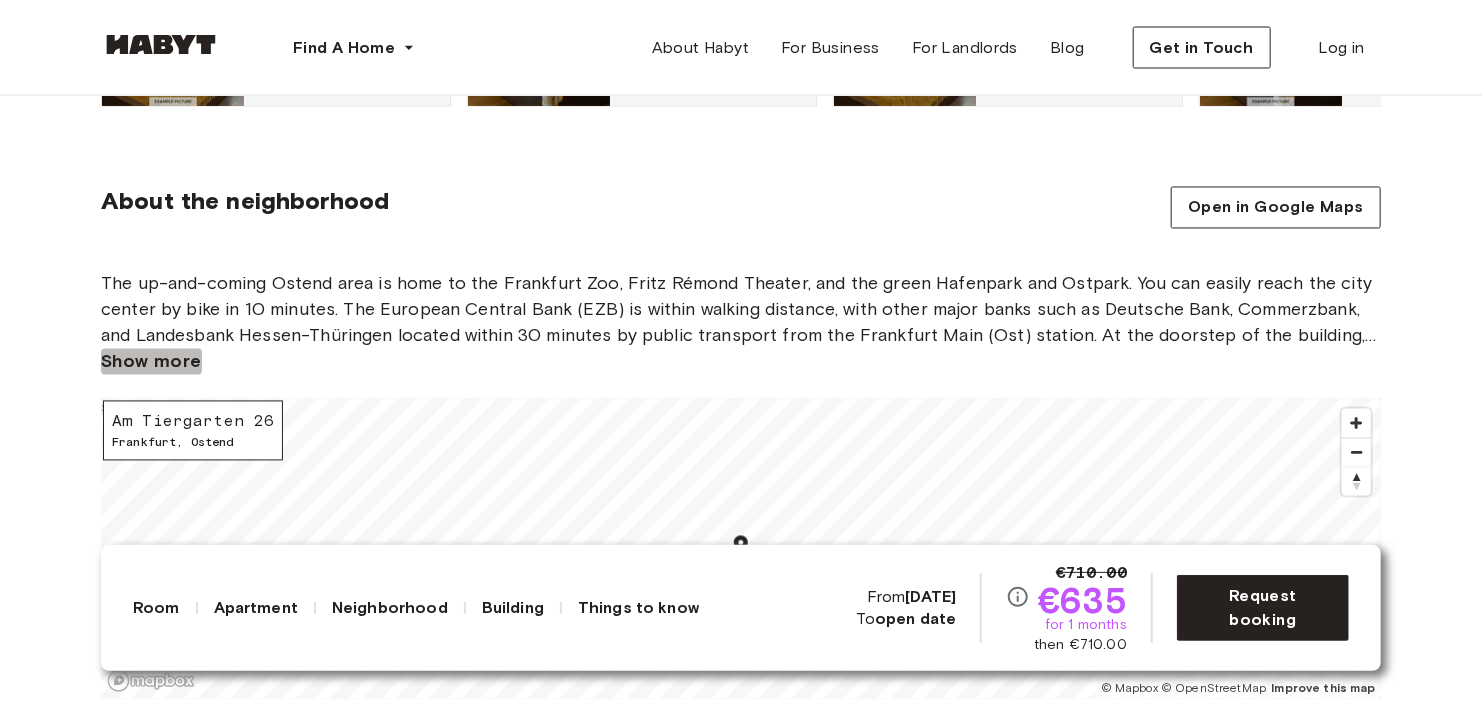 click on "Show more" at bounding box center [151, 362] 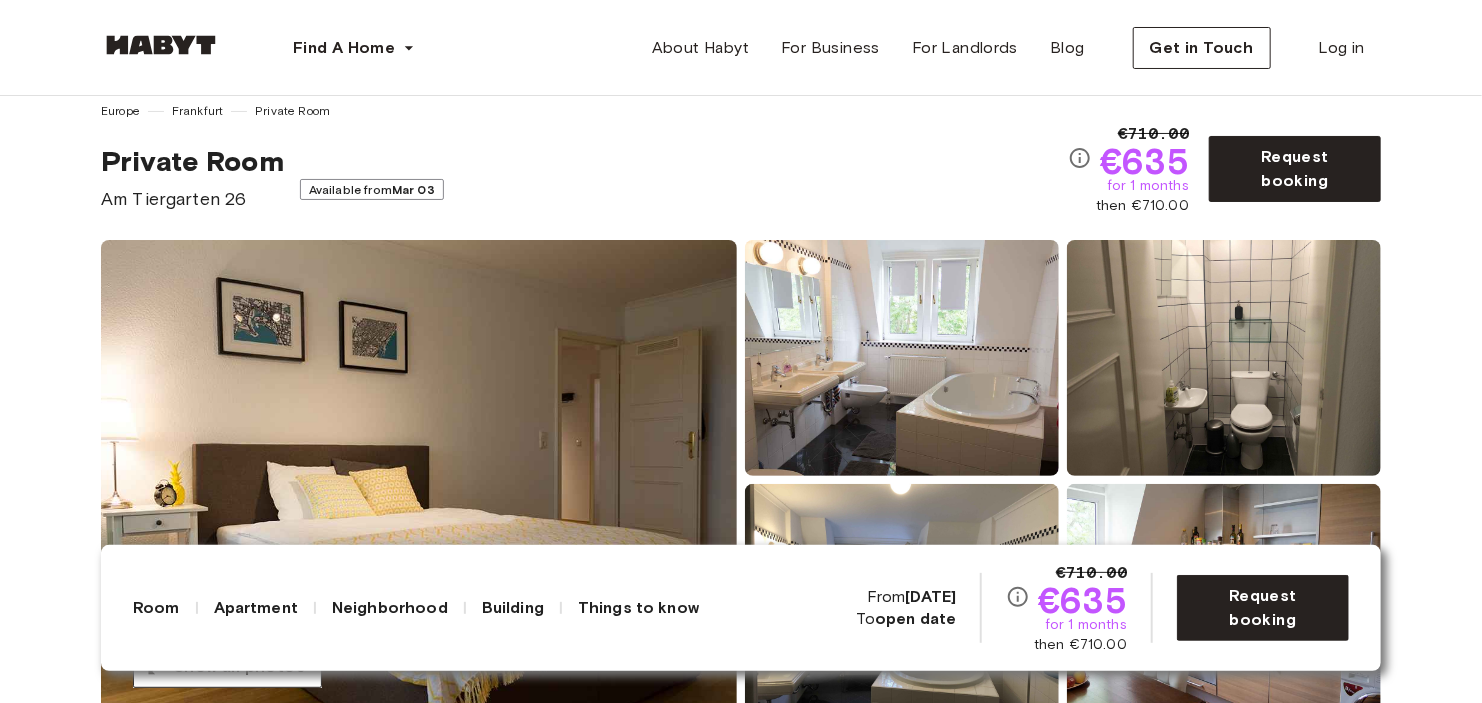 scroll, scrollTop: 28, scrollLeft: 0, axis: vertical 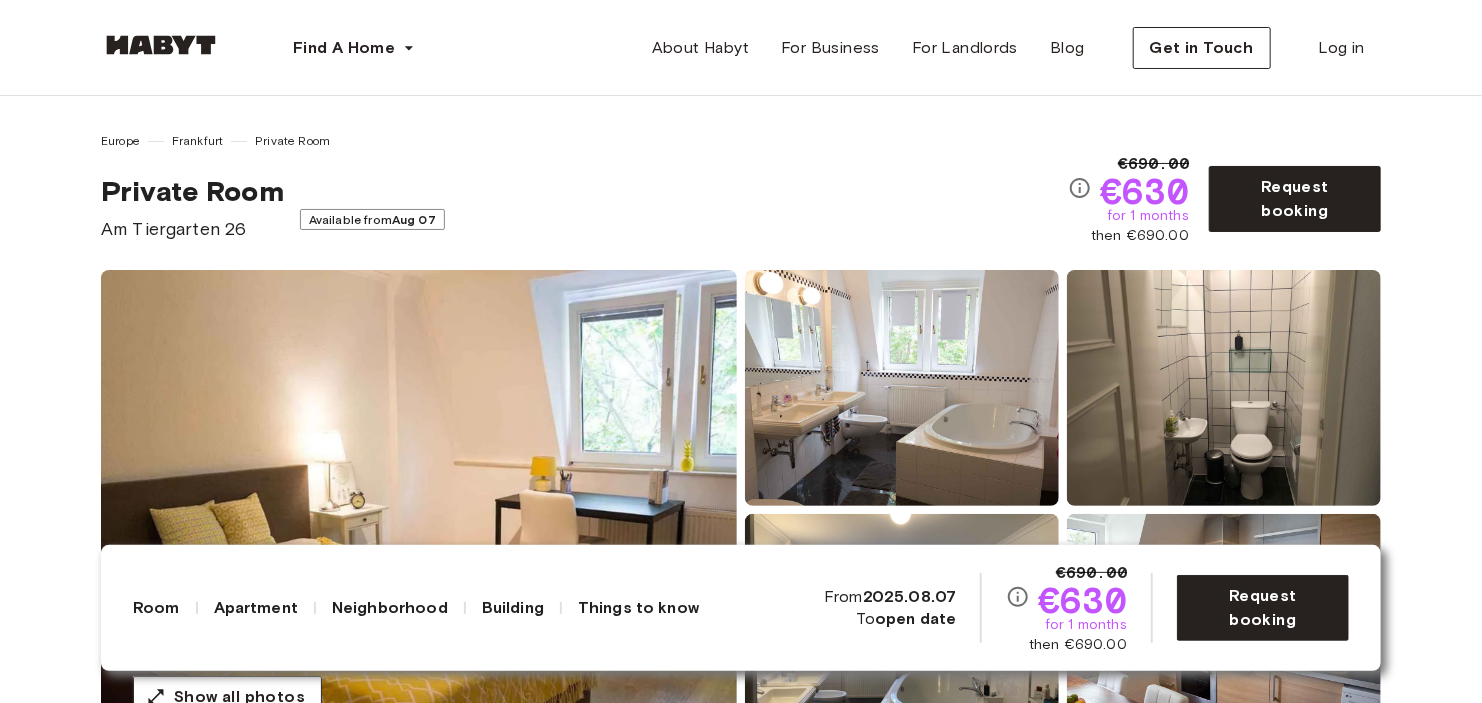 click on "Private Room Am Tiergarten 26 Available from  Aug 07" at bounding box center (584, 208) 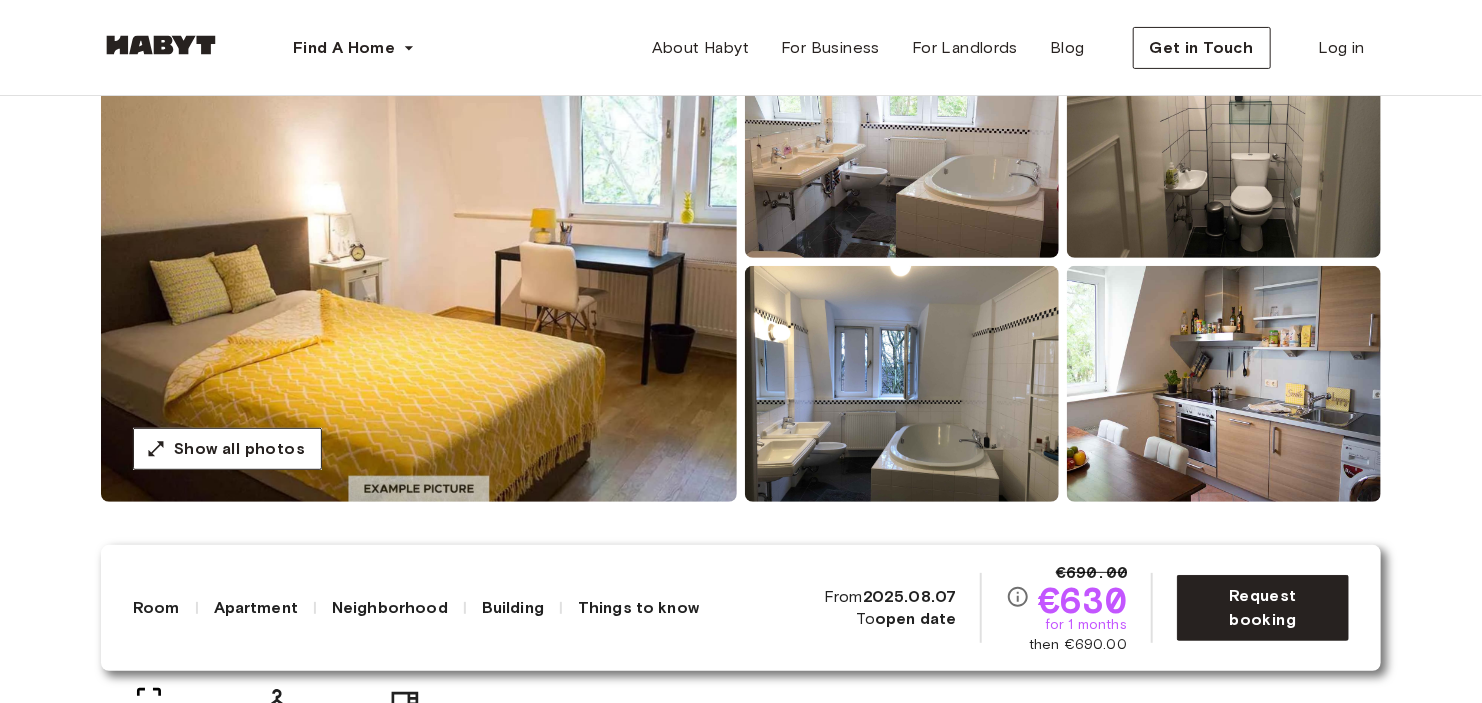 scroll, scrollTop: 248, scrollLeft: 0, axis: vertical 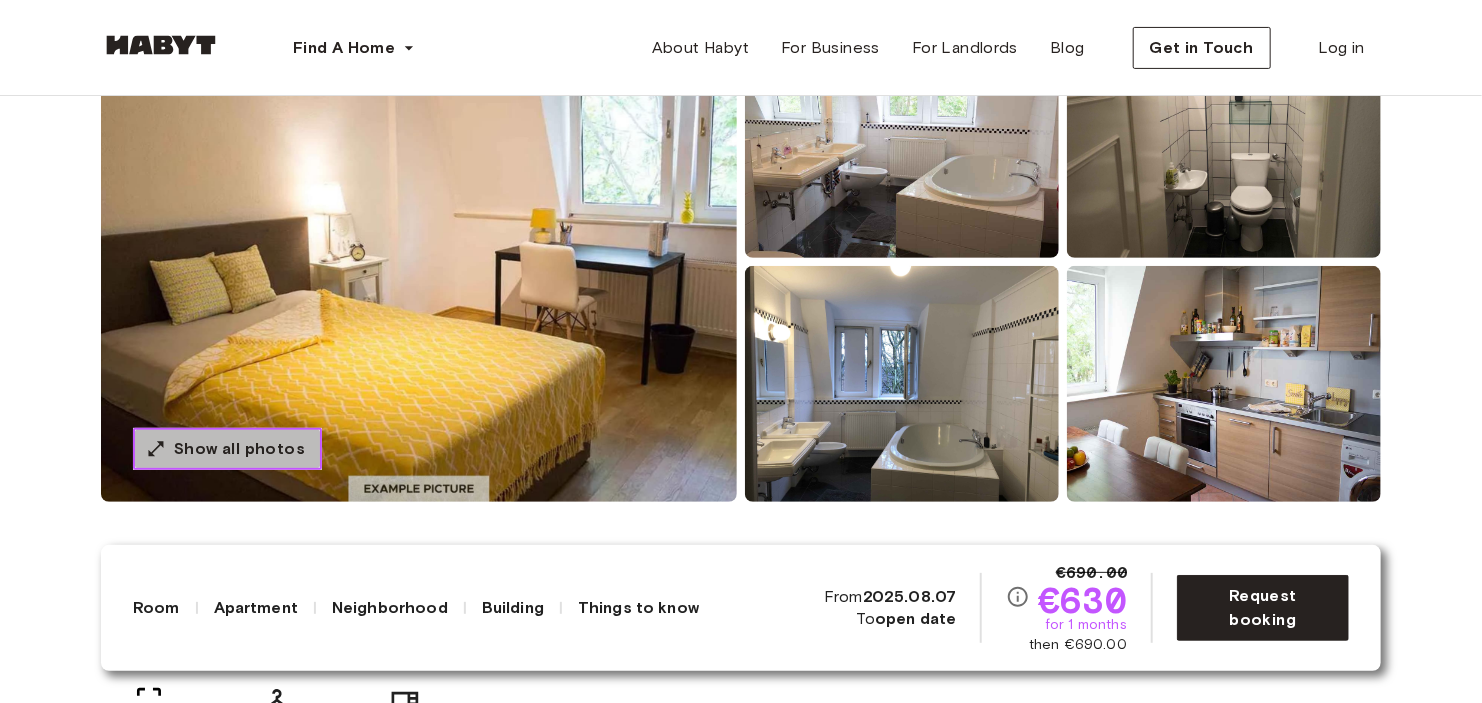 click on "Show all photos" at bounding box center [239, 449] 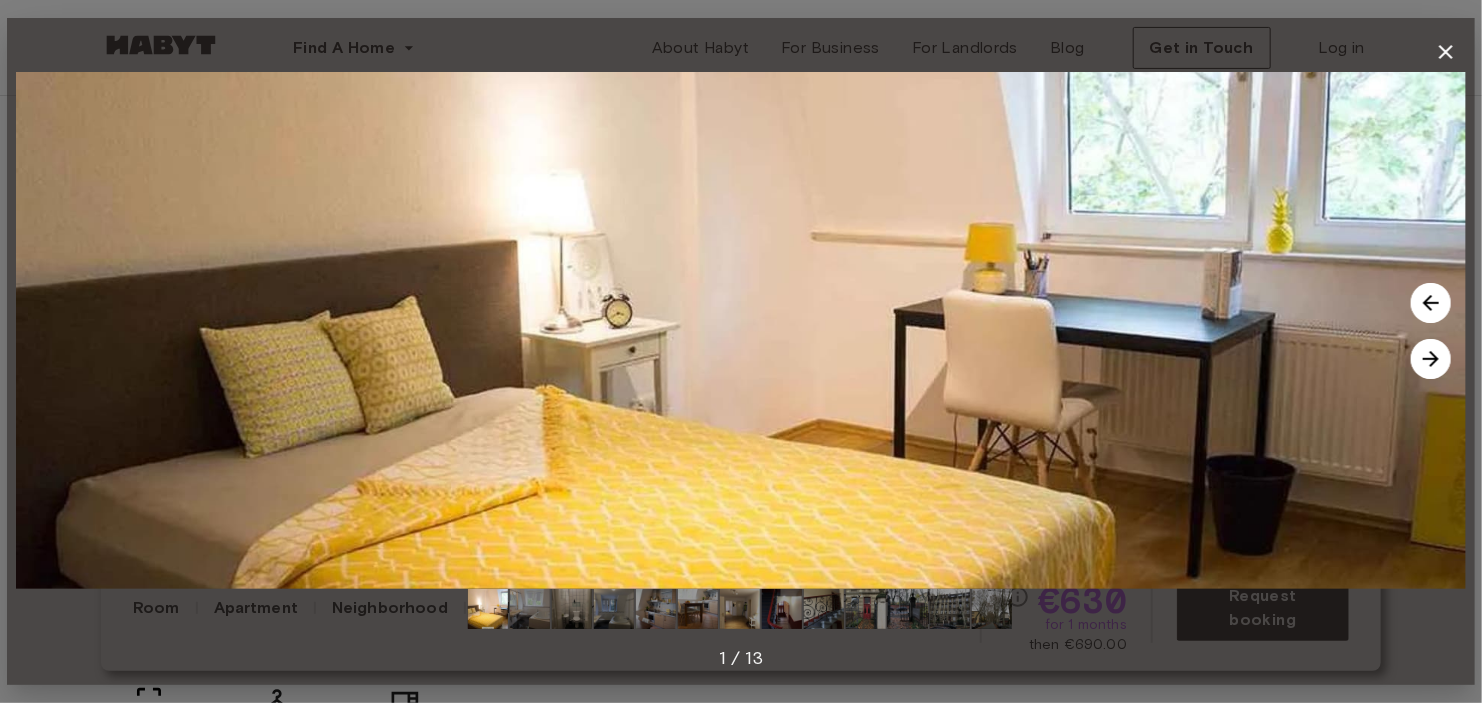 click at bounding box center [1431, 359] 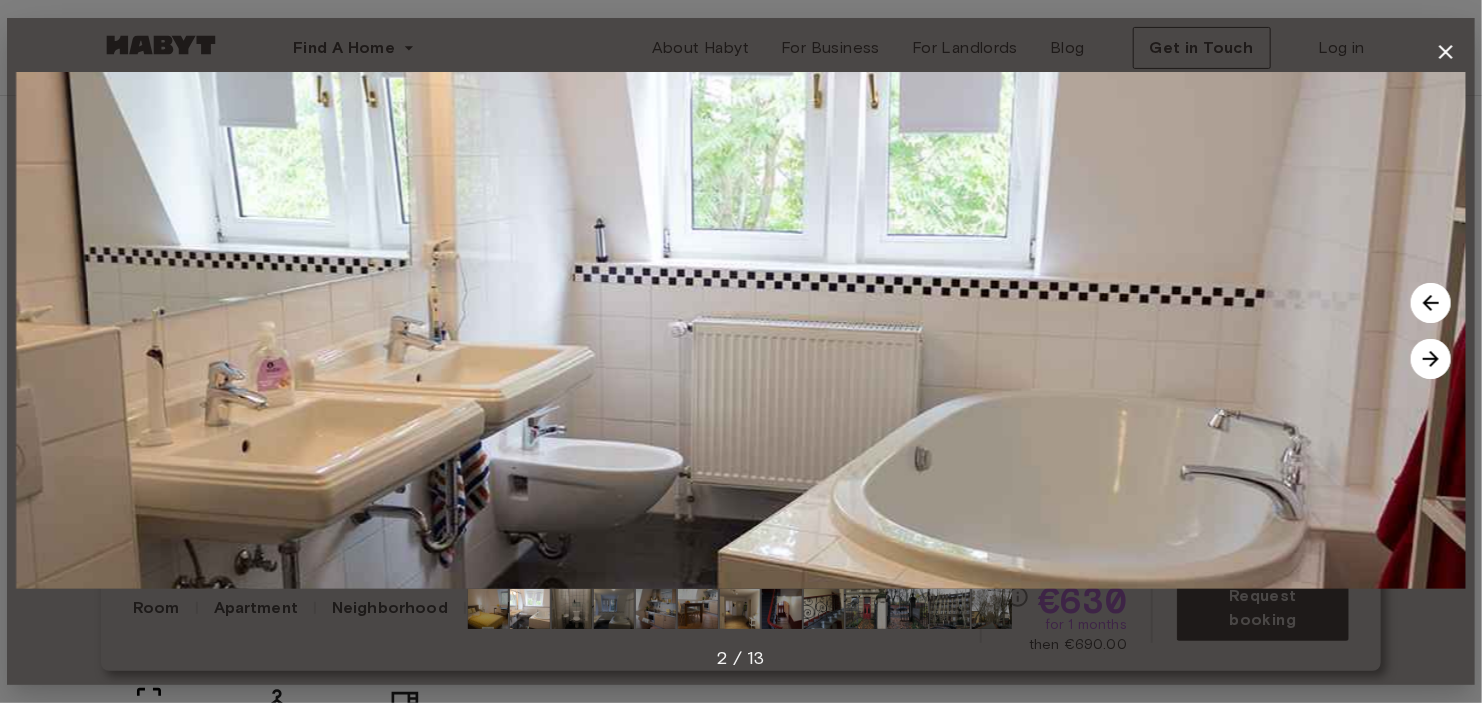 click at bounding box center (1431, 359) 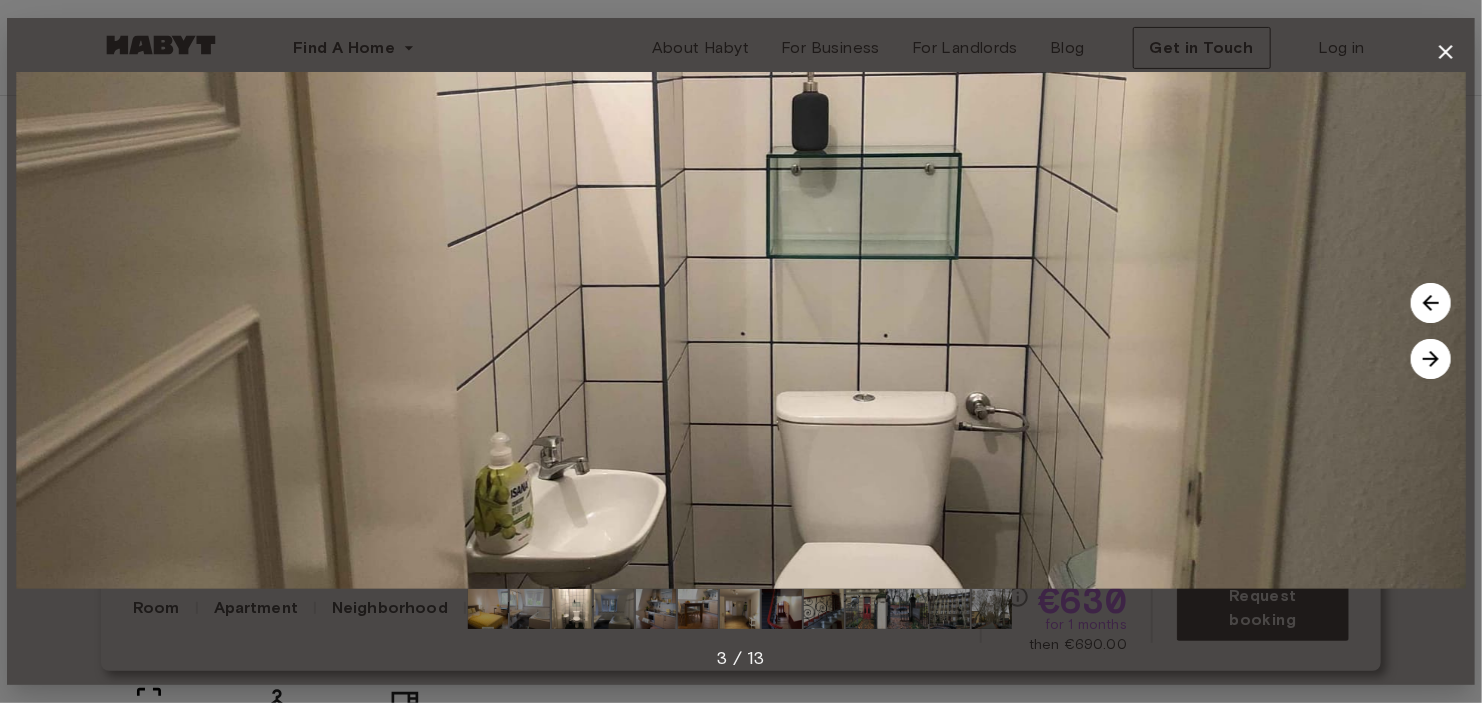 click at bounding box center [1431, 359] 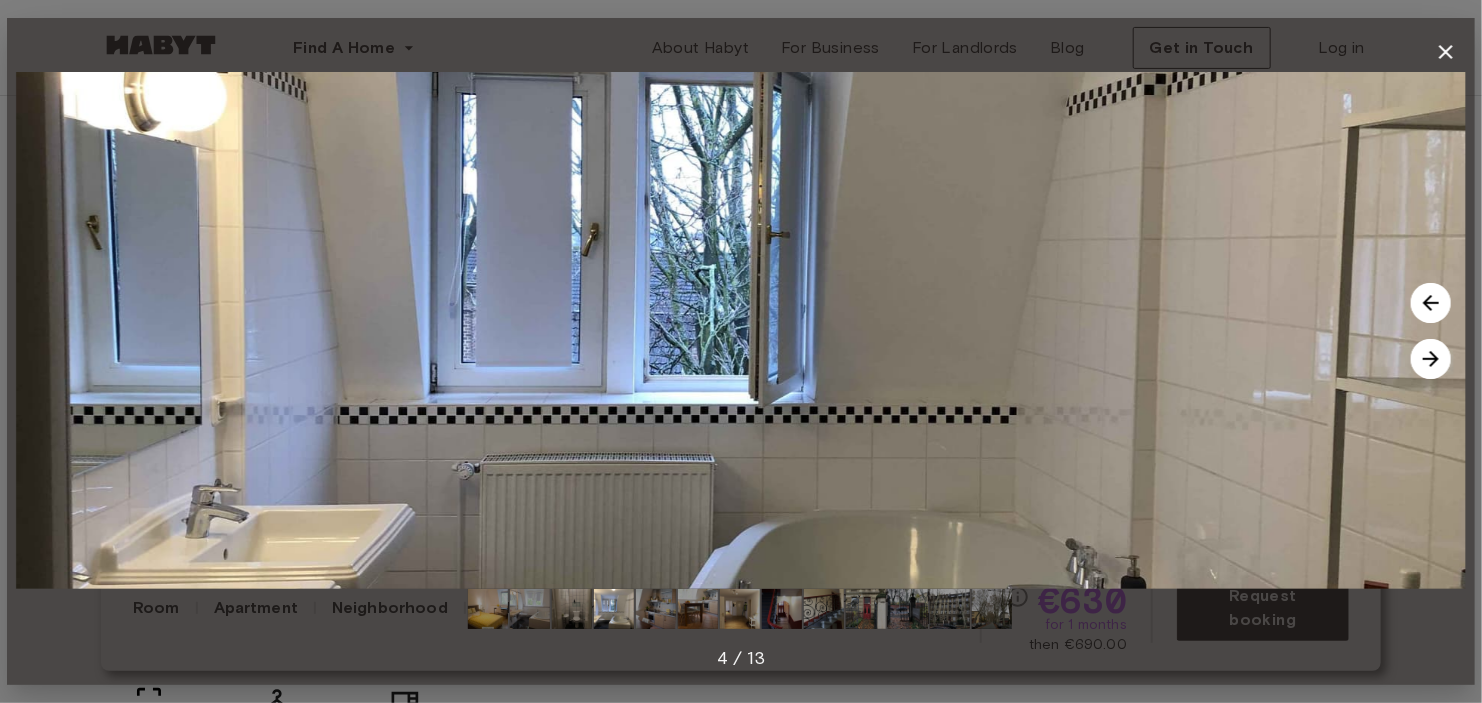 click at bounding box center (1431, 359) 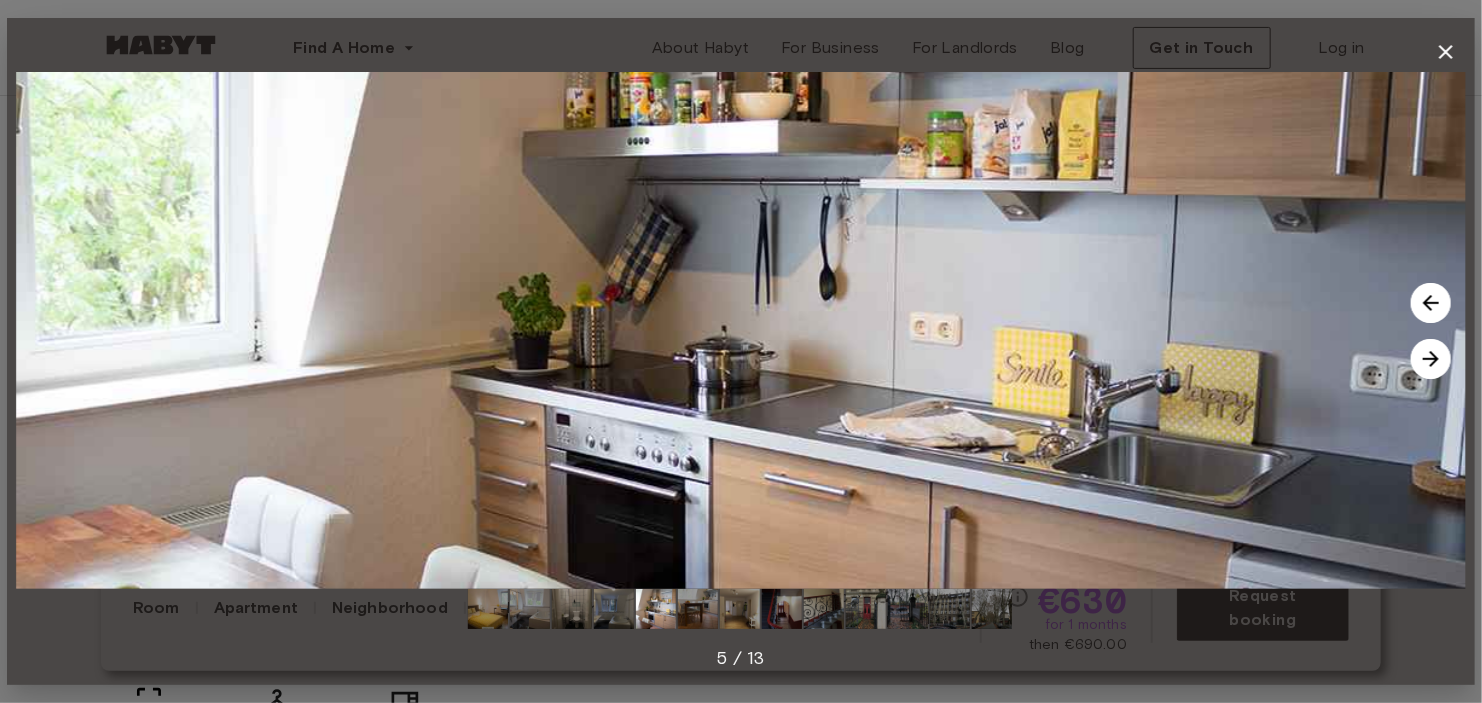 click at bounding box center (1431, 359) 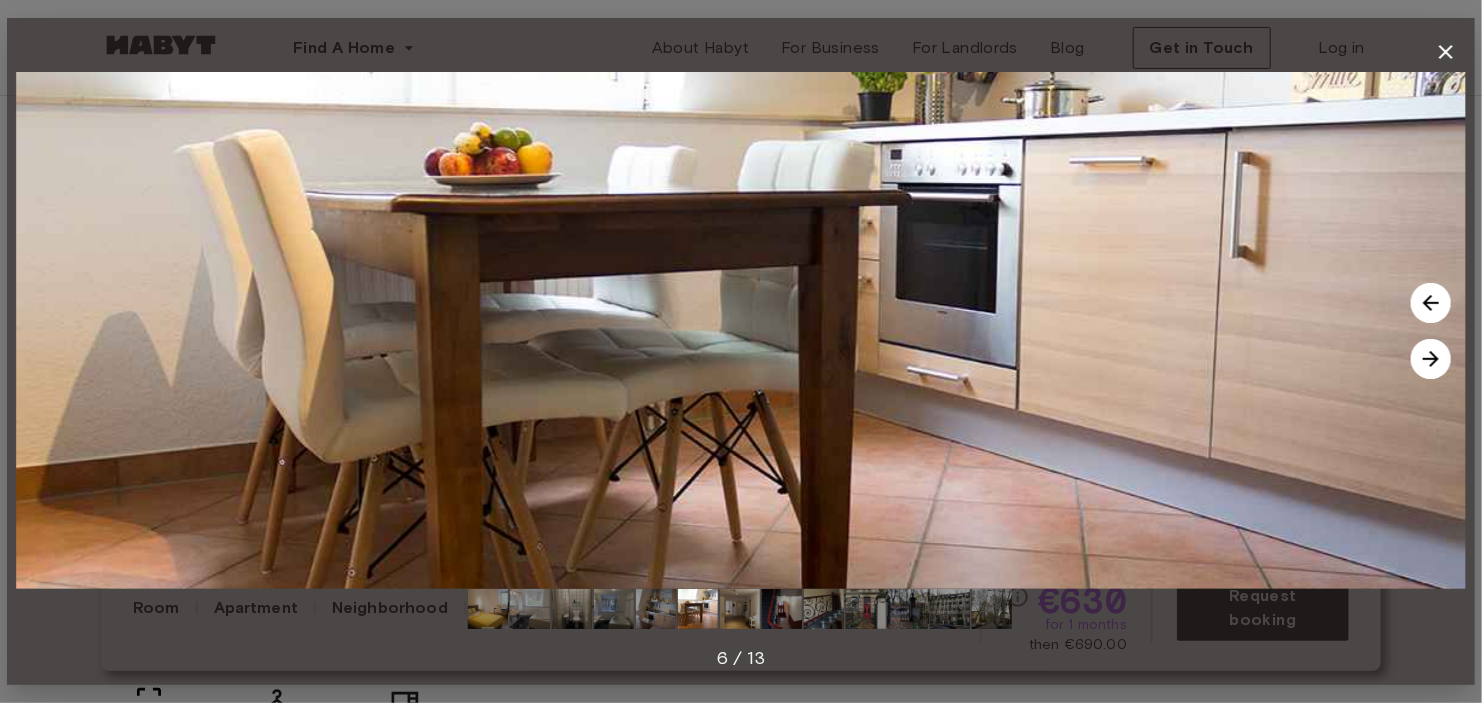 click at bounding box center [1431, 359] 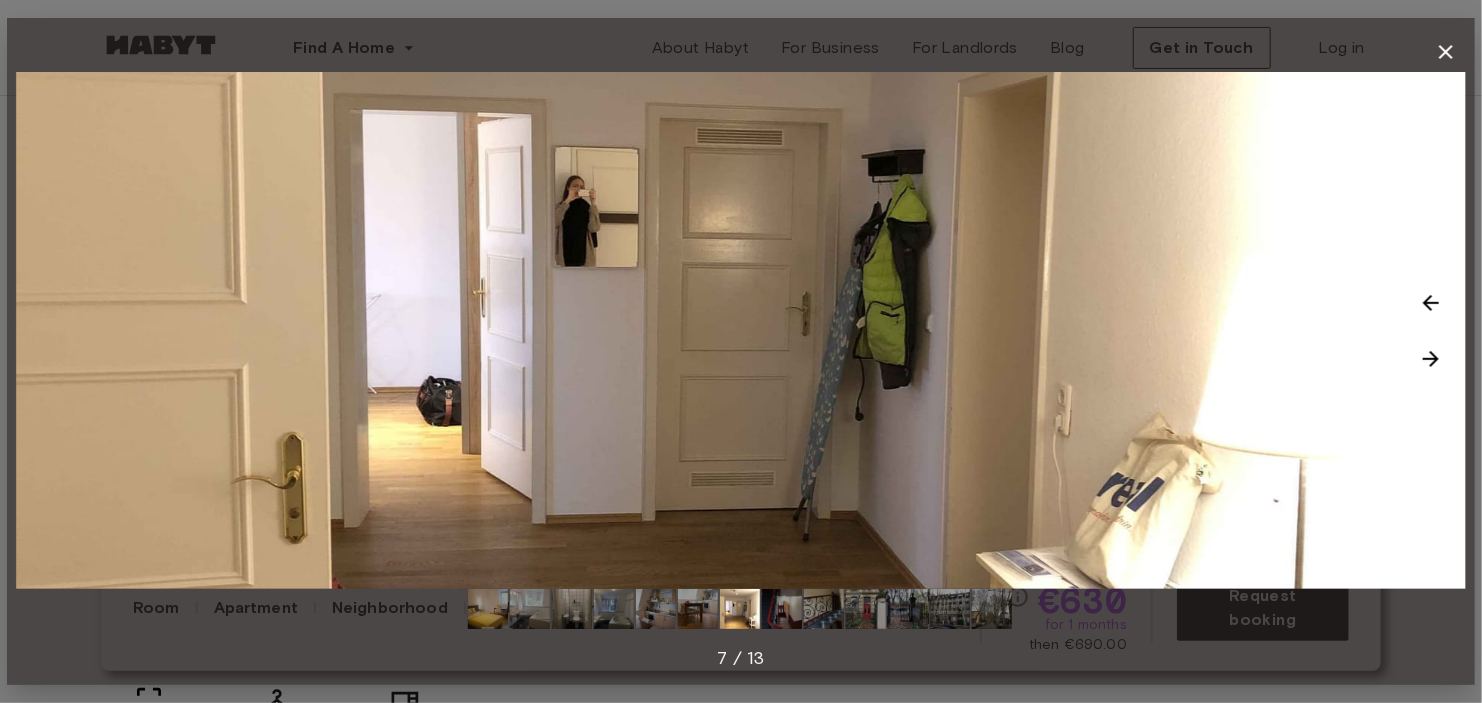 click at bounding box center [1431, 359] 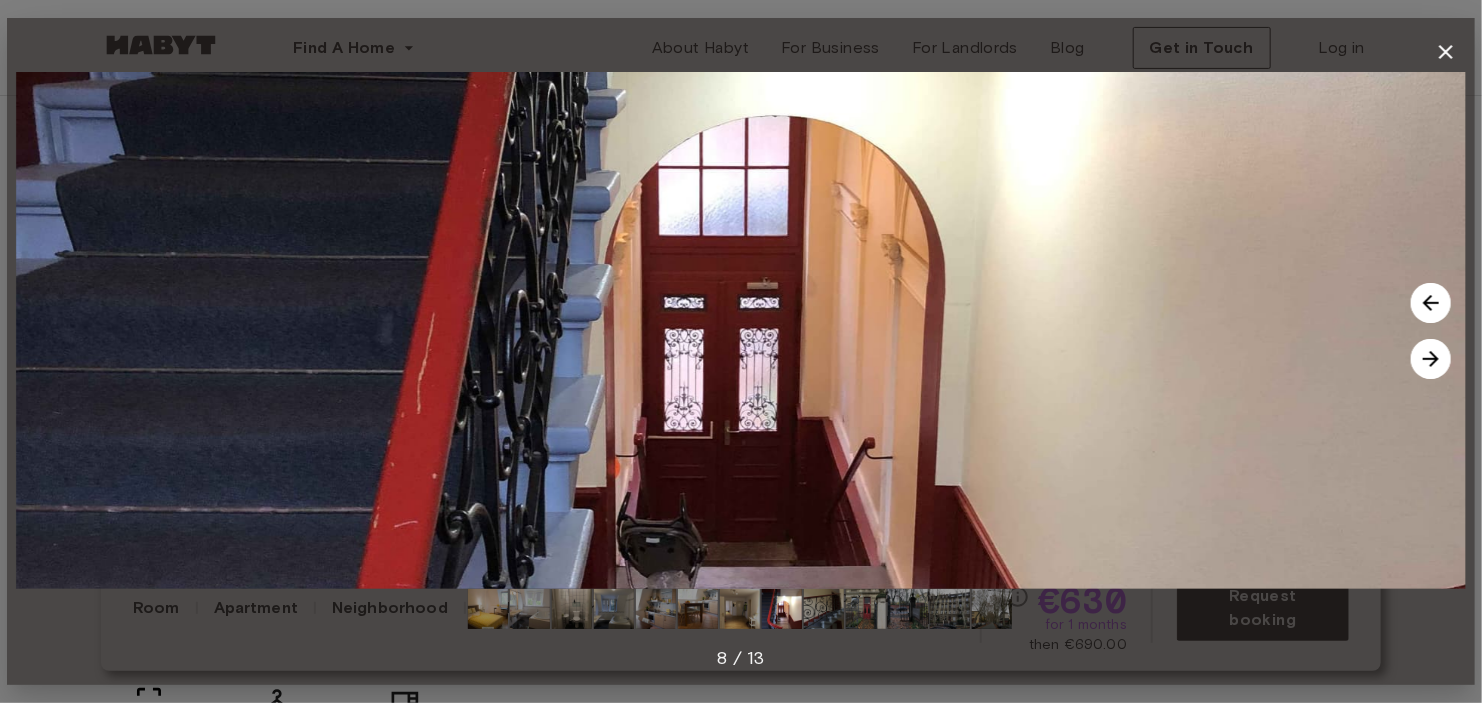 click at bounding box center [1431, 359] 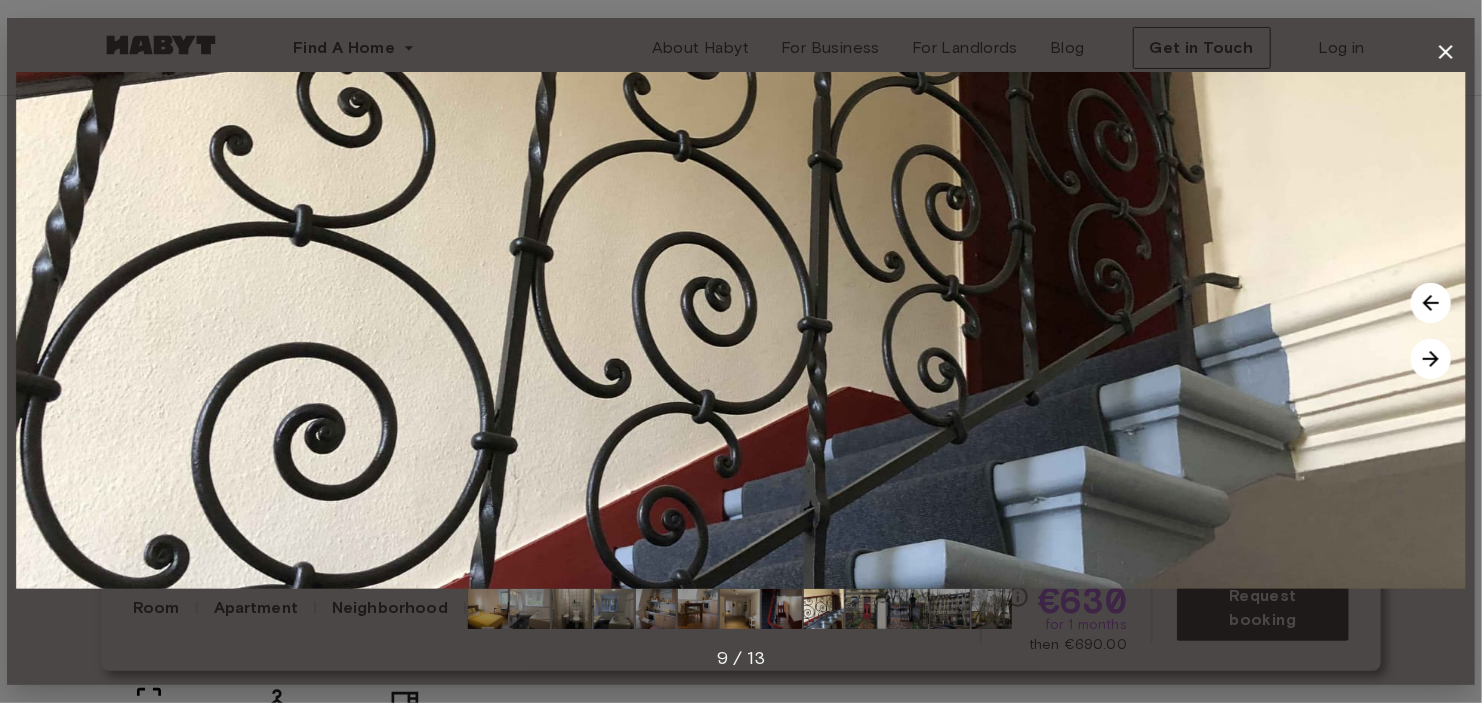 click at bounding box center [1431, 359] 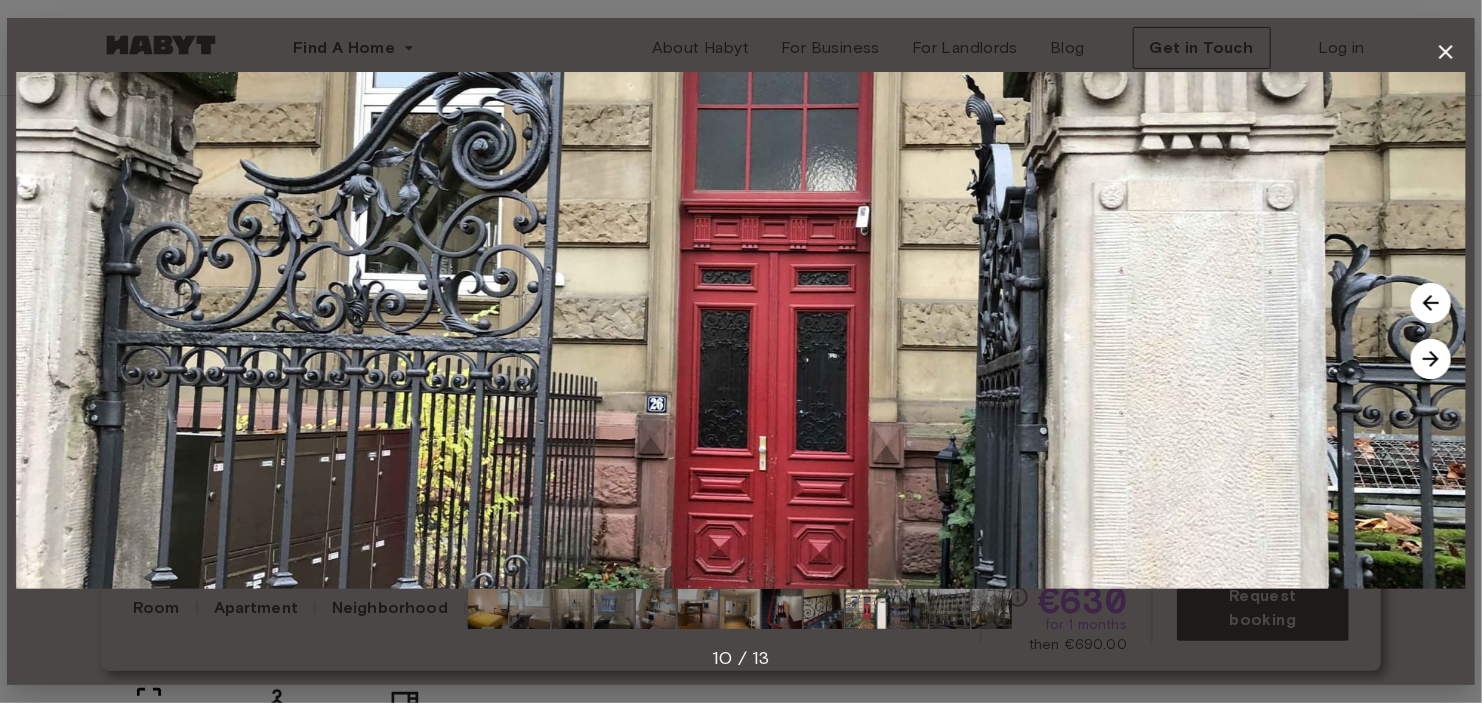 click at bounding box center (1431, 359) 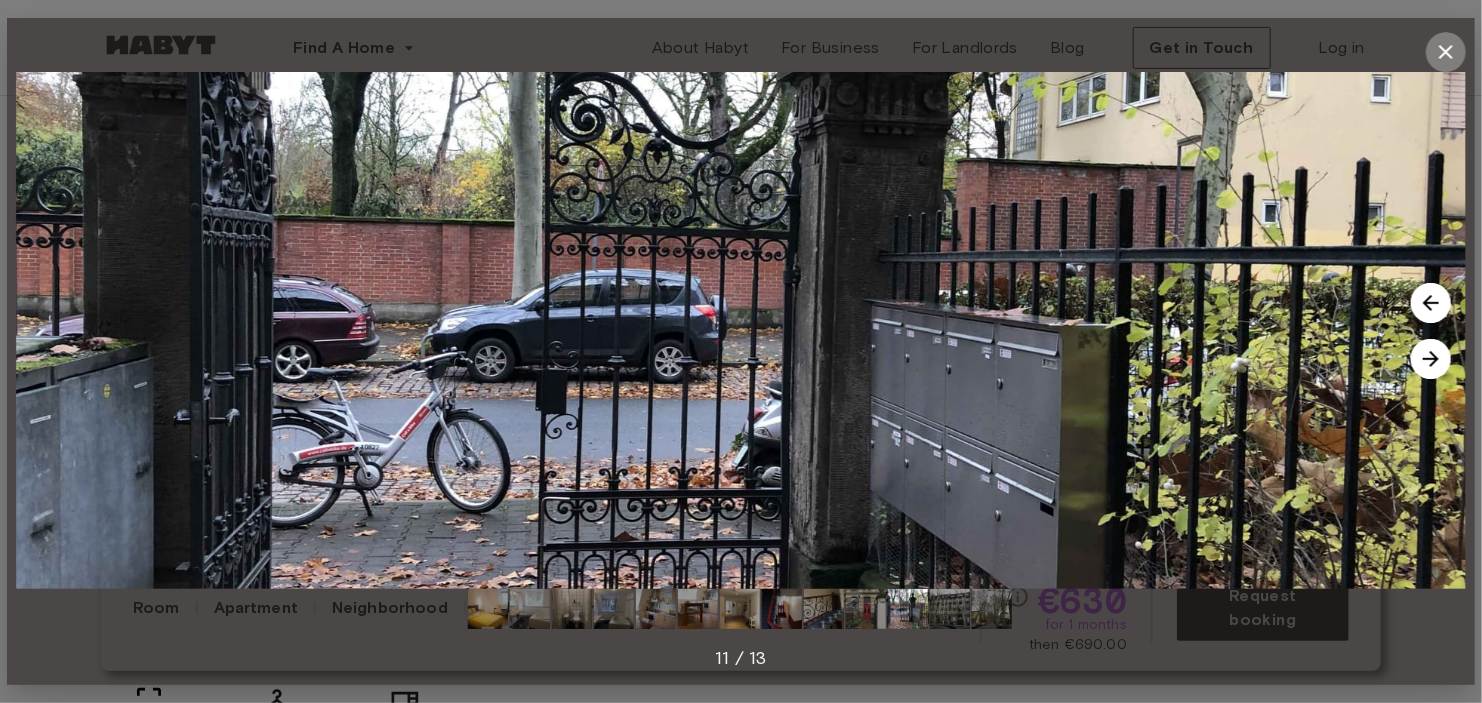 click 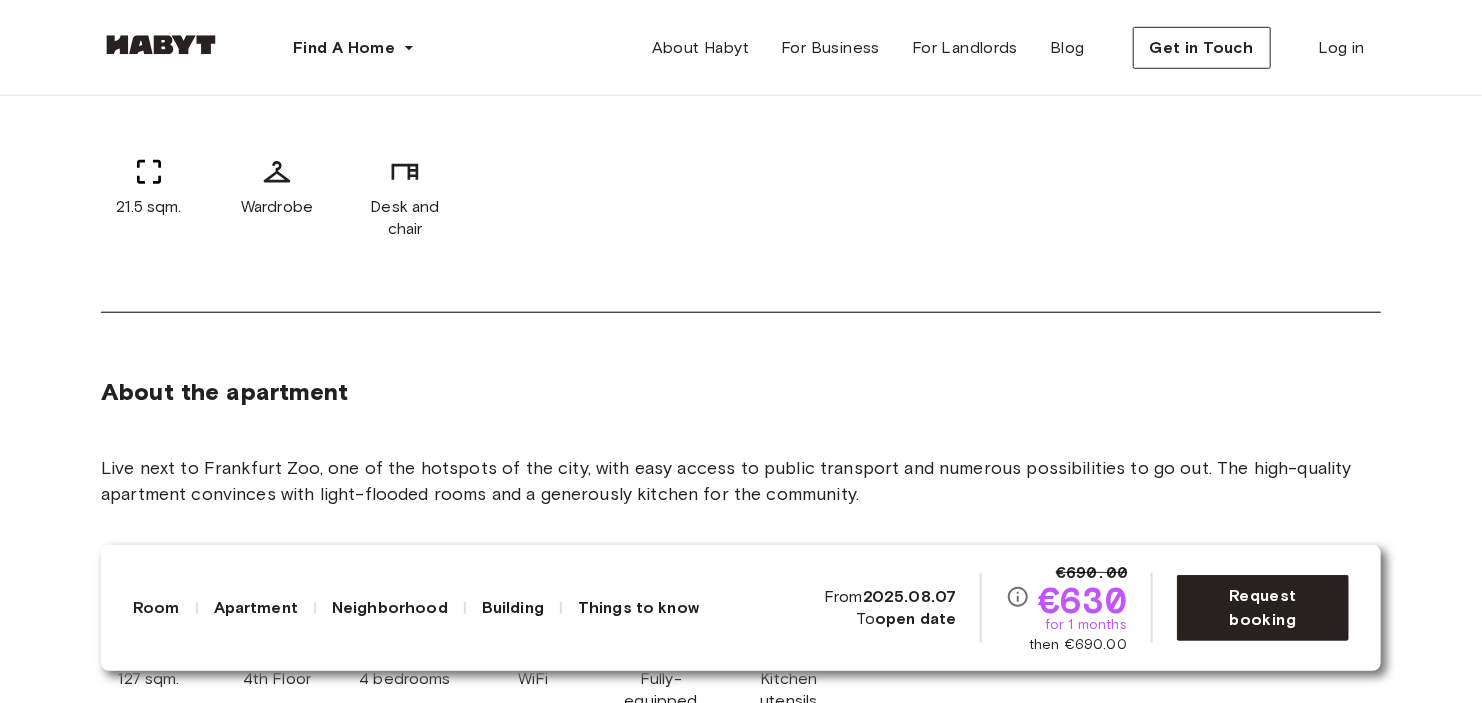 scroll, scrollTop: 892, scrollLeft: 0, axis: vertical 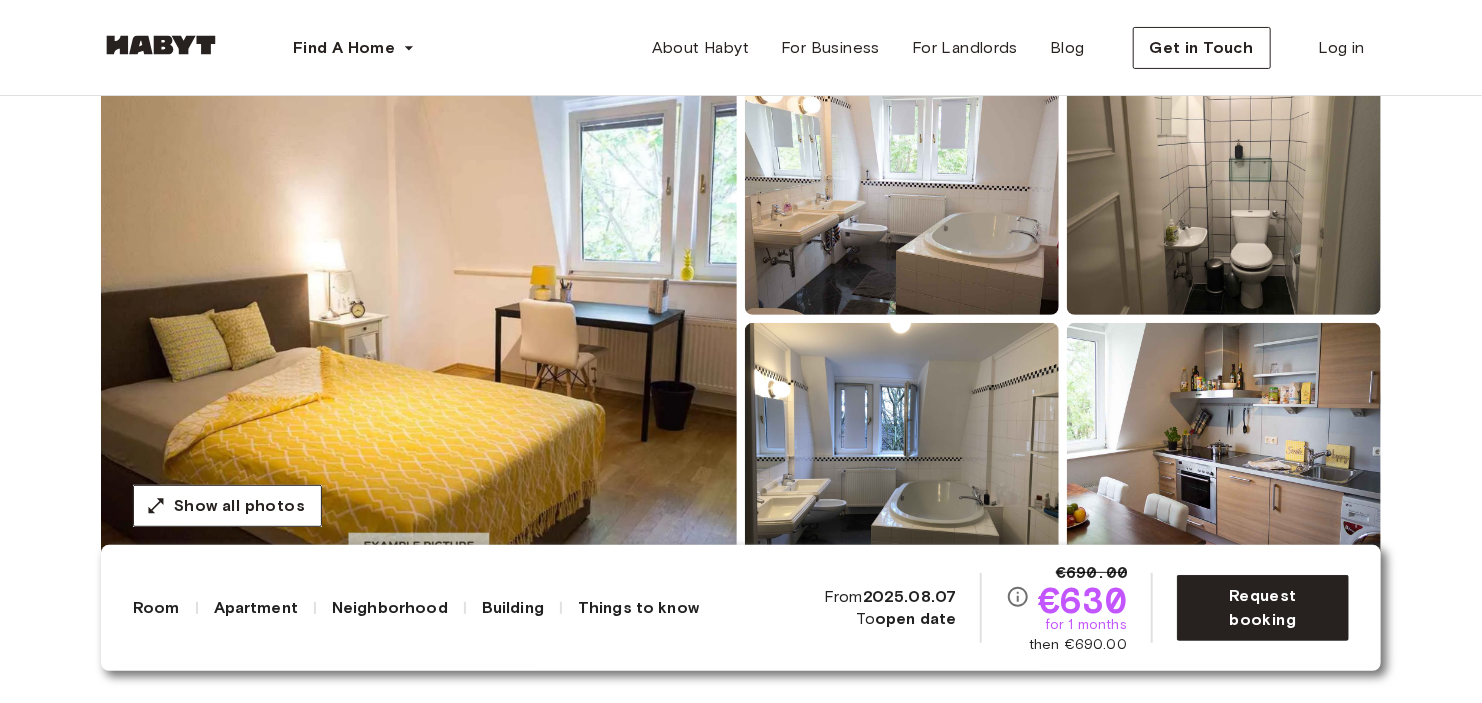 click at bounding box center [419, 319] 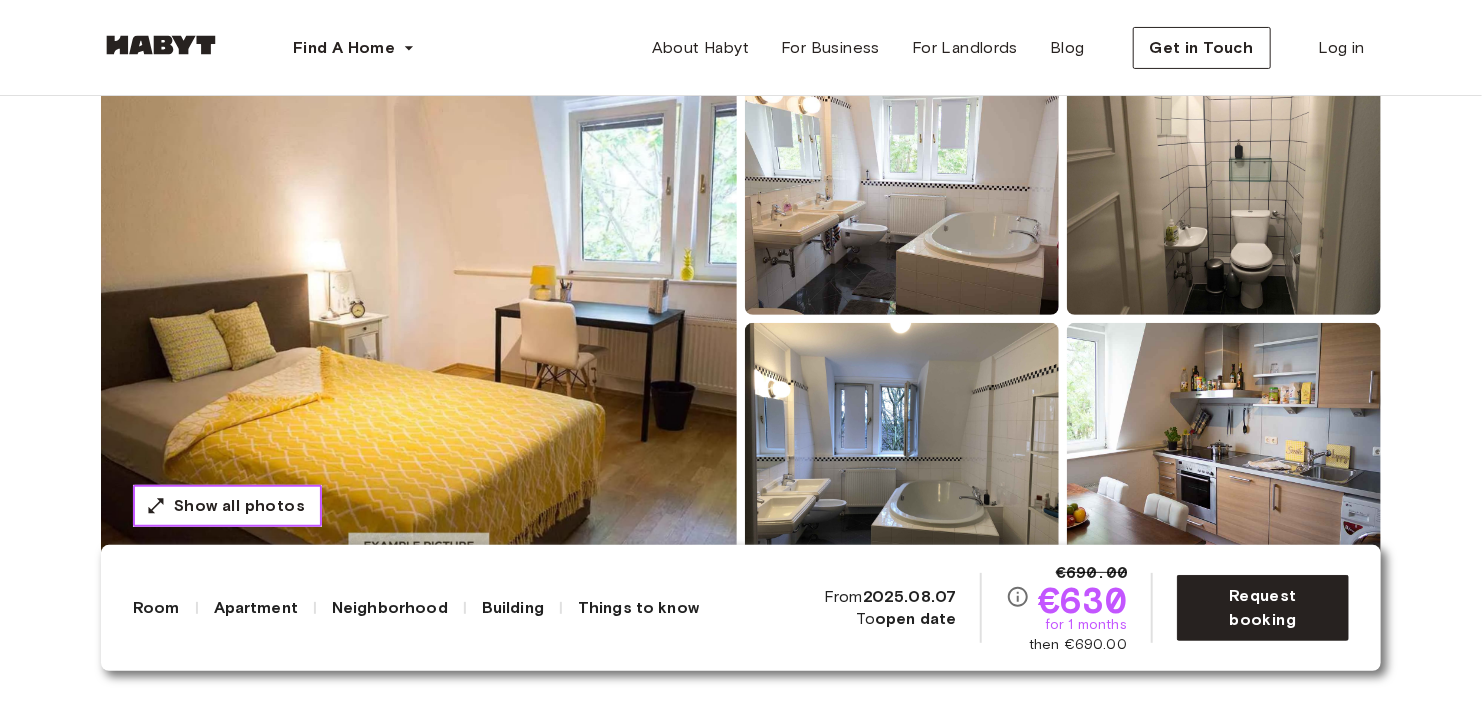 click on "Show all photos" at bounding box center (239, 506) 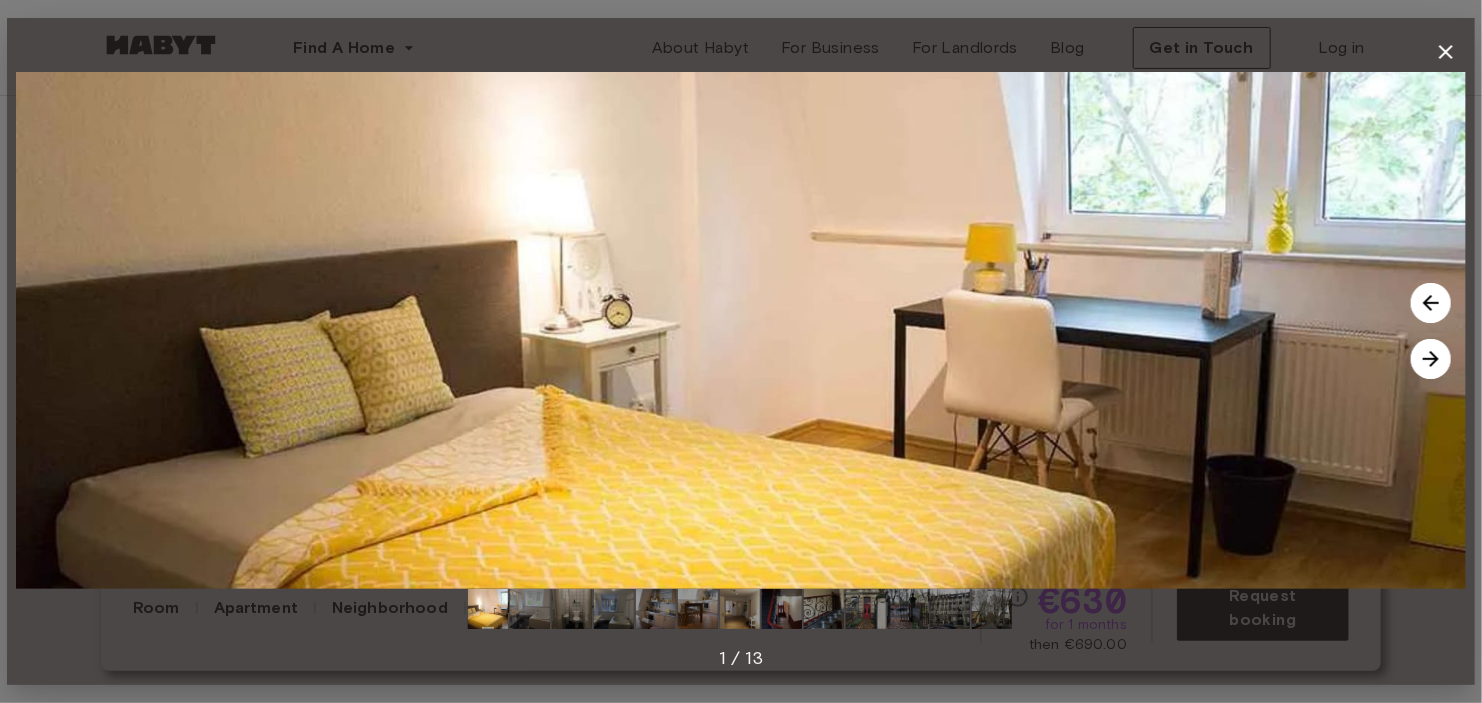click at bounding box center (1431, 359) 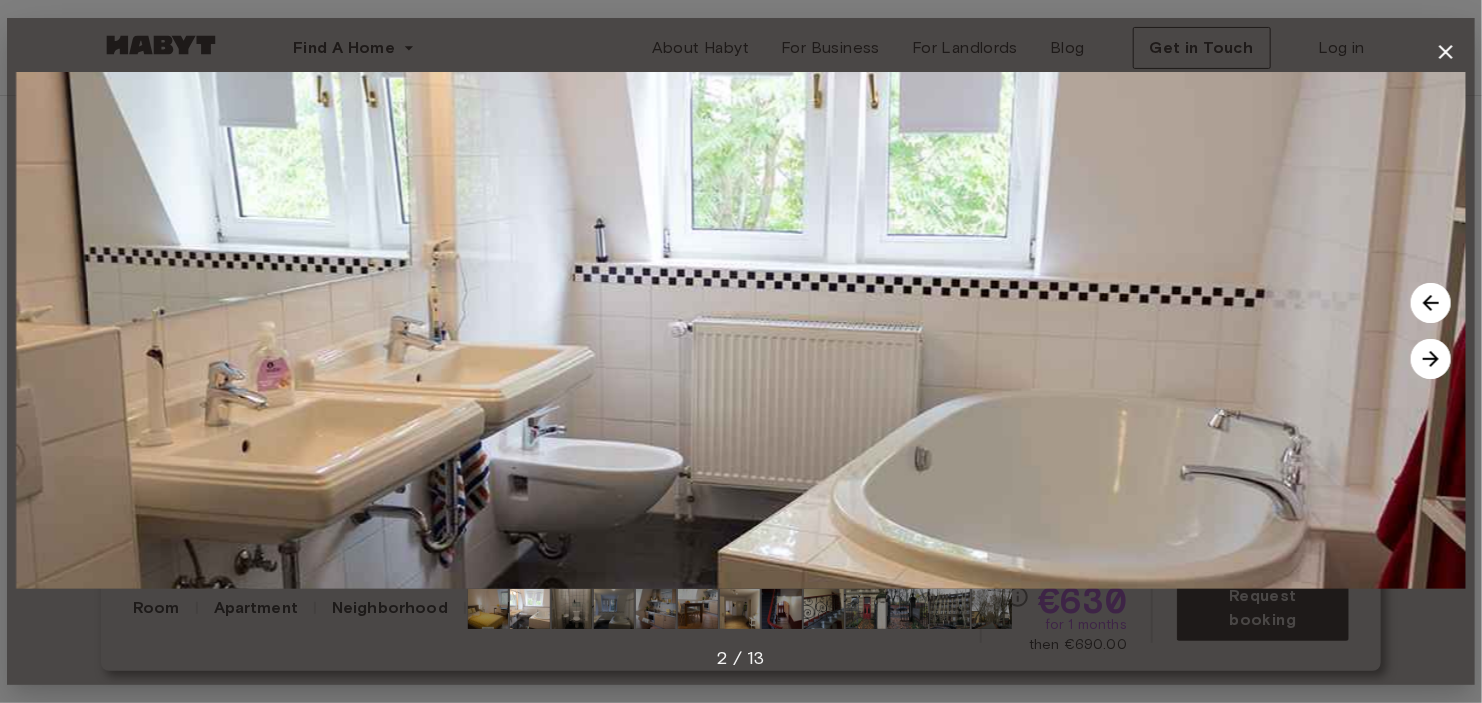 click at bounding box center (1431, 359) 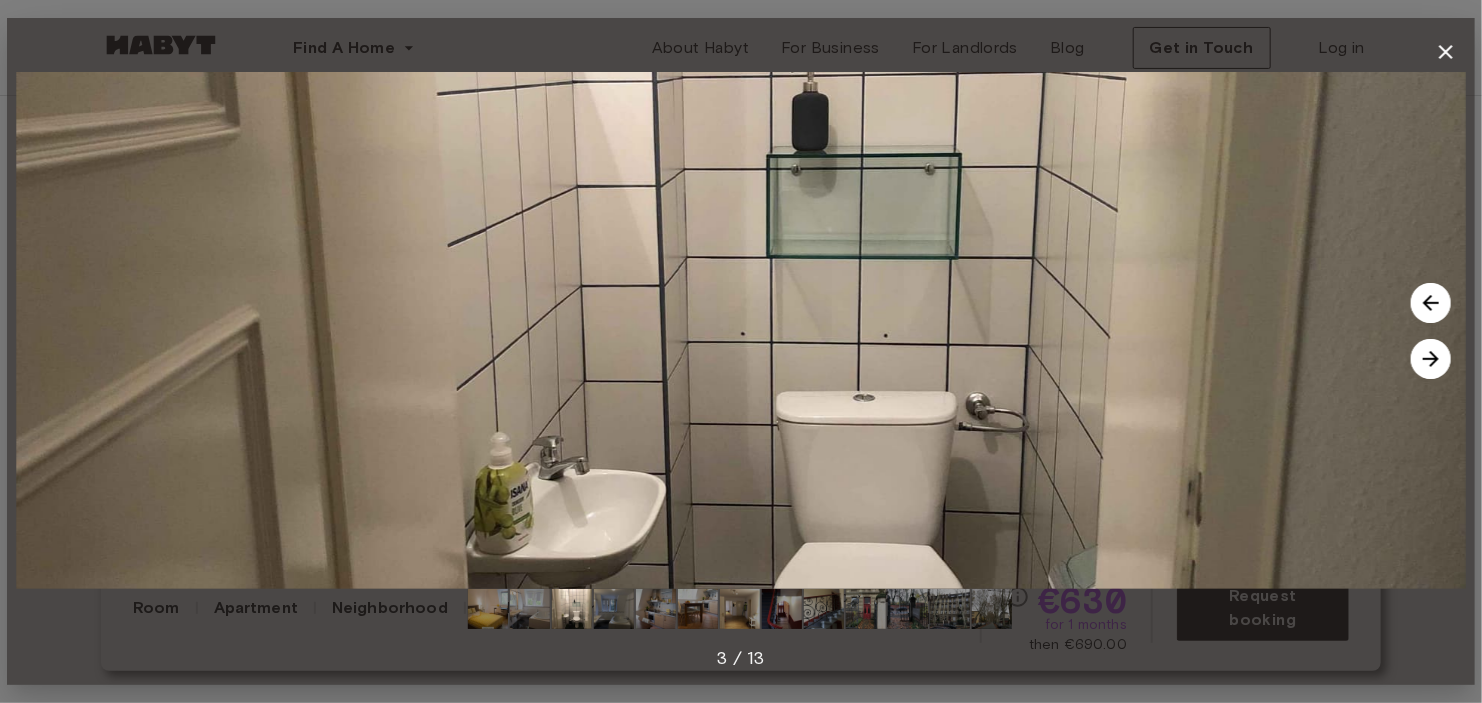 click at bounding box center (1431, 359) 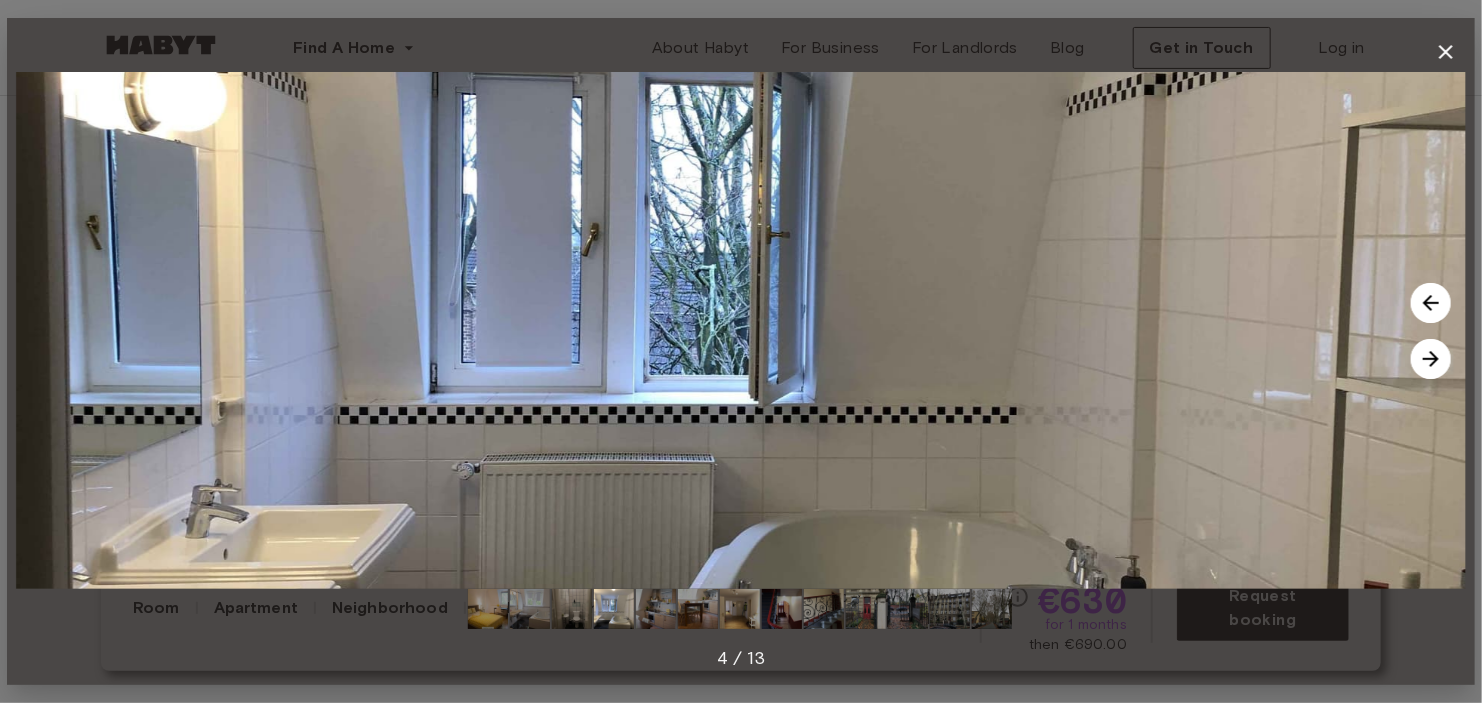 click at bounding box center [1431, 359] 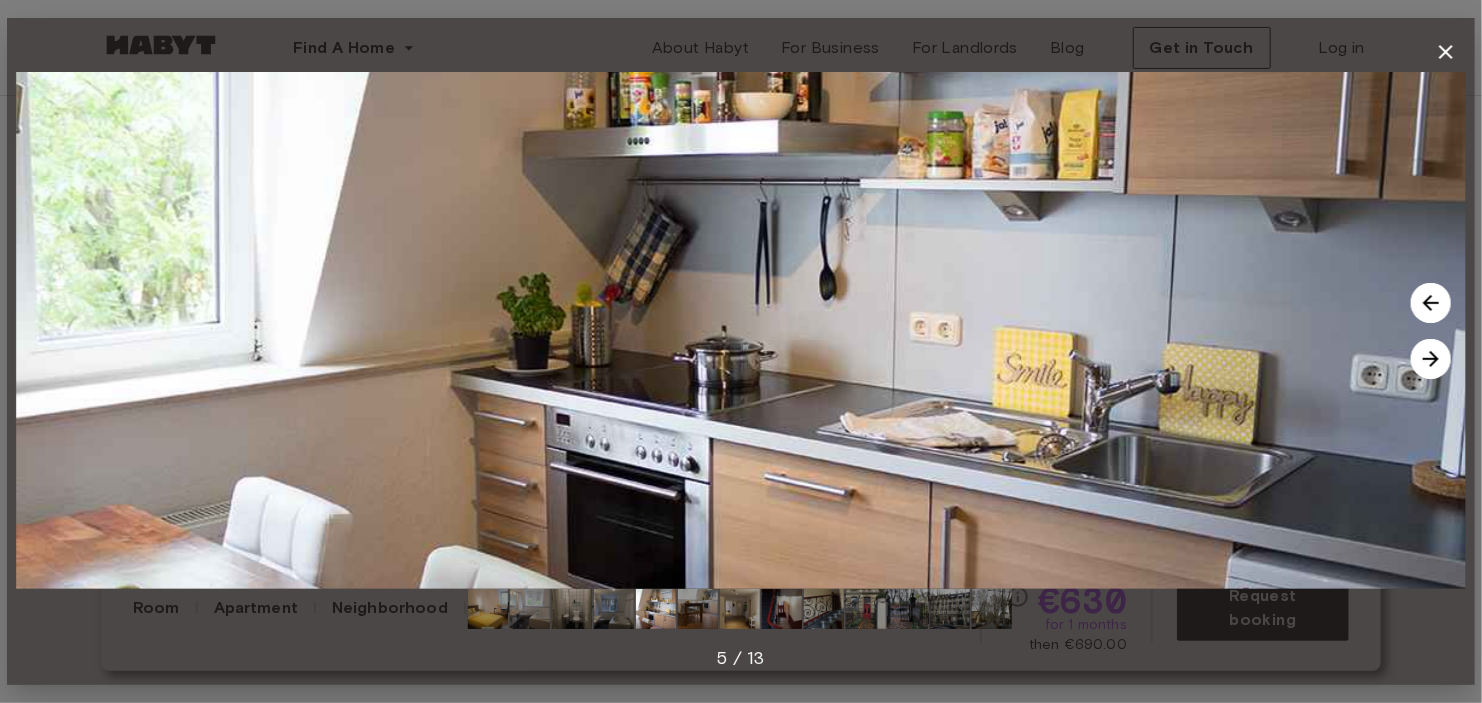 click at bounding box center (1431, 359) 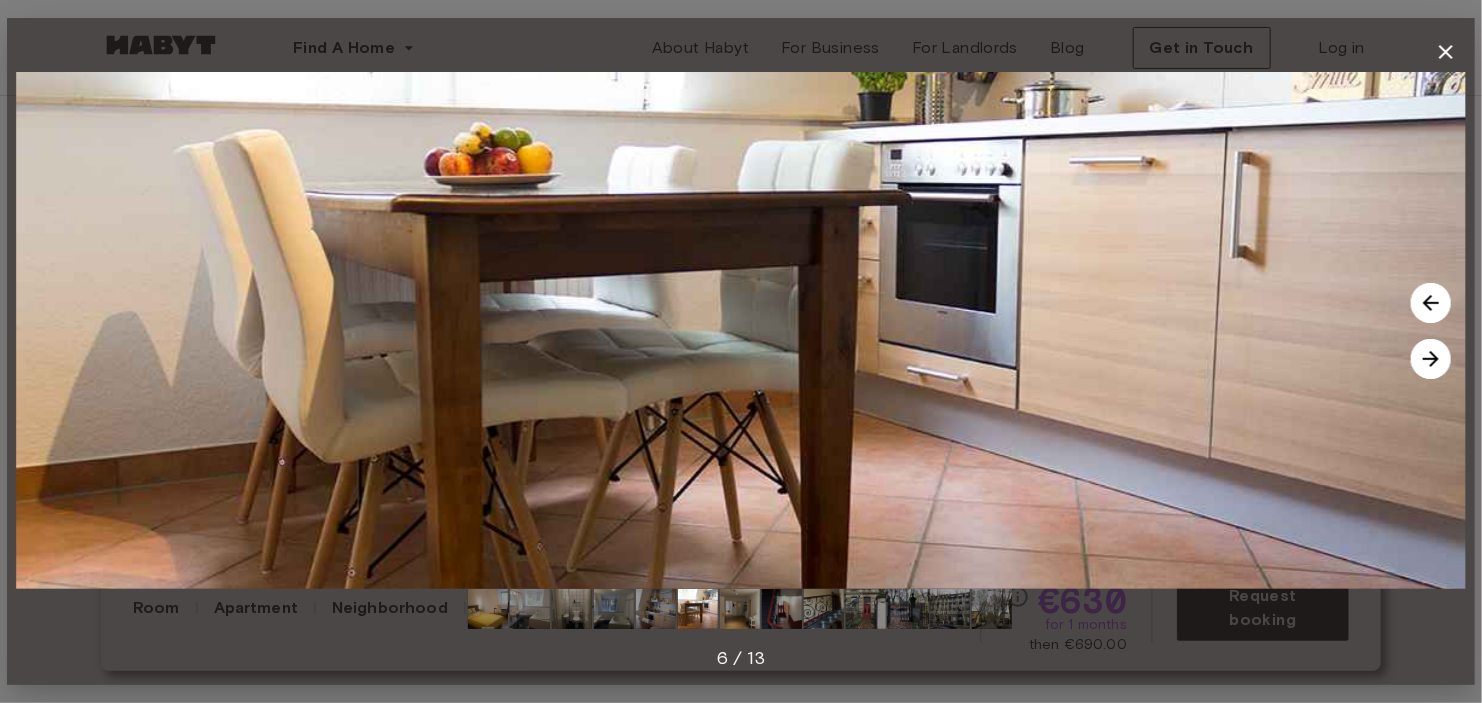 click at bounding box center [1431, 359] 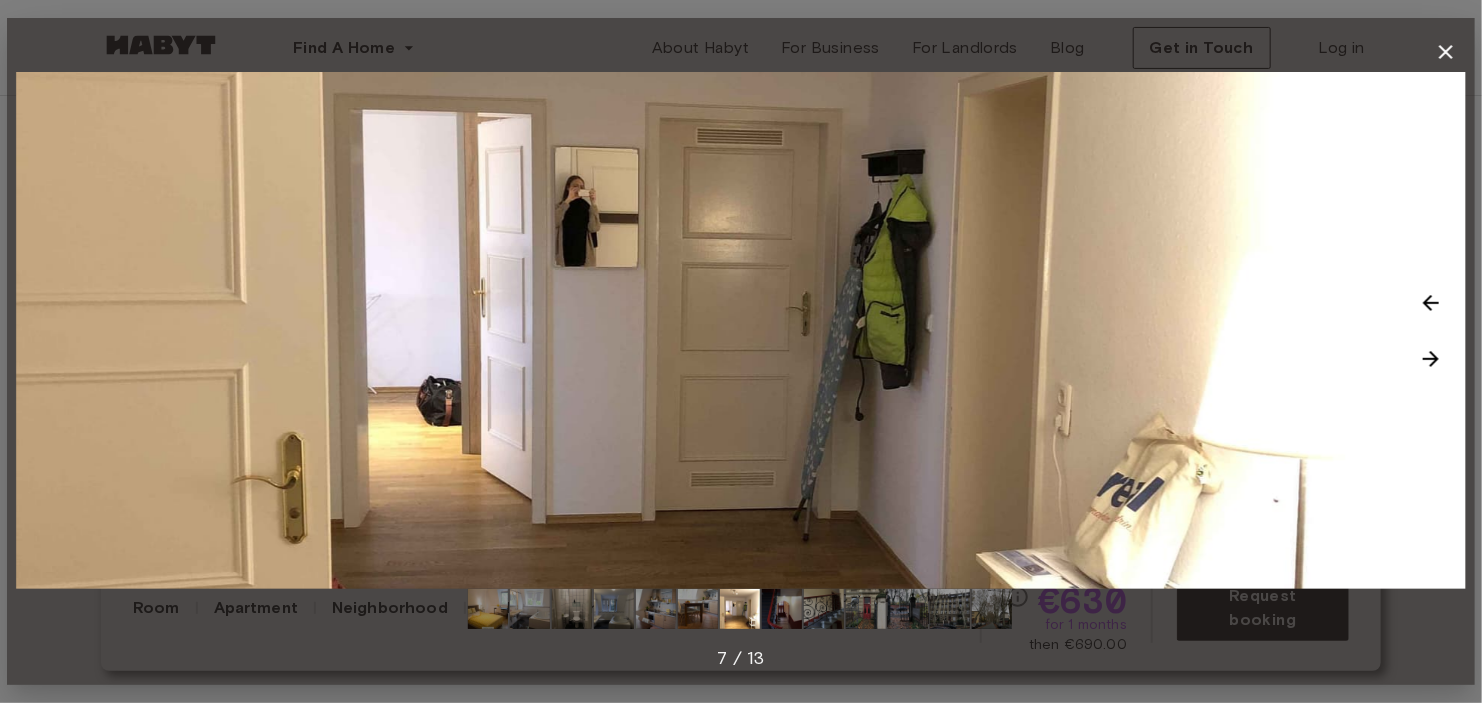 click at bounding box center (1431, 359) 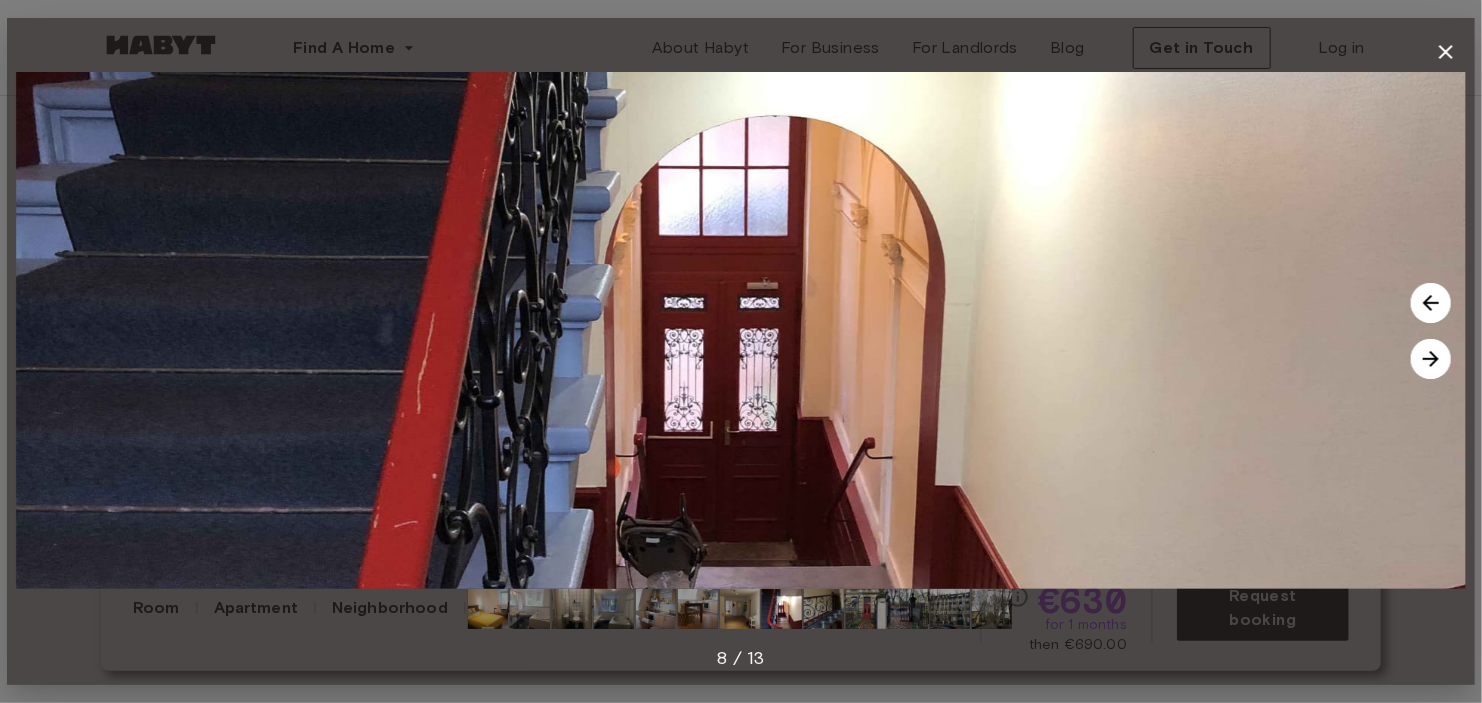 click at bounding box center [1431, 359] 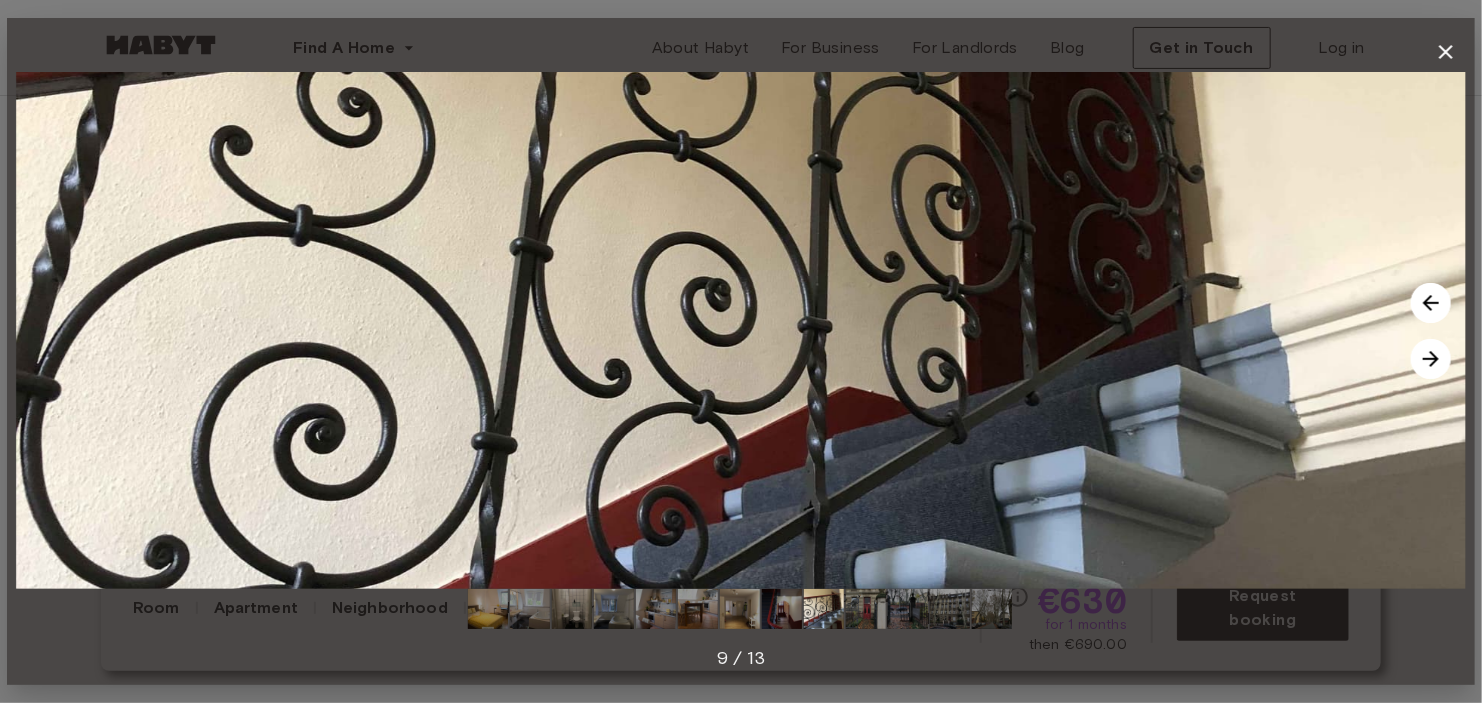 click at bounding box center (1431, 359) 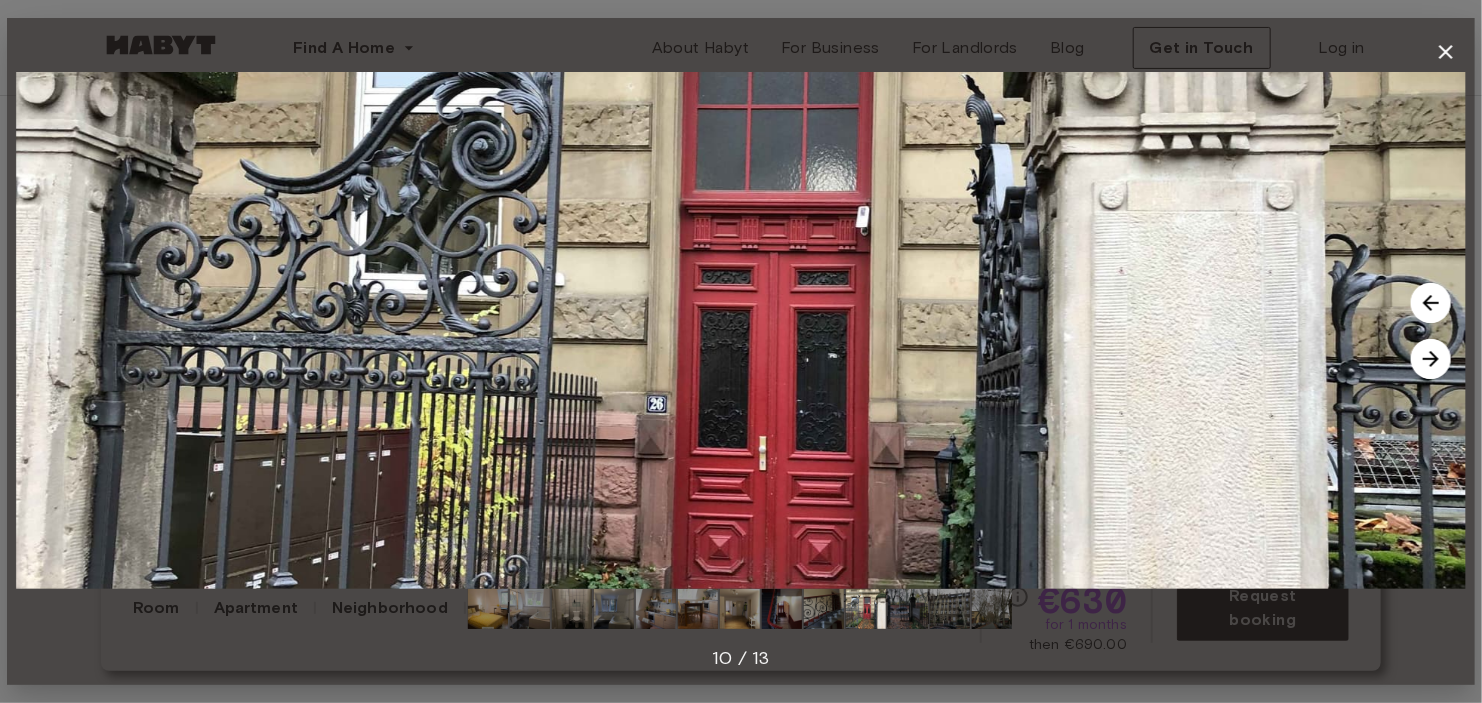 click at bounding box center (1431, 359) 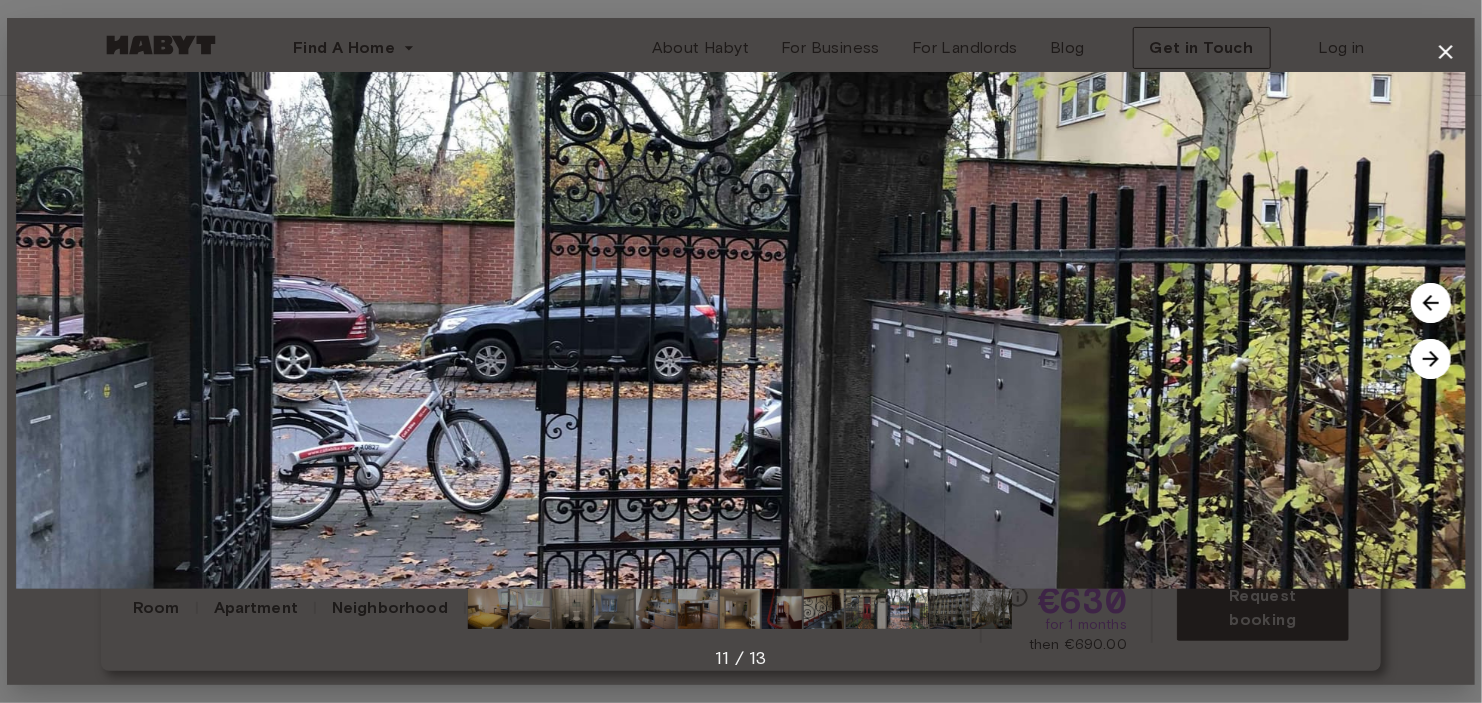 click at bounding box center [1431, 359] 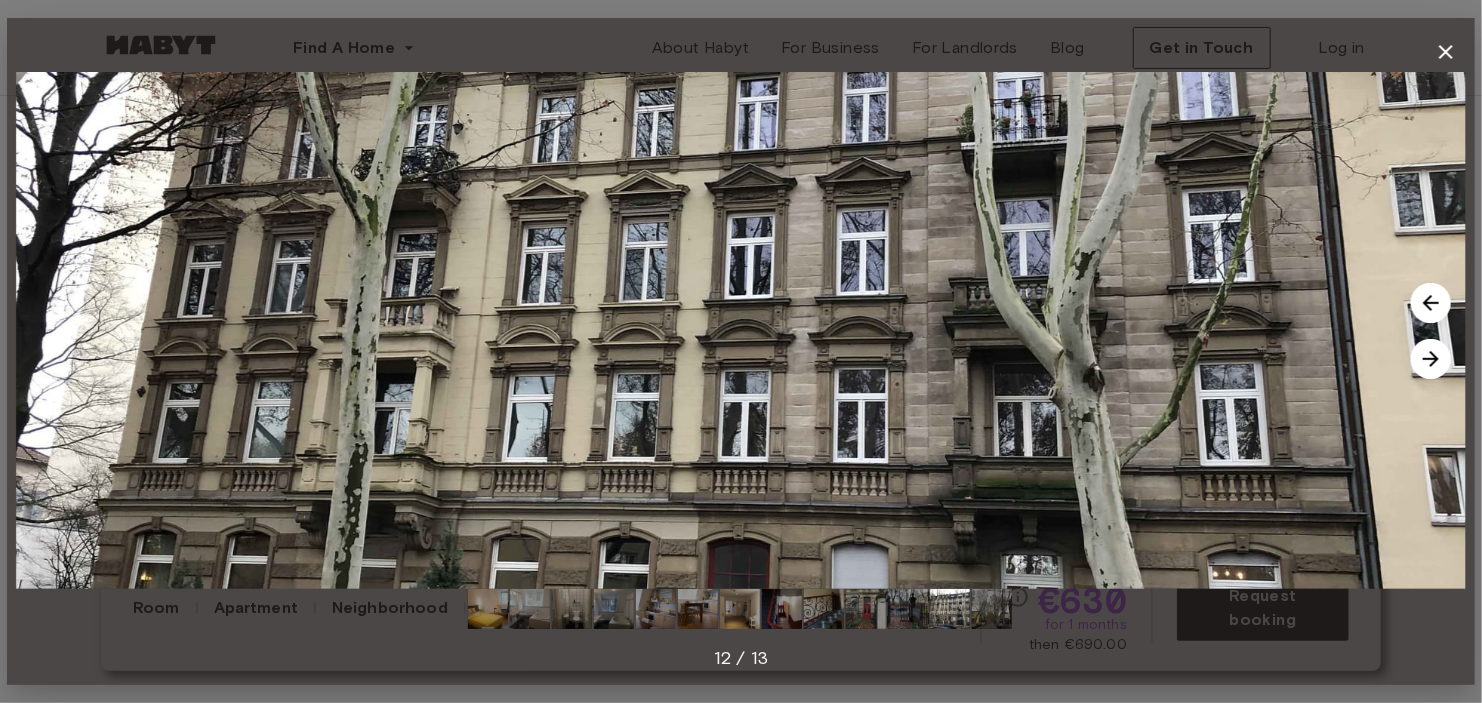 click at bounding box center [1431, 359] 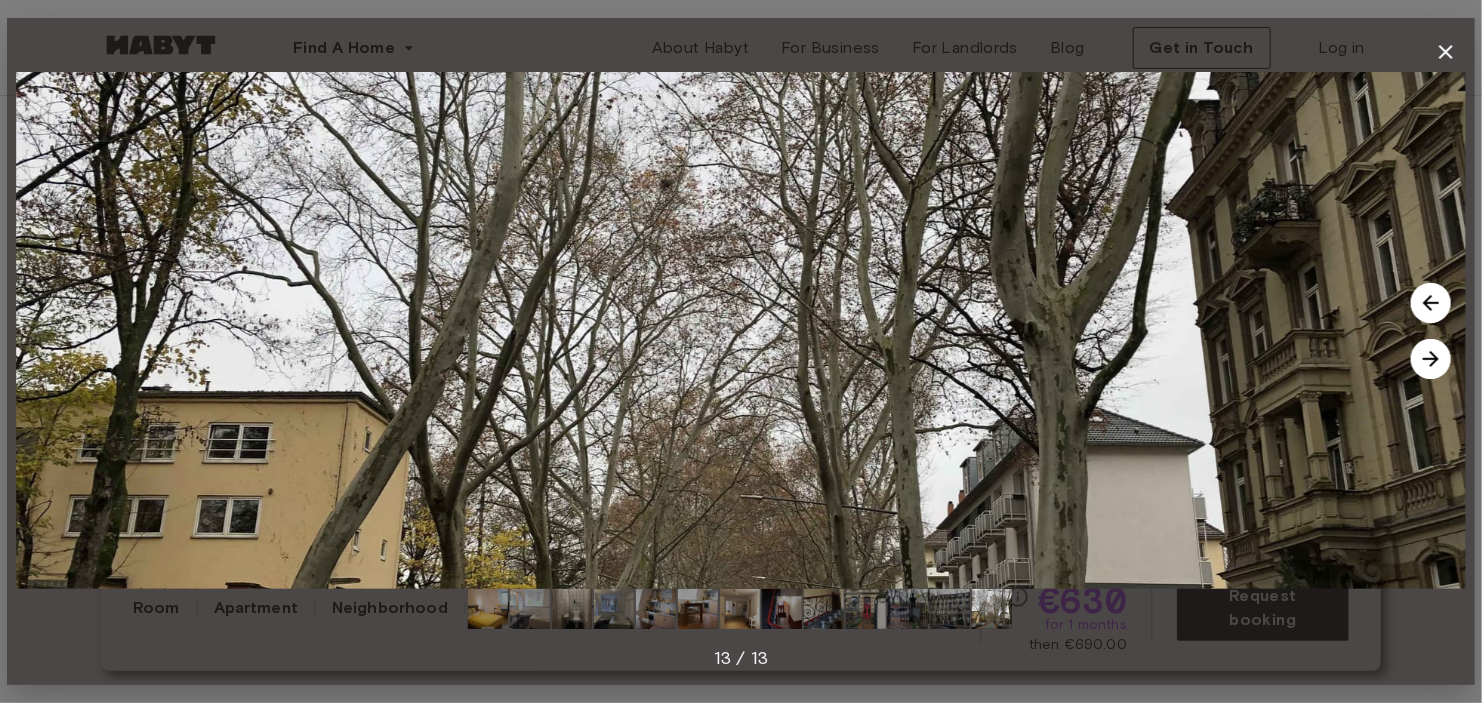 click at bounding box center [1431, 359] 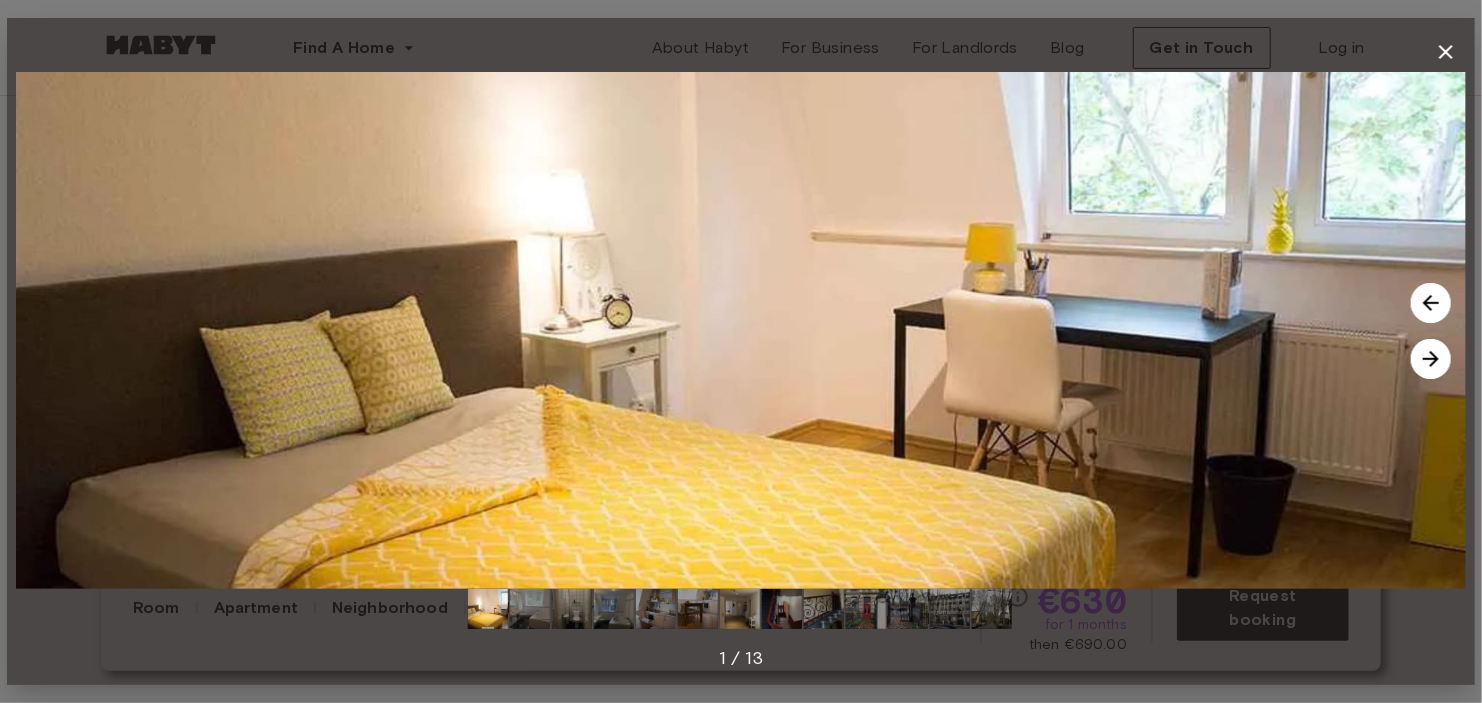 click 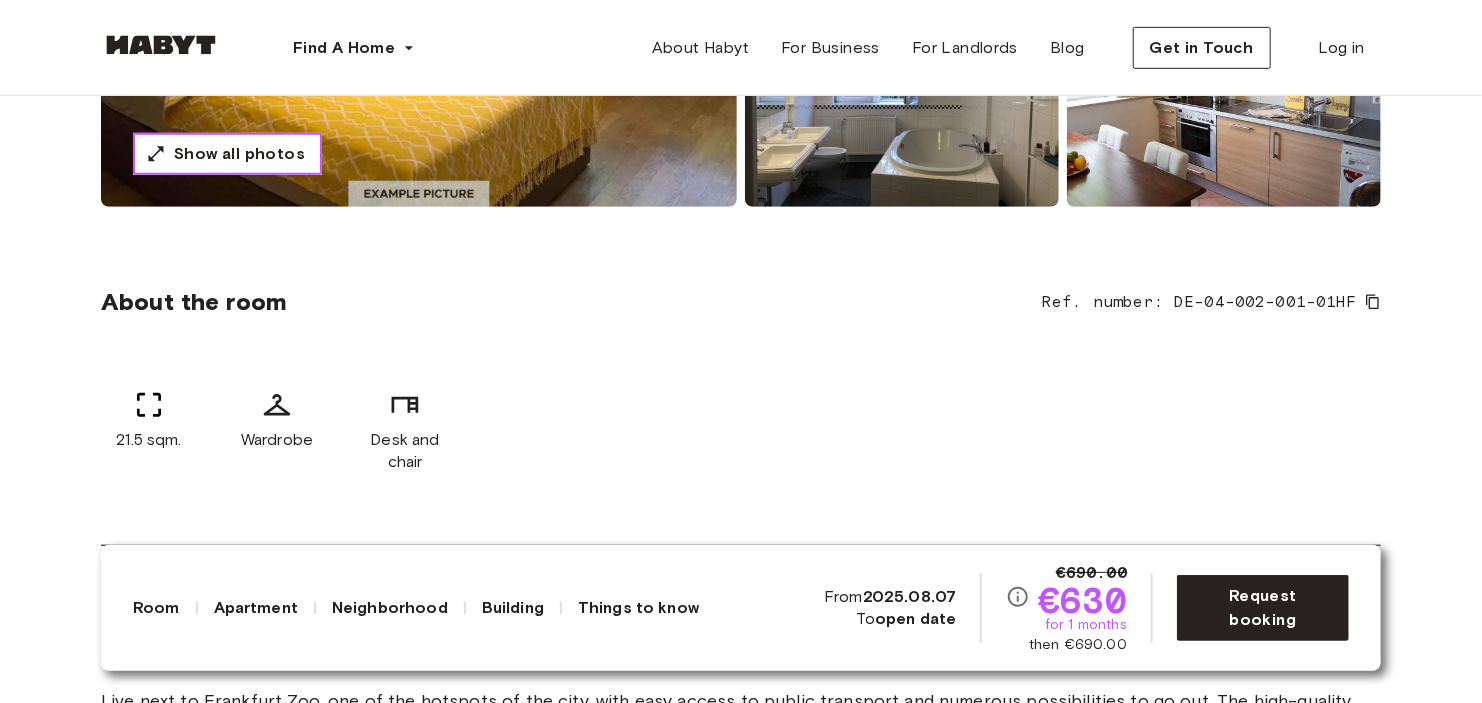 scroll, scrollTop: 600, scrollLeft: 0, axis: vertical 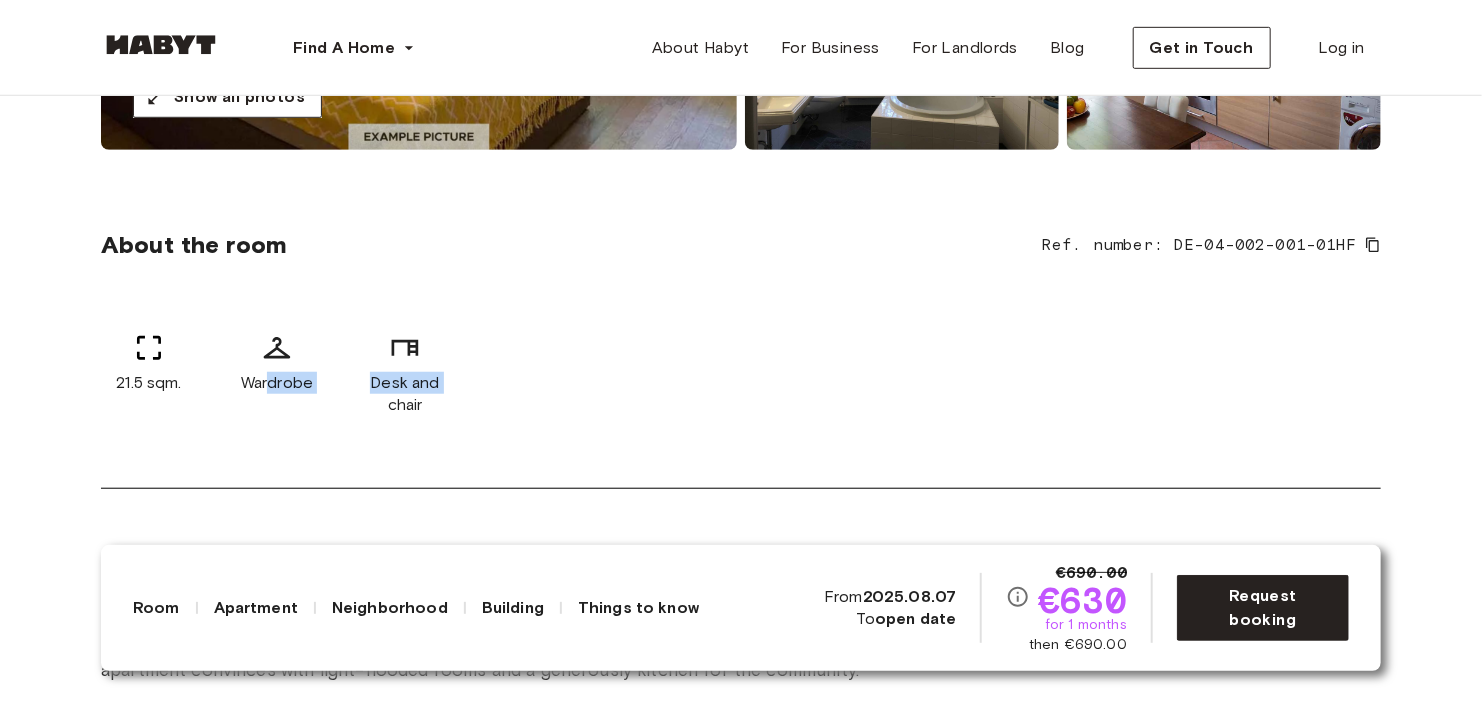 drag, startPoint x: 267, startPoint y: 386, endPoint x: 344, endPoint y: 399, distance: 78.08969 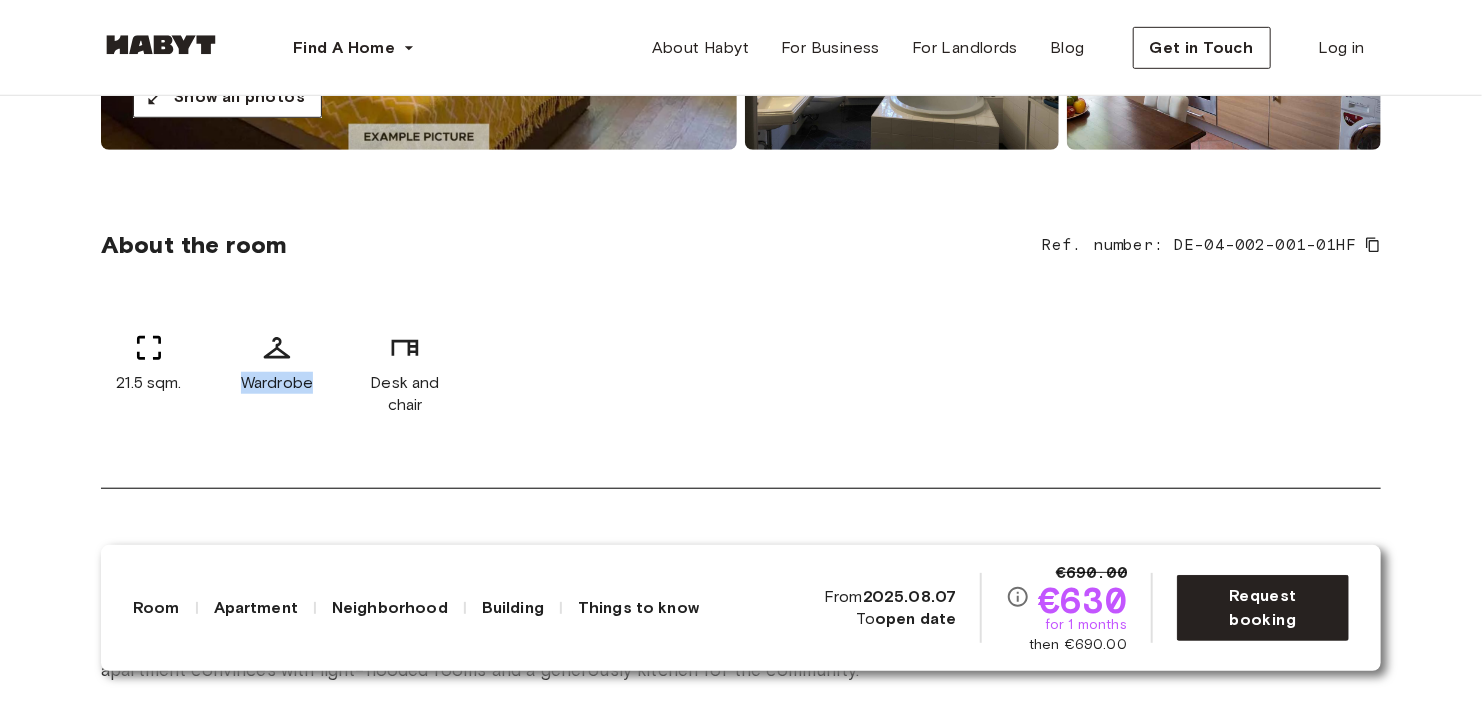 drag, startPoint x: 276, startPoint y: 379, endPoint x: 204, endPoint y: 388, distance: 72.56032 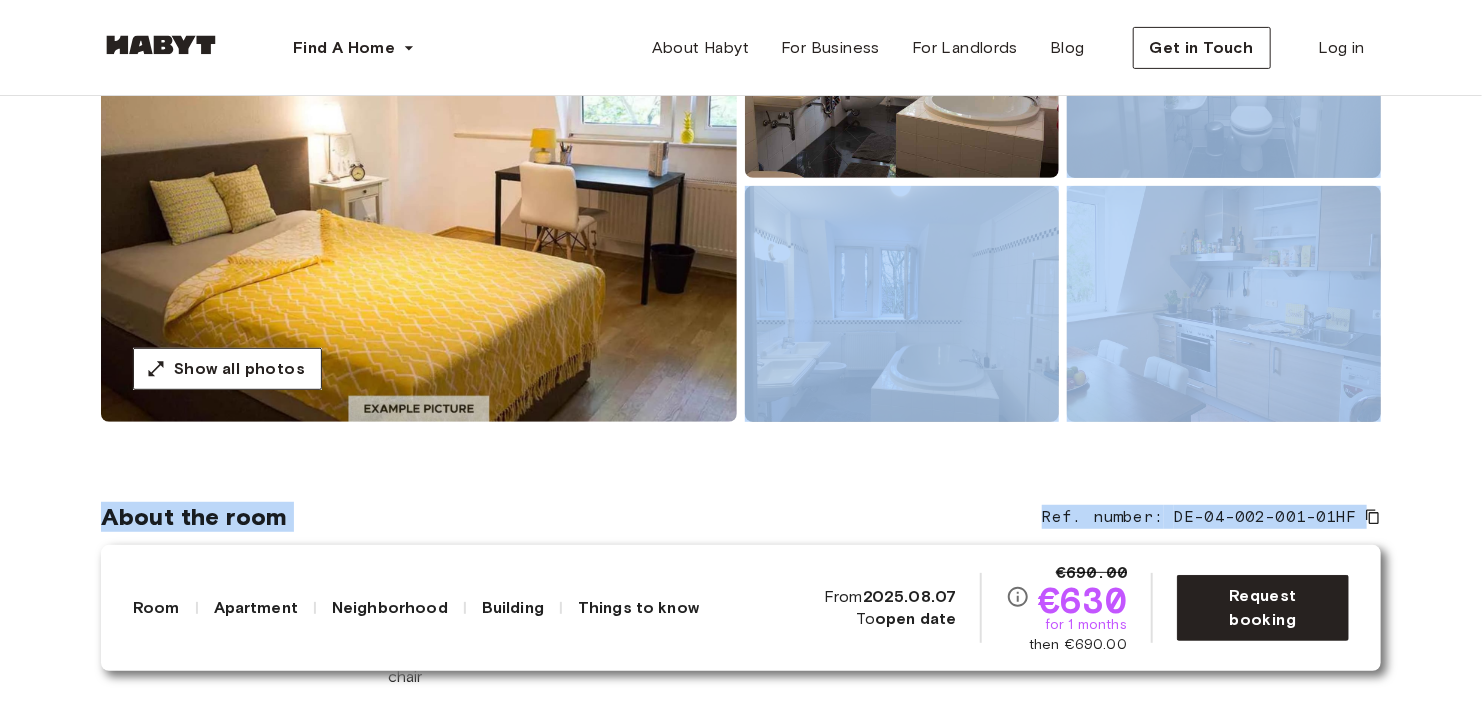 drag, startPoint x: 768, startPoint y: 346, endPoint x: 898, endPoint y: -120, distance: 483.79333 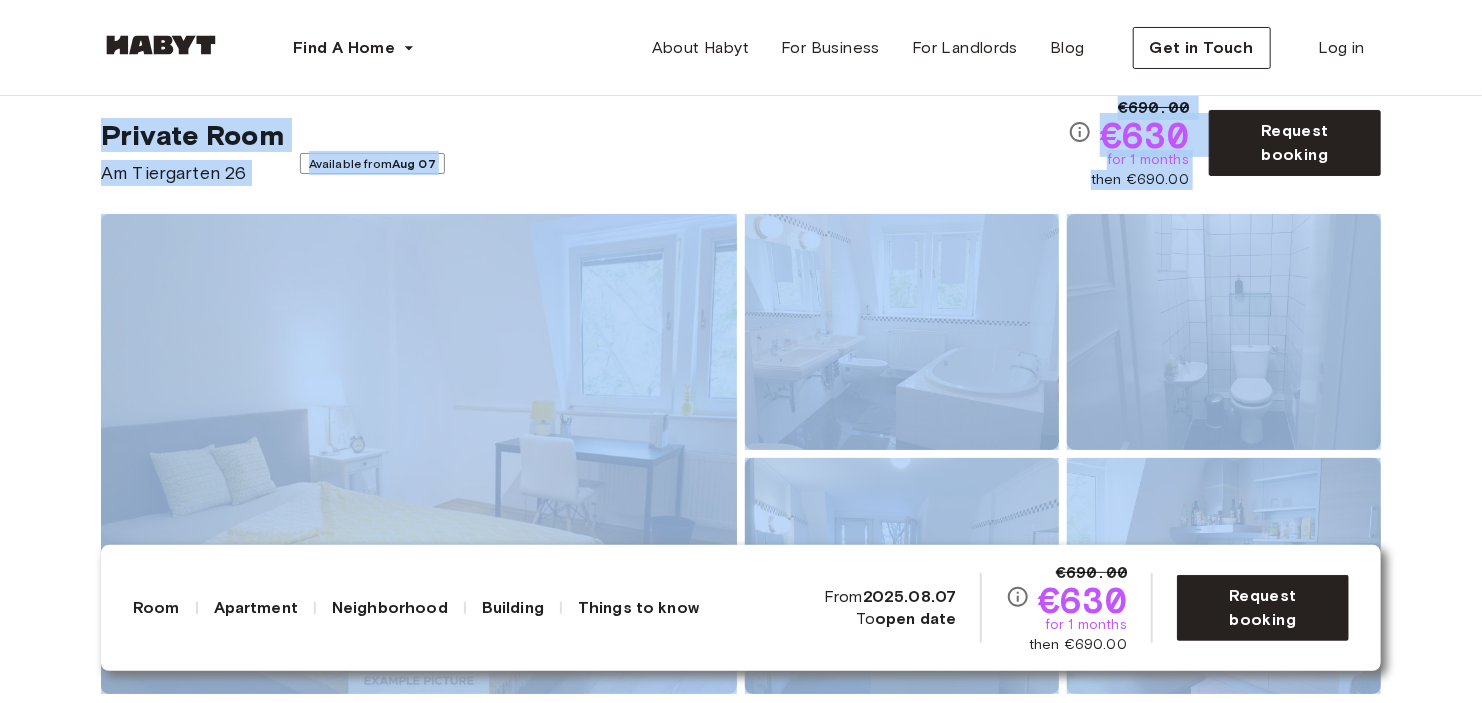 click on "Private Room Am Tiergarten 26 Available from  Aug 07" at bounding box center (584, 152) 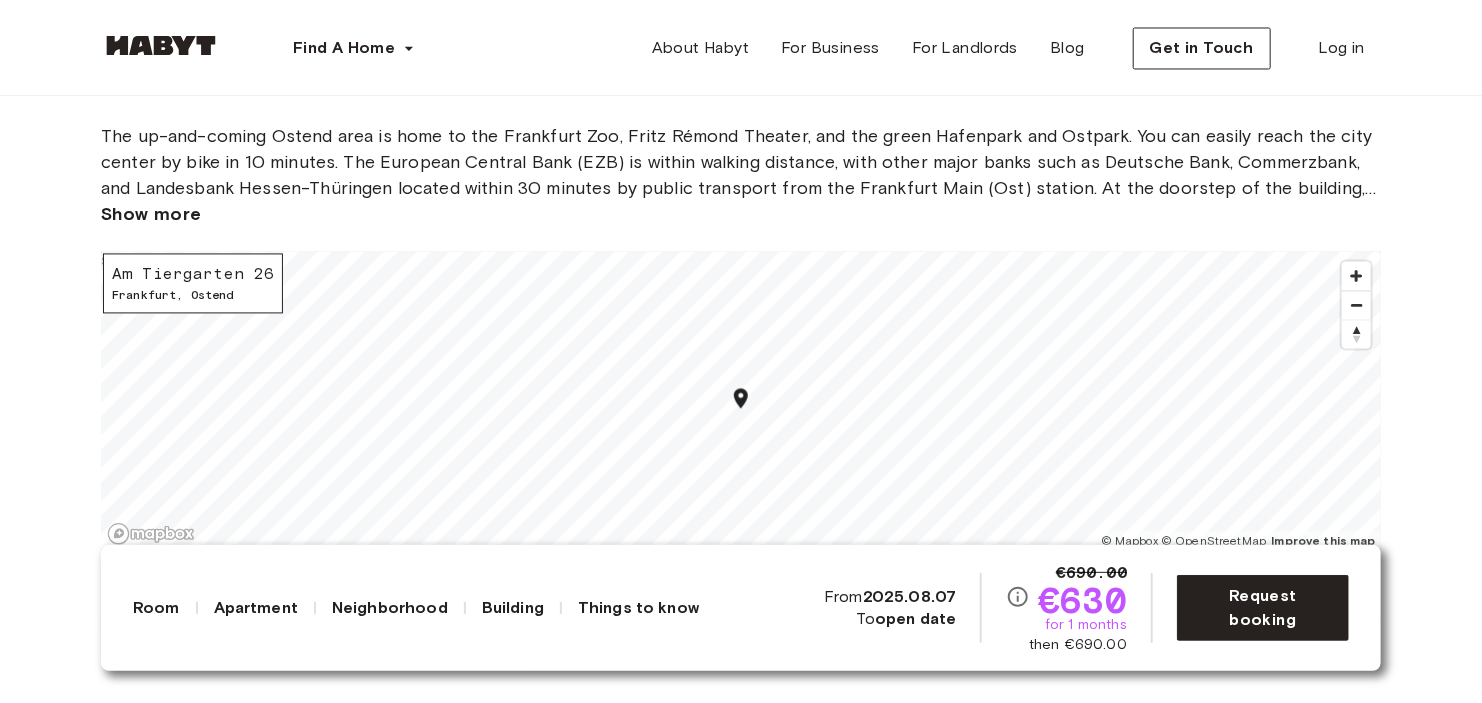 scroll, scrollTop: 1768, scrollLeft: 0, axis: vertical 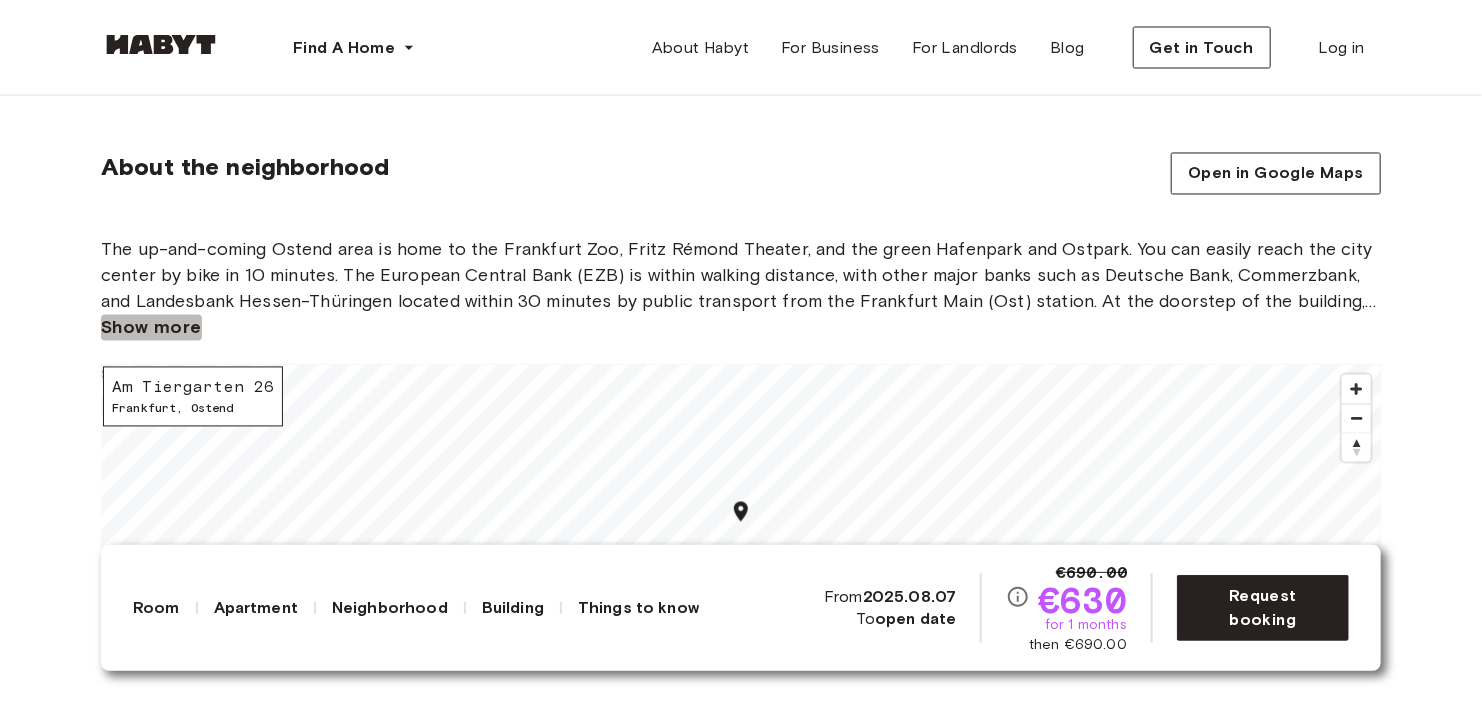 click on "Show more" at bounding box center [151, 328] 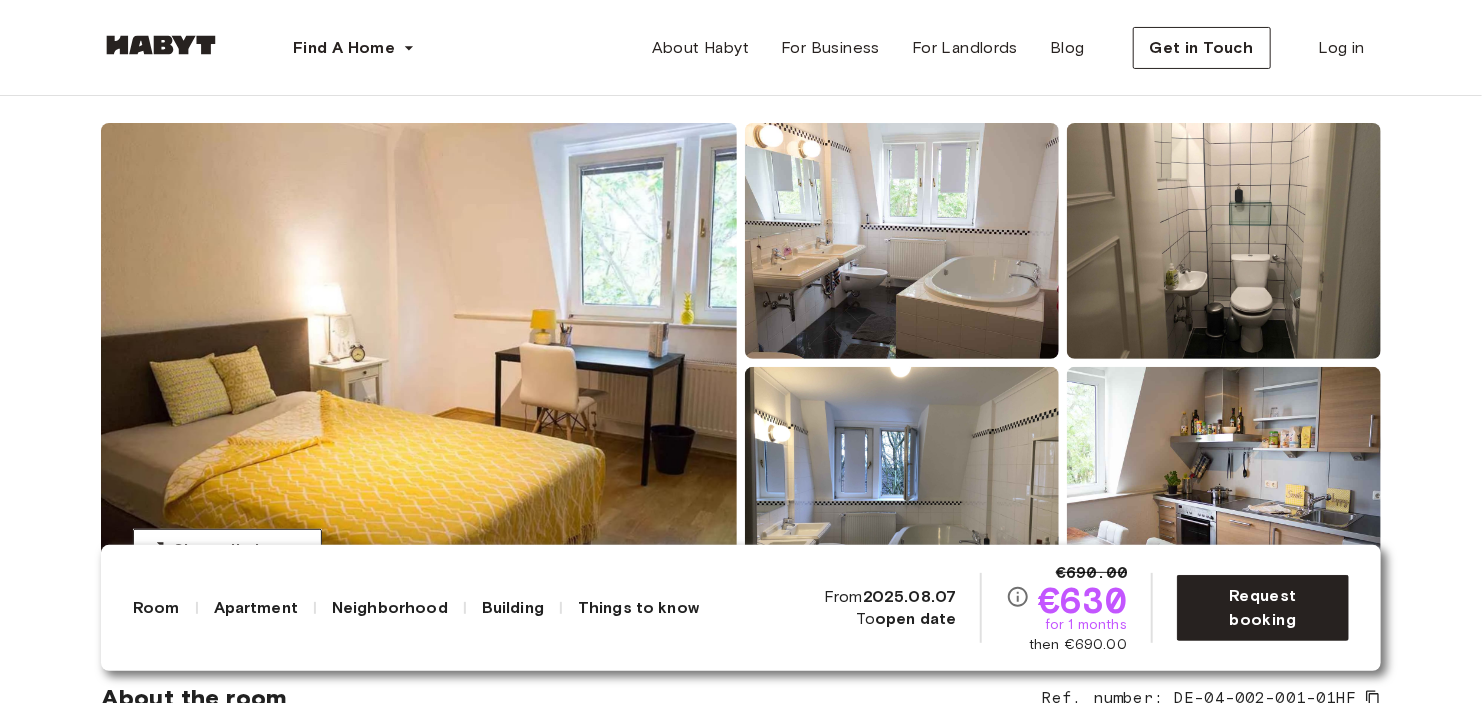 scroll, scrollTop: 144, scrollLeft: 0, axis: vertical 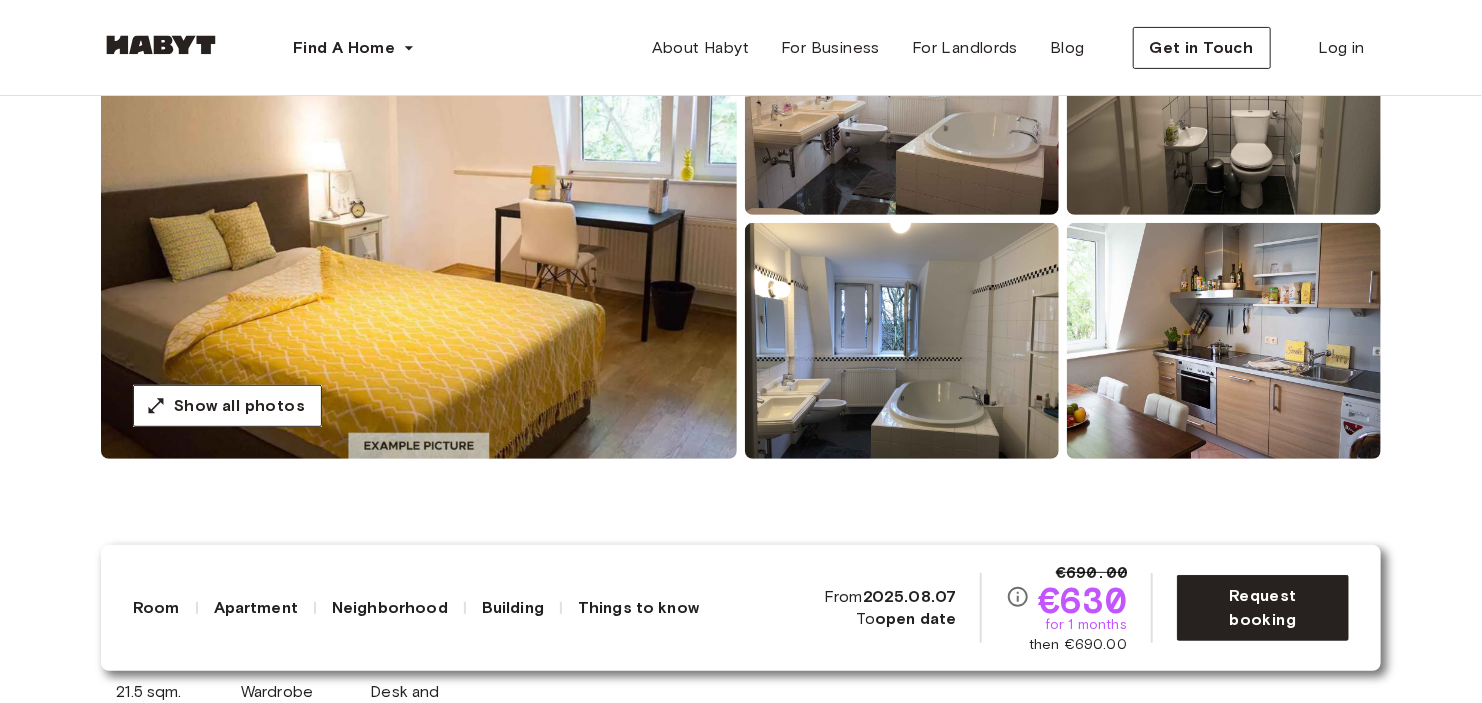 click at bounding box center (1224, 341) 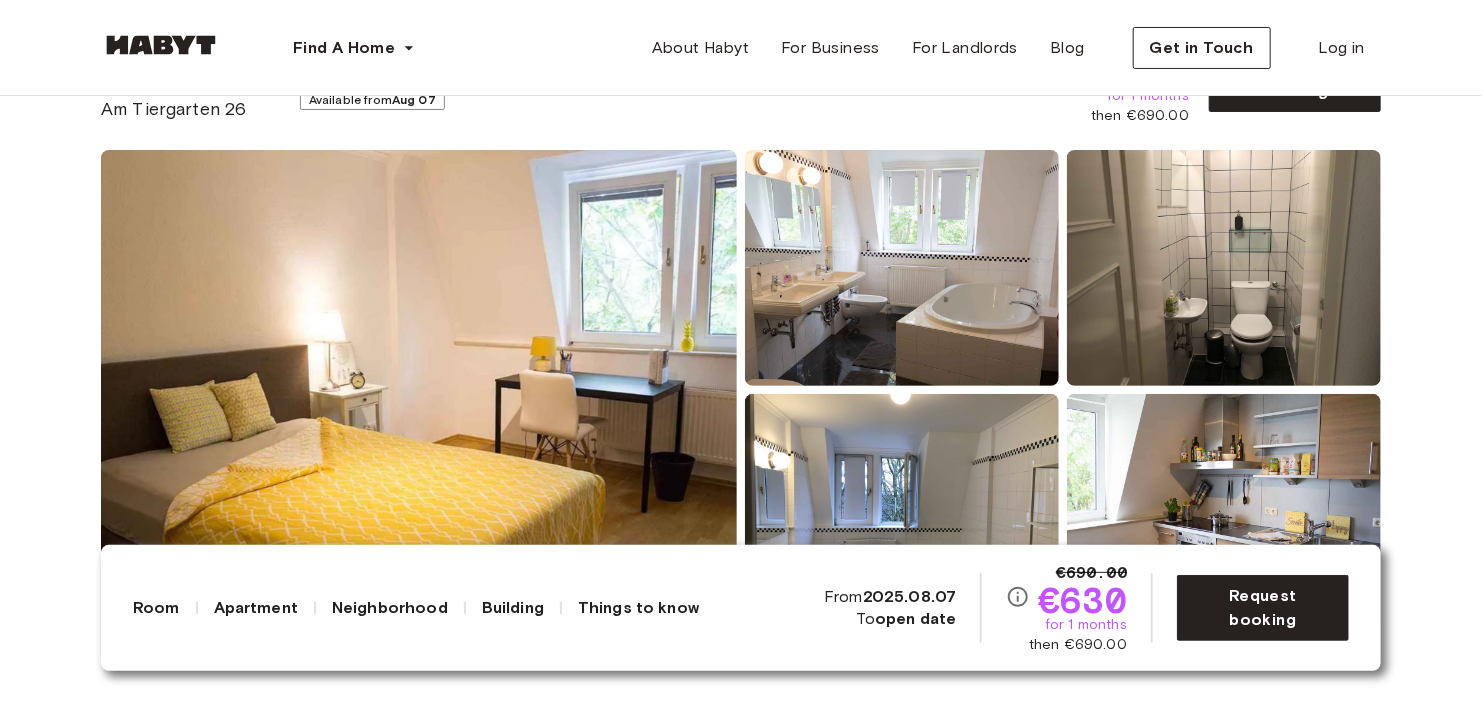 scroll, scrollTop: 119, scrollLeft: 0, axis: vertical 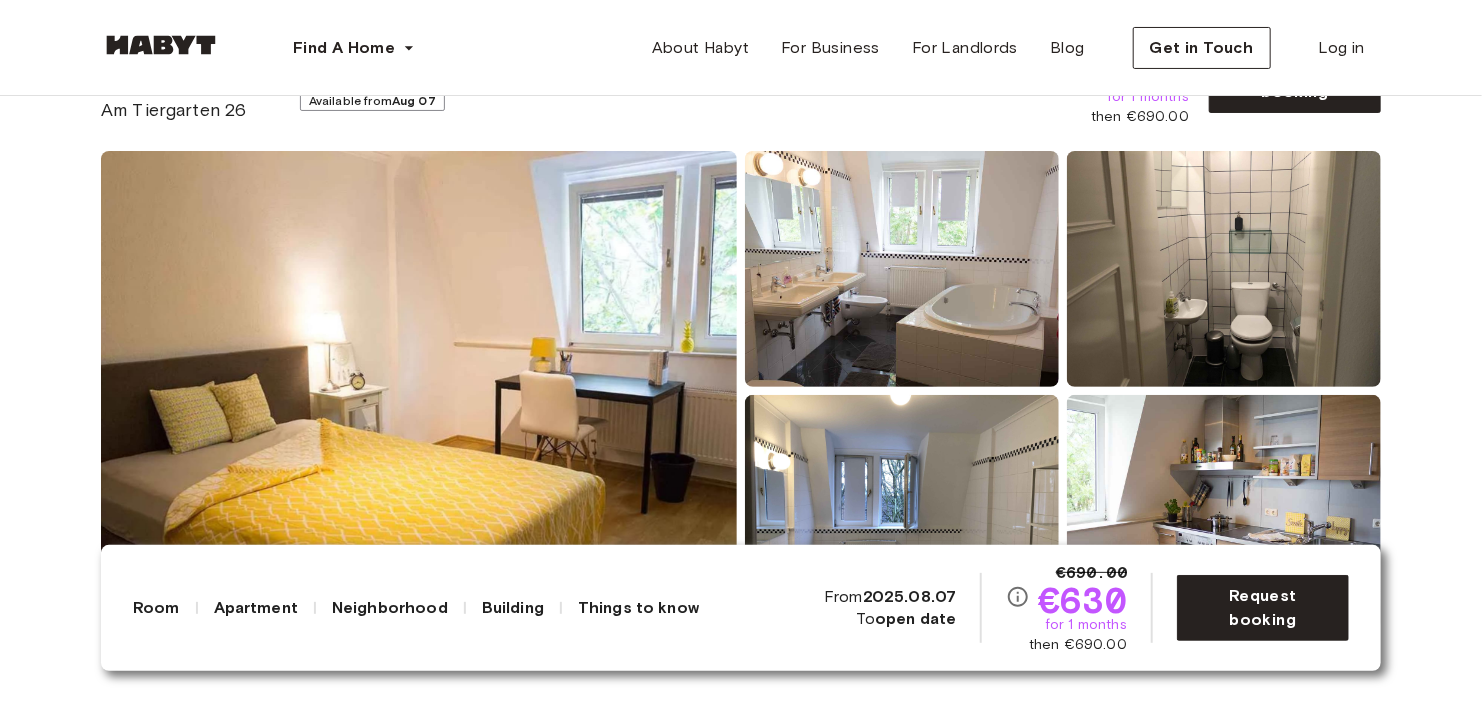click at bounding box center [419, 391] 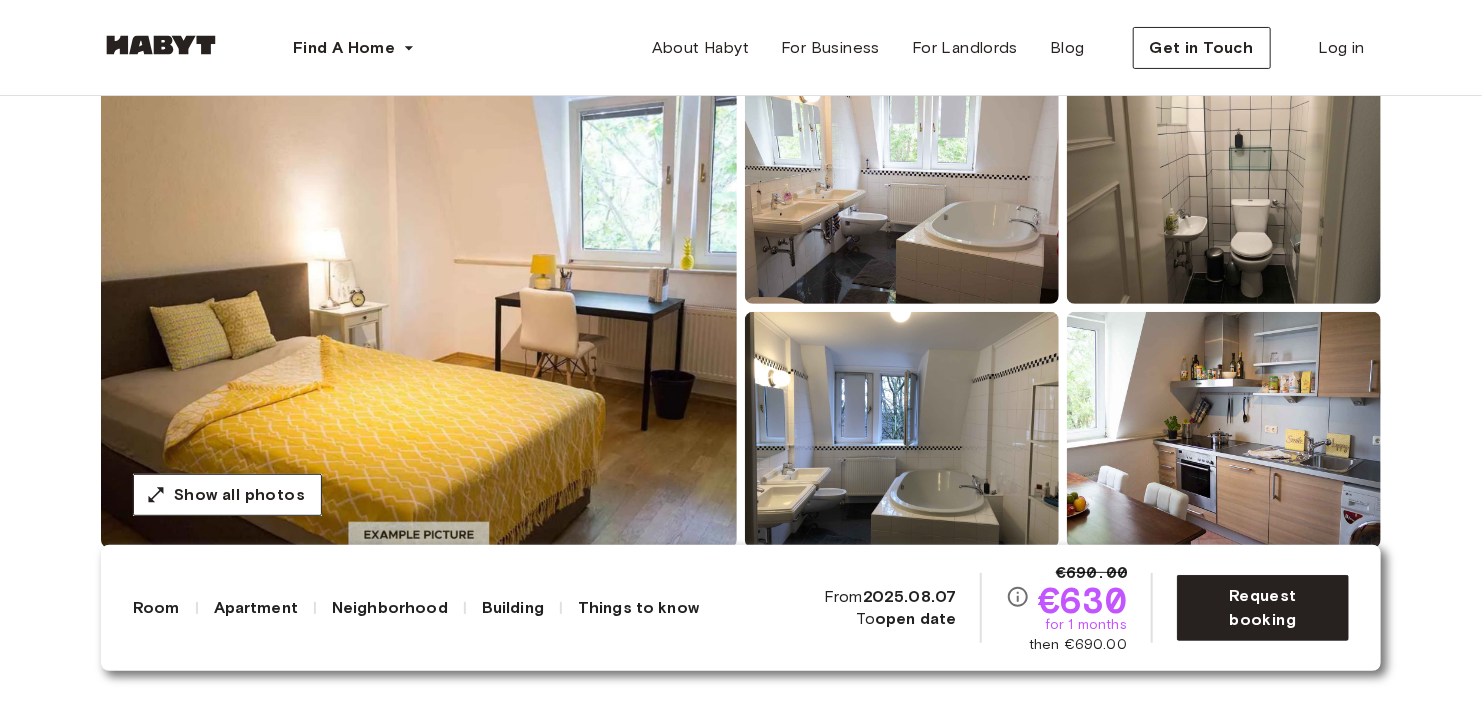 scroll, scrollTop: 203, scrollLeft: 0, axis: vertical 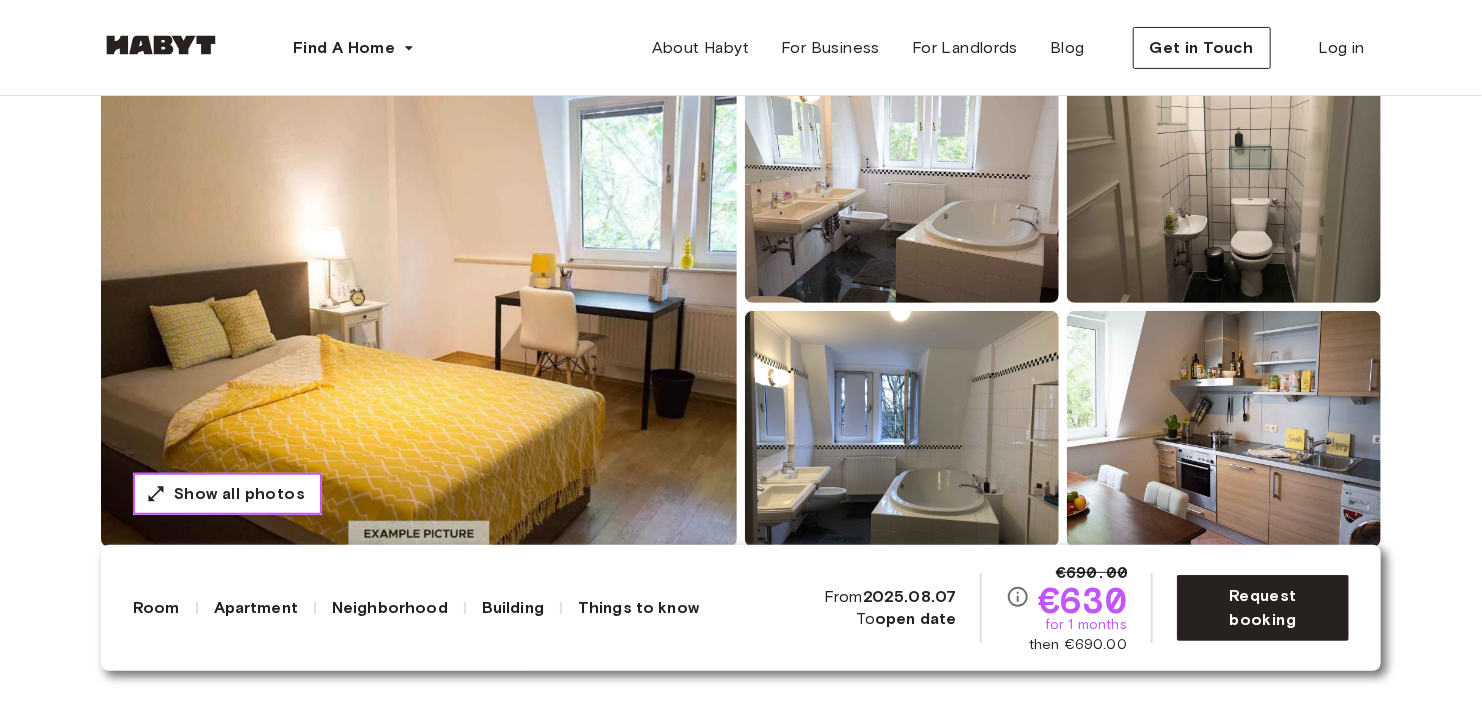 click on "Show all photos" at bounding box center (239, 494) 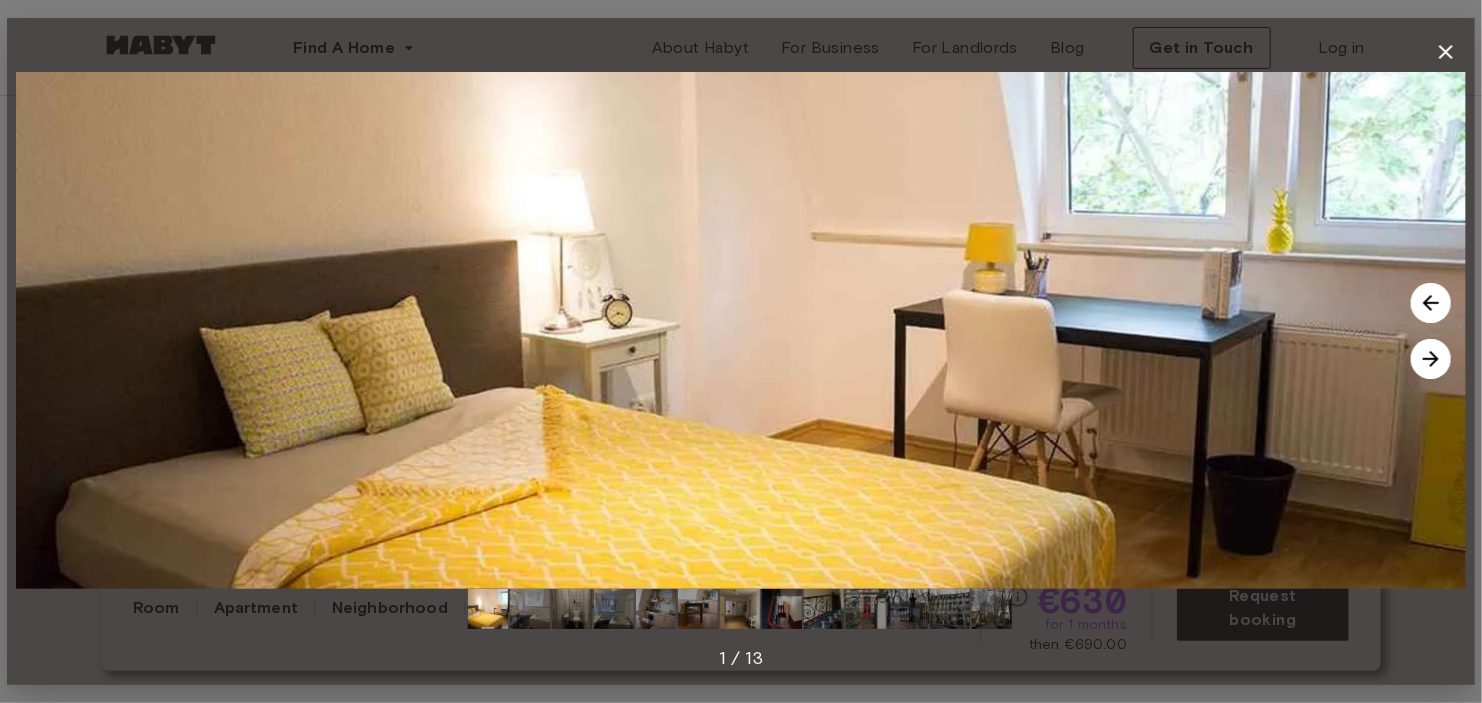 click at bounding box center [1431, 359] 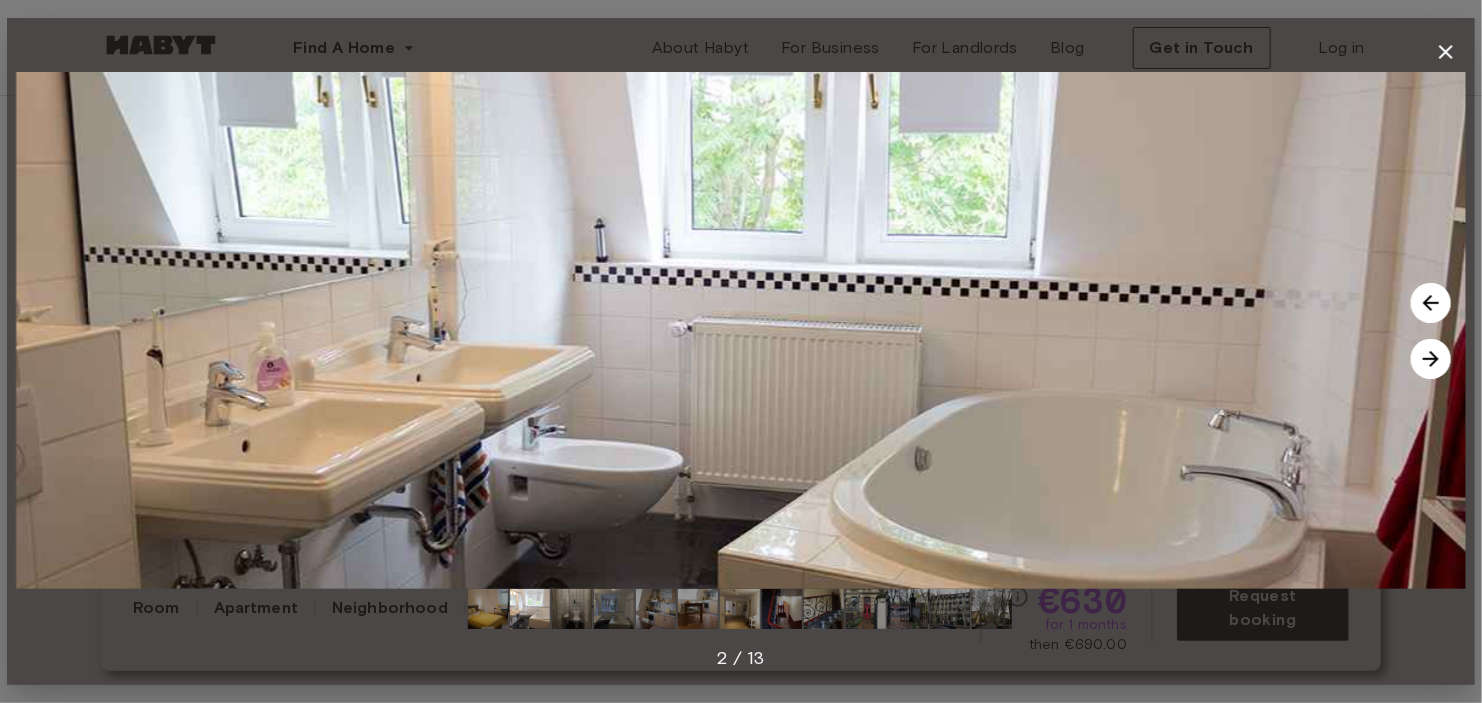 click at bounding box center [1431, 359] 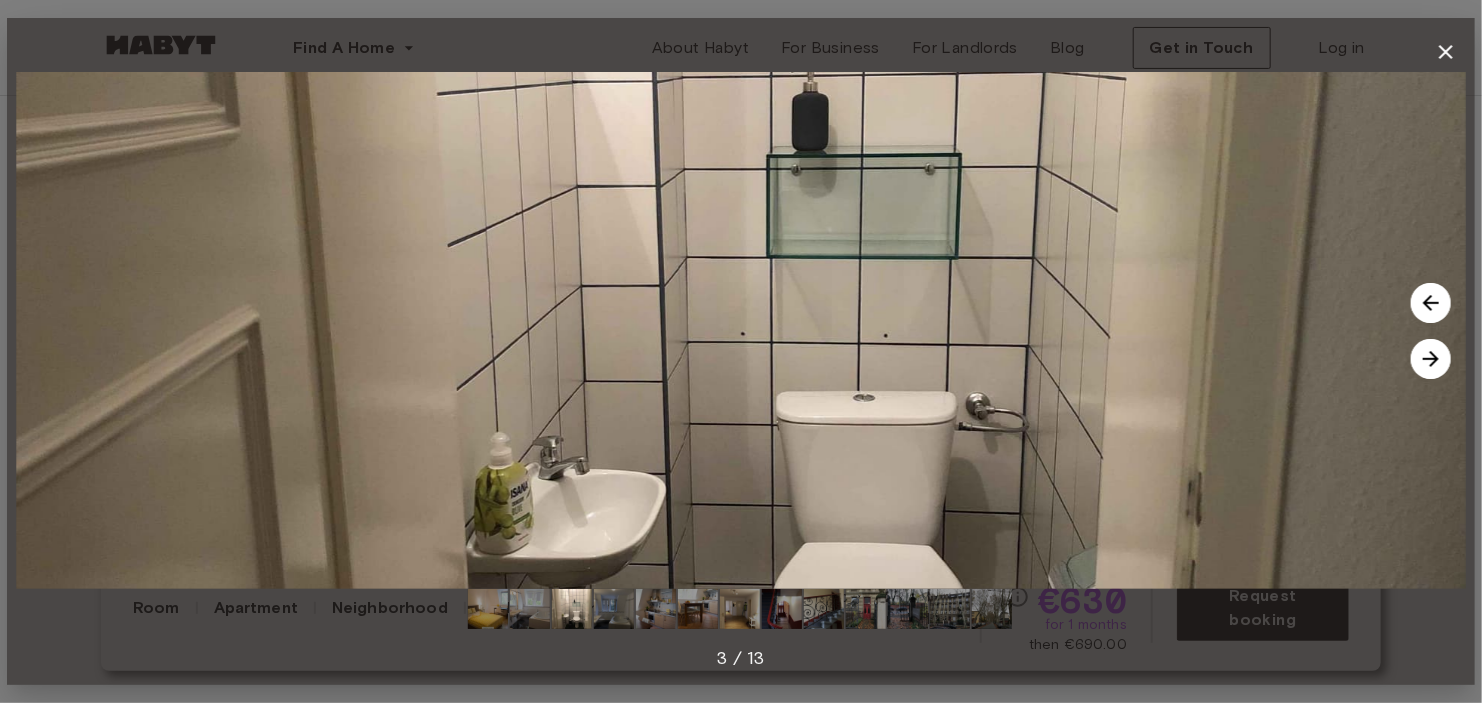 click at bounding box center (1431, 359) 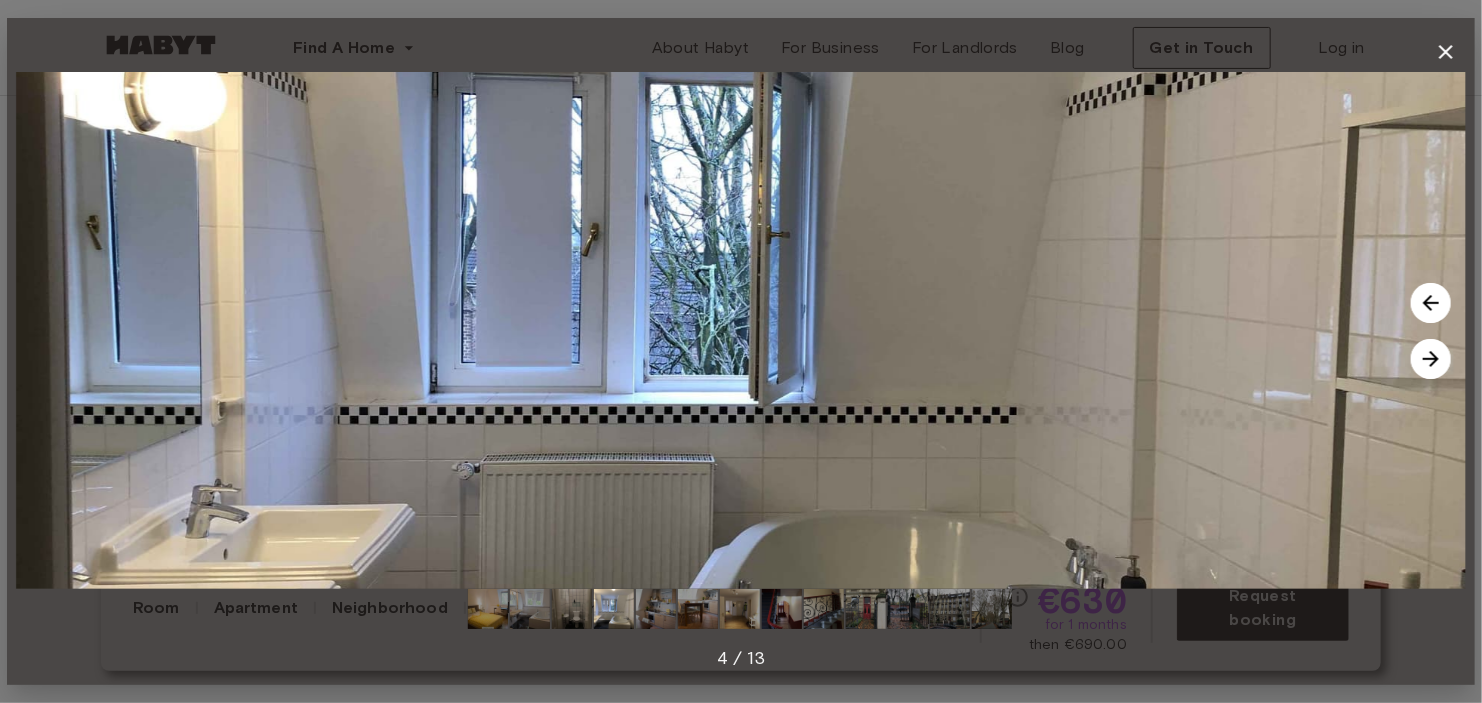 click at bounding box center (1431, 359) 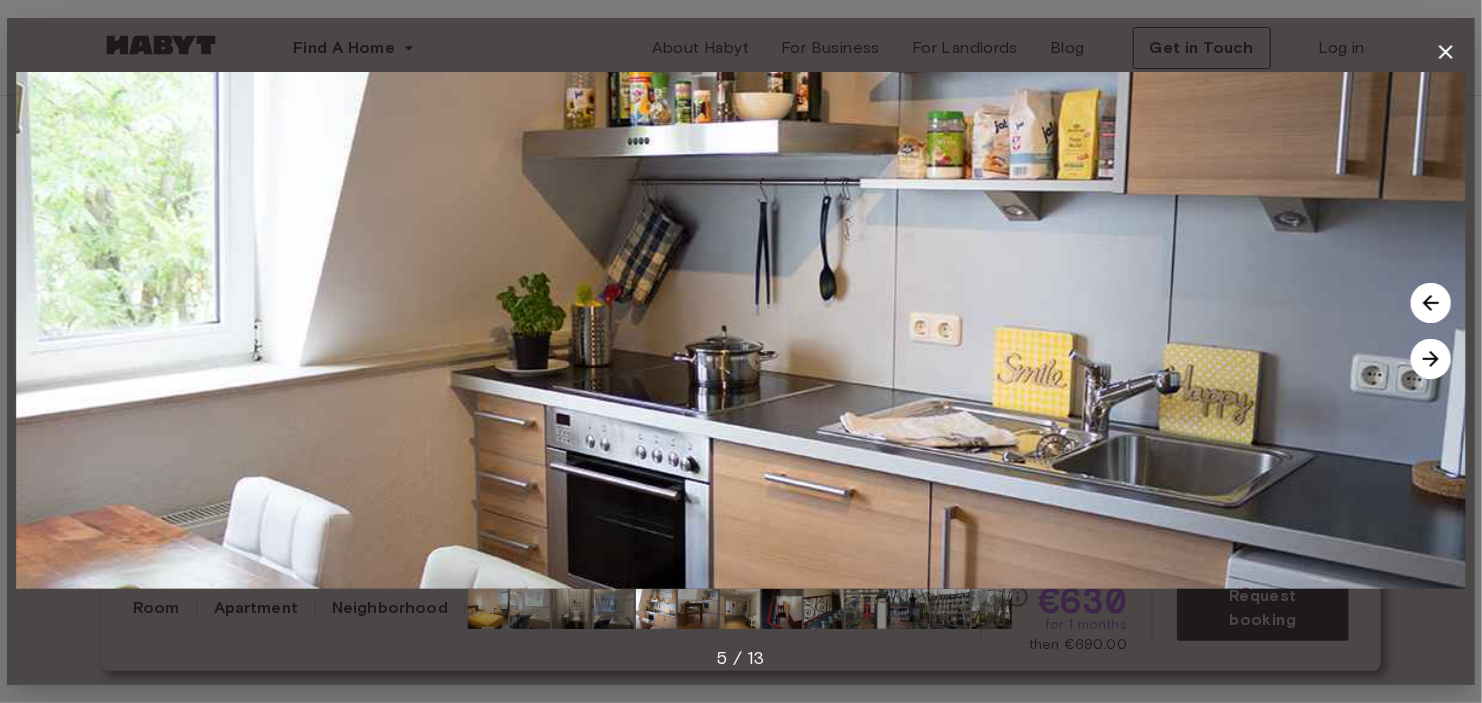 click at bounding box center (1431, 359) 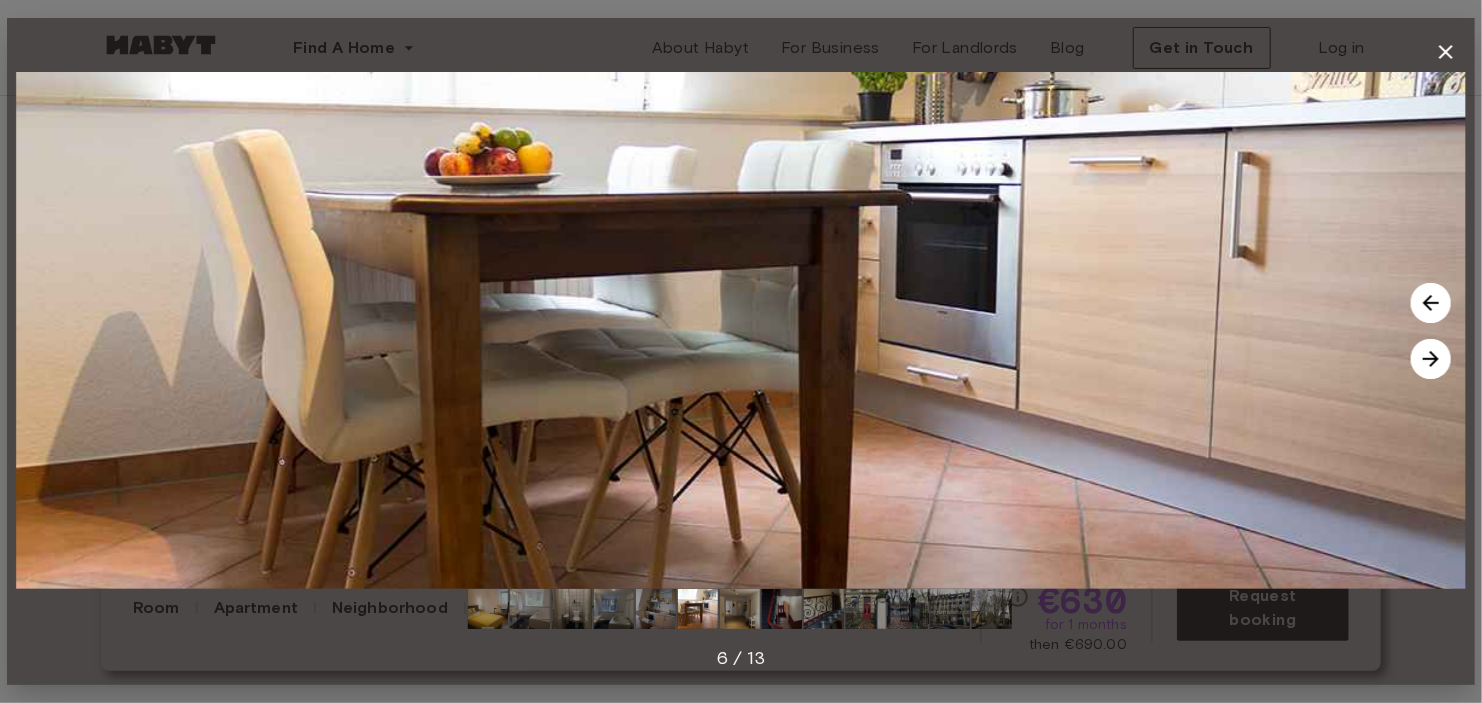 click at bounding box center [1431, 359] 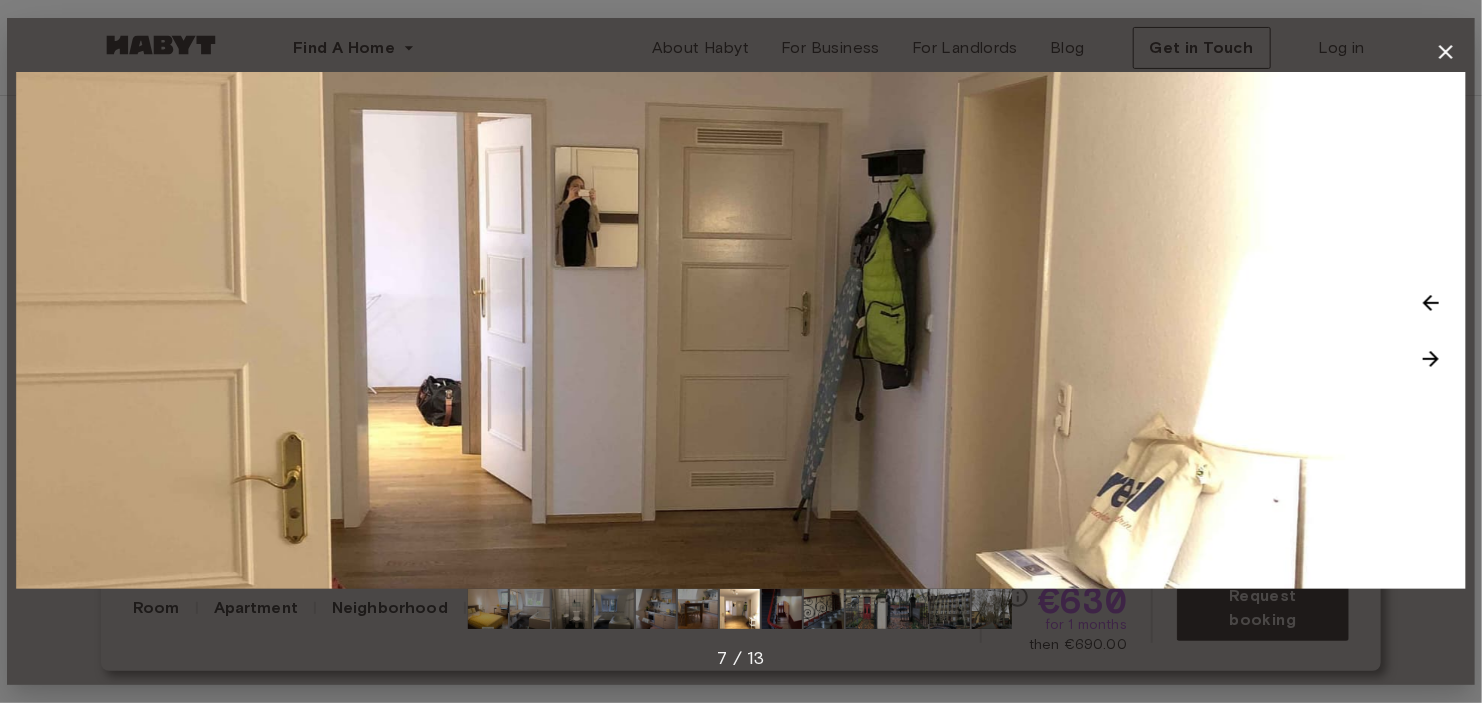click at bounding box center [1431, 359] 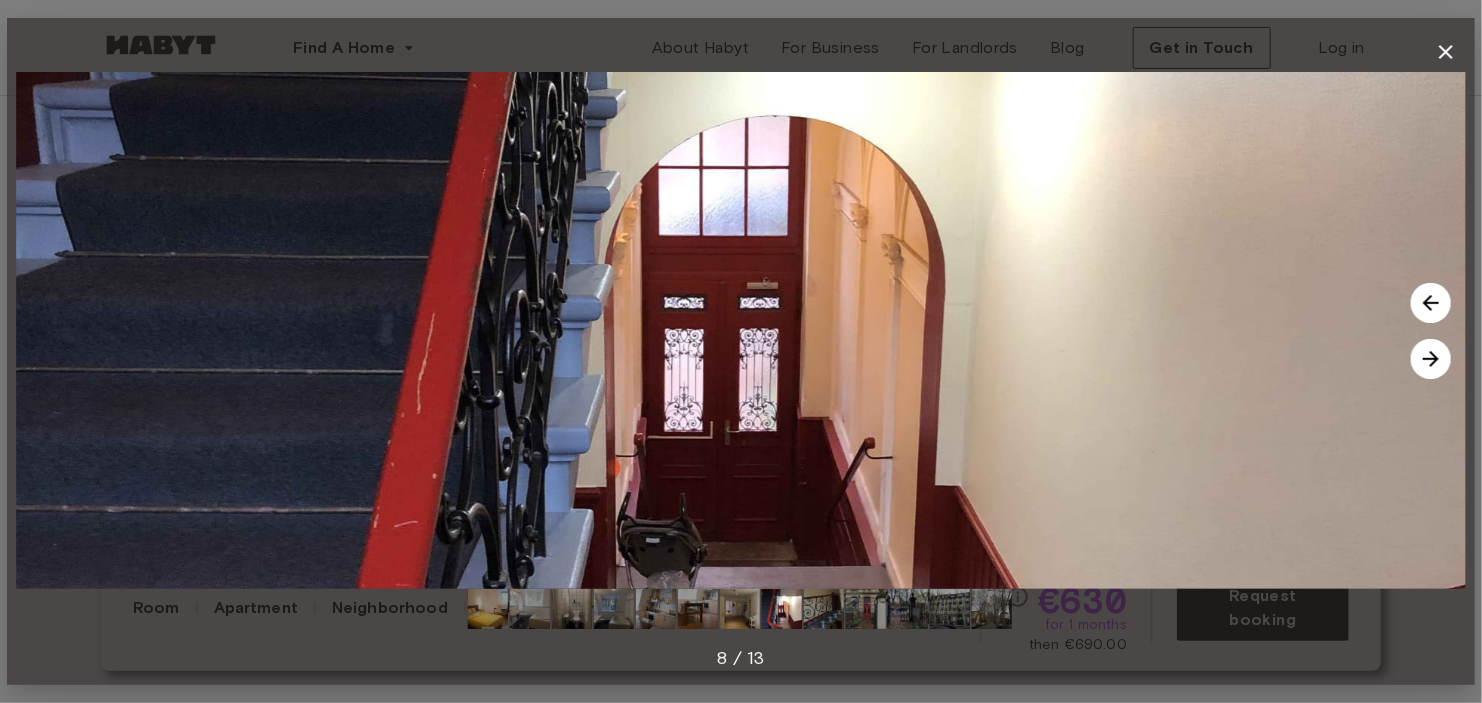 click at bounding box center [1431, 359] 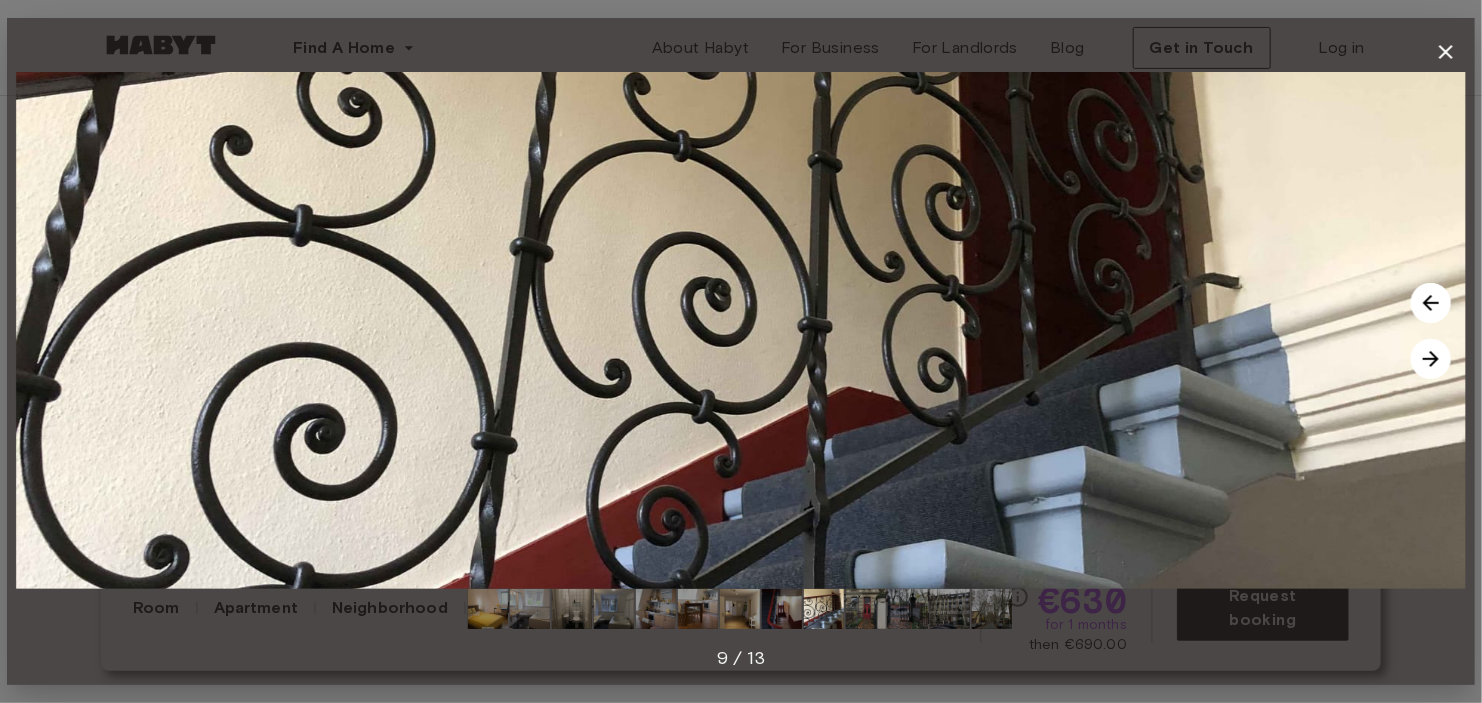 click at bounding box center (1431, 359) 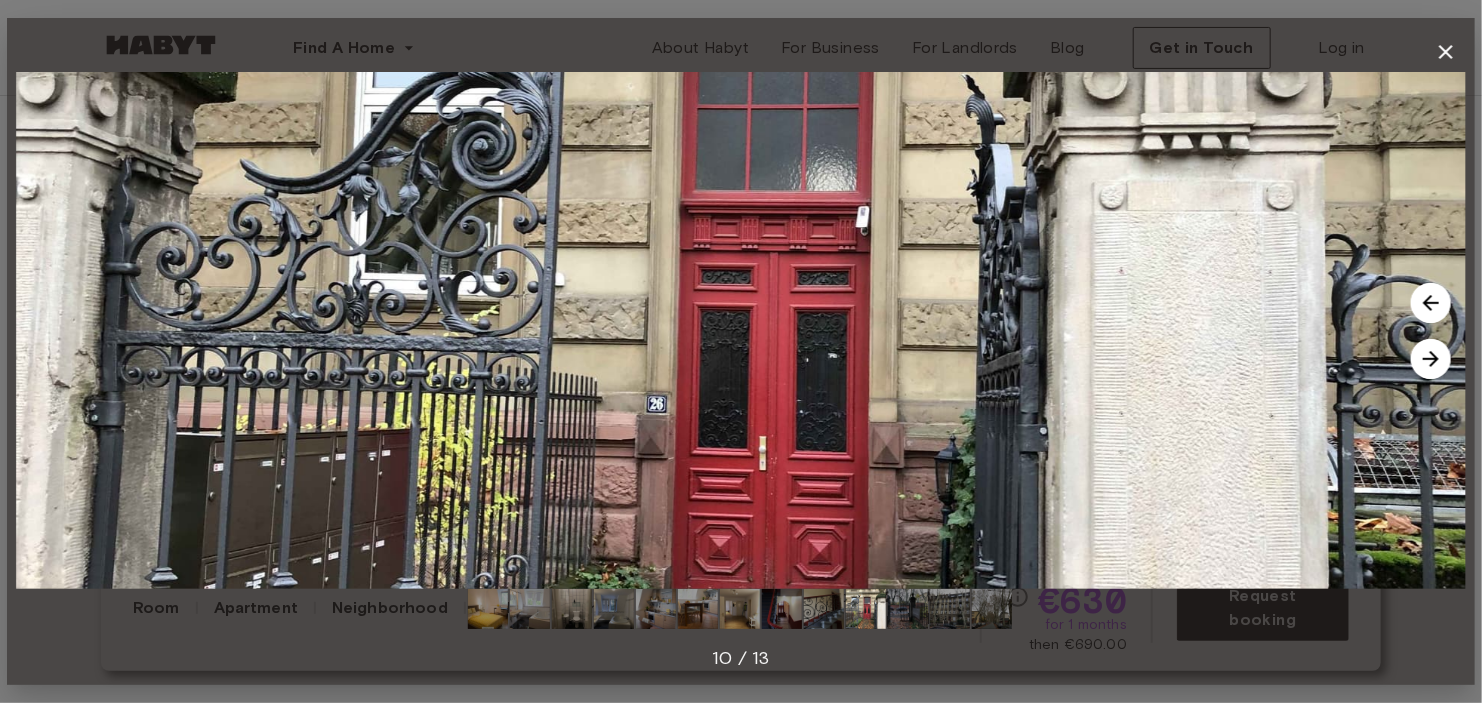 click at bounding box center (1431, 359) 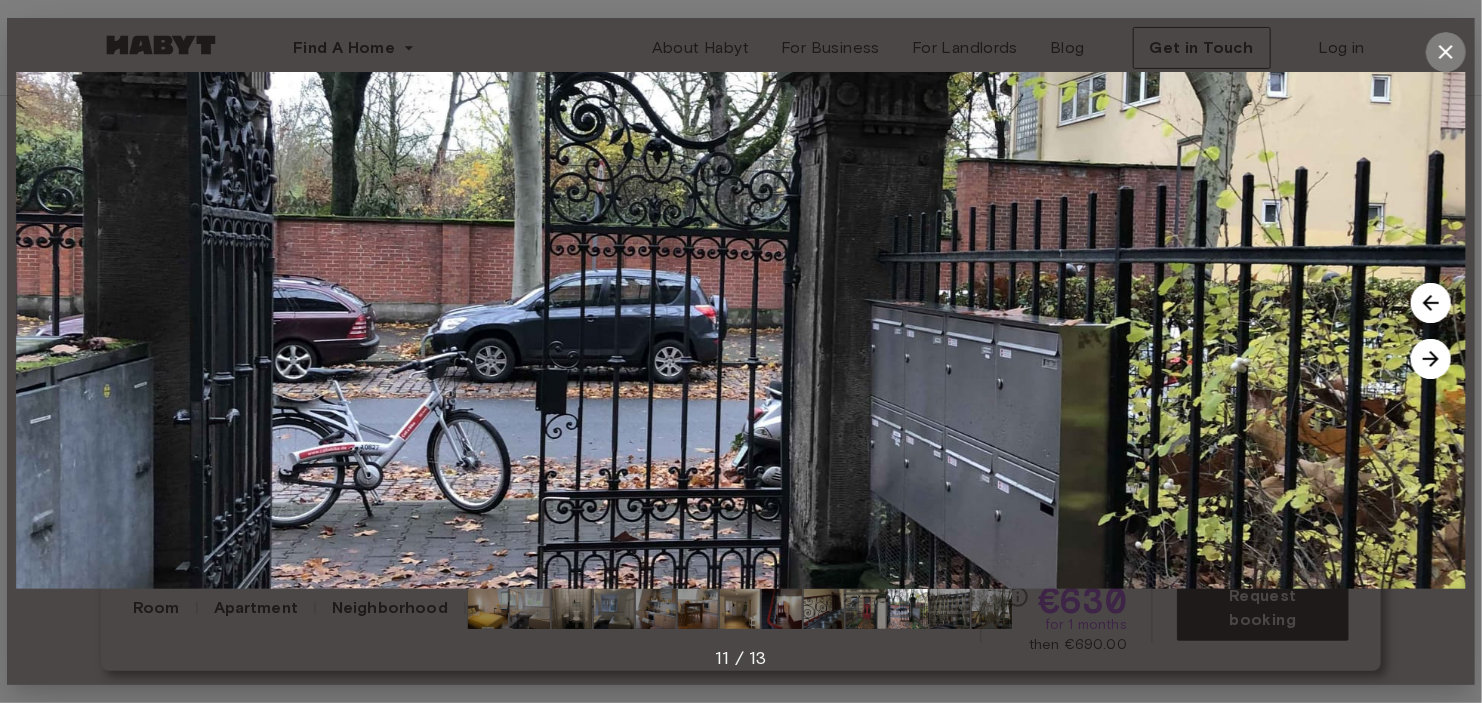 click 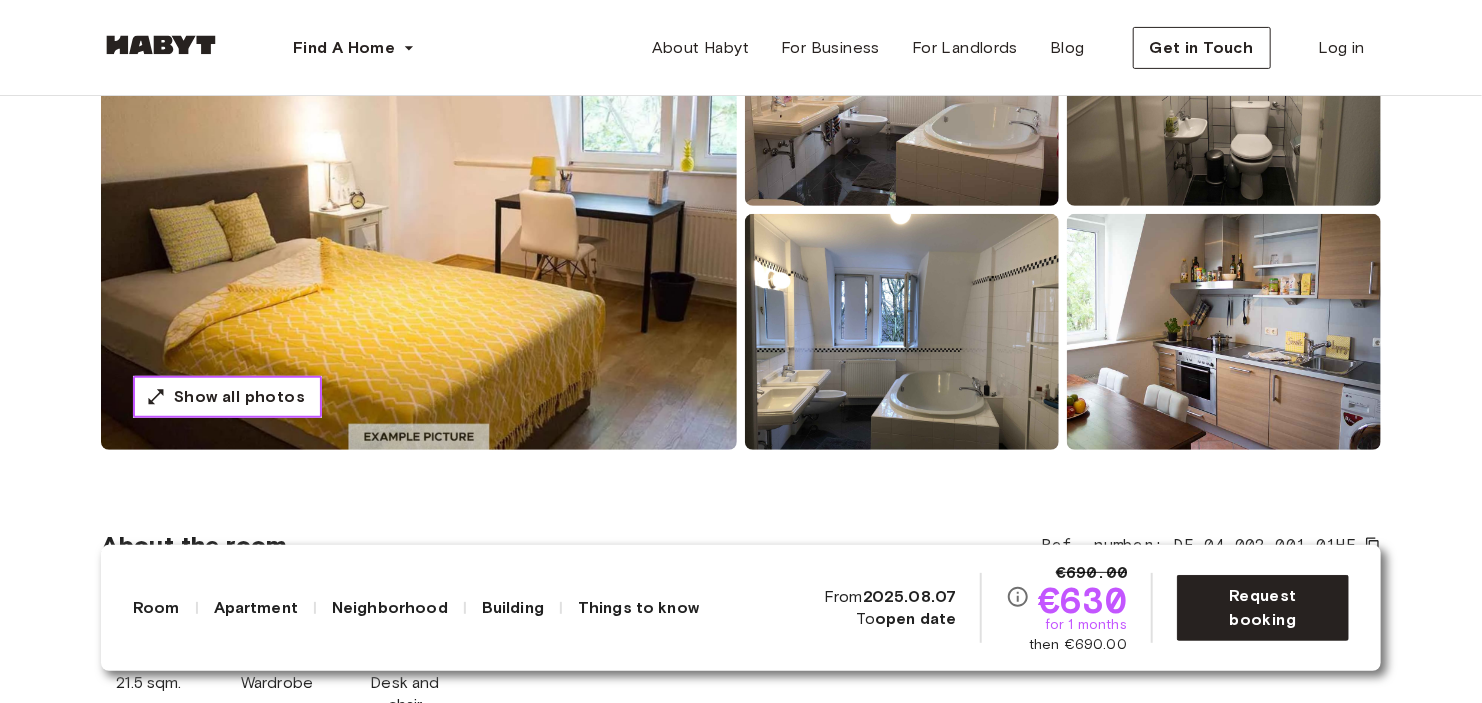 scroll, scrollTop: 300, scrollLeft: 0, axis: vertical 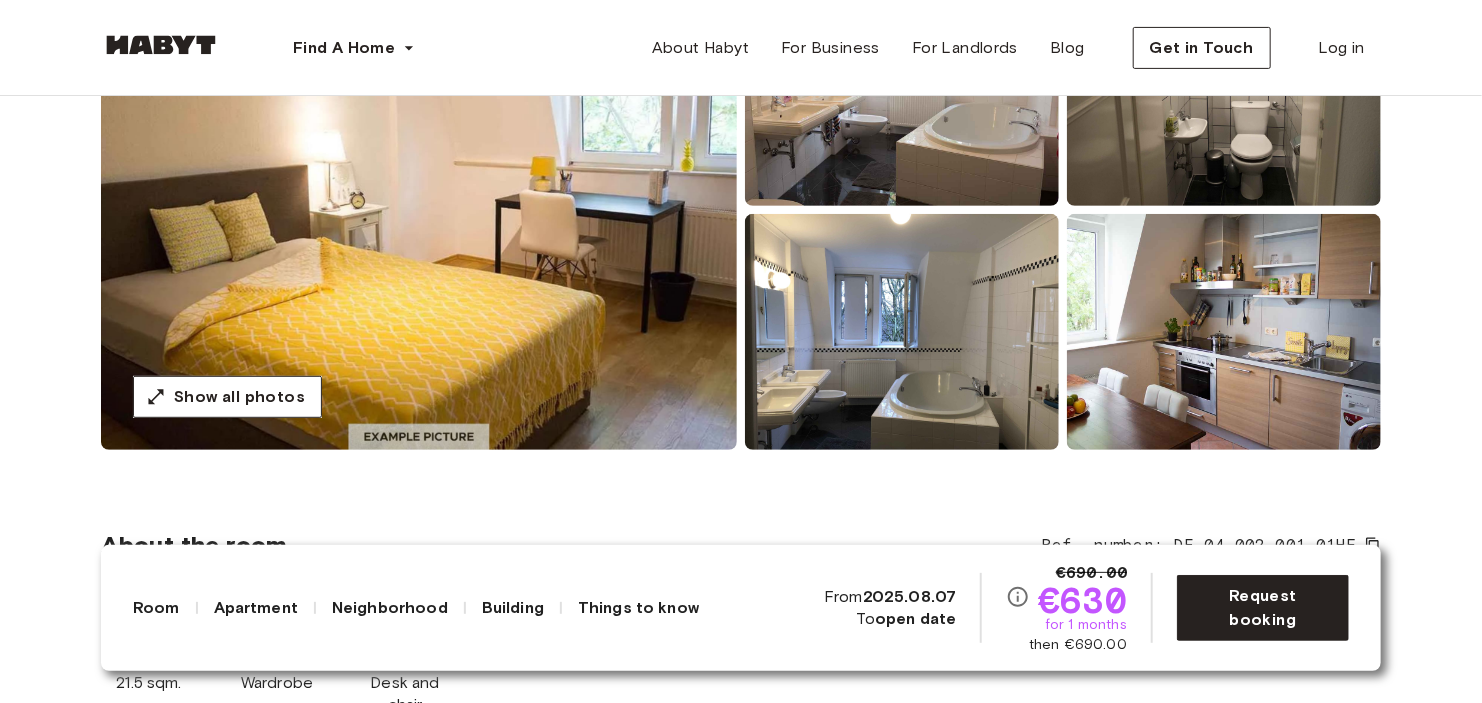 click at bounding box center [902, 332] 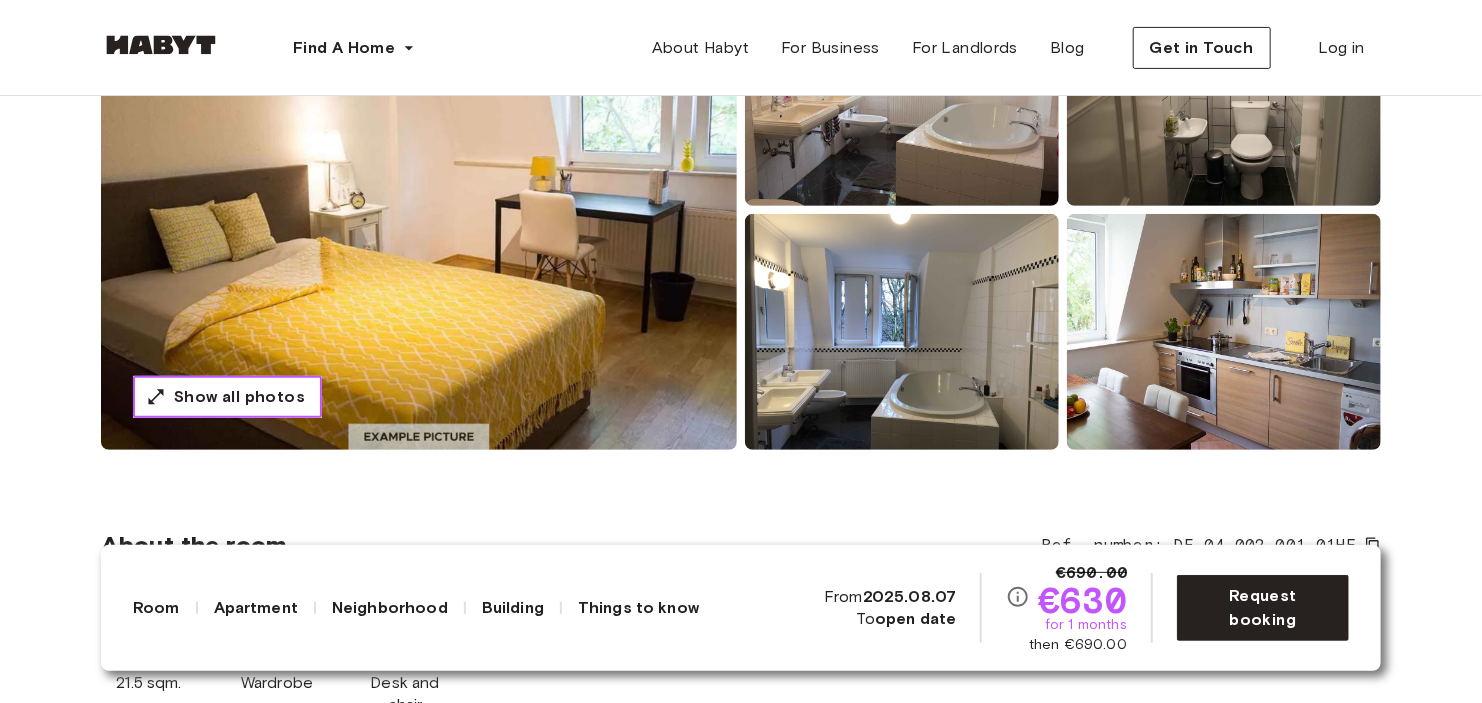 click on "Show all photos" at bounding box center (239, 397) 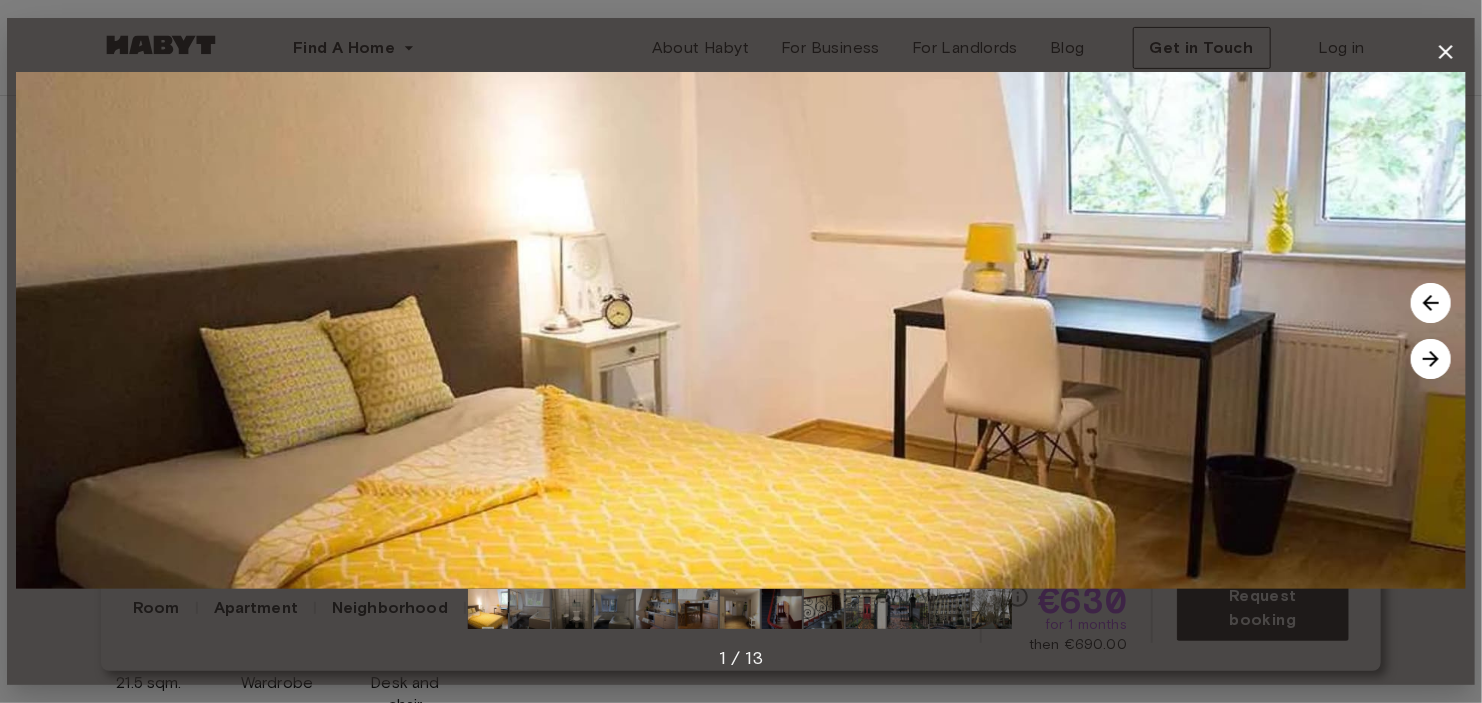 click at bounding box center (1431, 359) 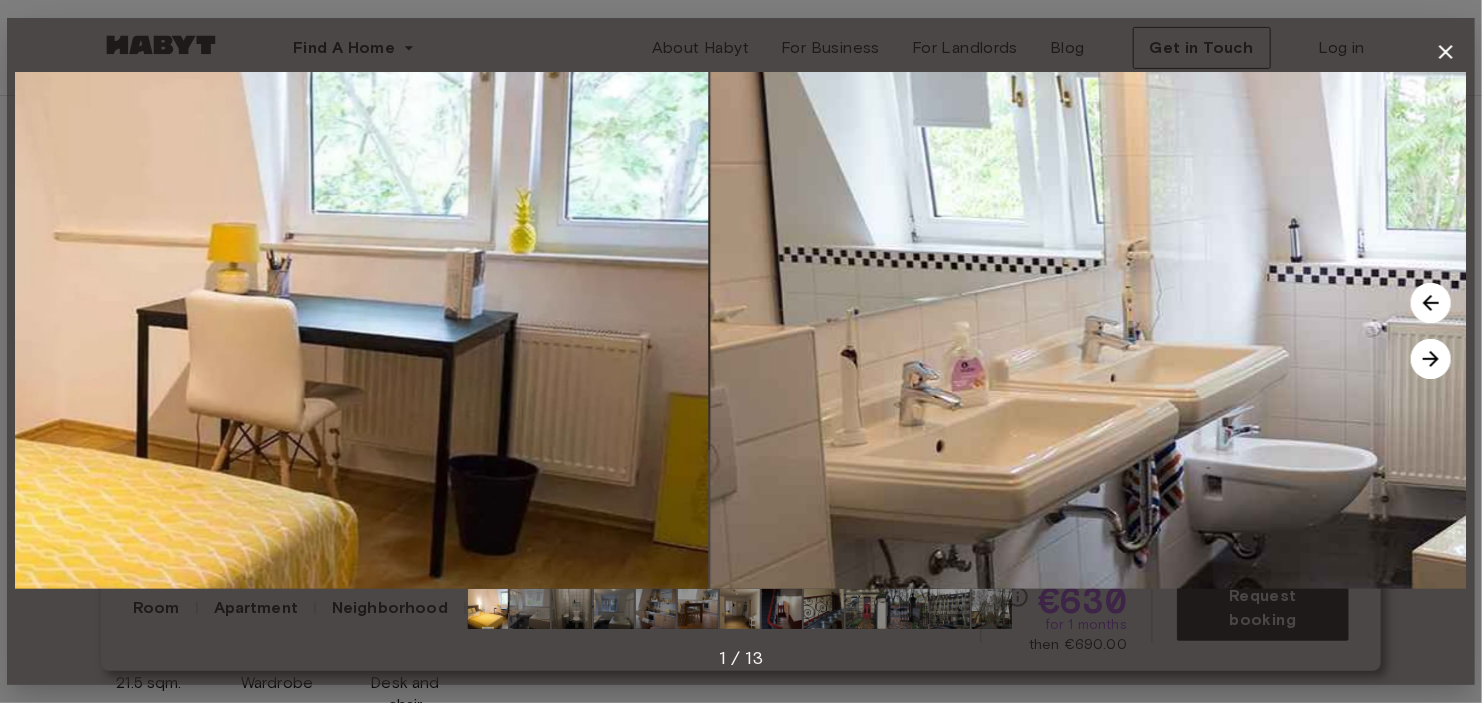 click at bounding box center (1431, 359) 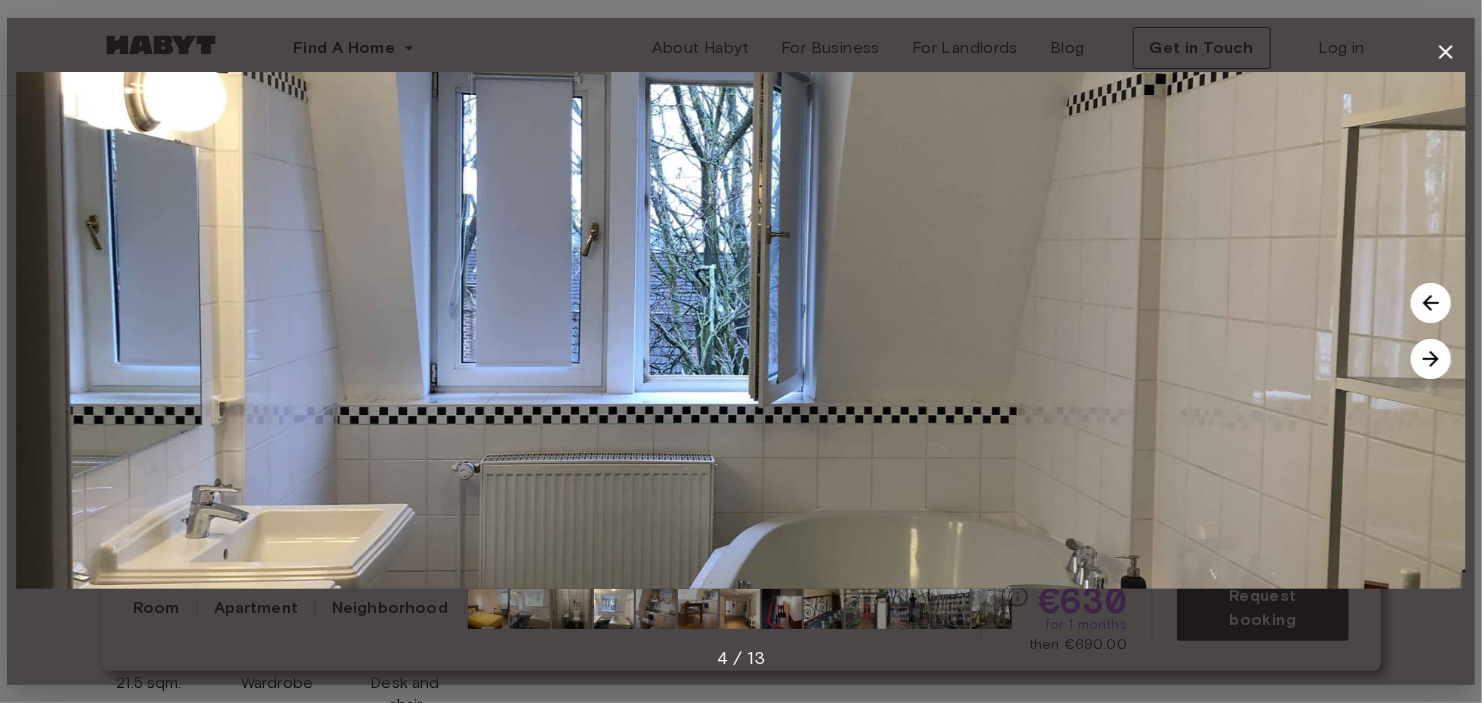 click at bounding box center (1431, 359) 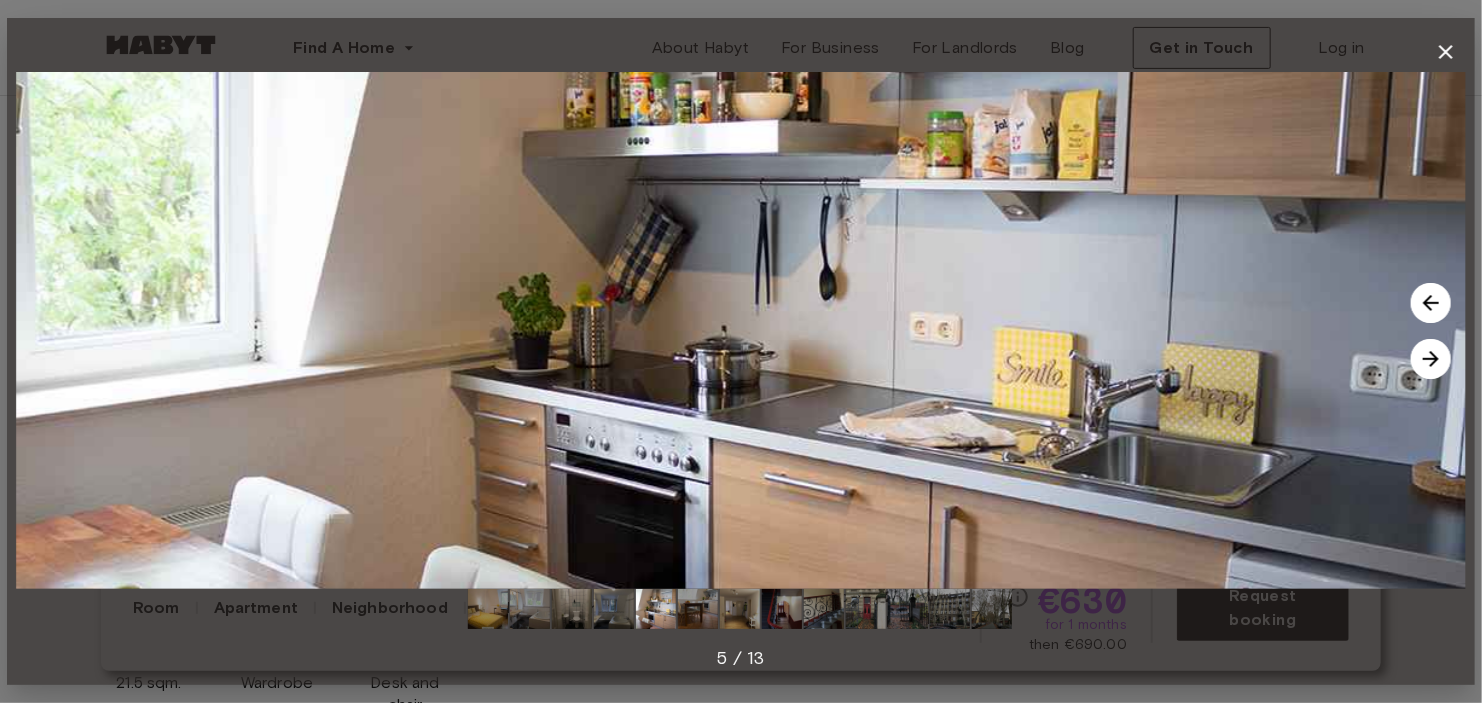 click at bounding box center [1431, 359] 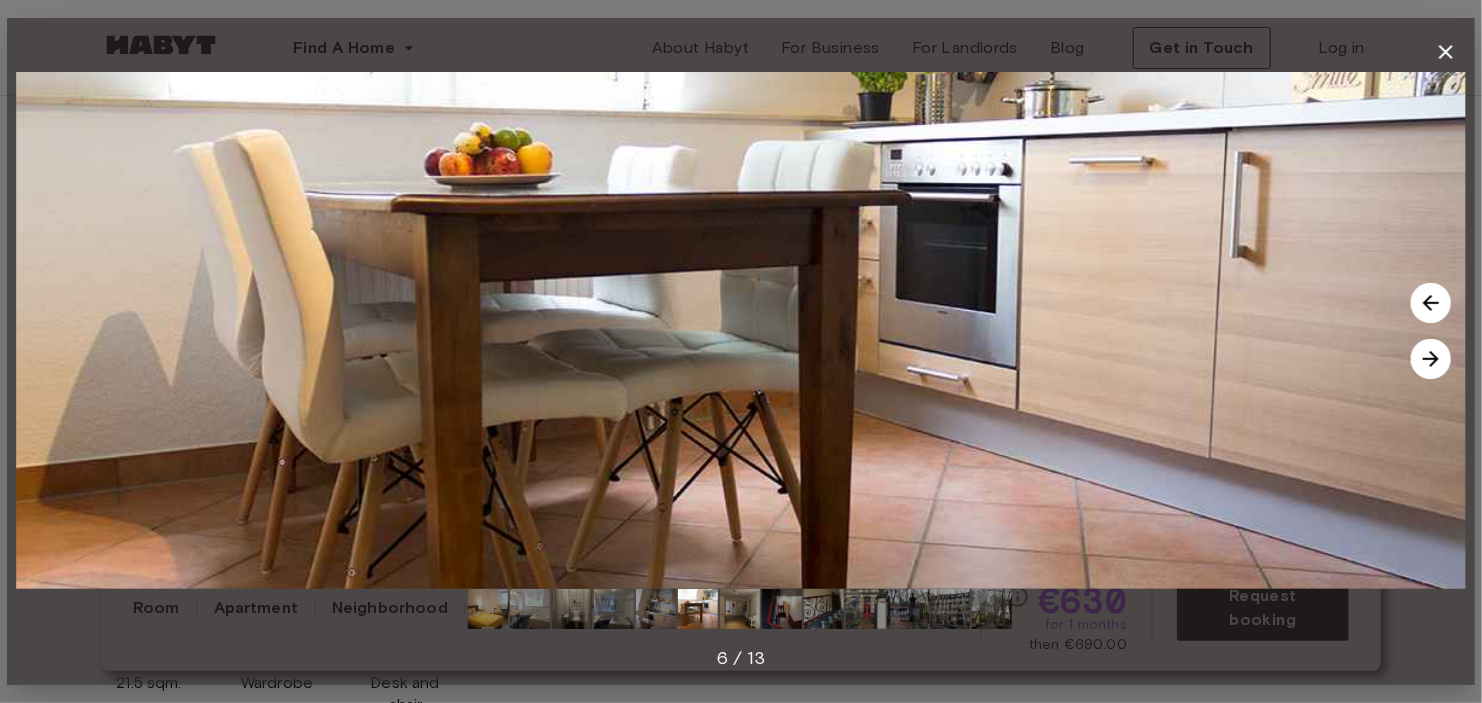 click at bounding box center [1431, 359] 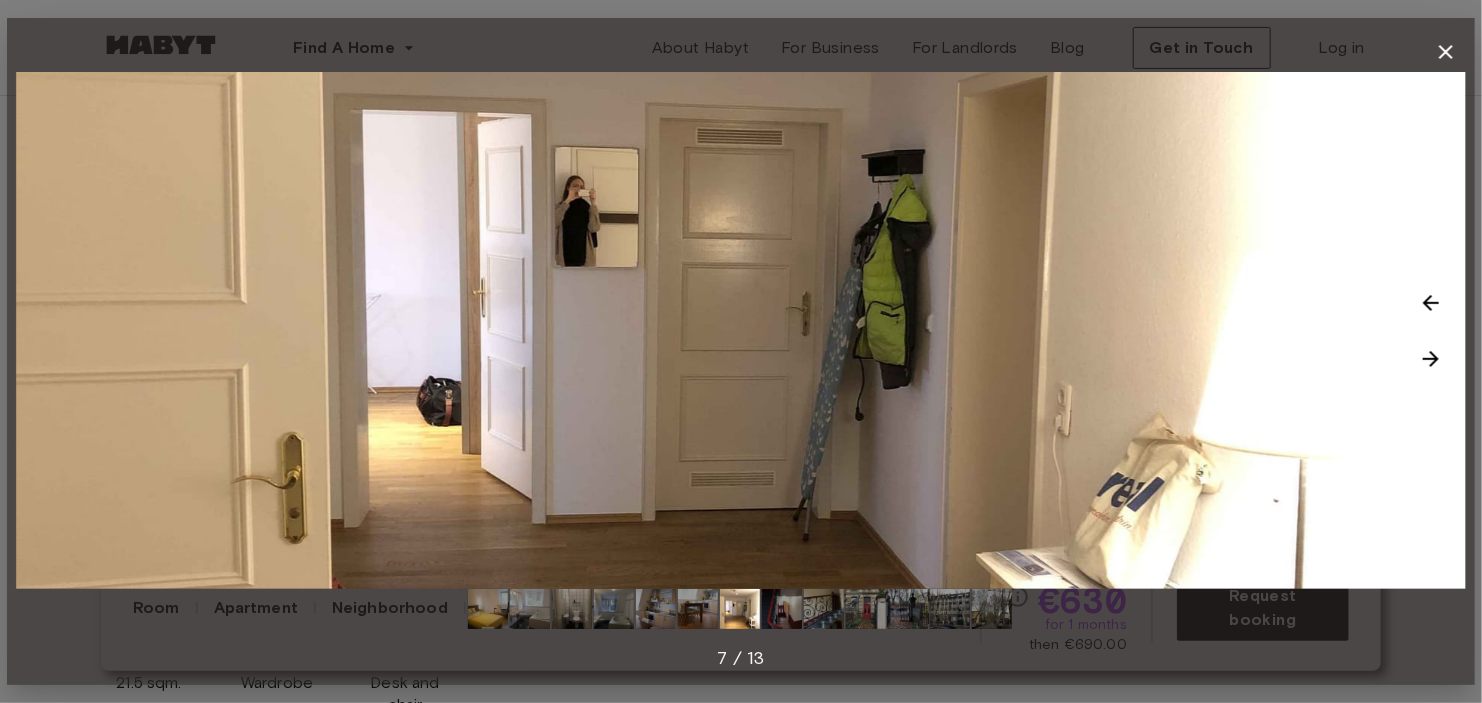 click at bounding box center (1431, 359) 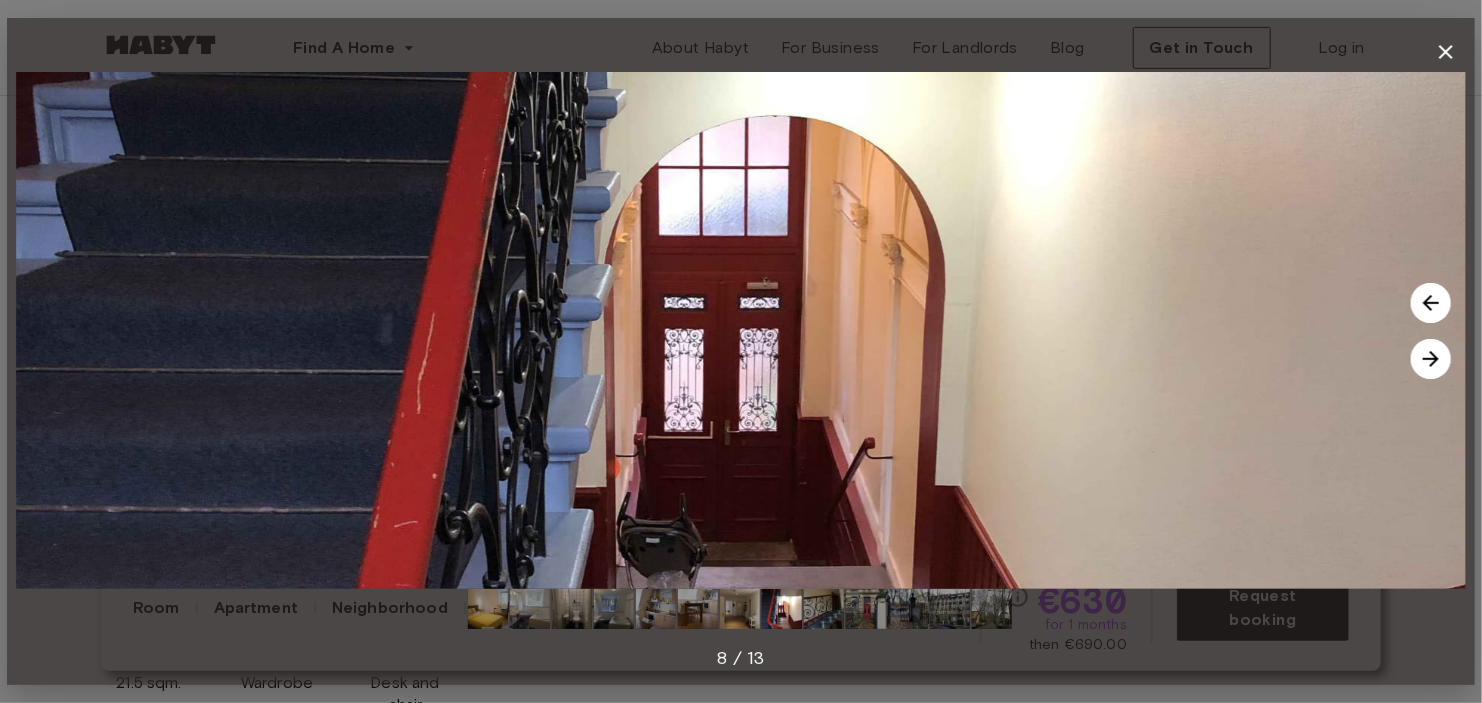 click at bounding box center (1431, 359) 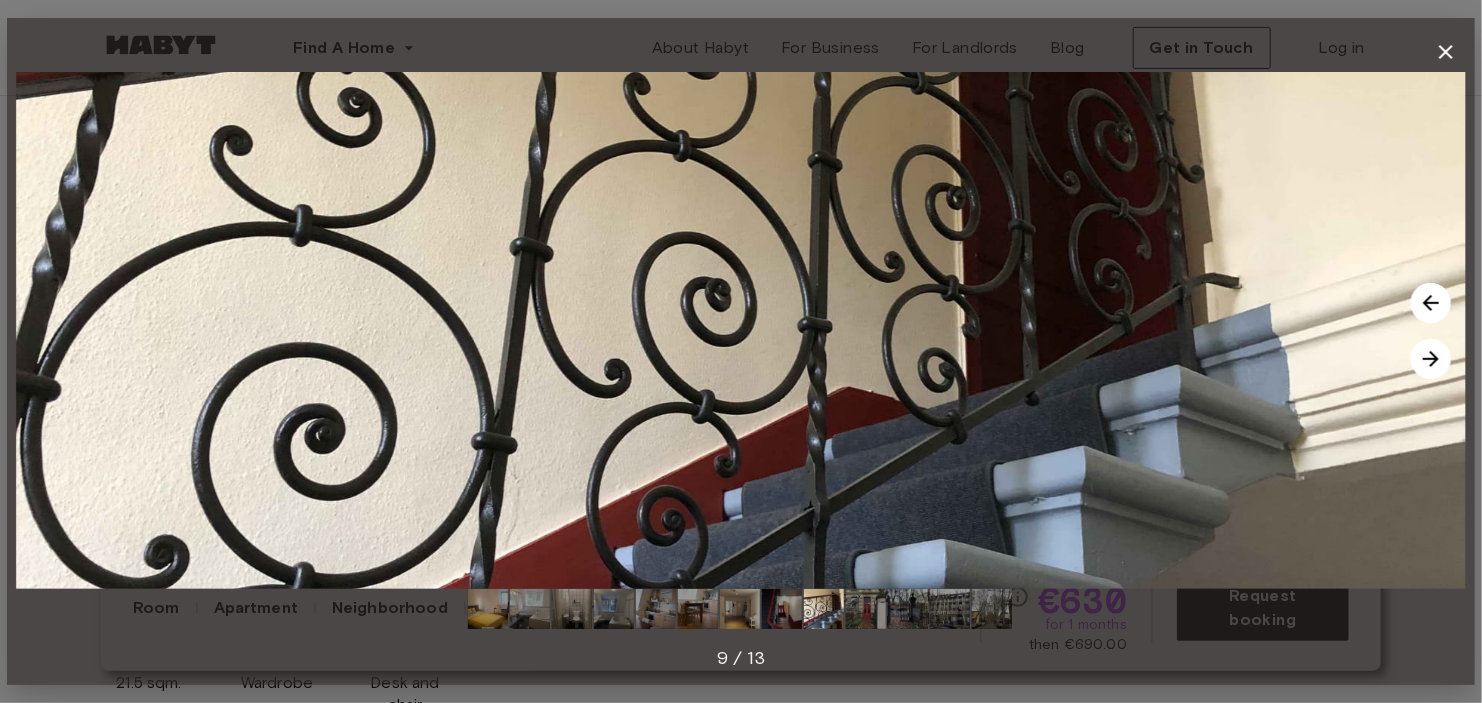 click at bounding box center [1431, 359] 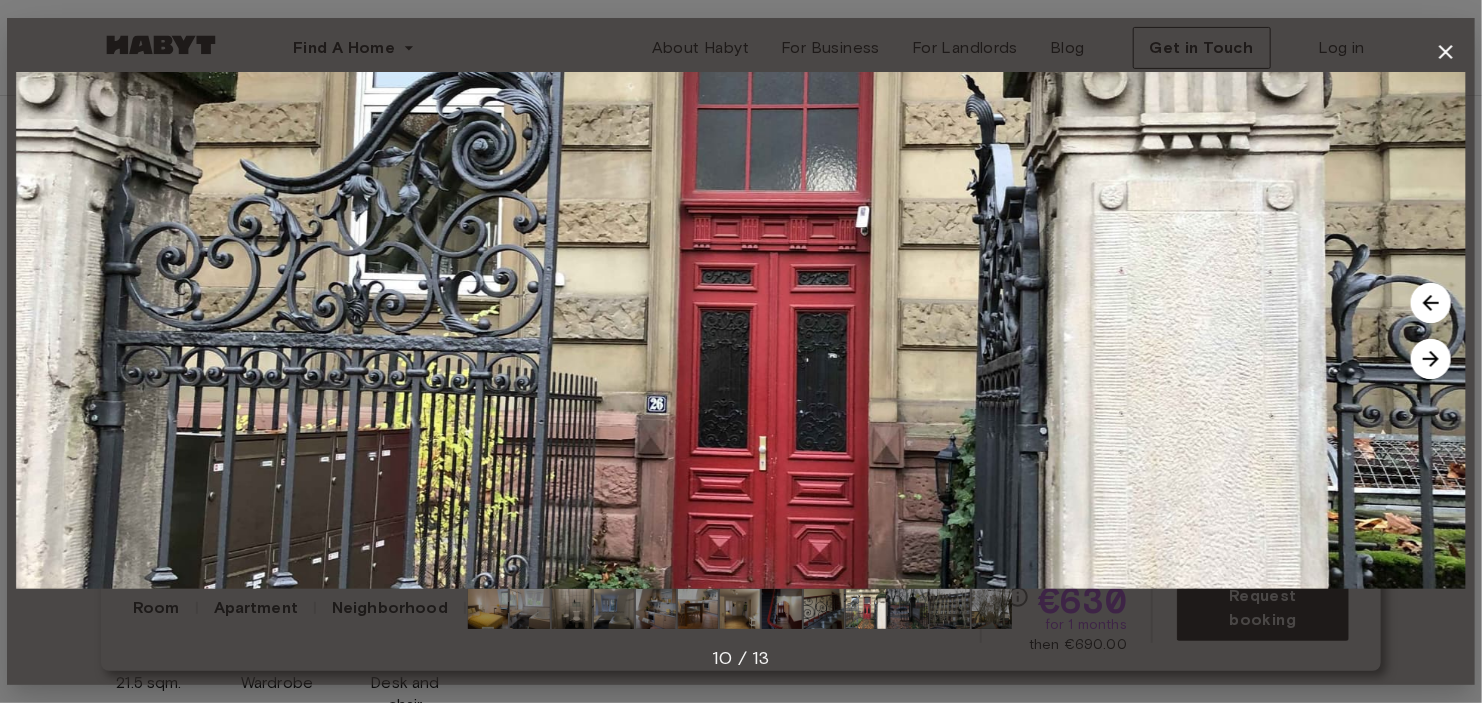 click at bounding box center (1431, 359) 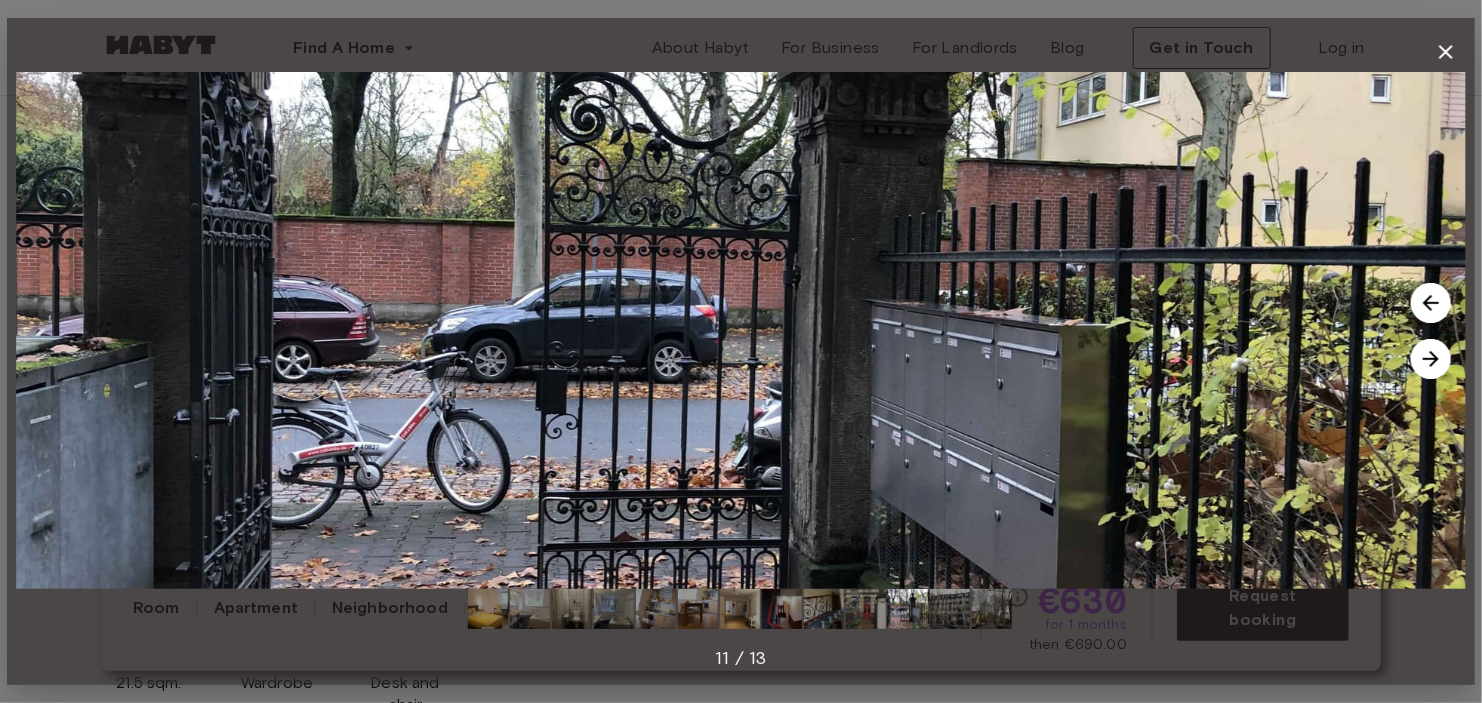 click at bounding box center (1431, 359) 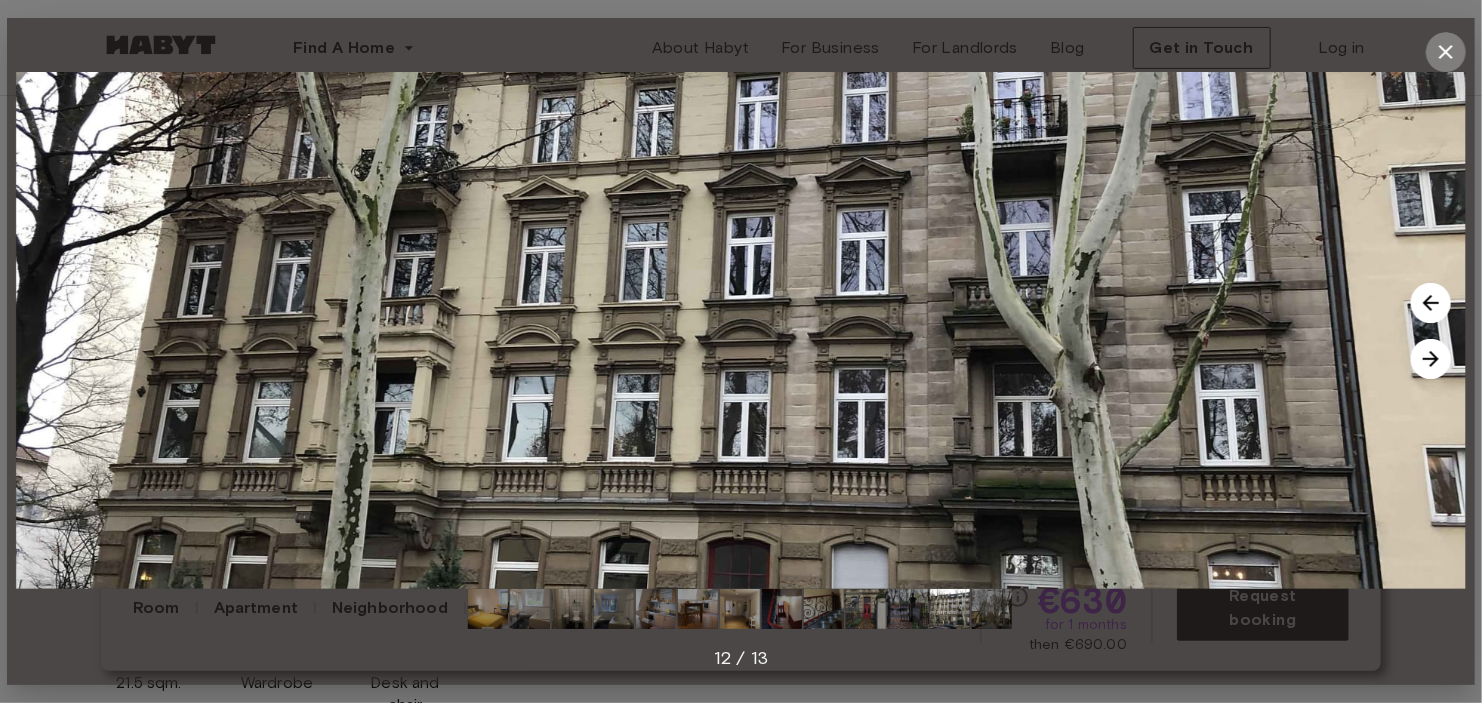 click 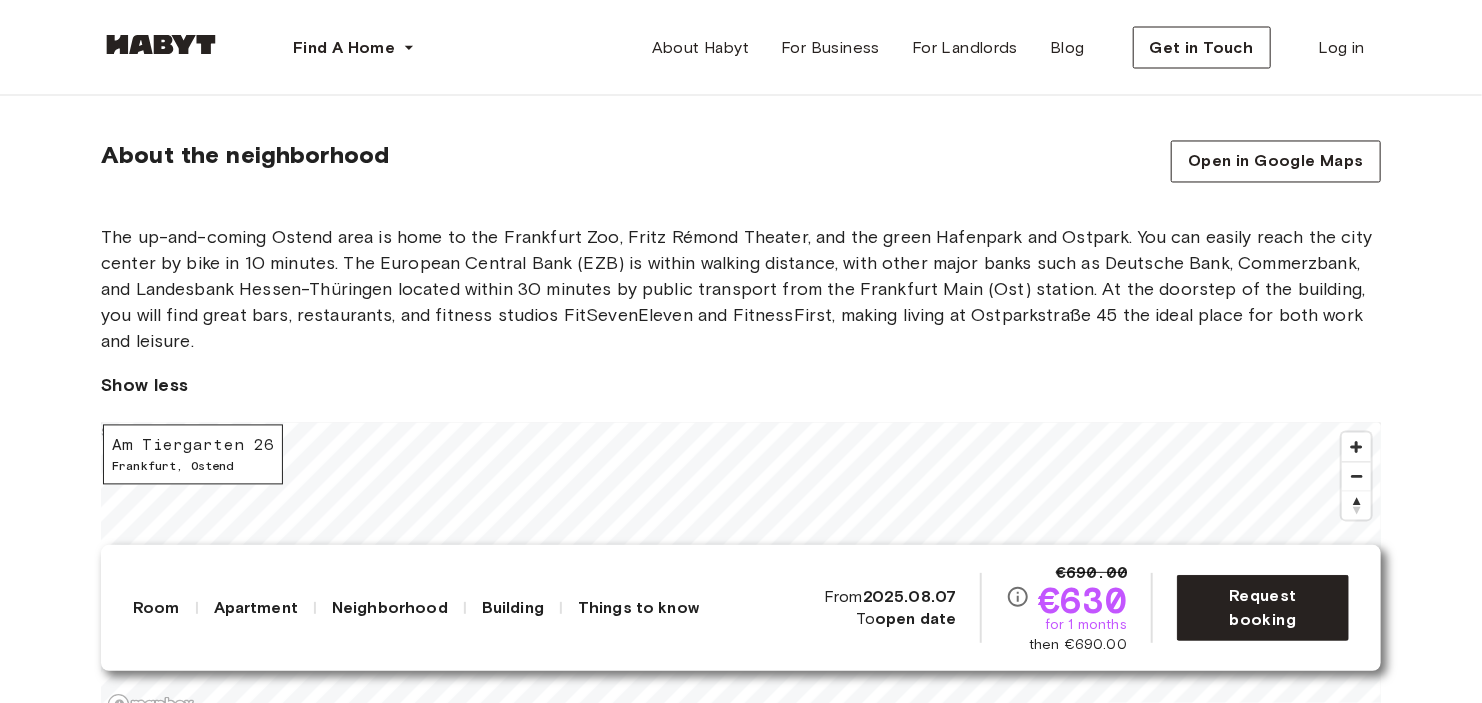 scroll, scrollTop: 1782, scrollLeft: 0, axis: vertical 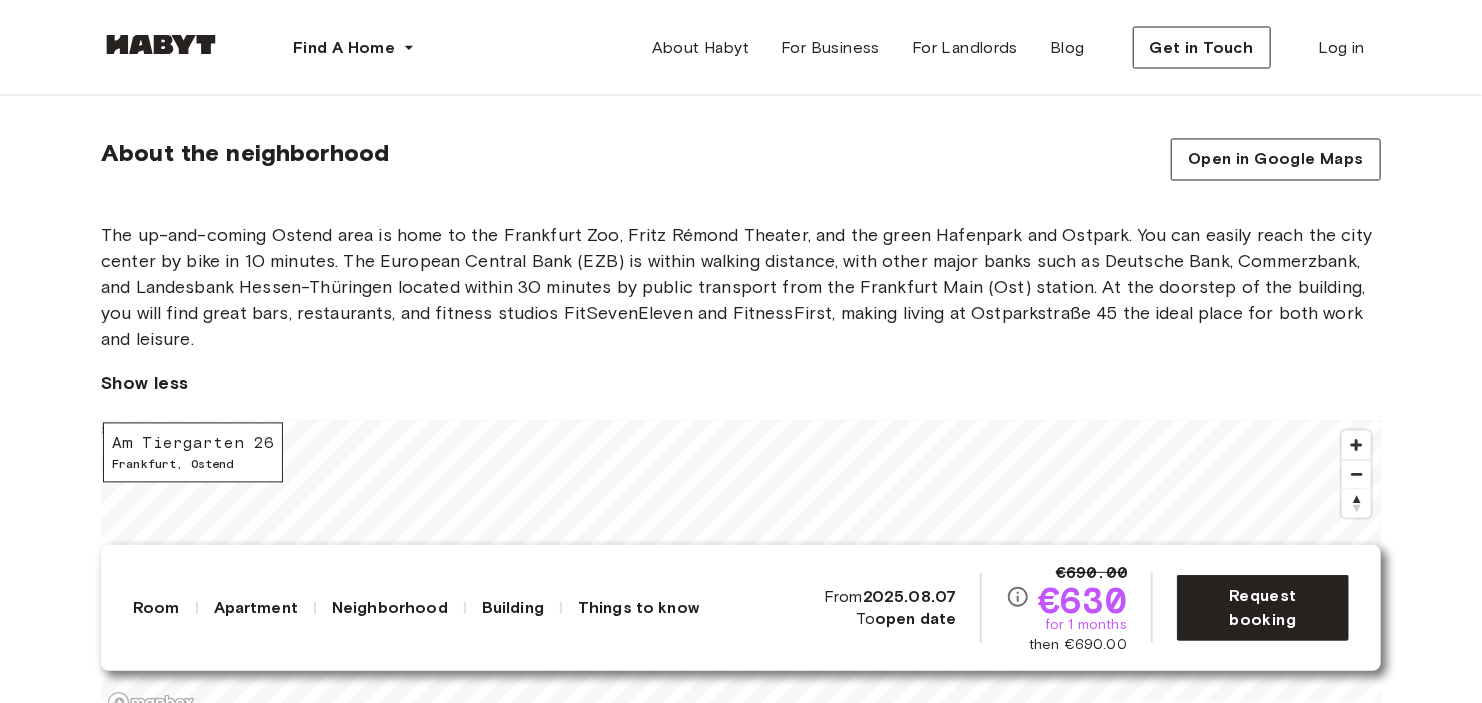 click on "The up-and-coming Ostend area is home to the Frankfurt Zoo, Fritz Rémond Theater, and the green Hafenpark and Ostpark. You can easily reach the city center by bike in 10 minutes. The European Central Bank (EZB) is within walking distance, with other major banks such as Deutsche Bank, Commerzbank, and Landesbank Hessen-Thüringen located within 30 minutes by public transport from the Frankfurt Main (Ost) station. At the doorstep of the building, you will find great bars, restaurants, and fitness studios FitSevenEleven and FitnessFirst, making living at Ostparkstraße 45 the ideal place for both work and leisure." at bounding box center (741, 288) 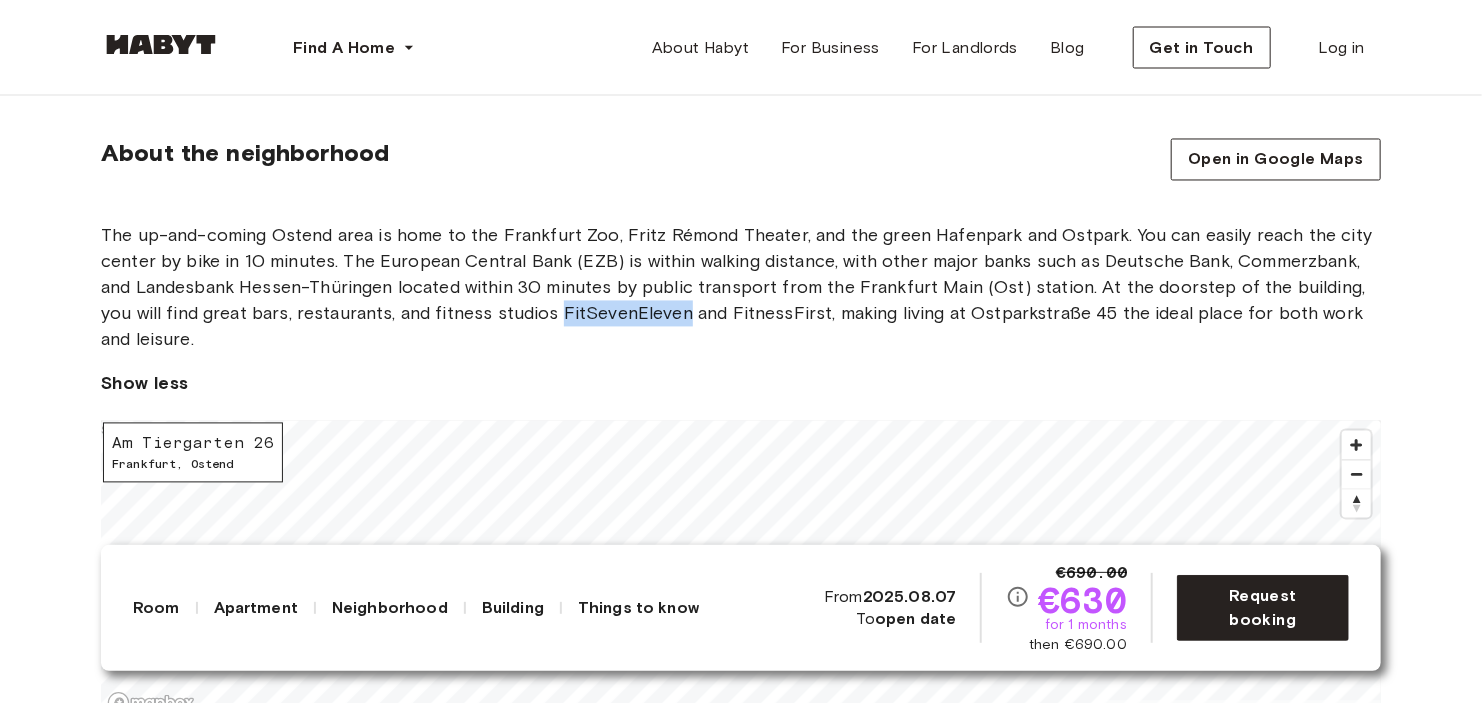 click on "The up-and-coming Ostend area is home to the Frankfurt Zoo, Fritz Rémond Theater, and the green Hafenpark and Ostpark. You can easily reach the city center by bike in 10 minutes. The European Central Bank (EZB) is within walking distance, with other major banks such as Deutsche Bank, Commerzbank, and Landesbank Hessen-Thüringen located within 30 minutes by public transport from the Frankfurt Main (Ost) station. At the doorstep of the building, you will find great bars, restaurants, and fitness studios FitSevenEleven and FitnessFirst, making living at Ostparkstraße 45 the ideal place for both work and leisure." at bounding box center (741, 288) 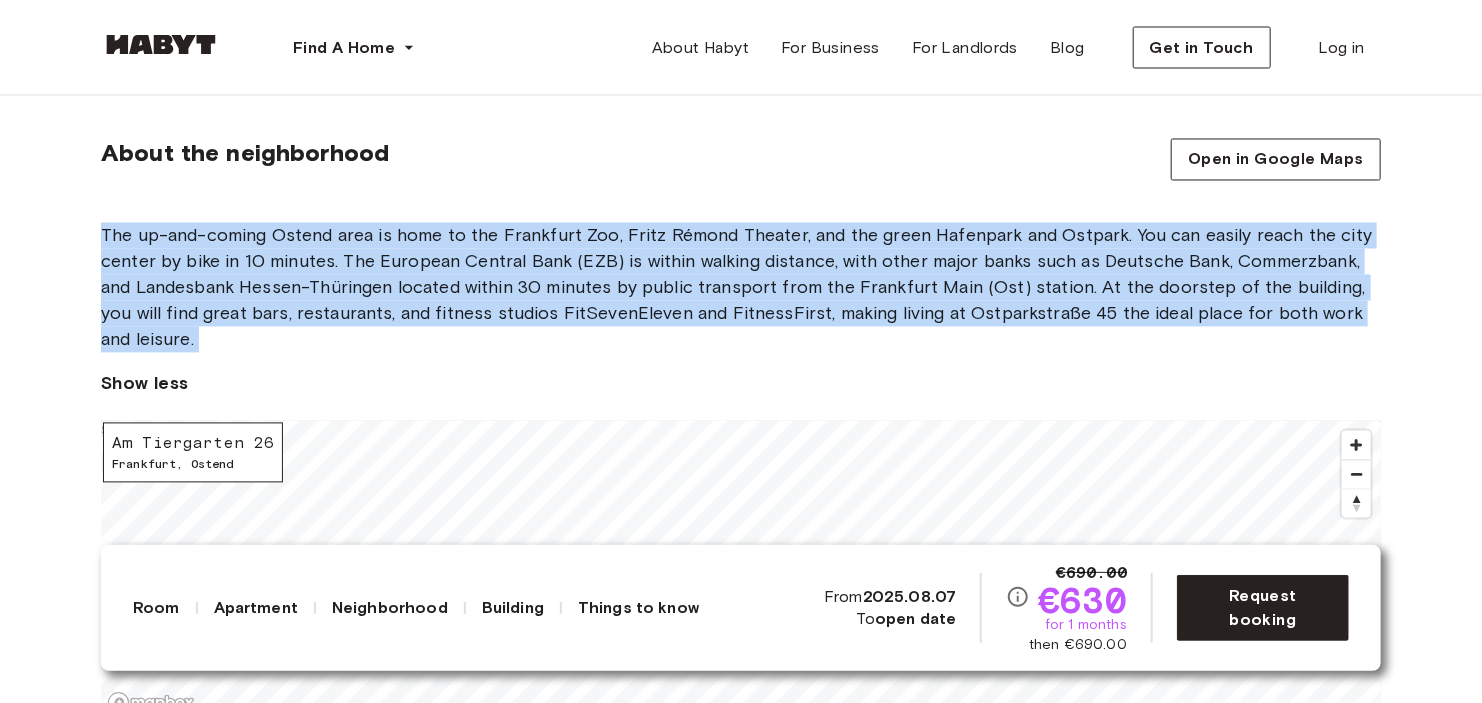 click on "The up-and-coming Ostend area is home to the Frankfurt Zoo, Fritz Rémond Theater, and the green Hafenpark and Ostpark. You can easily reach the city center by bike in 10 minutes. The European Central Bank (EZB) is within walking distance, with other major banks such as Deutsche Bank, Commerzbank, and Landesbank Hessen-Thüringen located within 30 minutes by public transport from the Frankfurt Main (Ost) station. At the doorstep of the building, you will find great bars, restaurants, and fitness studios FitSevenEleven and FitnessFirst, making living at Ostparkstraße 45 the ideal place for both work and leisure." at bounding box center [741, 288] 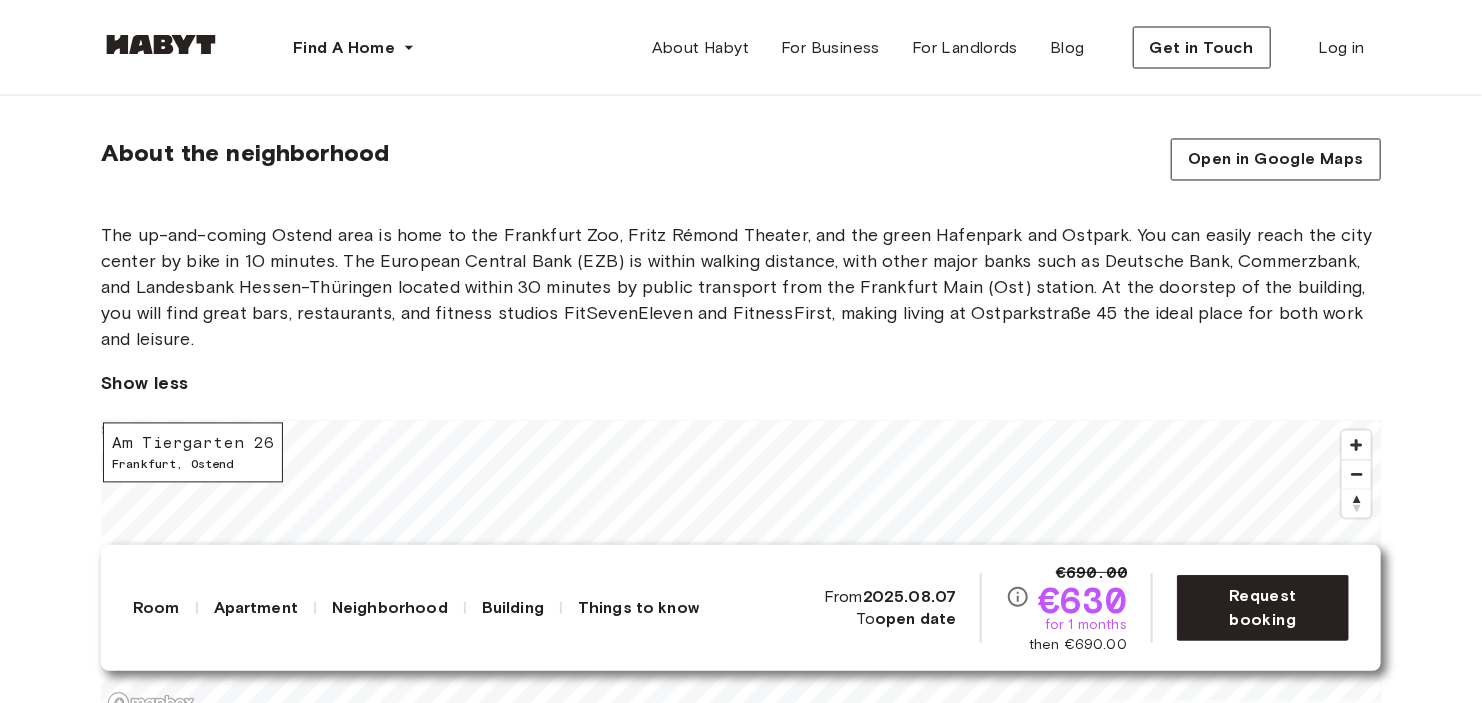 click on "The up-and-coming Ostend area is home to the Frankfurt Zoo, Fritz Rémond Theater, and the green Hafenpark and Ostpark. You can easily reach the city center by bike in 10 minutes. The European Central Bank (EZB) is within walking distance, with other major banks such as Deutsche Bank, Commerzbank, and Landesbank Hessen-Thüringen located within 30 minutes by public transport from the Frankfurt Main (Ost) station. At the doorstep of the building, you will find great bars, restaurants, and fitness studios FitSevenEleven and FitnessFirst, making living at Ostparkstraße 45 the ideal place for both work and leisure." at bounding box center [741, 288] 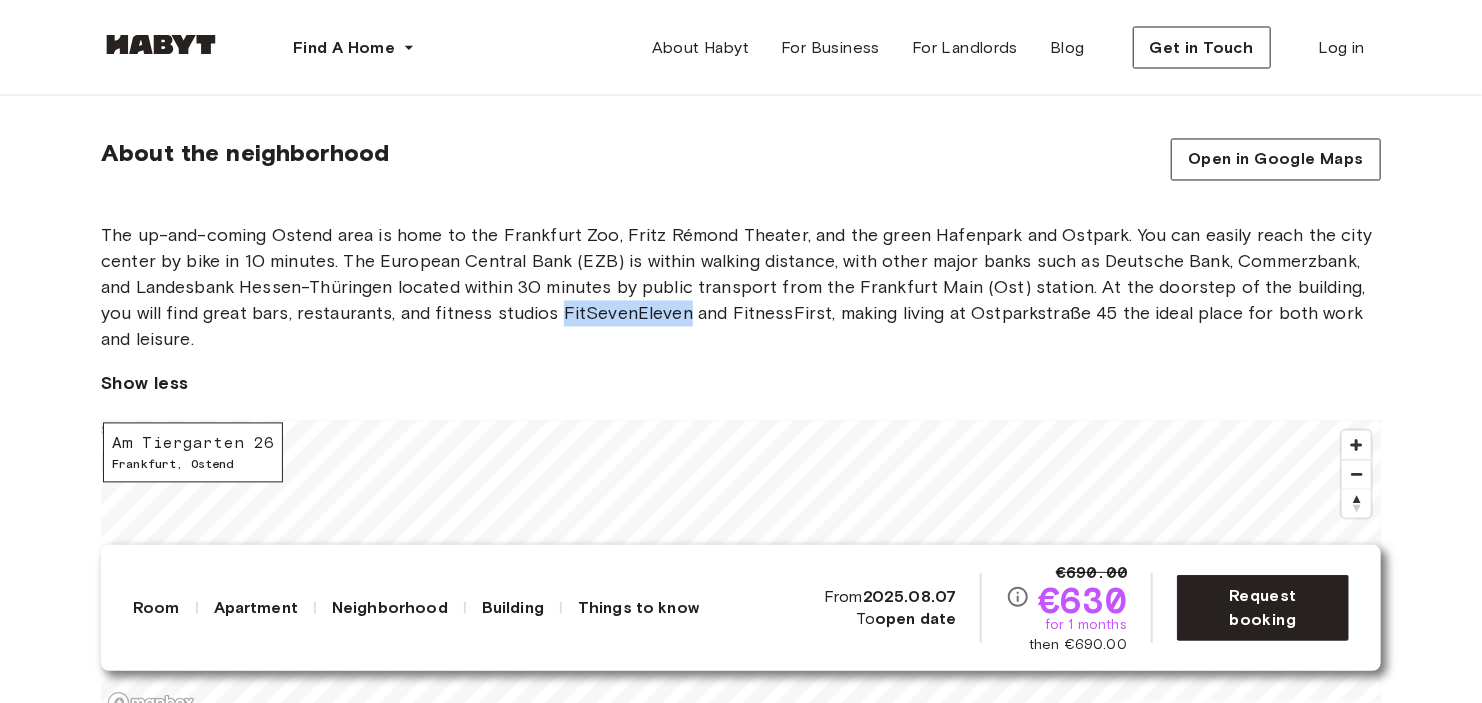 click on "The up-and-coming Ostend area is home to the Frankfurt Zoo, Fritz Rémond Theater, and the green Hafenpark and Ostpark. You can easily reach the city center by bike in 10 minutes. The European Central Bank (EZB) is within walking distance, with other major banks such as Deutsche Bank, Commerzbank, and Landesbank Hessen-Thüringen located within 30 minutes by public transport from the Frankfurt Main (Ost) station. At the doorstep of the building, you will find great bars, restaurants, and fitness studios FitSevenEleven and FitnessFirst, making living at Ostparkstraße 45 the ideal place for both work and leisure." at bounding box center (741, 288) 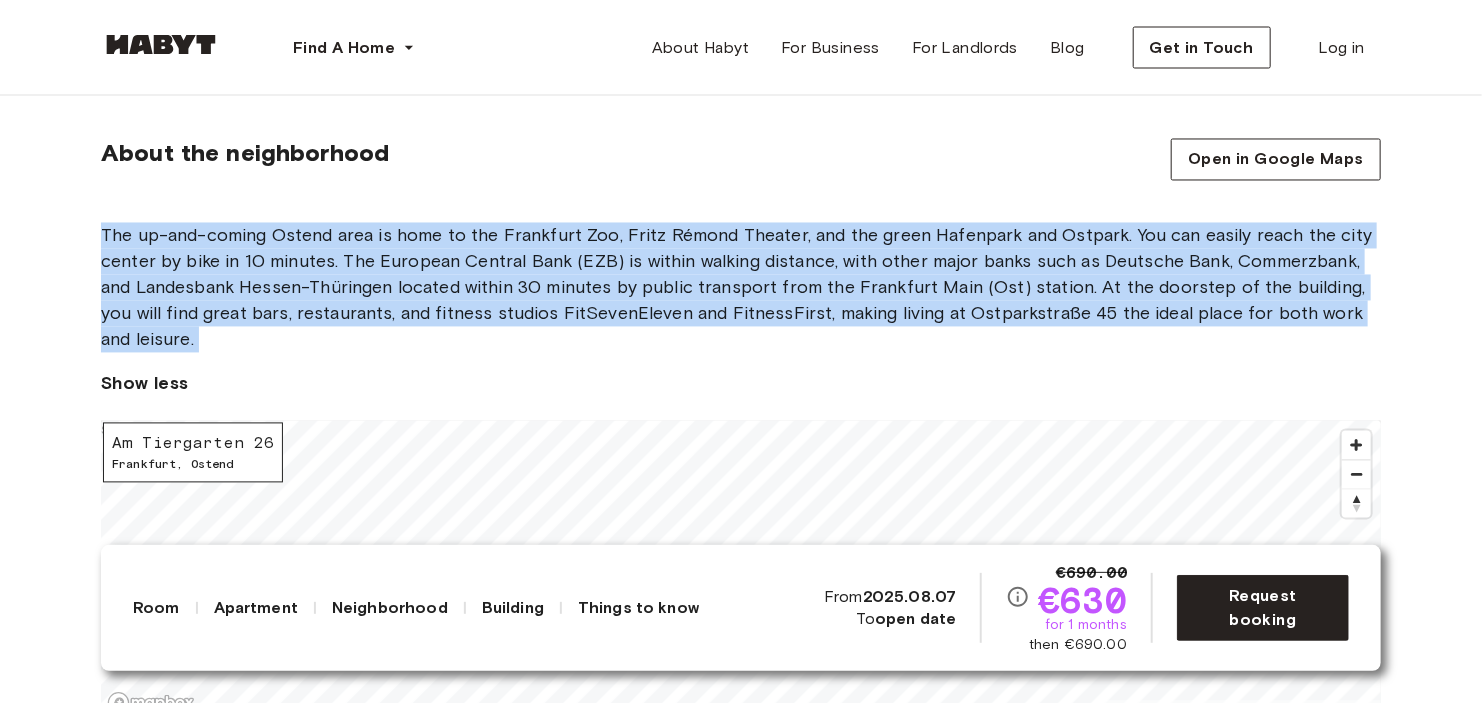 click on "The up-and-coming Ostend area is home to the Frankfurt Zoo, Fritz Rémond Theater, and the green Hafenpark and Ostpark. You can easily reach the city center by bike in 10 minutes. The European Central Bank (EZB) is within walking distance, with other major banks such as Deutsche Bank, Commerzbank, and Landesbank Hessen-Thüringen located within 30 minutes by public transport from the Frankfurt Main (Ost) station. At the doorstep of the building, you will find great bars, restaurants, and fitness studios FitSevenEleven and FitnessFirst, making living at Ostparkstraße 45 the ideal place for both work and leisure." at bounding box center [741, 288] 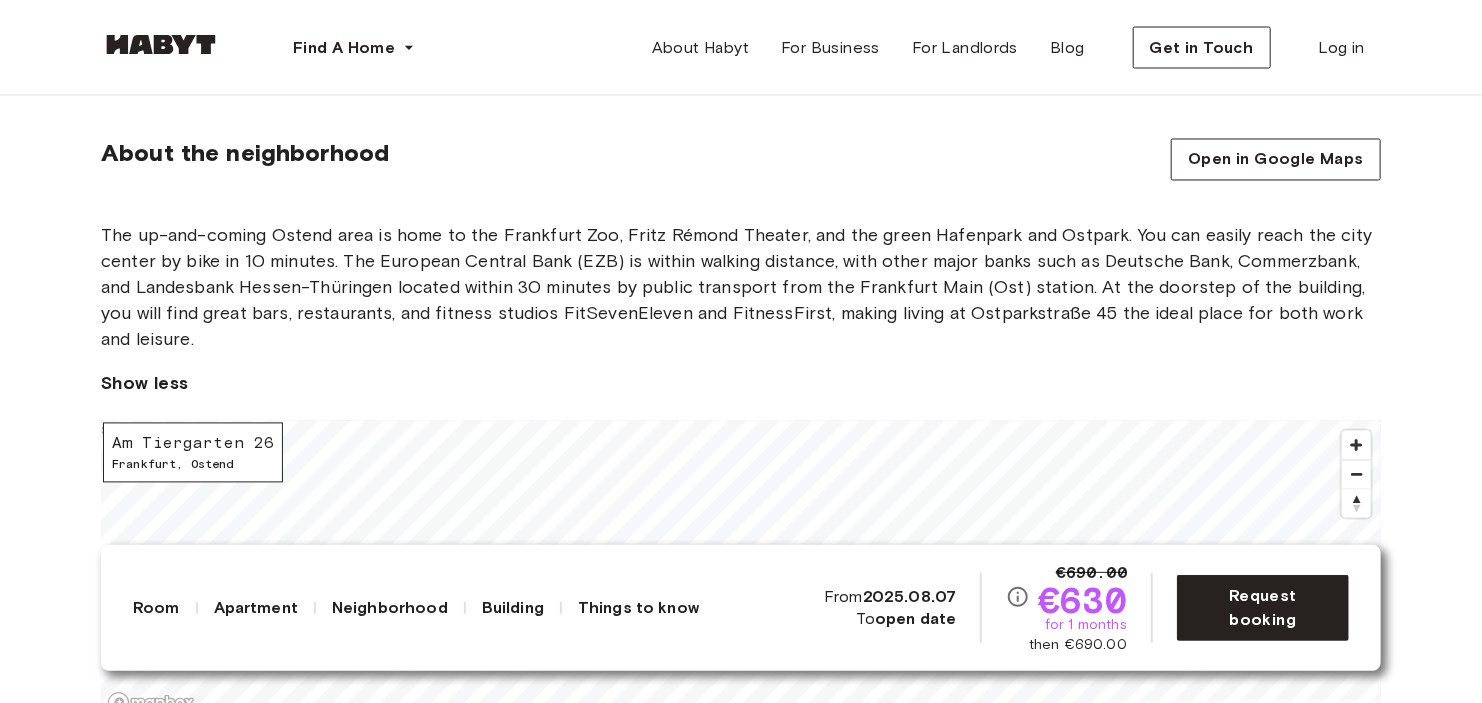 click on "The up-and-coming Ostend area is home to the Frankfurt Zoo, Fritz Rémond Theater, and the green Hafenpark and Ostpark. You can easily reach the city center by bike in 10 minutes. The European Central Bank (EZB) is within walking distance, with other major banks such as Deutsche Bank, Commerzbank, and Landesbank Hessen-Thüringen located within 30 minutes by public transport from the Frankfurt Main (Ost) station. At the doorstep of the building, you will find great bars, restaurants, and fitness studios FitSevenEleven and FitnessFirst, making living at Ostparkstraße 45 the ideal place for both work and leisure." at bounding box center [741, 288] 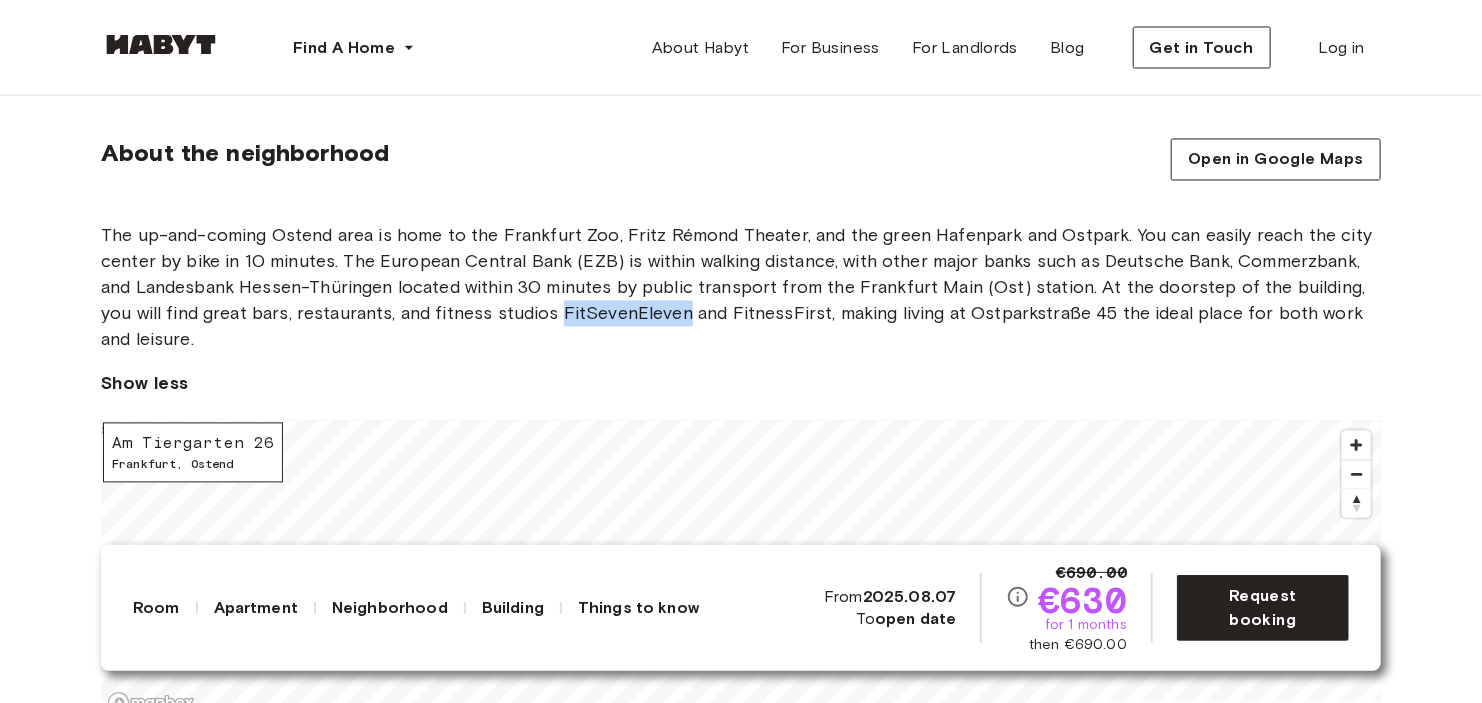 click on "The up-and-coming Ostend area is home to the Frankfurt Zoo, Fritz Rémond Theater, and the green Hafenpark and Ostpark. You can easily reach the city center by bike in 10 minutes. The European Central Bank (EZB) is within walking distance, with other major banks such as Deutsche Bank, Commerzbank, and Landesbank Hessen-Thüringen located within 30 minutes by public transport from the Frankfurt Main (Ost) station. At the doorstep of the building, you will find great bars, restaurants, and fitness studios FitSevenEleven and FitnessFirst, making living at Ostparkstraße 45 the ideal place for both work and leisure." at bounding box center (741, 288) 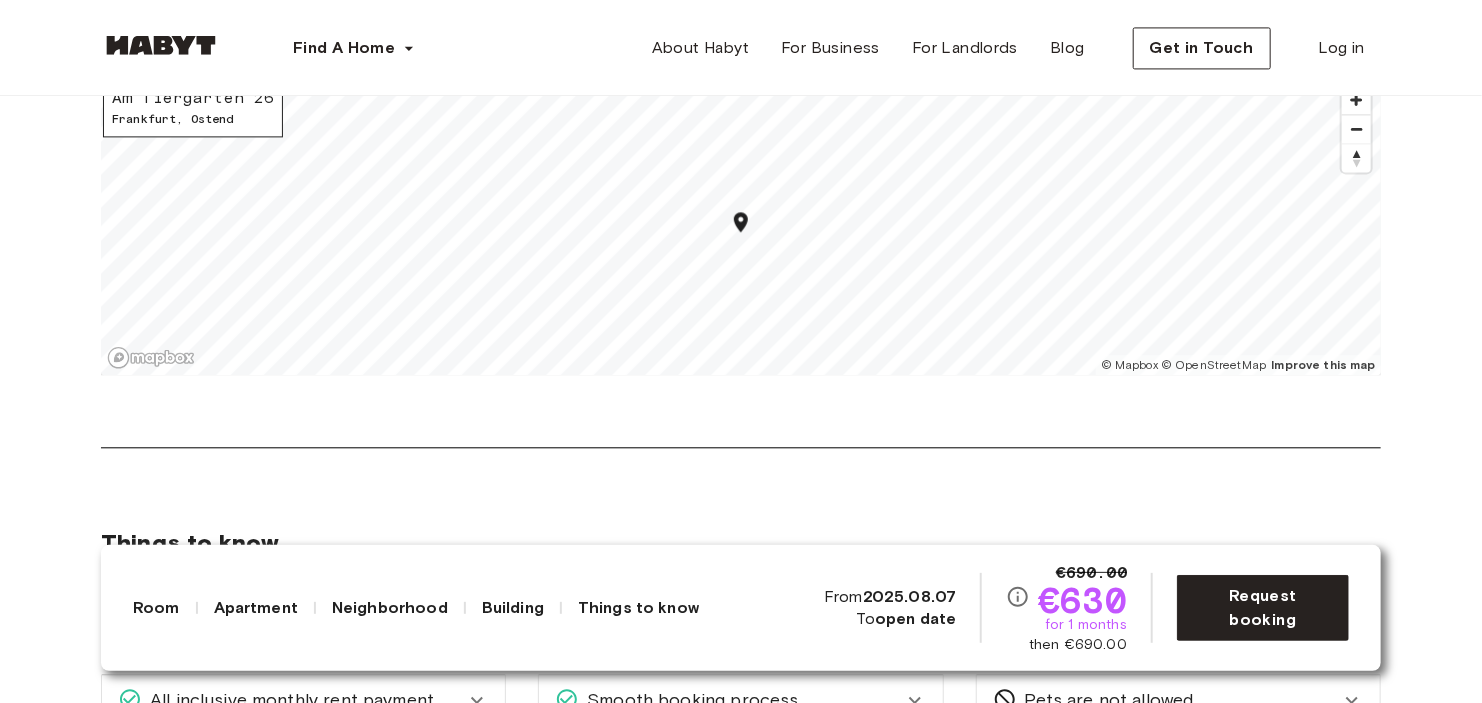 scroll, scrollTop: 2131, scrollLeft: 0, axis: vertical 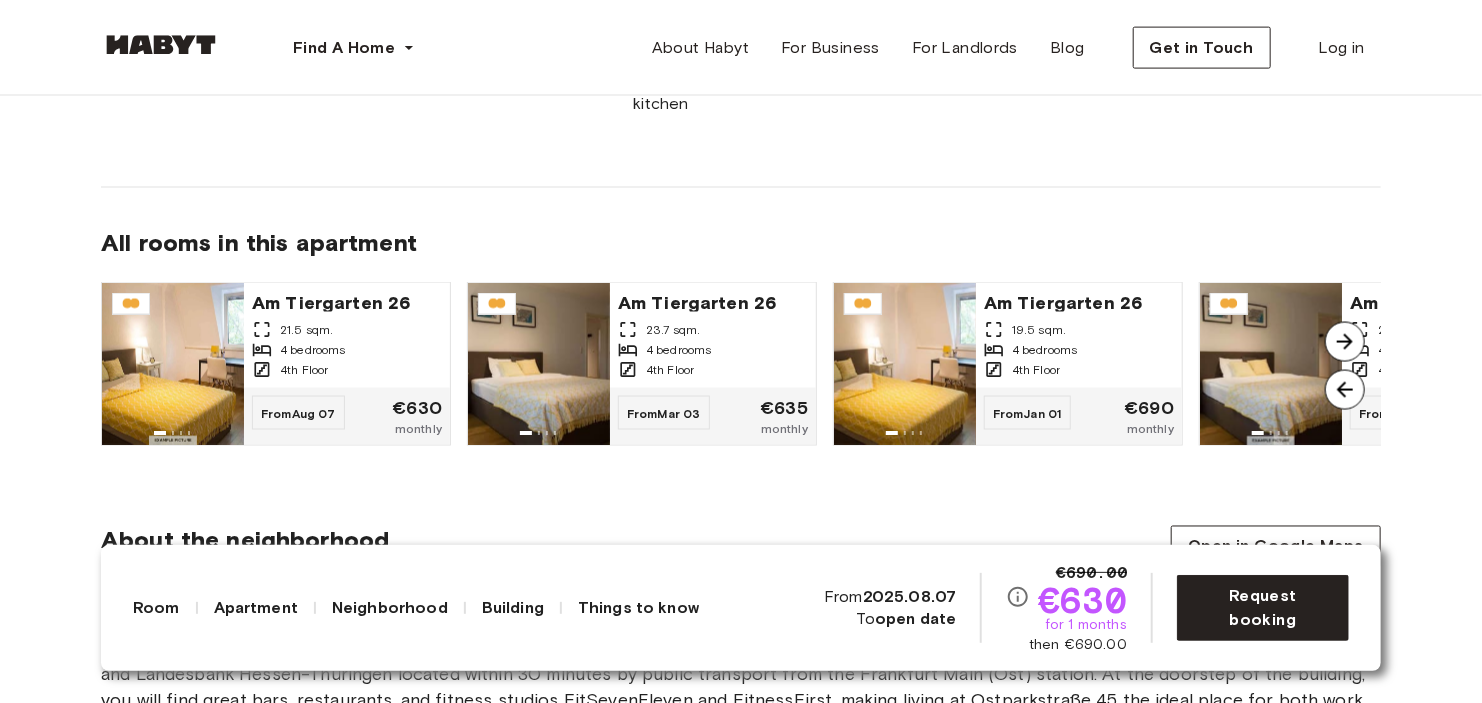 click at bounding box center [1345, 342] 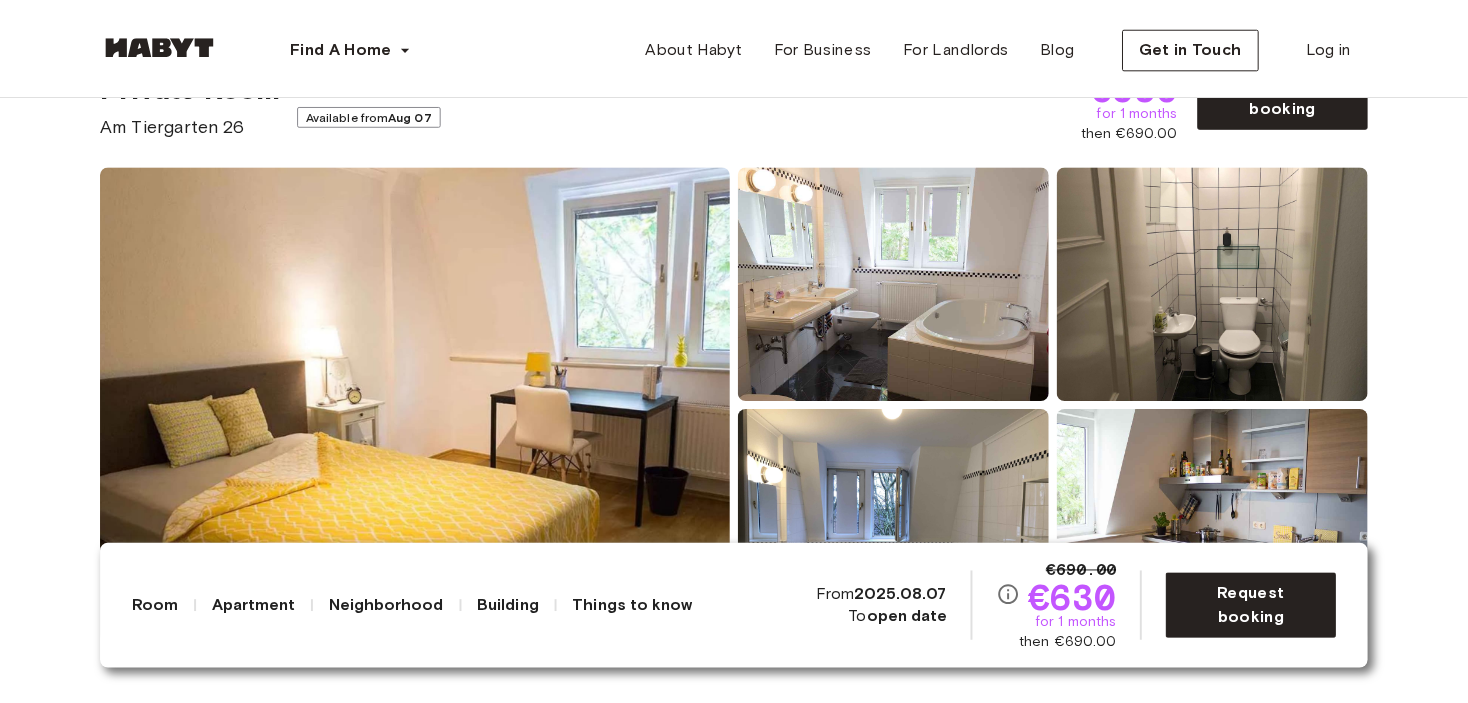 scroll, scrollTop: 0, scrollLeft: 0, axis: both 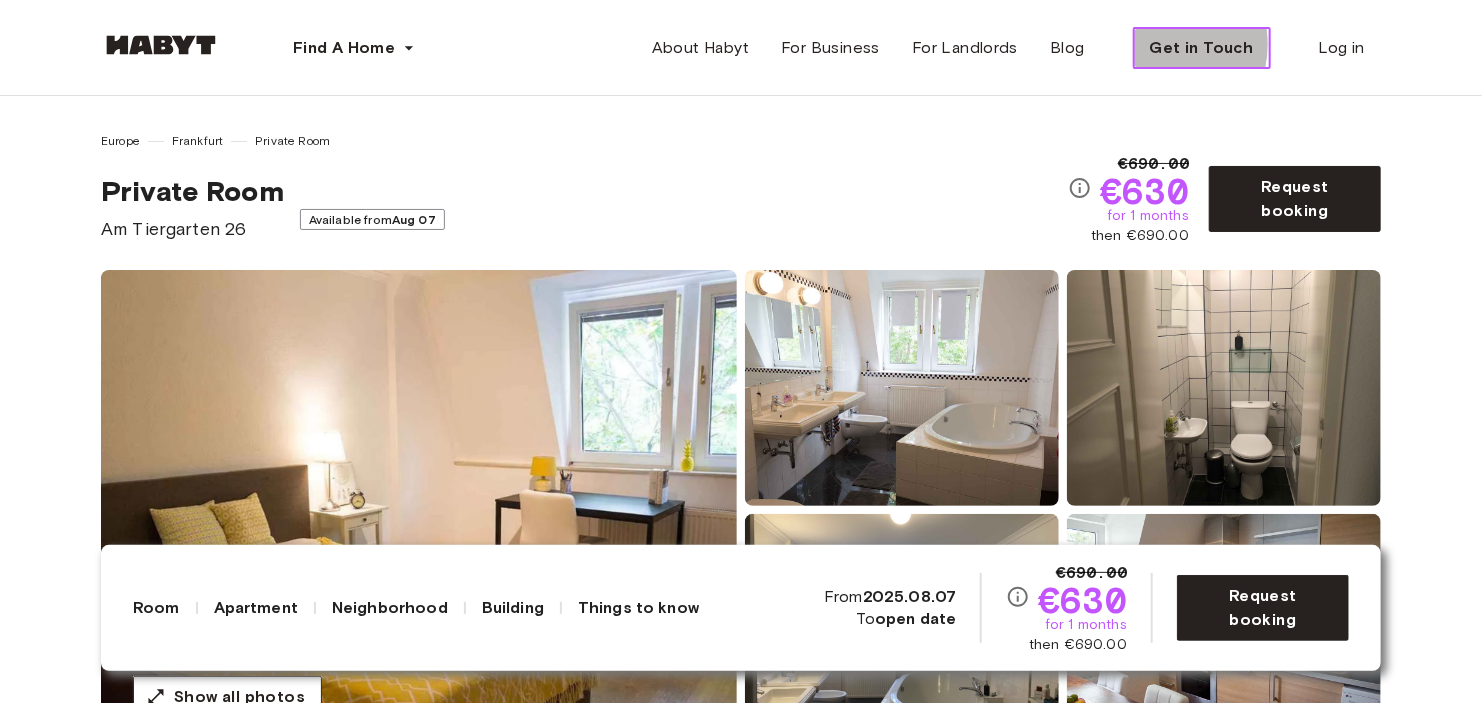 click on "Get in Touch" at bounding box center (1202, 48) 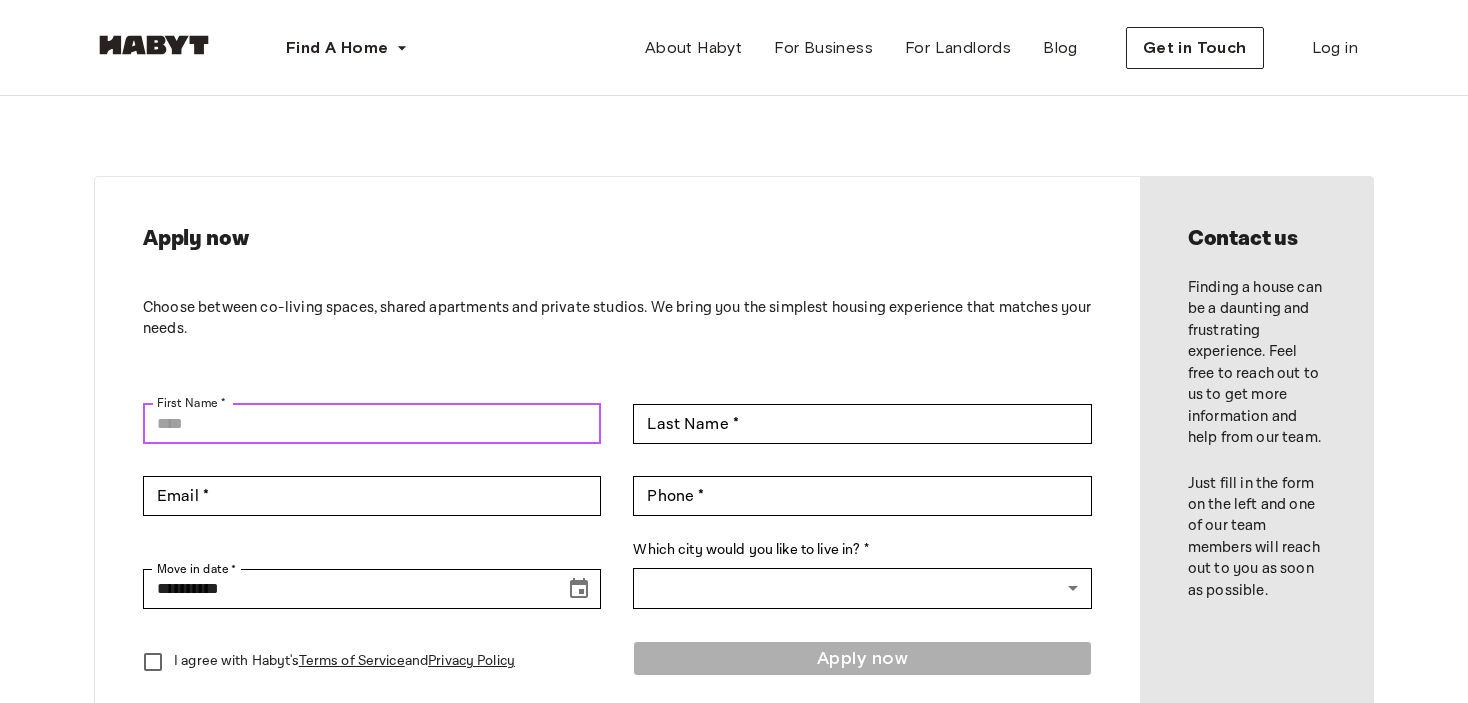 click on "First Name *" at bounding box center (372, 424) 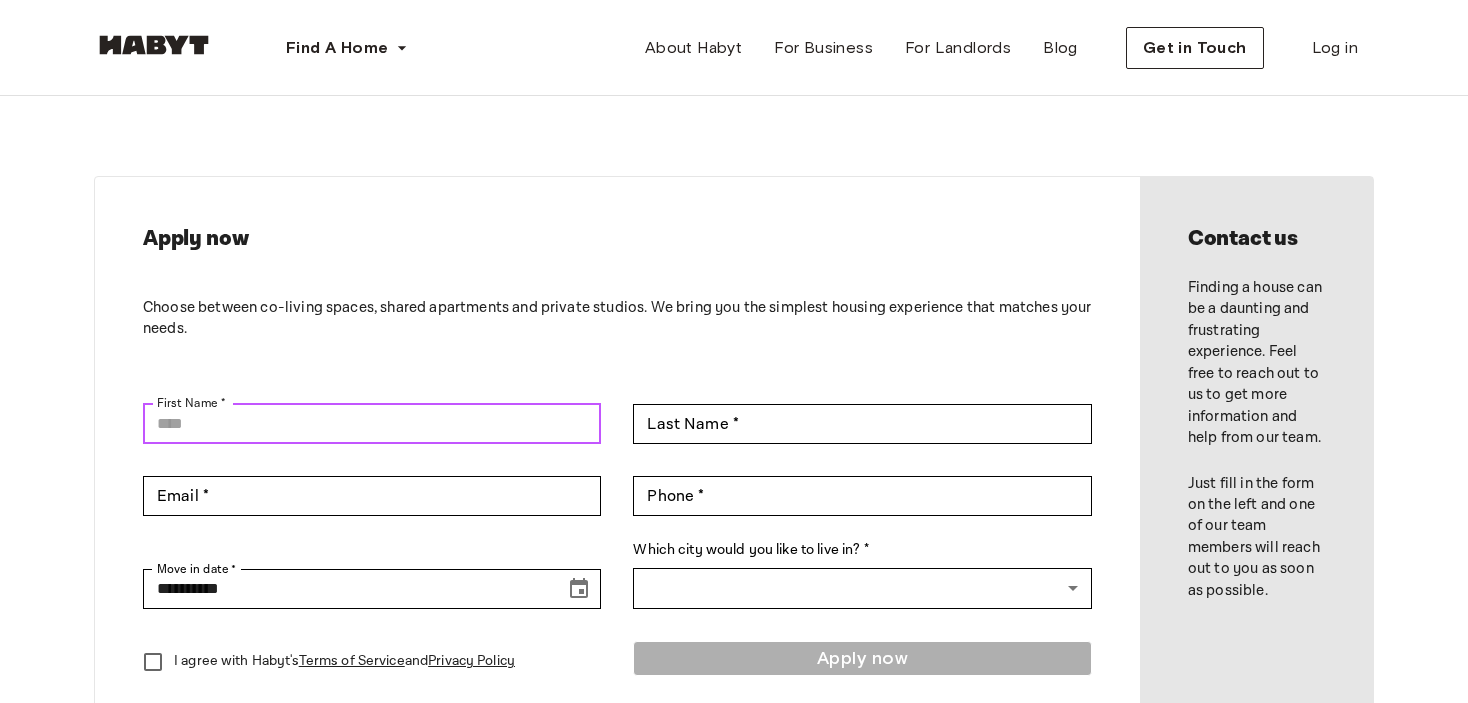 type on "***" 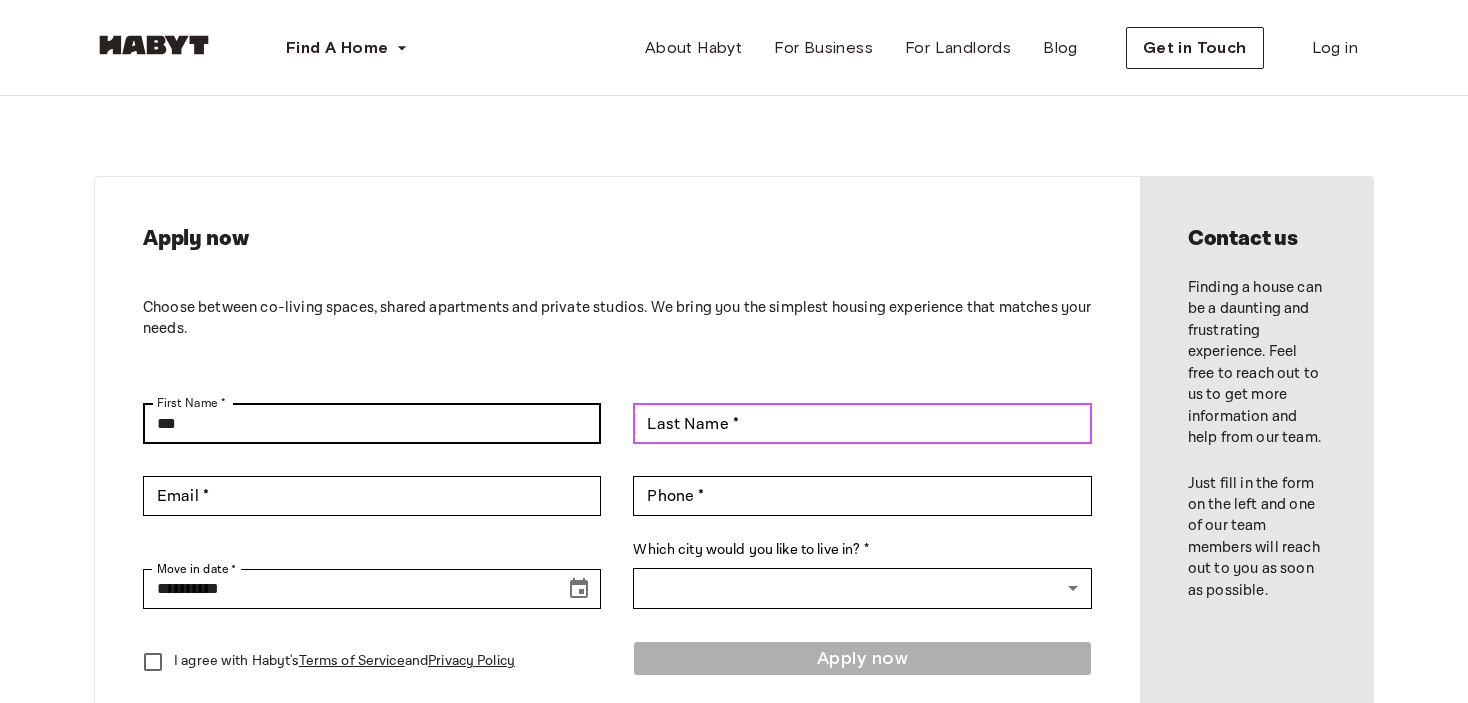 type on "********" 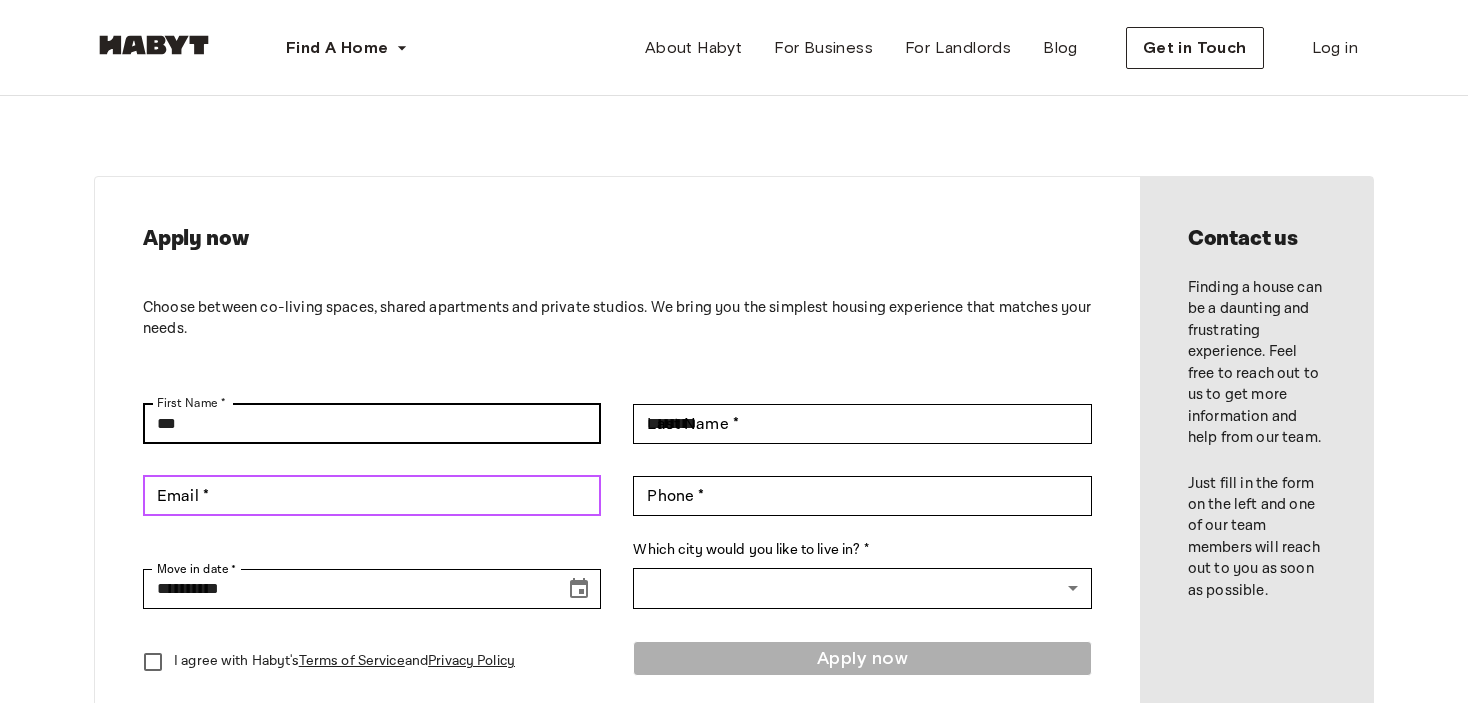 type on "**********" 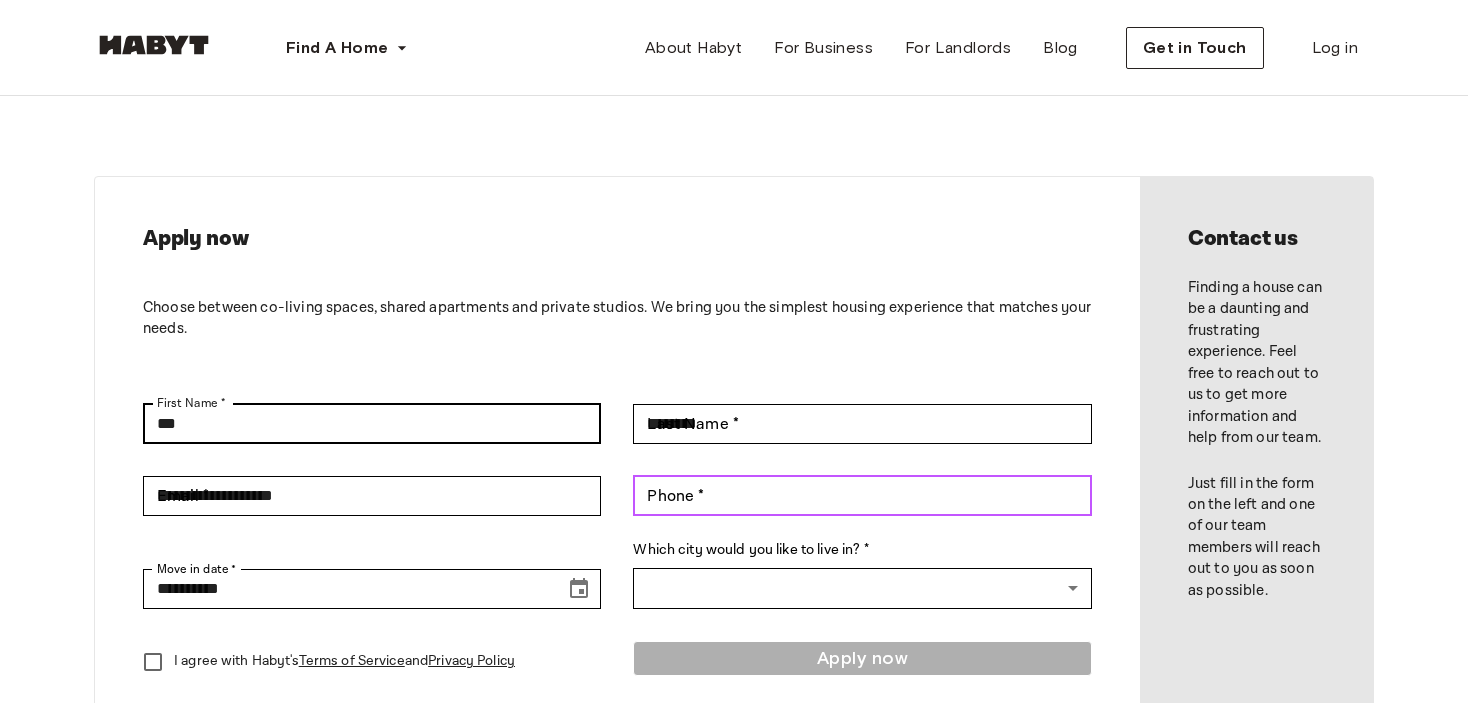 type on "**********" 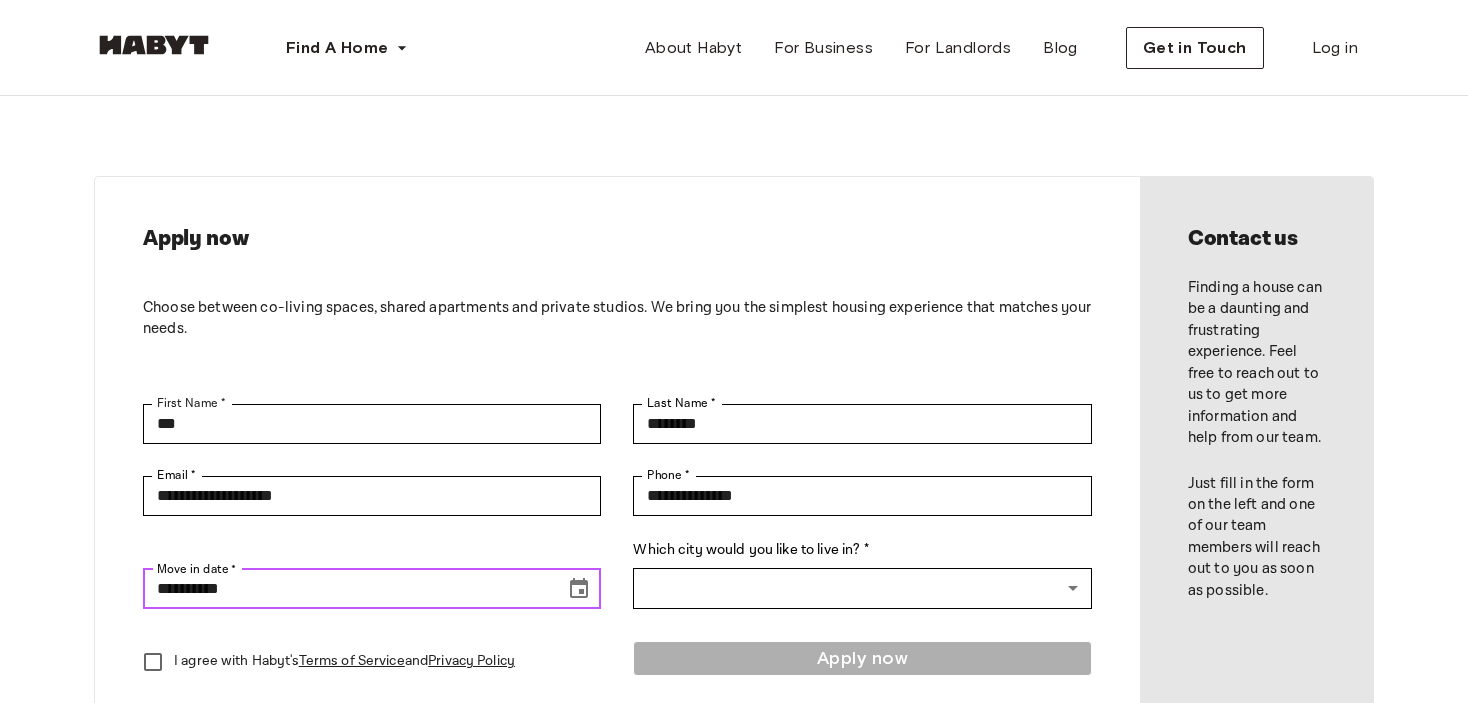 click at bounding box center (579, 589) 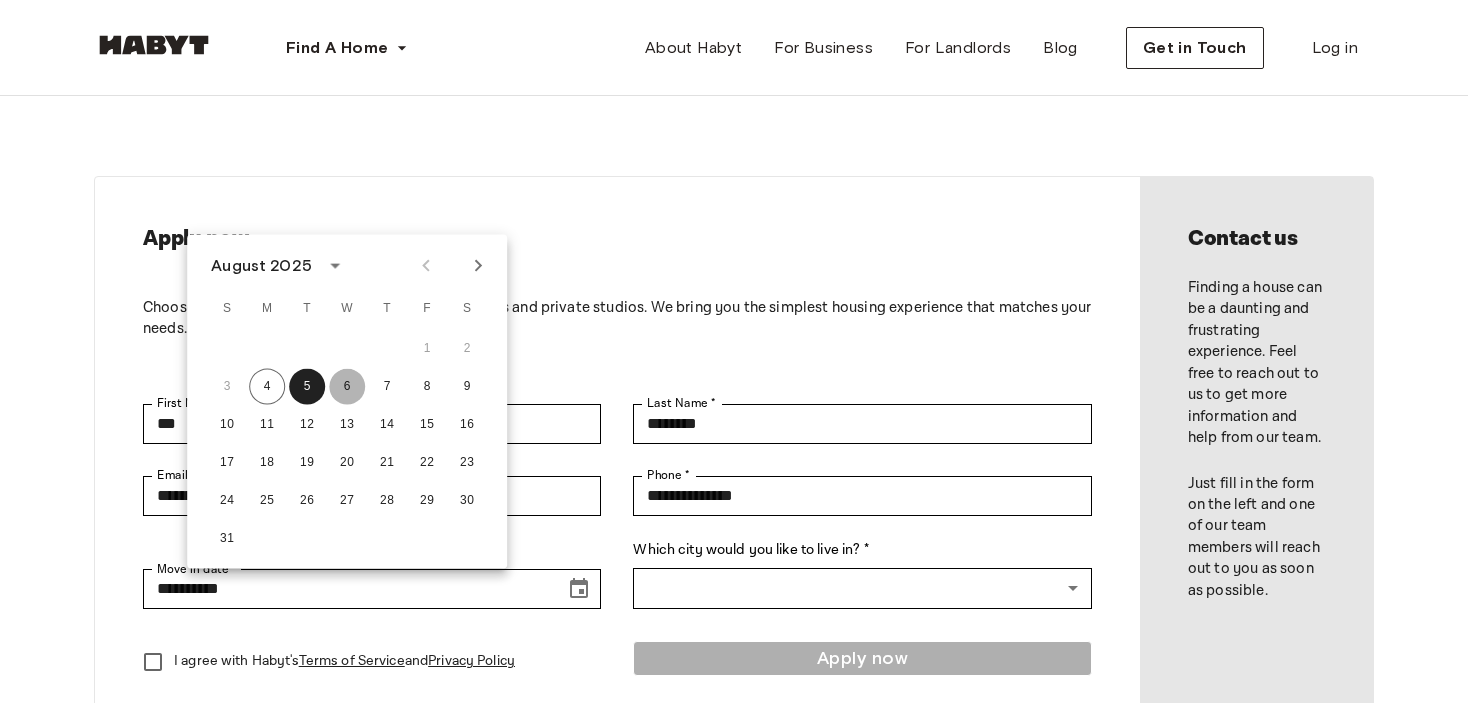 click on "6" at bounding box center (347, 387) 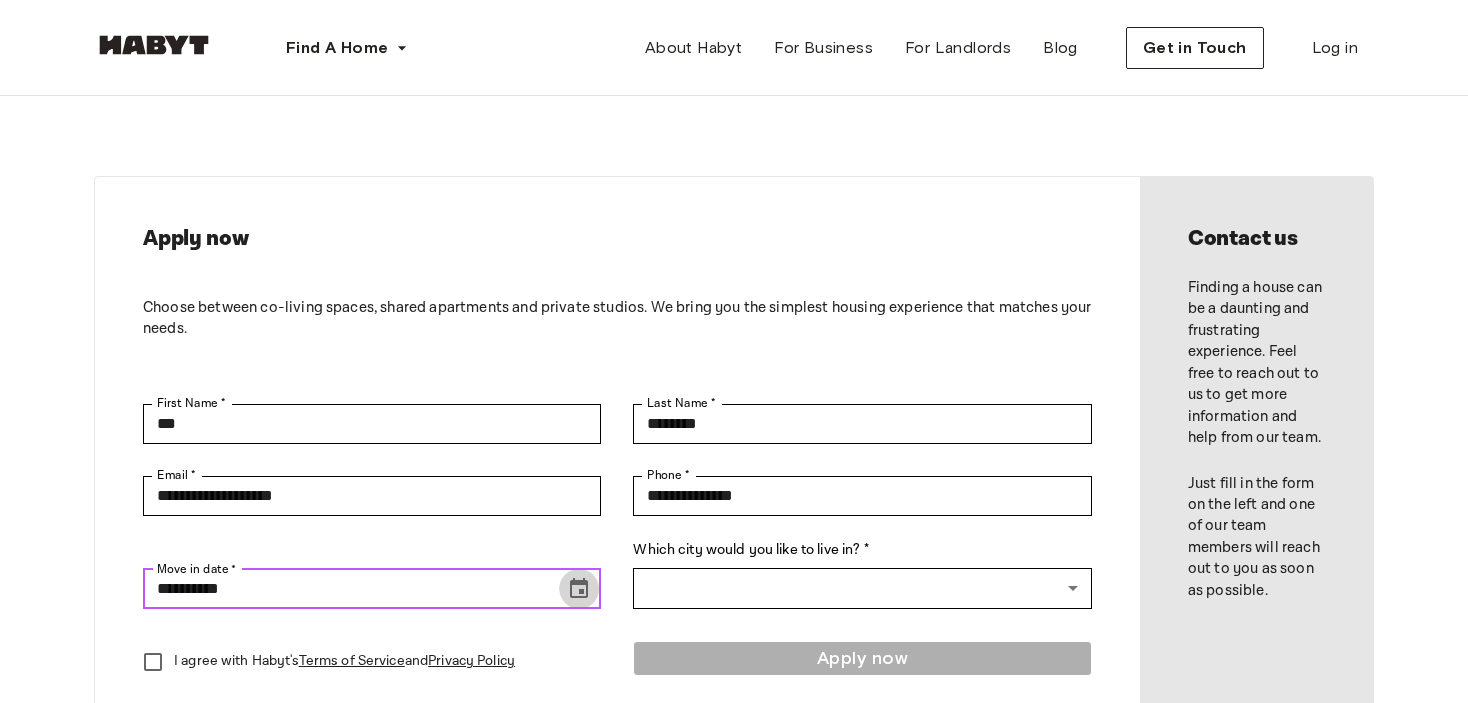 click 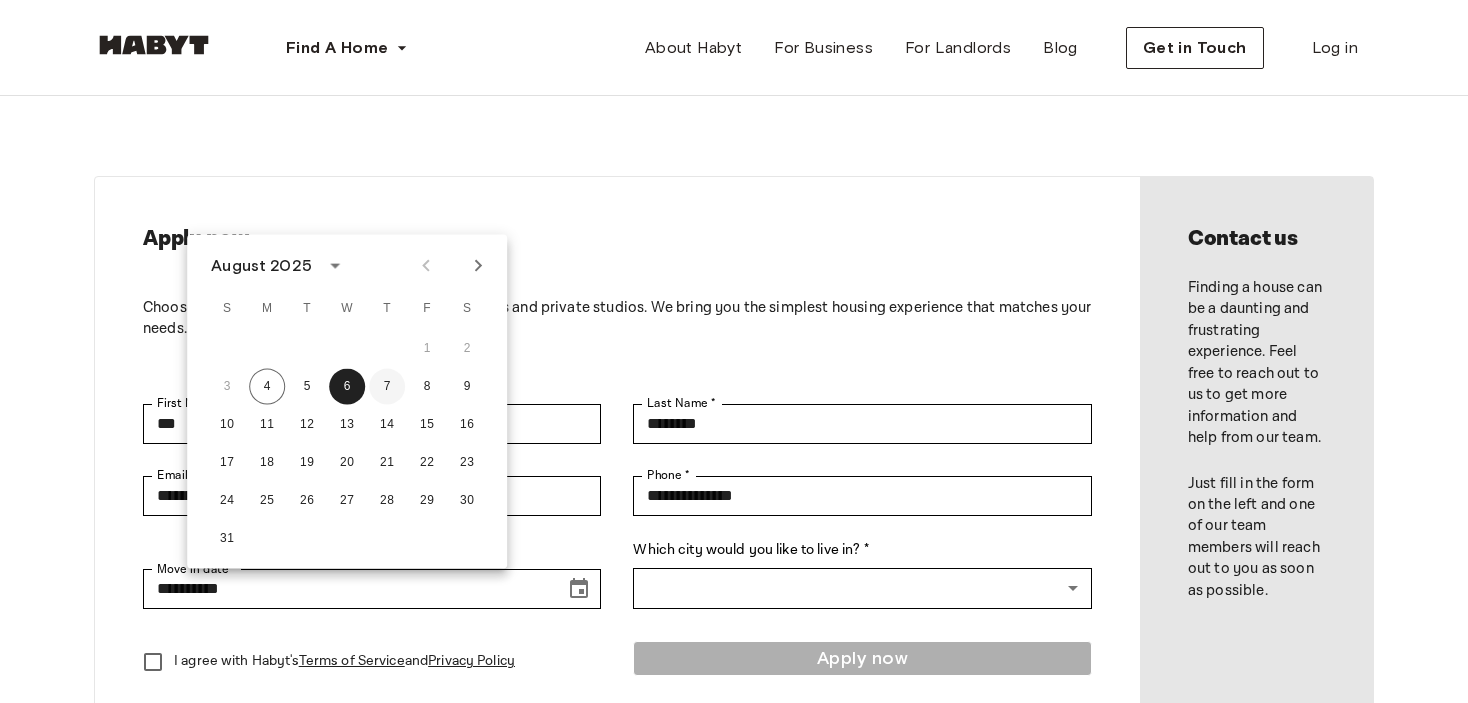 click on "7" at bounding box center [387, 387] 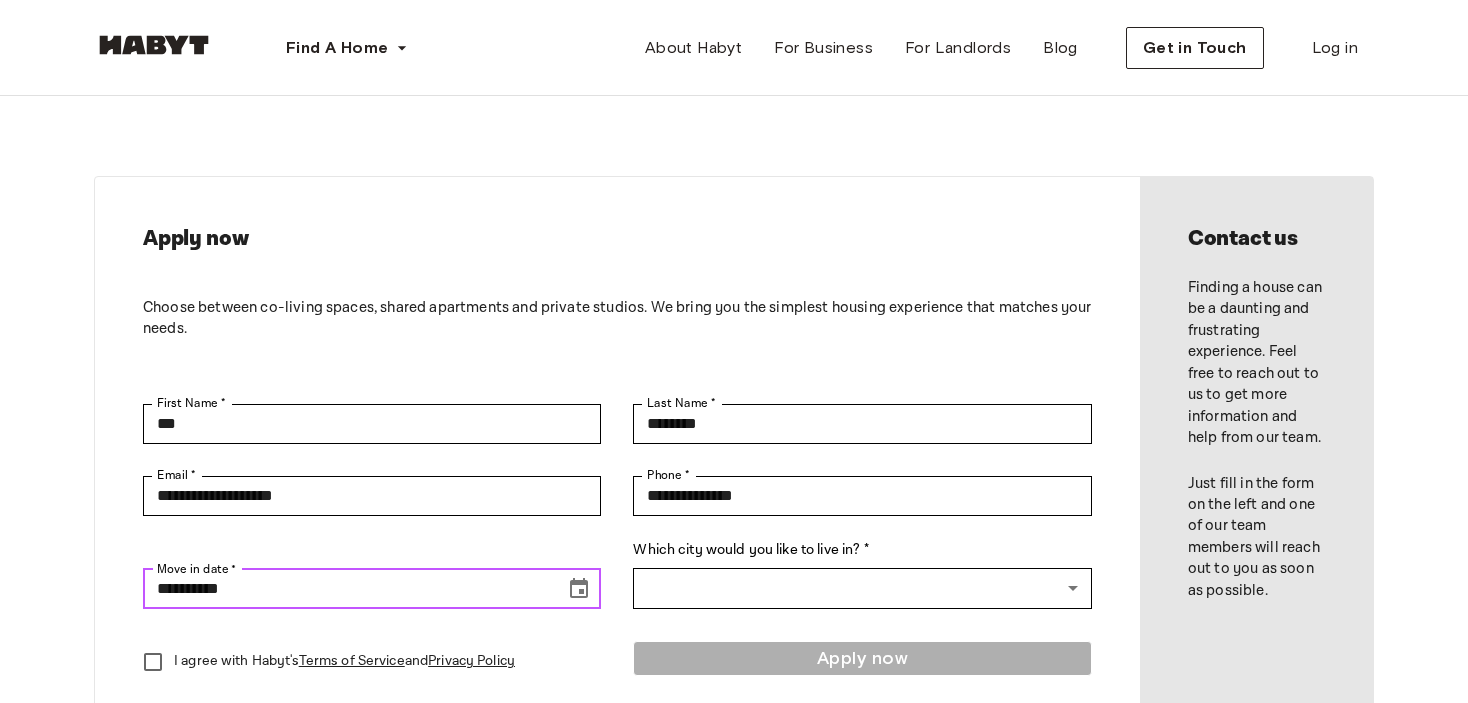 type on "**********" 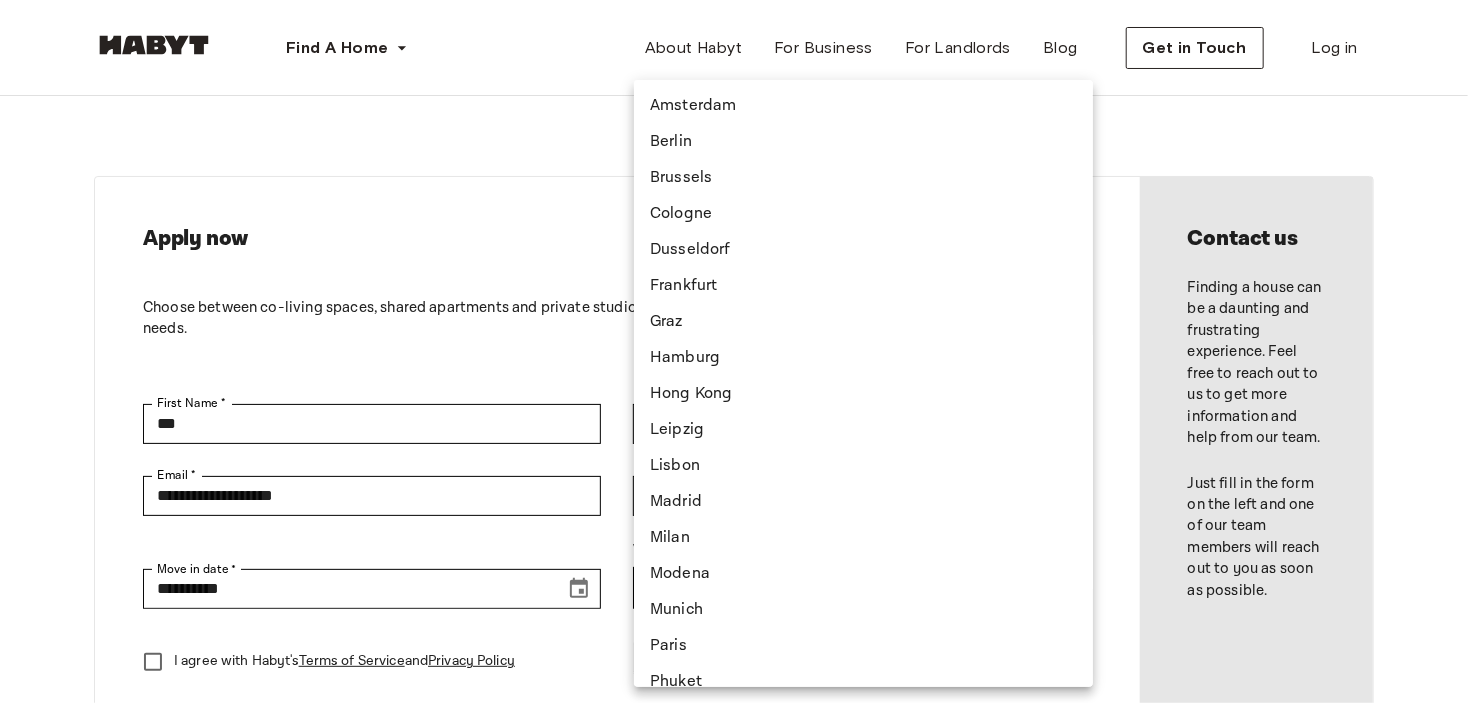 click on "**********" at bounding box center (741, 873) 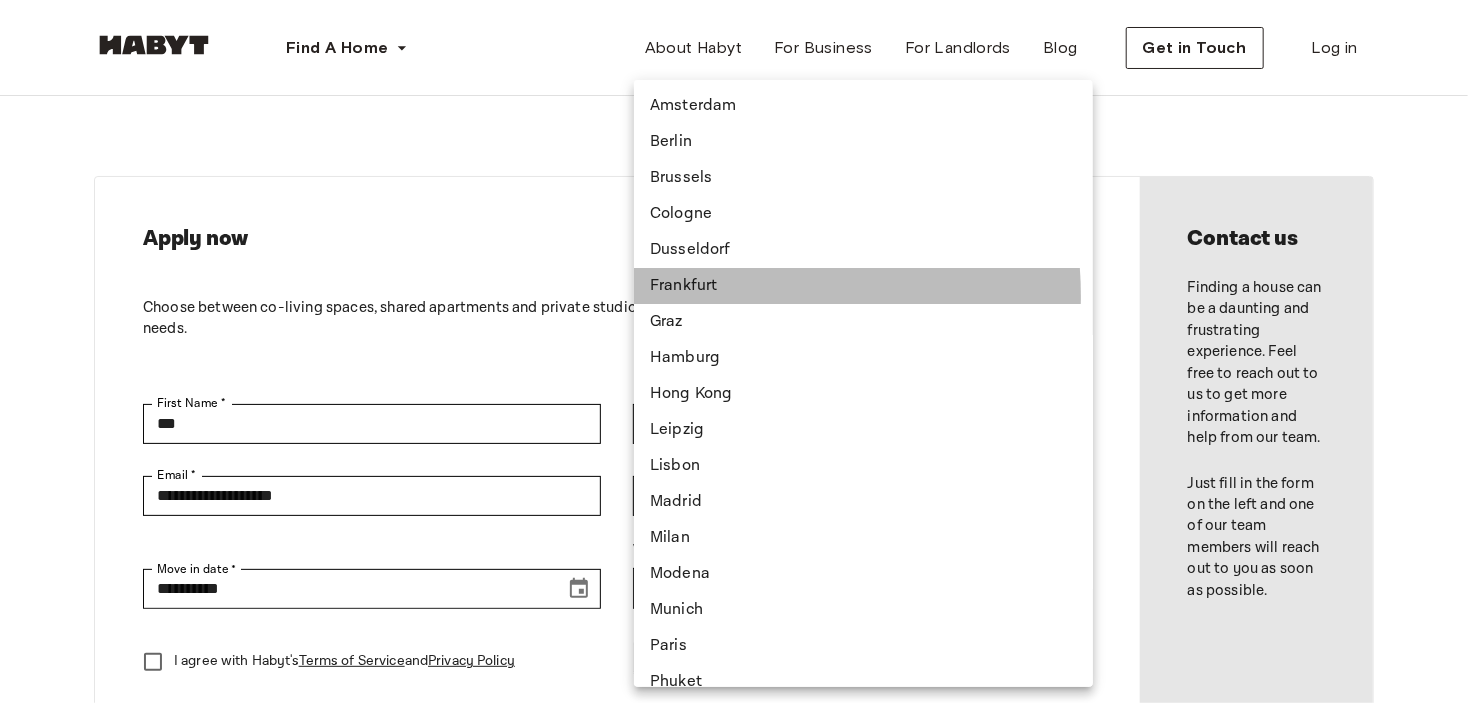 click on "Frankfurt" at bounding box center [863, 286] 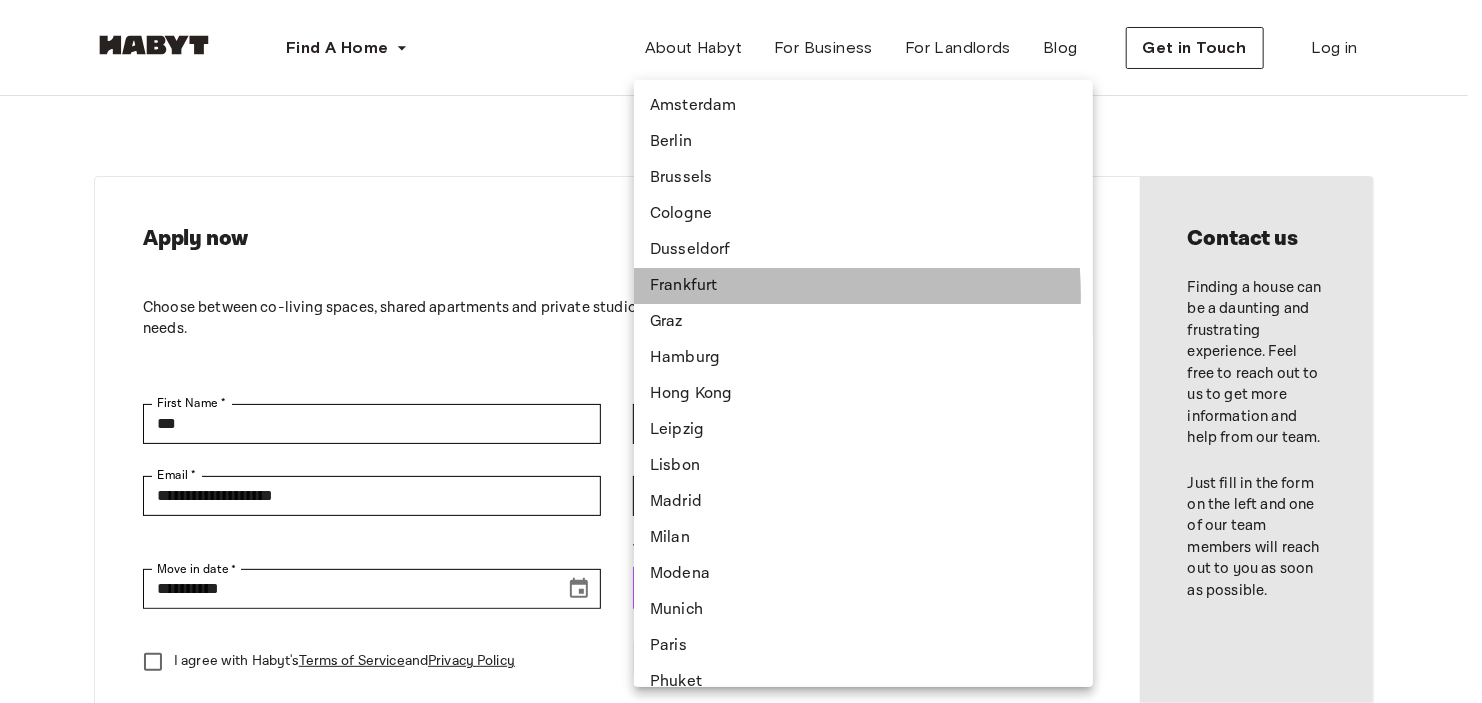type on "*********" 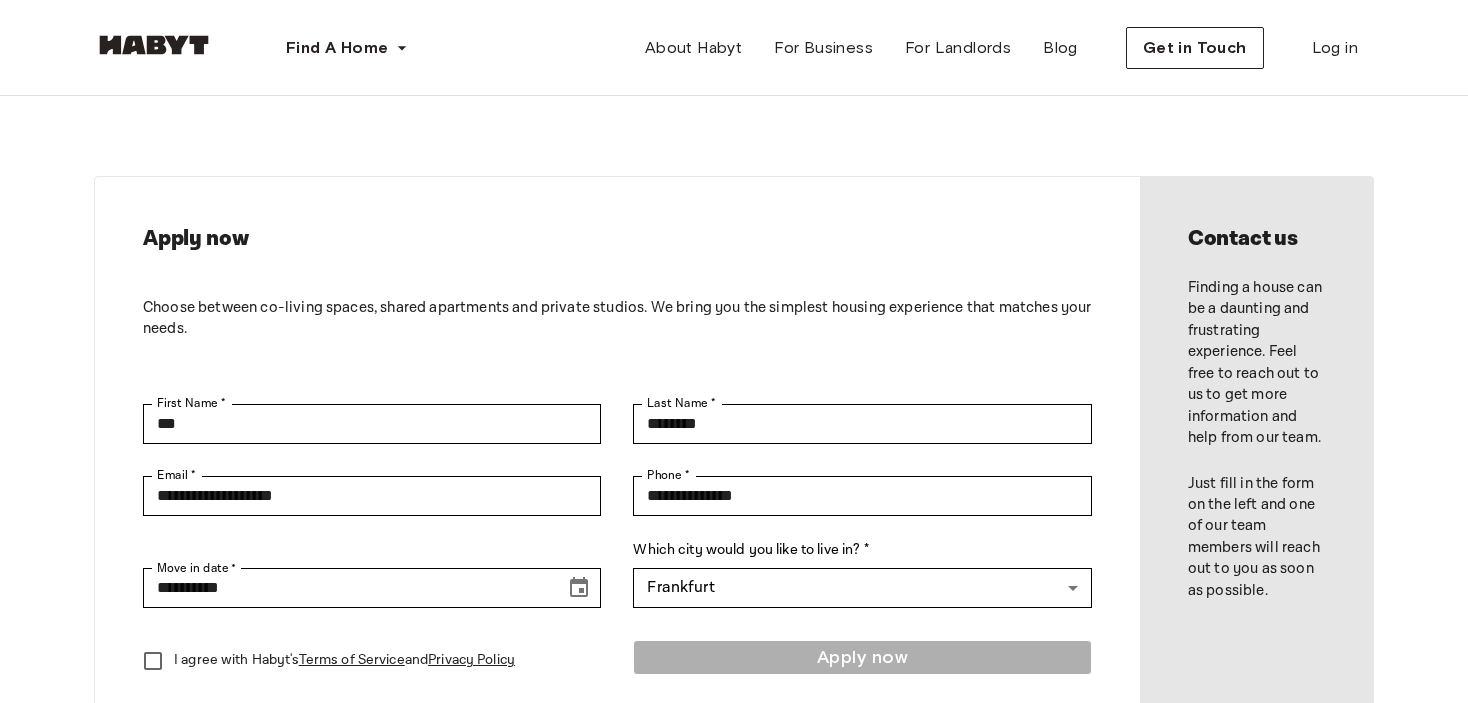 click on "**********" at bounding box center (617, 453) 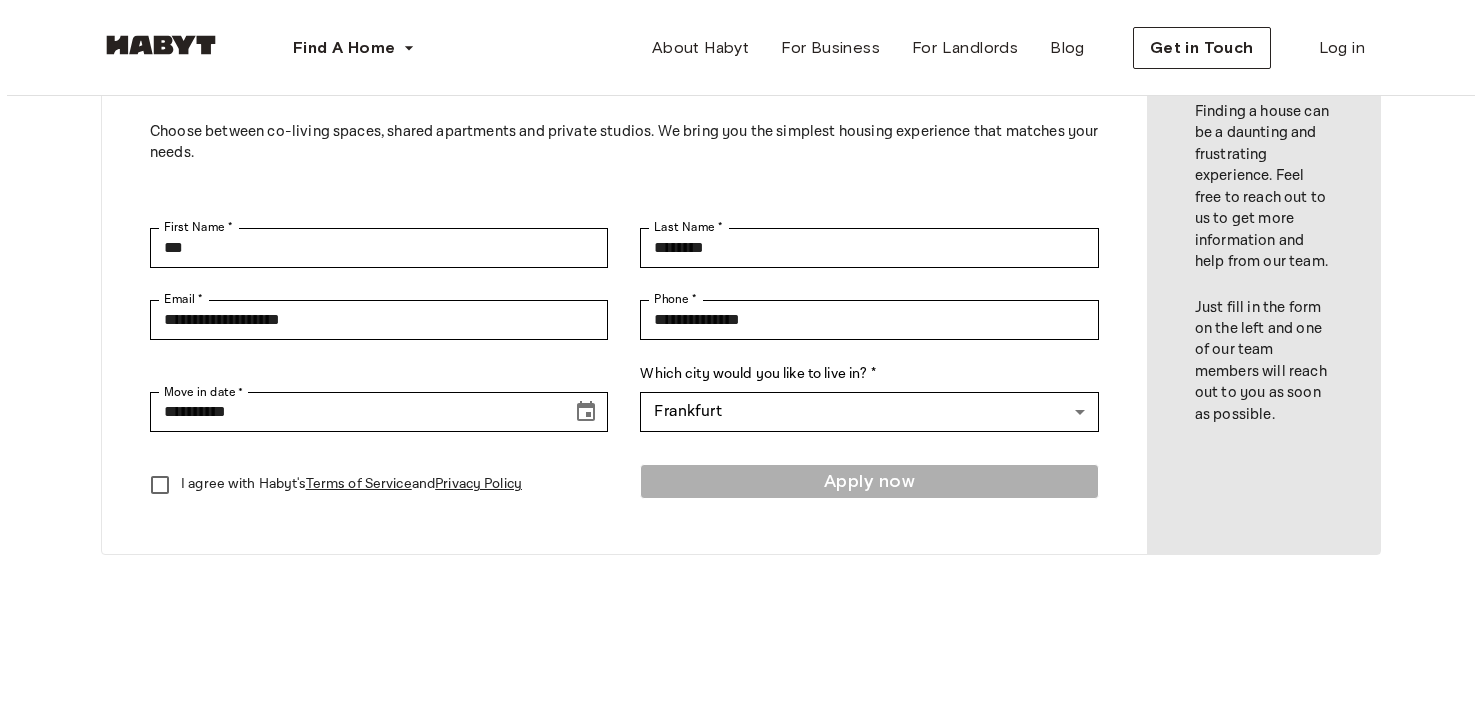 scroll, scrollTop: 0, scrollLeft: 0, axis: both 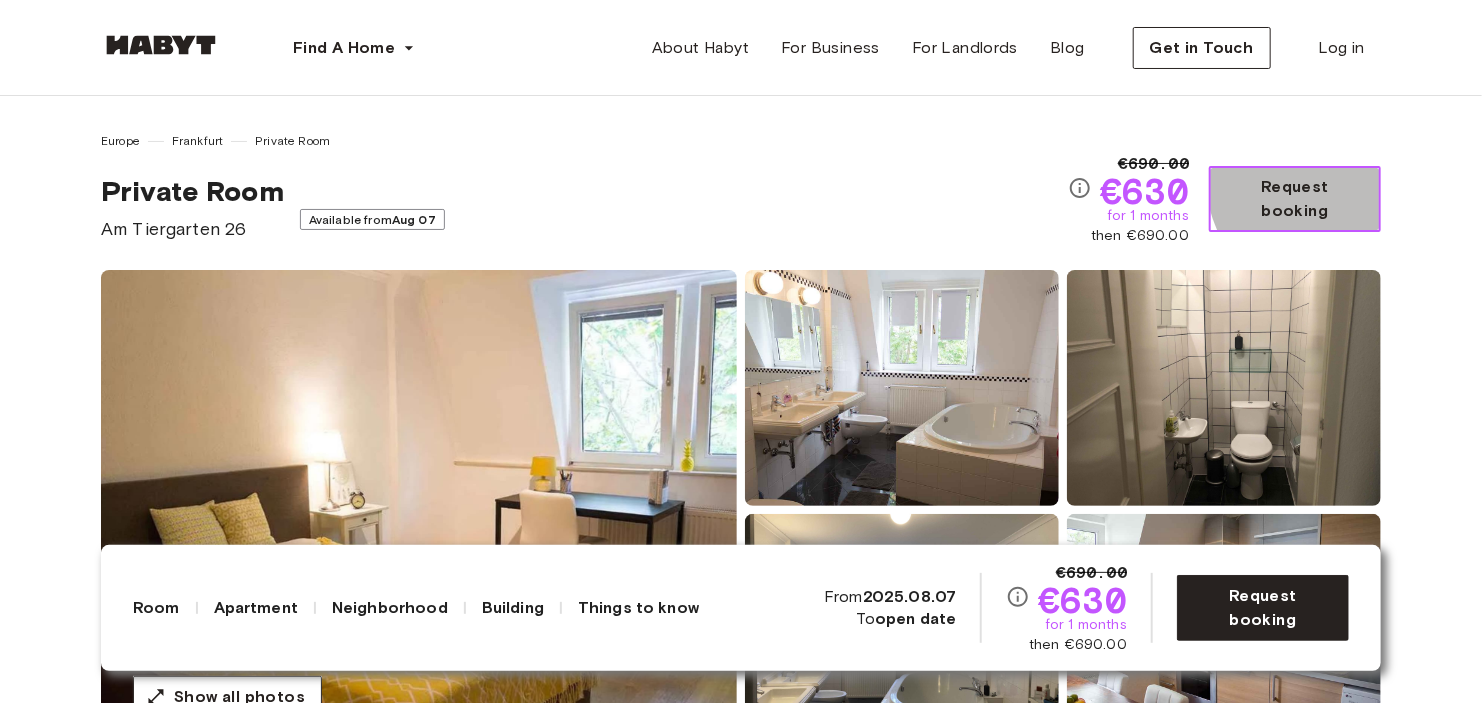 click on "Request booking" at bounding box center [1295, 199] 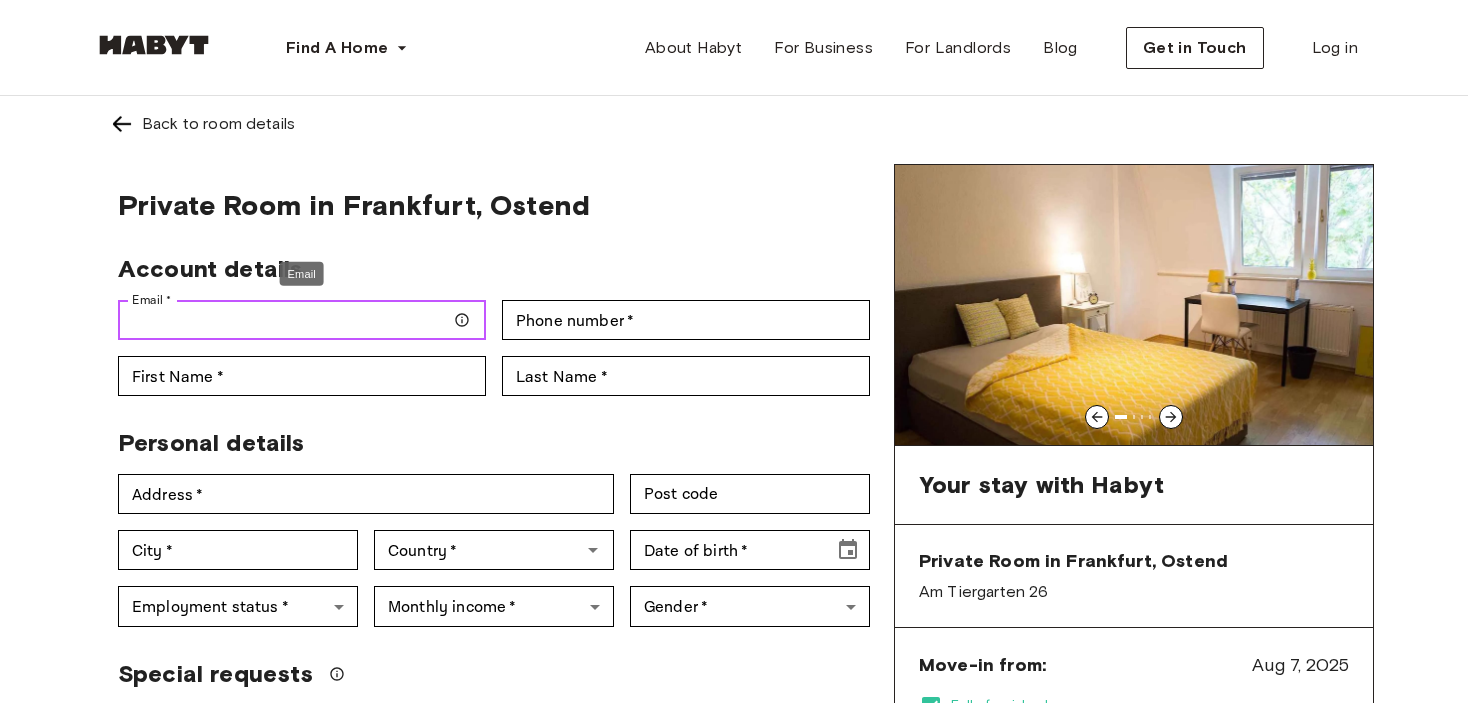 click on "Email   *" at bounding box center [302, 320] 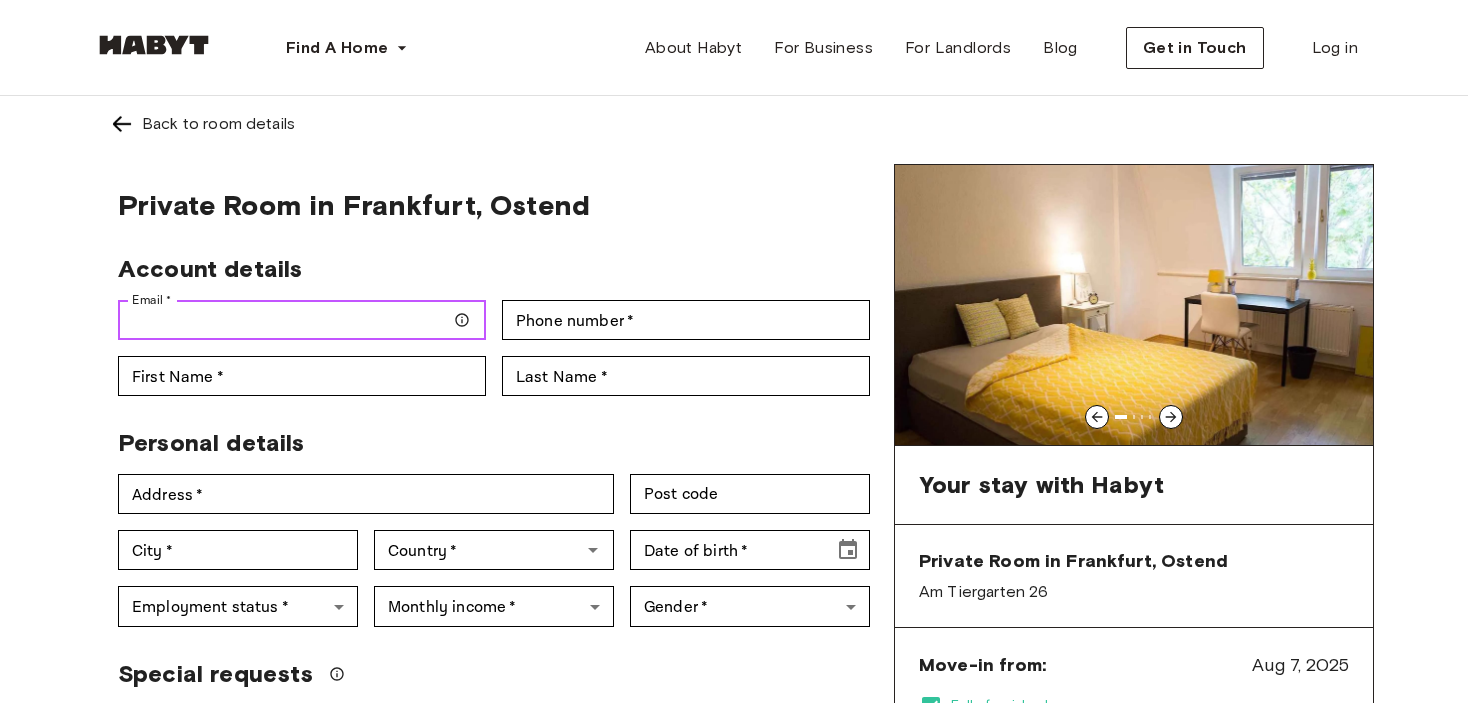 type on "**********" 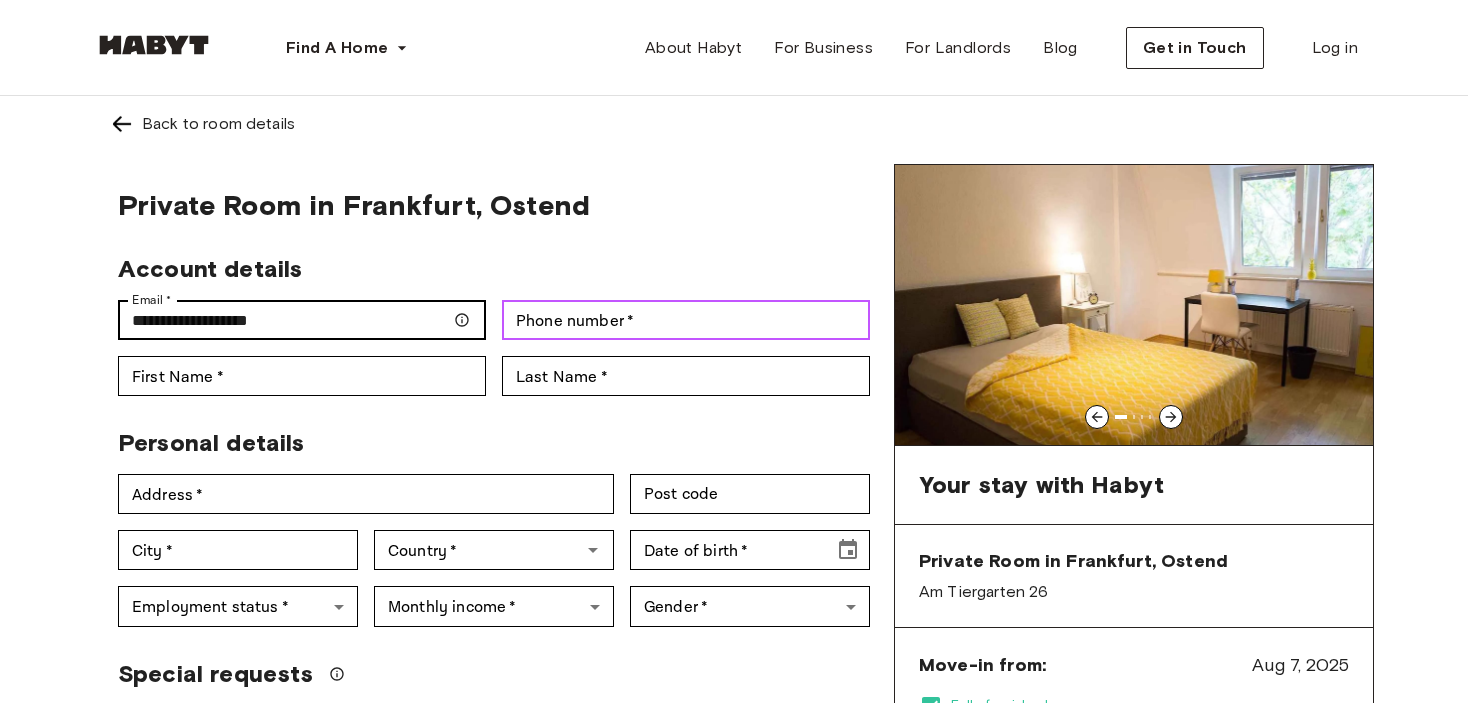 type on "**********" 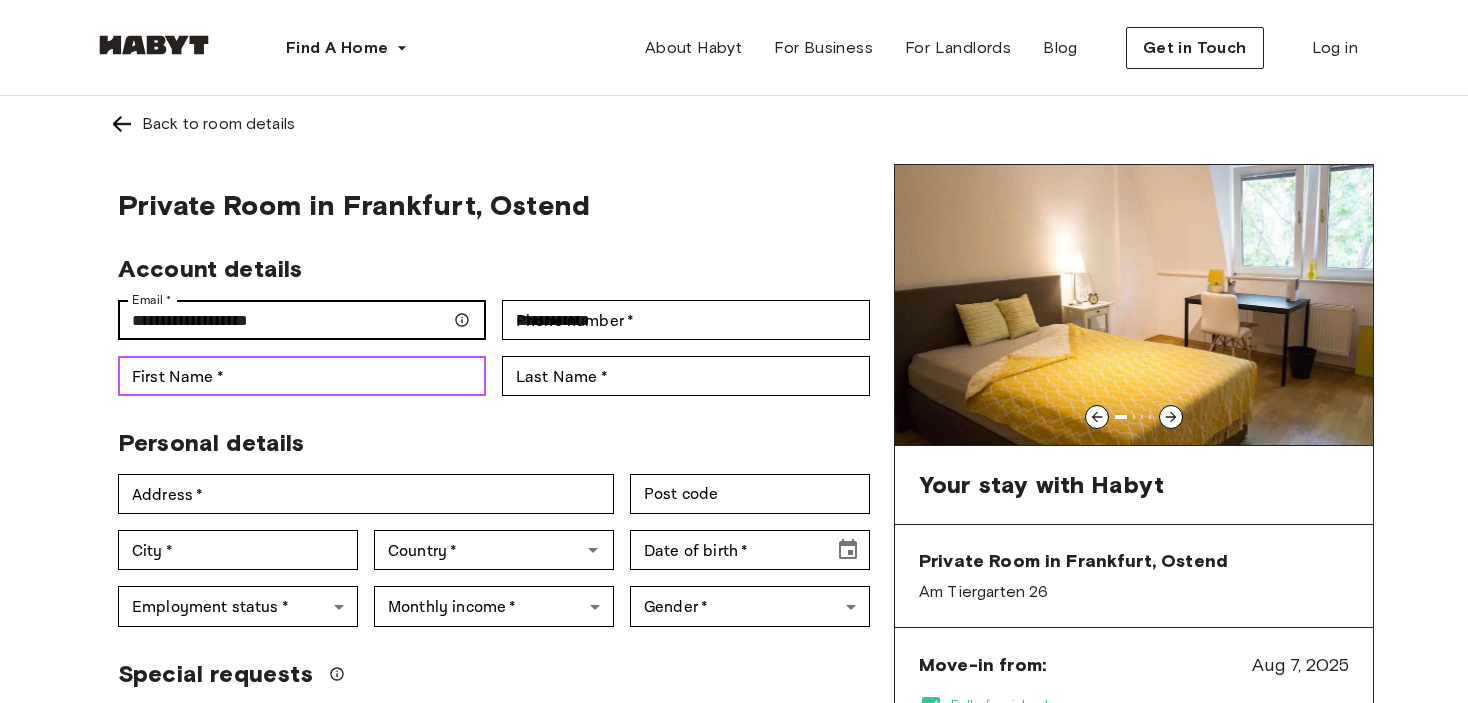 type on "***" 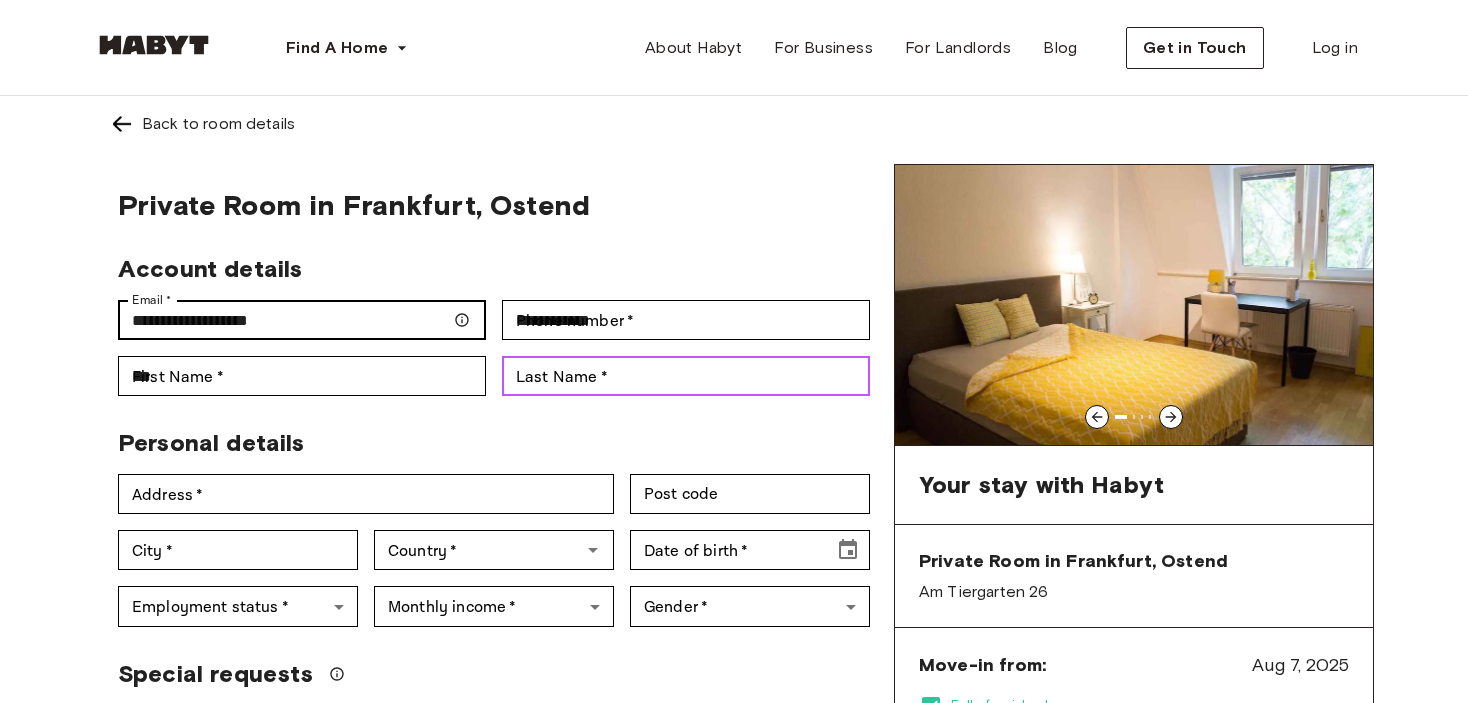 type on "********" 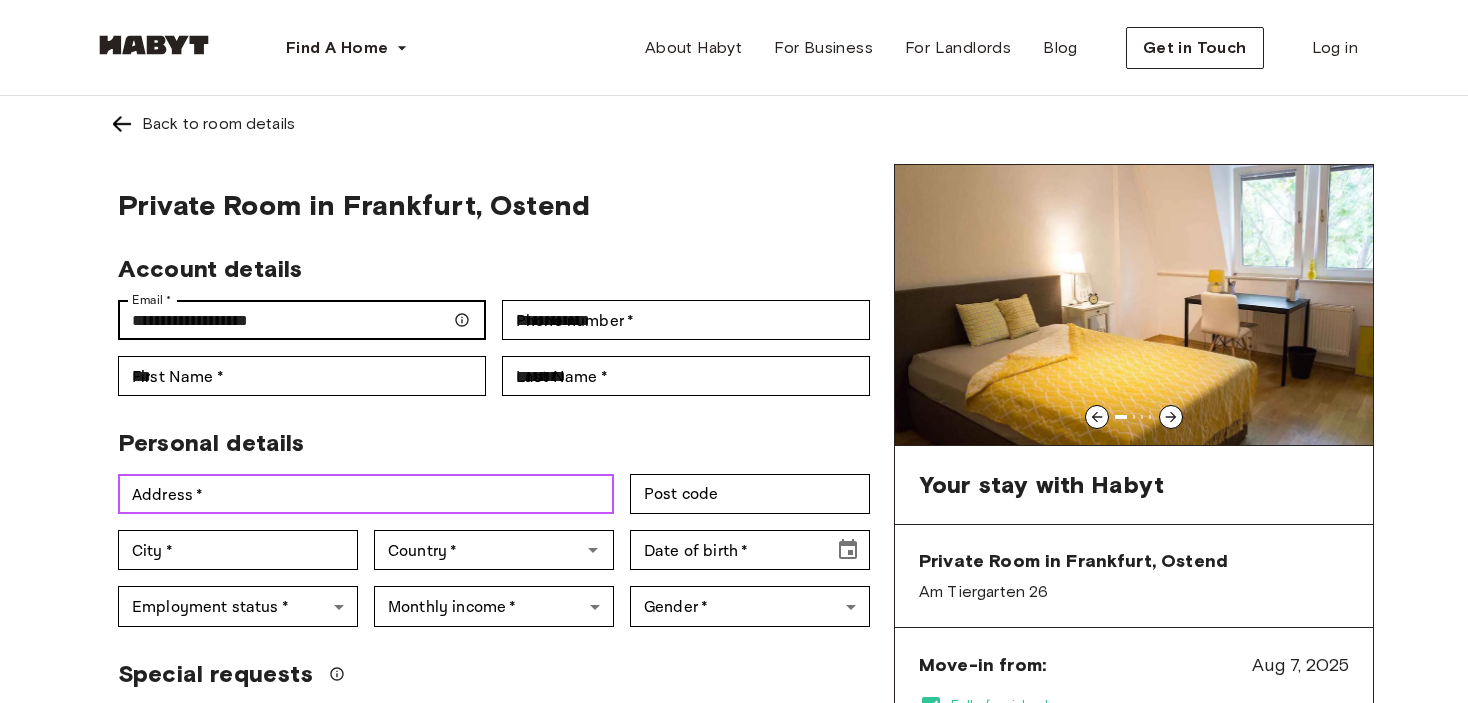 type on "**********" 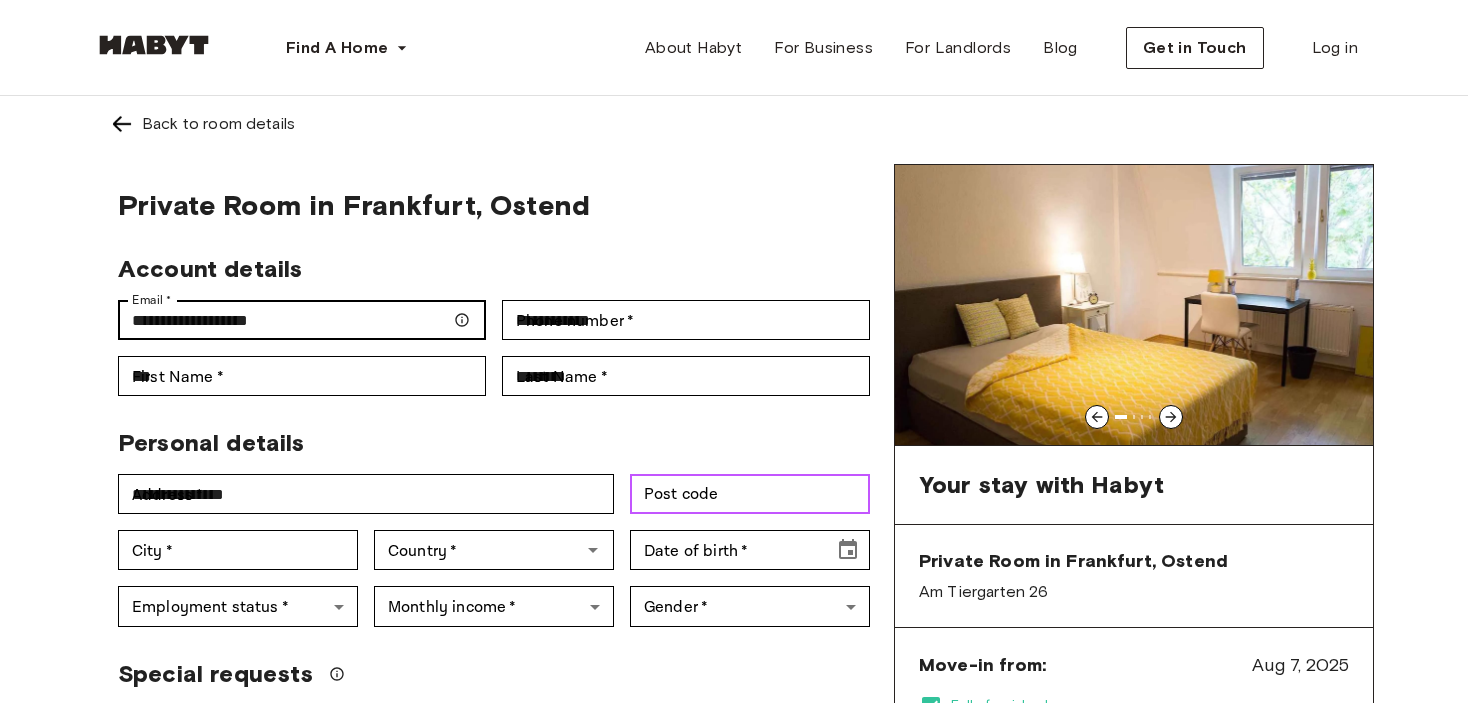type on "****" 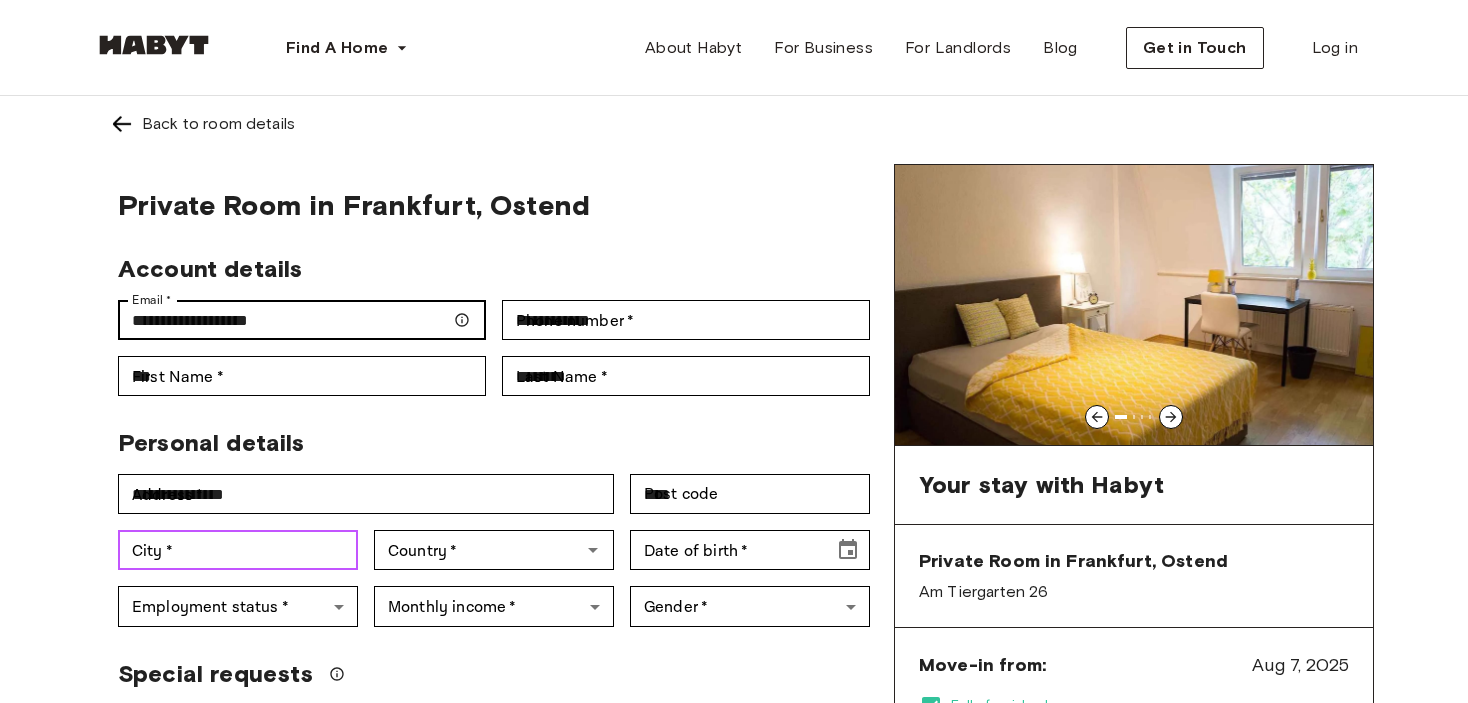 type on "****" 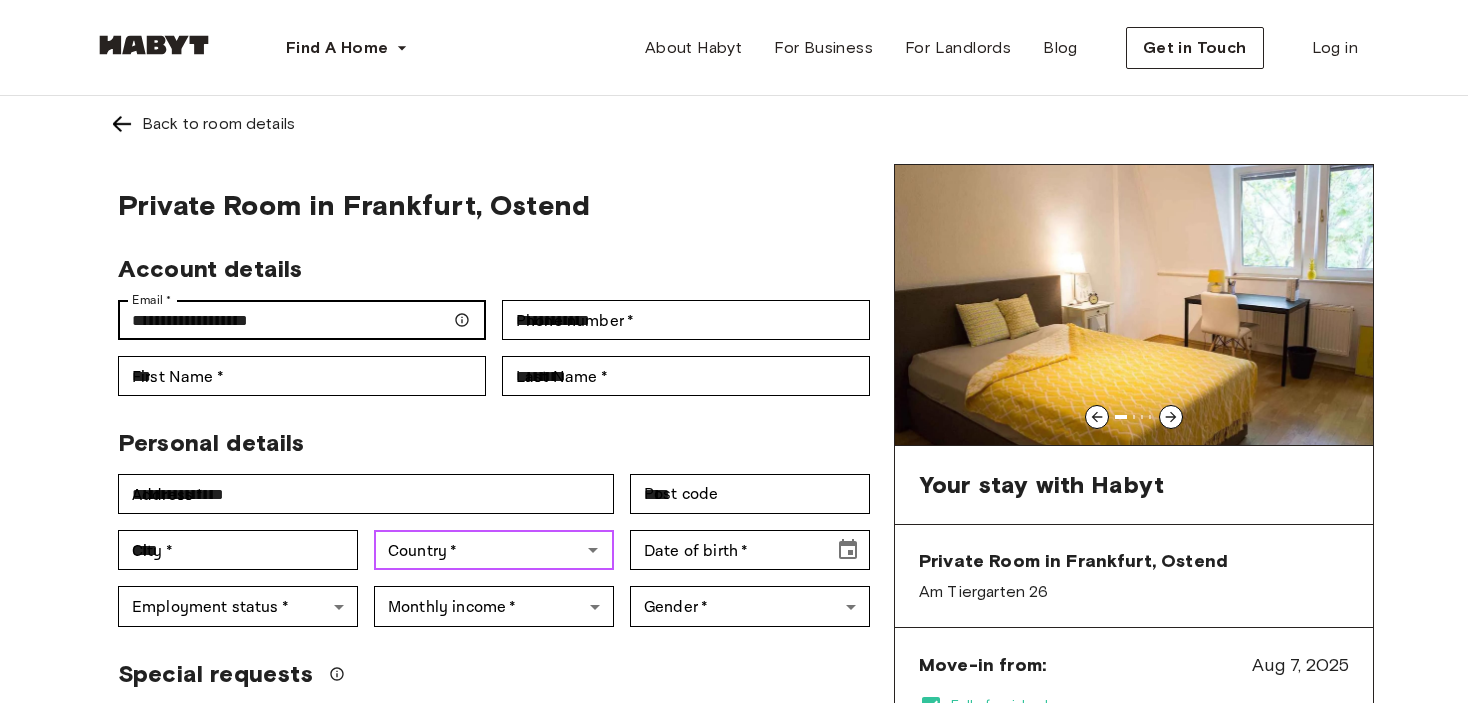 type on "**********" 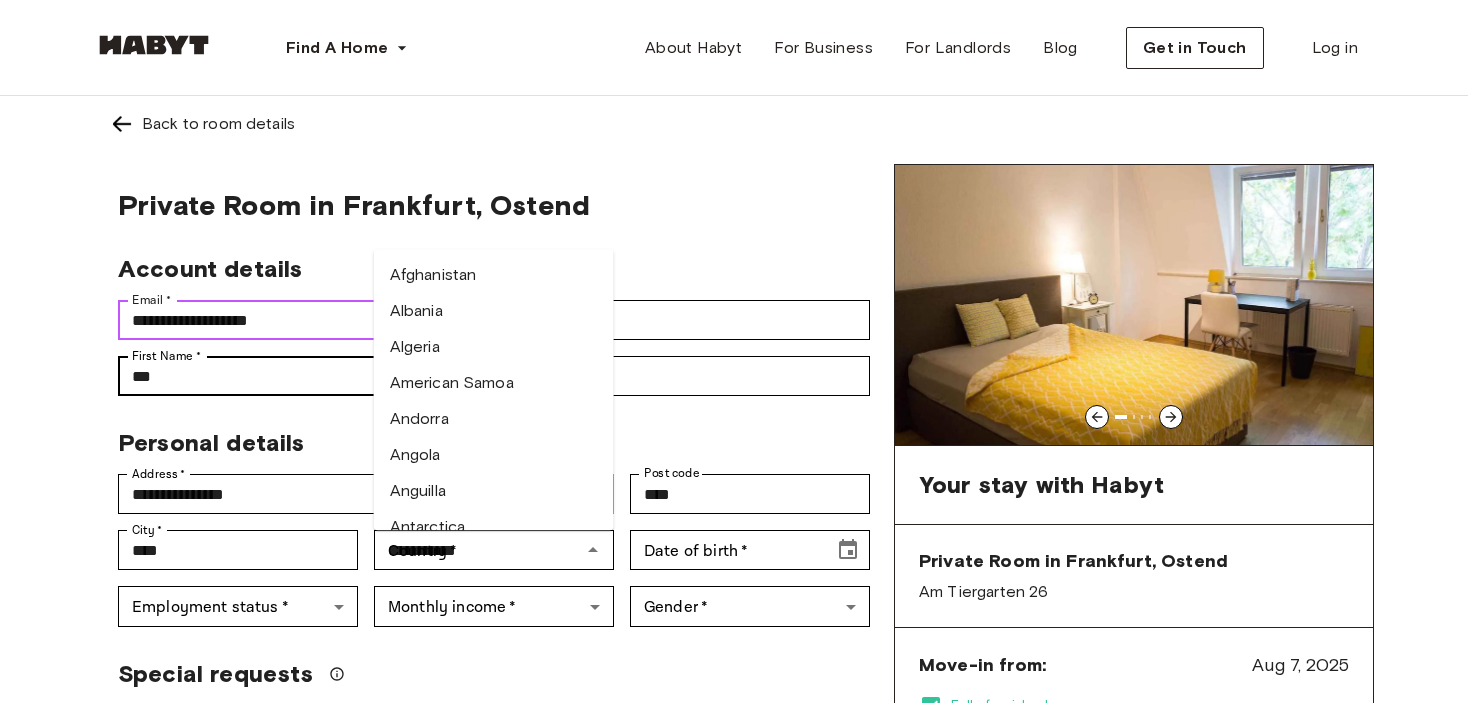 type 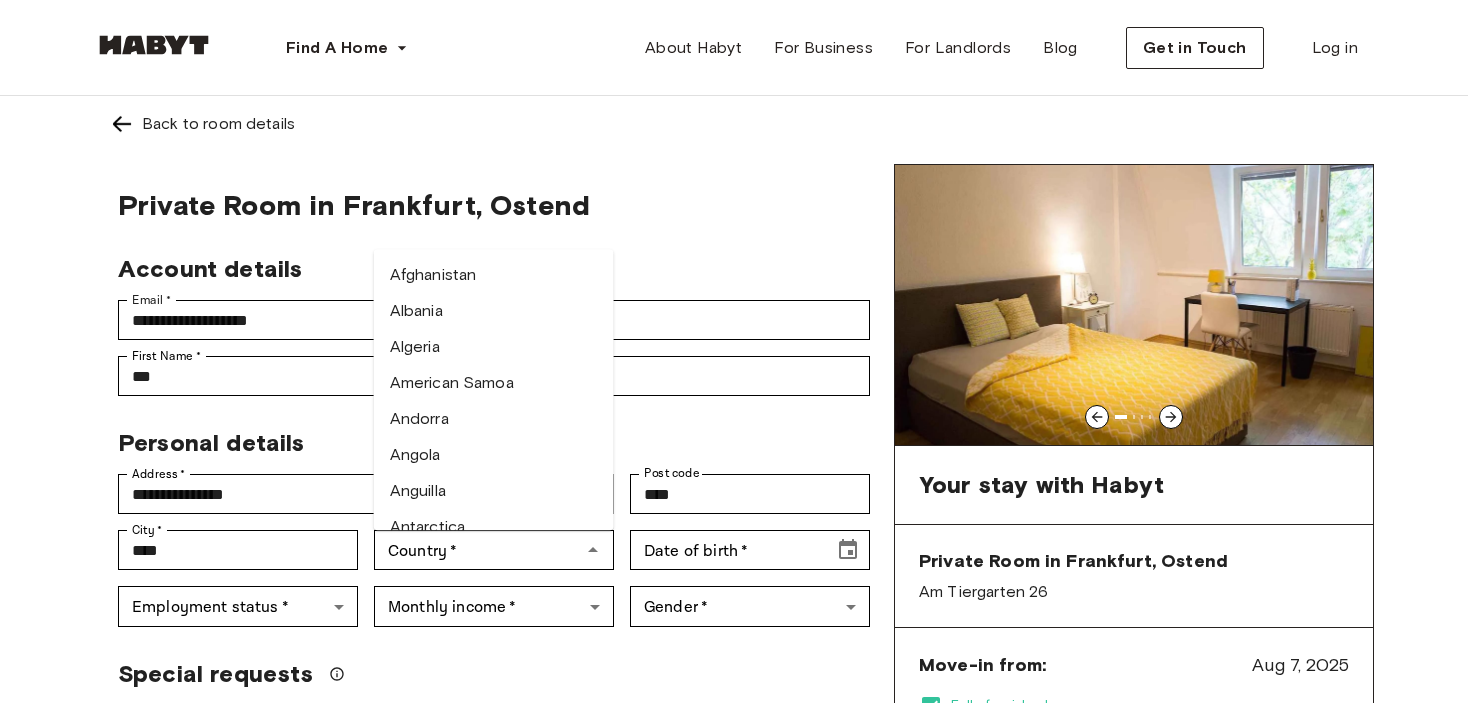 click on "Personal details" at bounding box center (486, 435) 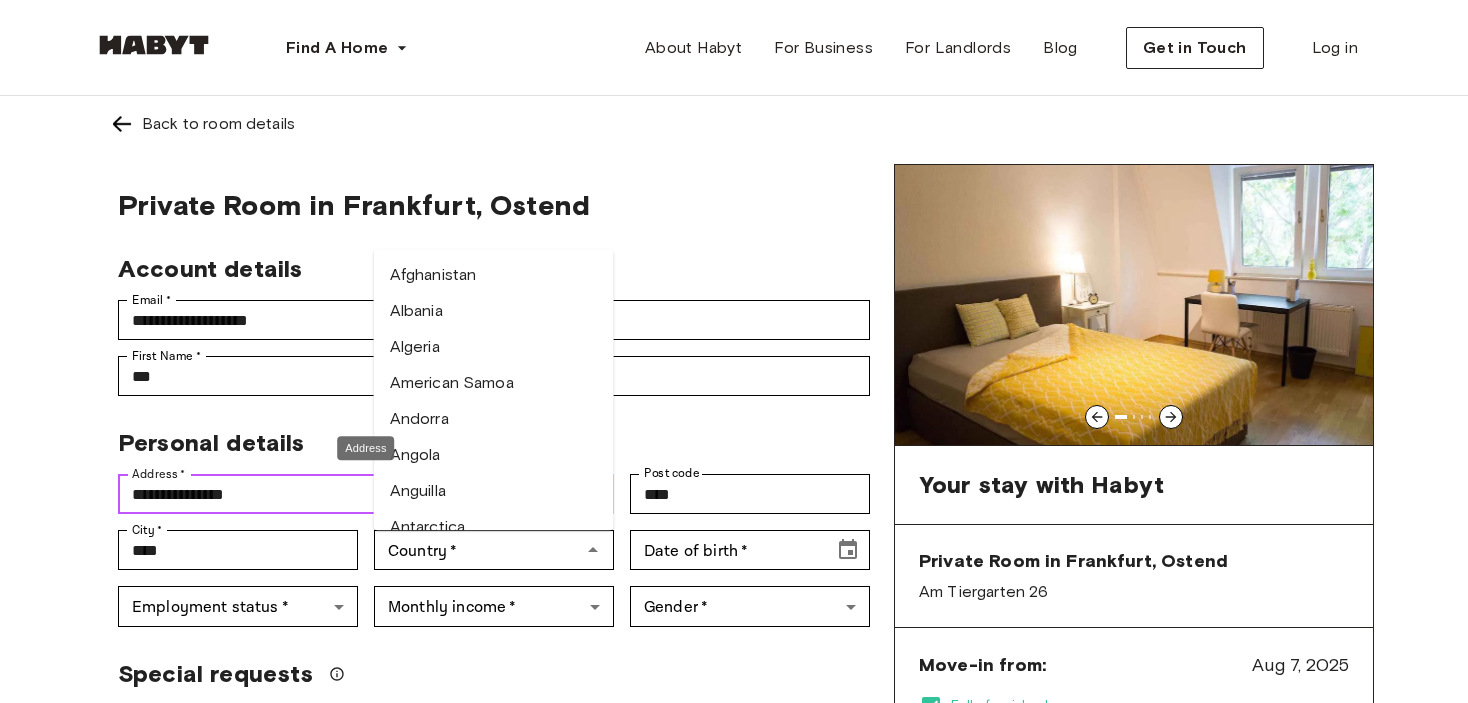 click on "**********" at bounding box center [366, 494] 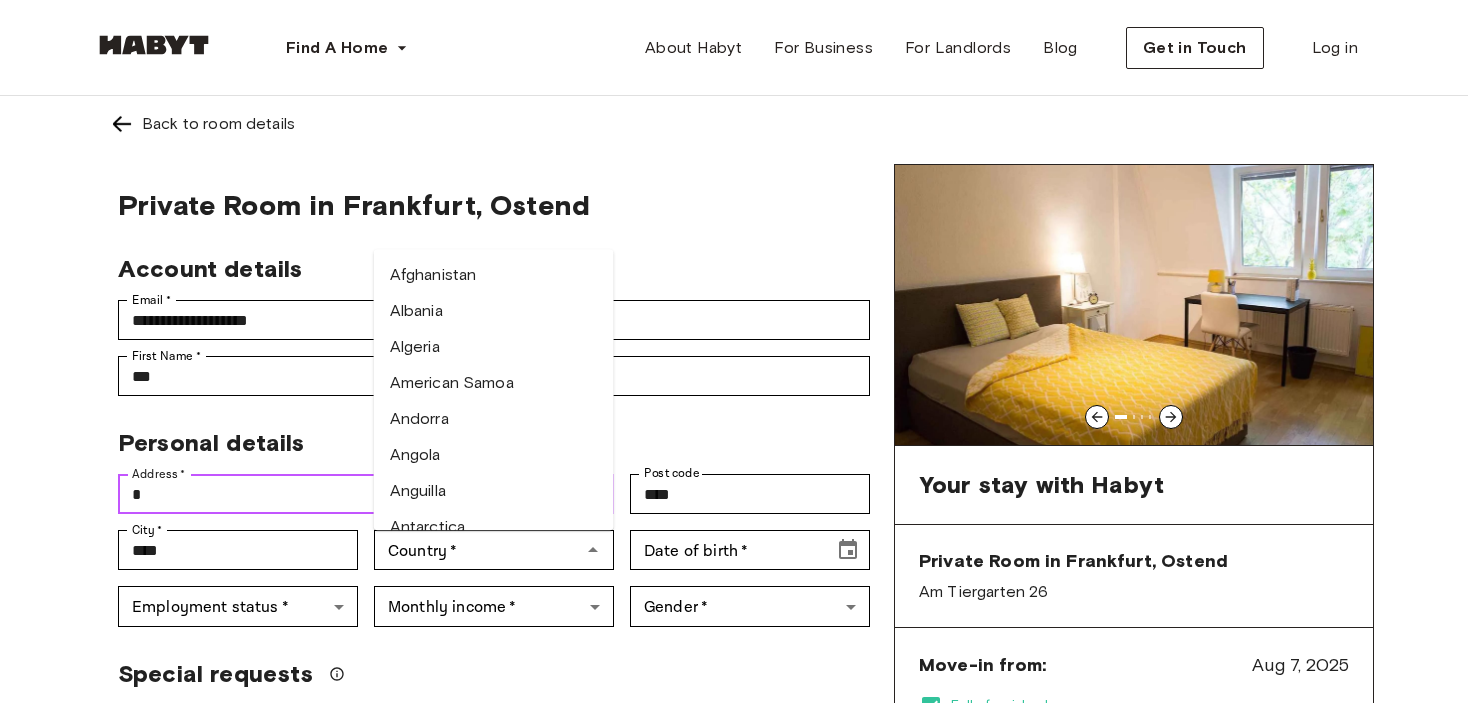 type on "*" 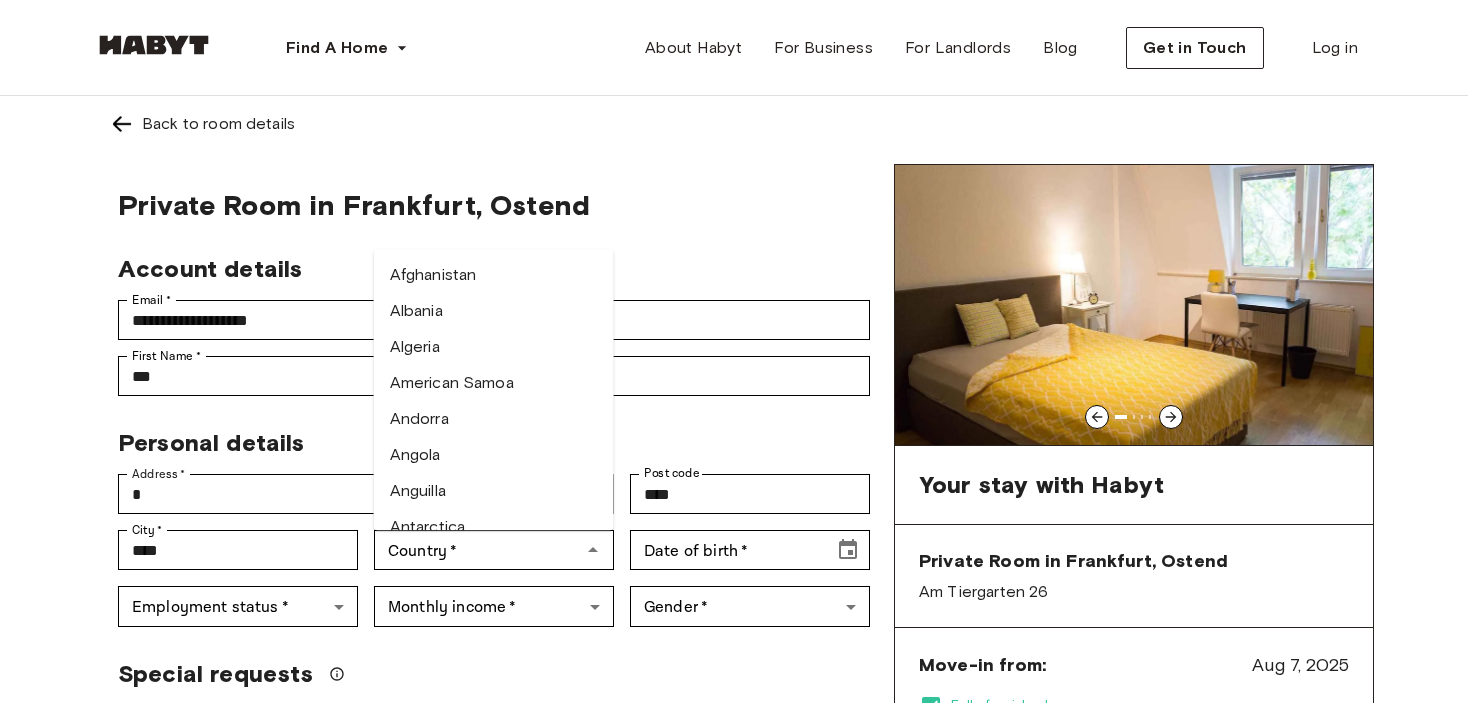 click on "**********" at bounding box center [494, 800] 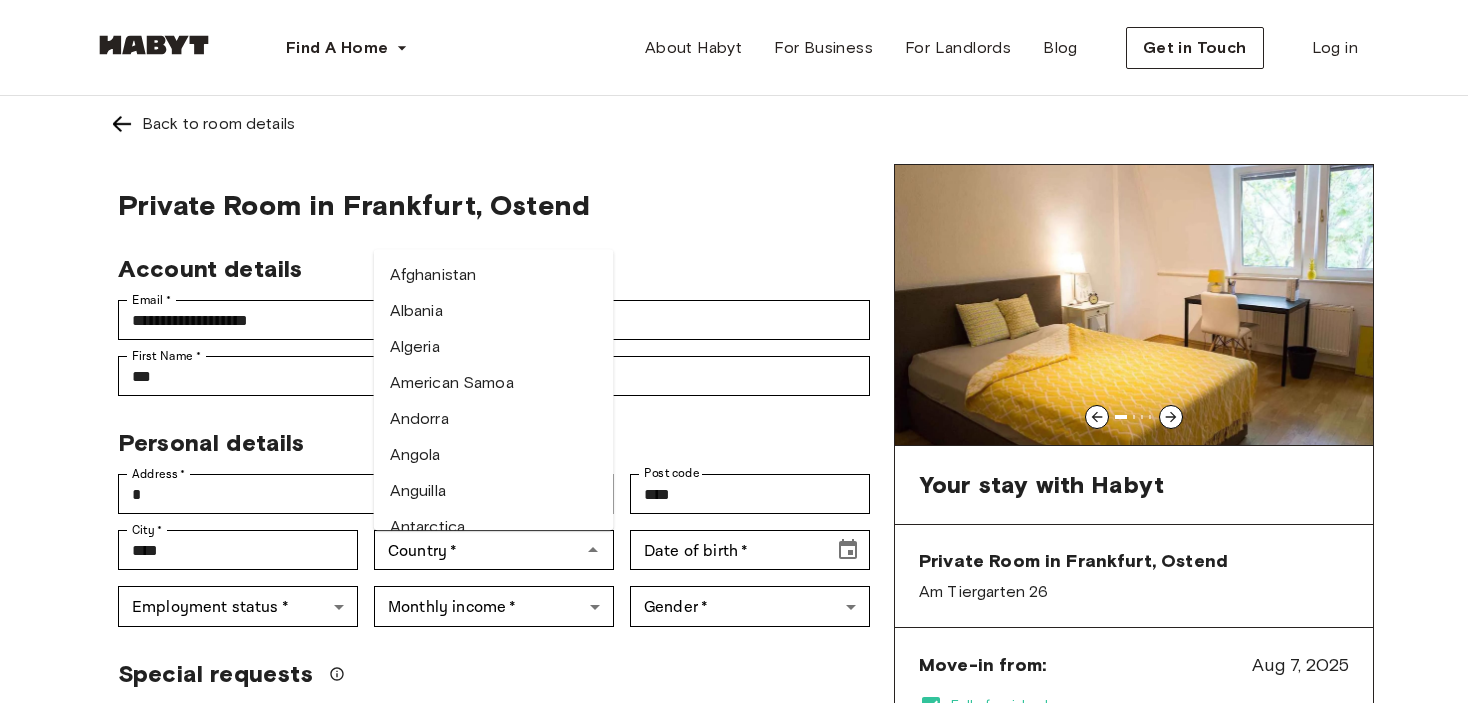 click on "Personal details" at bounding box center [486, 435] 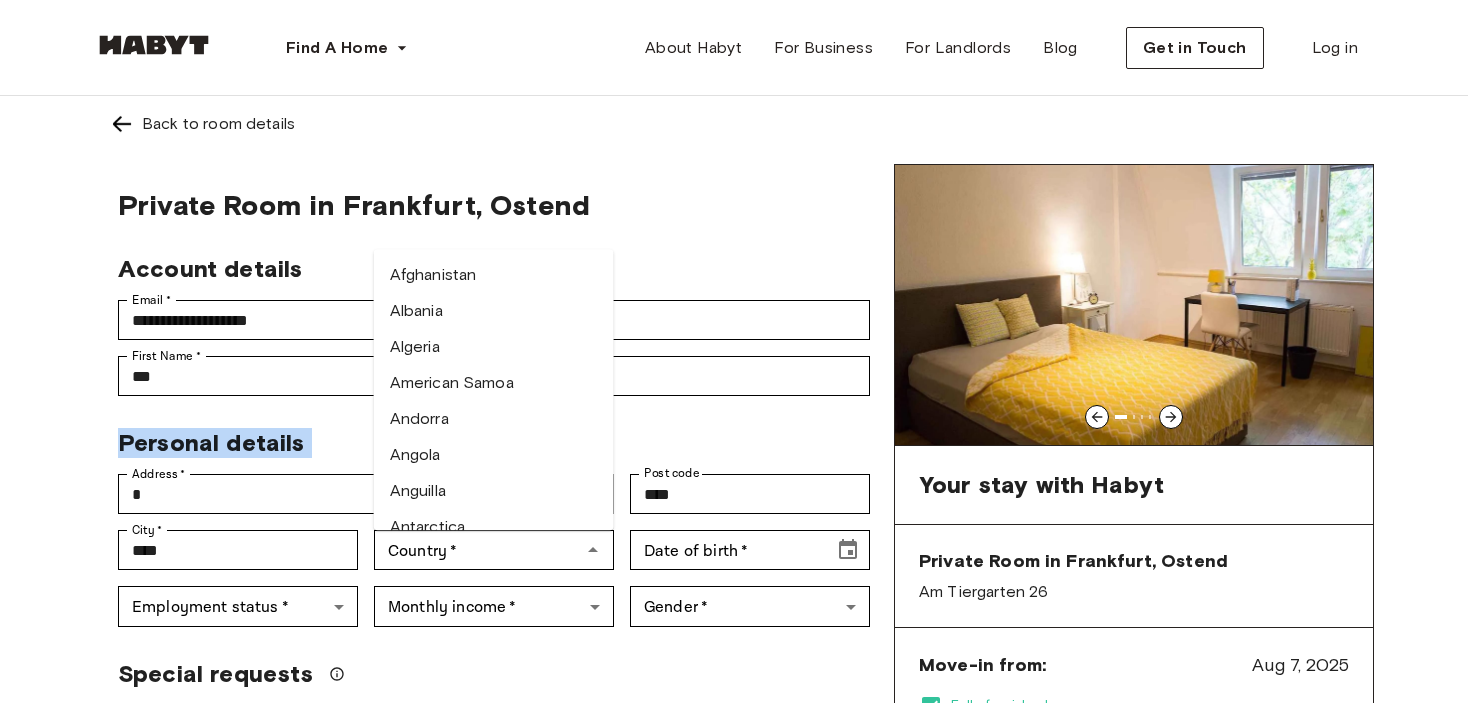 click on "Personal details" at bounding box center [486, 435] 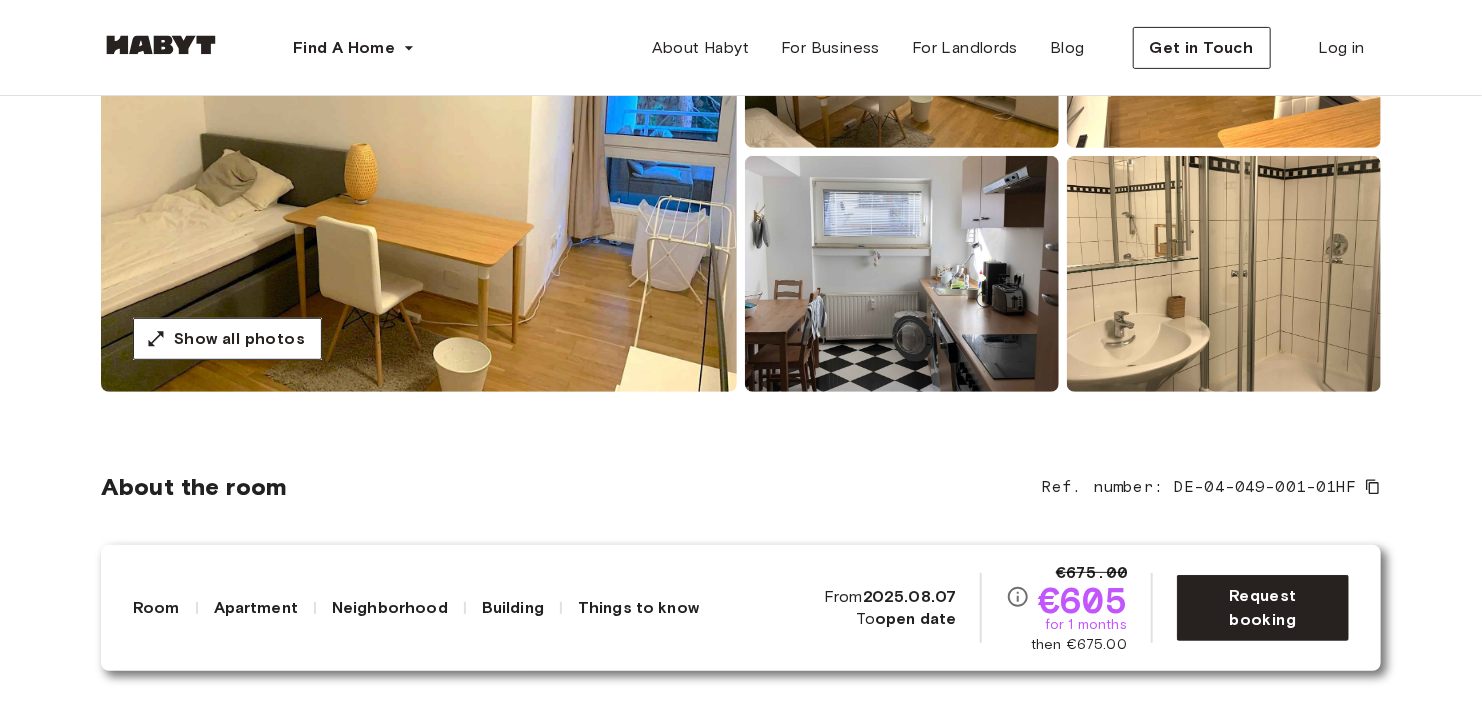scroll, scrollTop: 358, scrollLeft: 0, axis: vertical 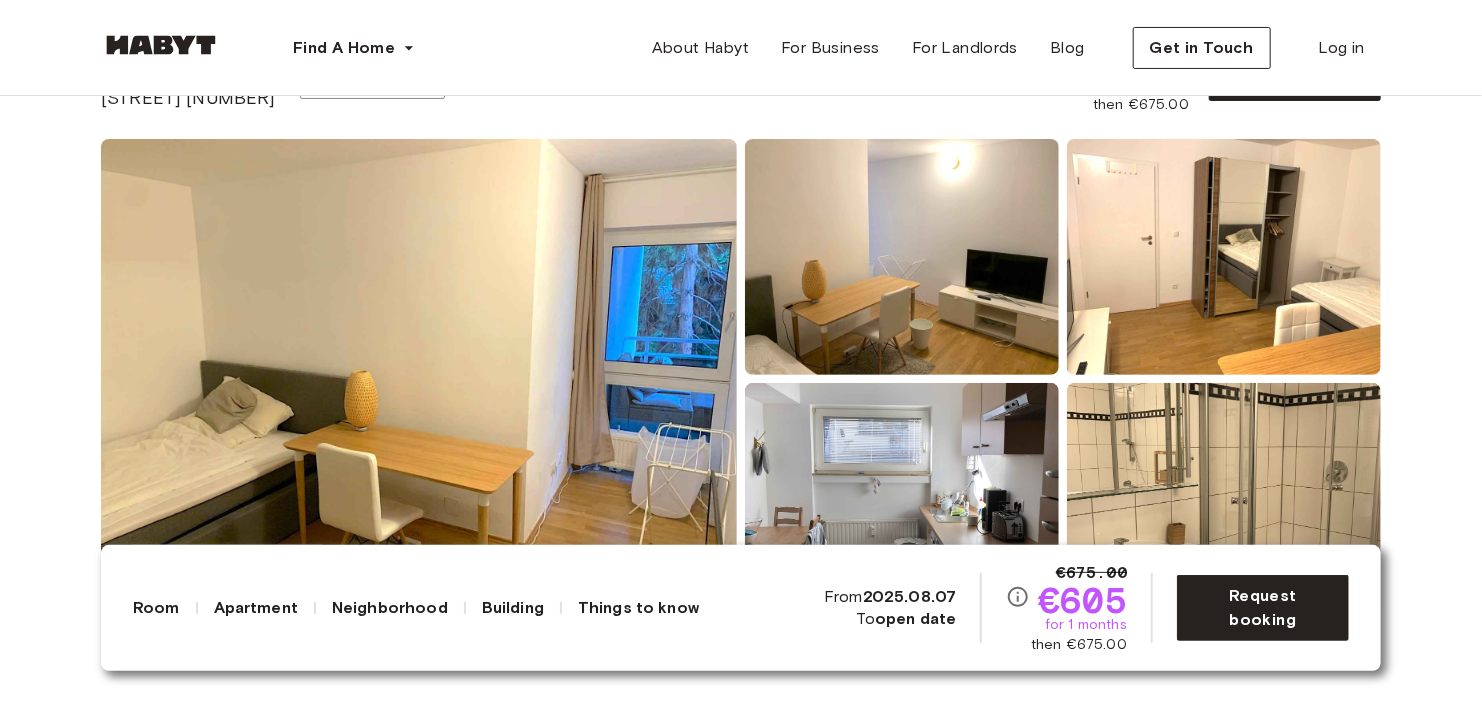 click on "Europe [CITY] Private Room Private Room [STREET] [NUMBER] Available from  [DATE] €675.00 €605 for 1 months then €675.00 Request booking Show all photos About the room Ref. number:   DE-04-049-001-01HF 14 sqm. Wardrobe Desk and chair About the apartment Live in a popular quarter of [CITY], with very good infrastructure, lined with shops, bars and restaurants. The inner city is close by and there is easy access to public transportation. Apart from the spacious hallway, the apartment convinces with a dining area in the kitchen, where you can enjoy common dinners and a separate guest toilet. 130 sqm. 1st Floor 5 bedrooms Fully-equipped kitchen WiFi Kitchen utensils All rooms in this apartment [STREET] [NUMBER] 16 sqm. 5 bedrooms 1st Floor From  [DATE] €685 monthly [STREET] [NUMBER] 24 sqm. 5 bedrooms 1st Floor From  [DATE] €710 monthly [STREET] [NUMBER] 14 sqm. 5 bedrooms 1st Floor From  [DATE] €605 monthly [STREET] [NUMBER] 22 sqm. 5 bedrooms 1st Floor From  [DATE] €710 monthly ," at bounding box center [741, 2656] 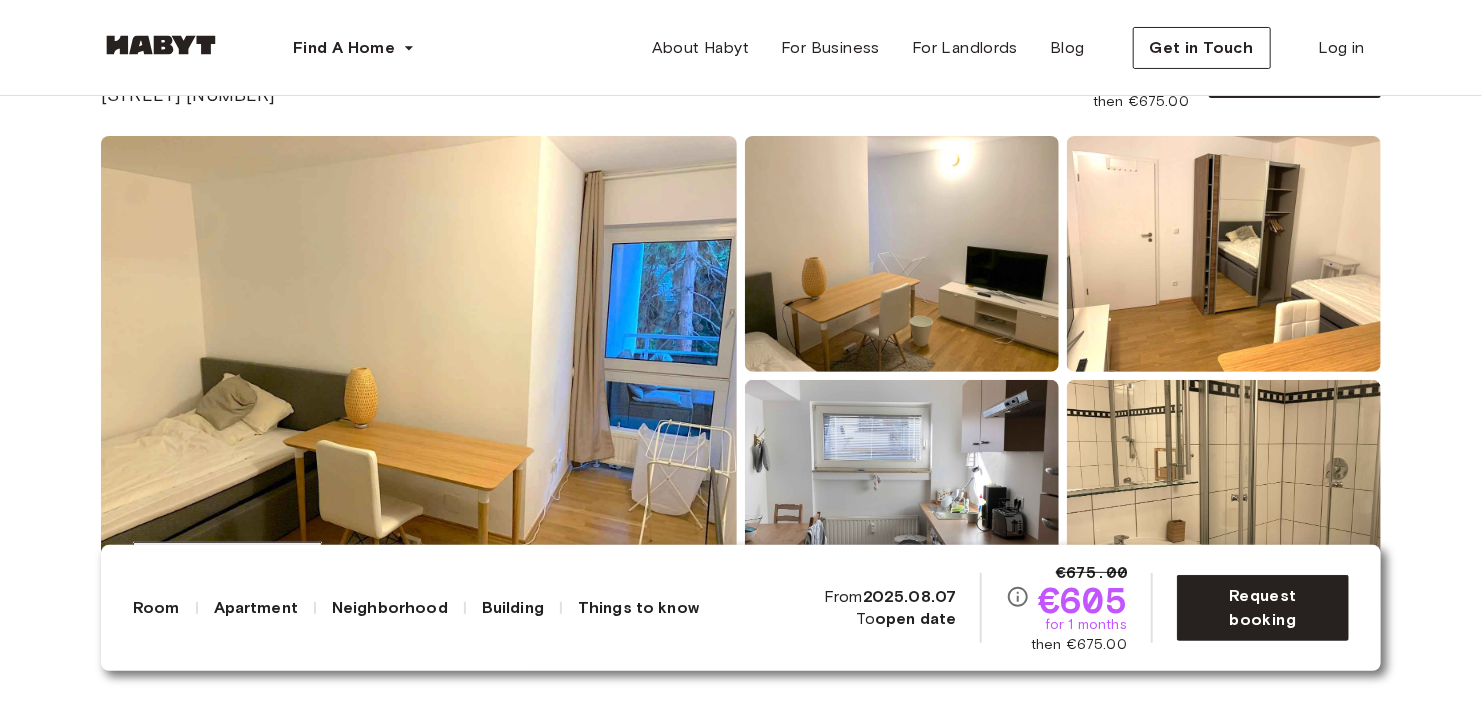 scroll, scrollTop: 0, scrollLeft: 0, axis: both 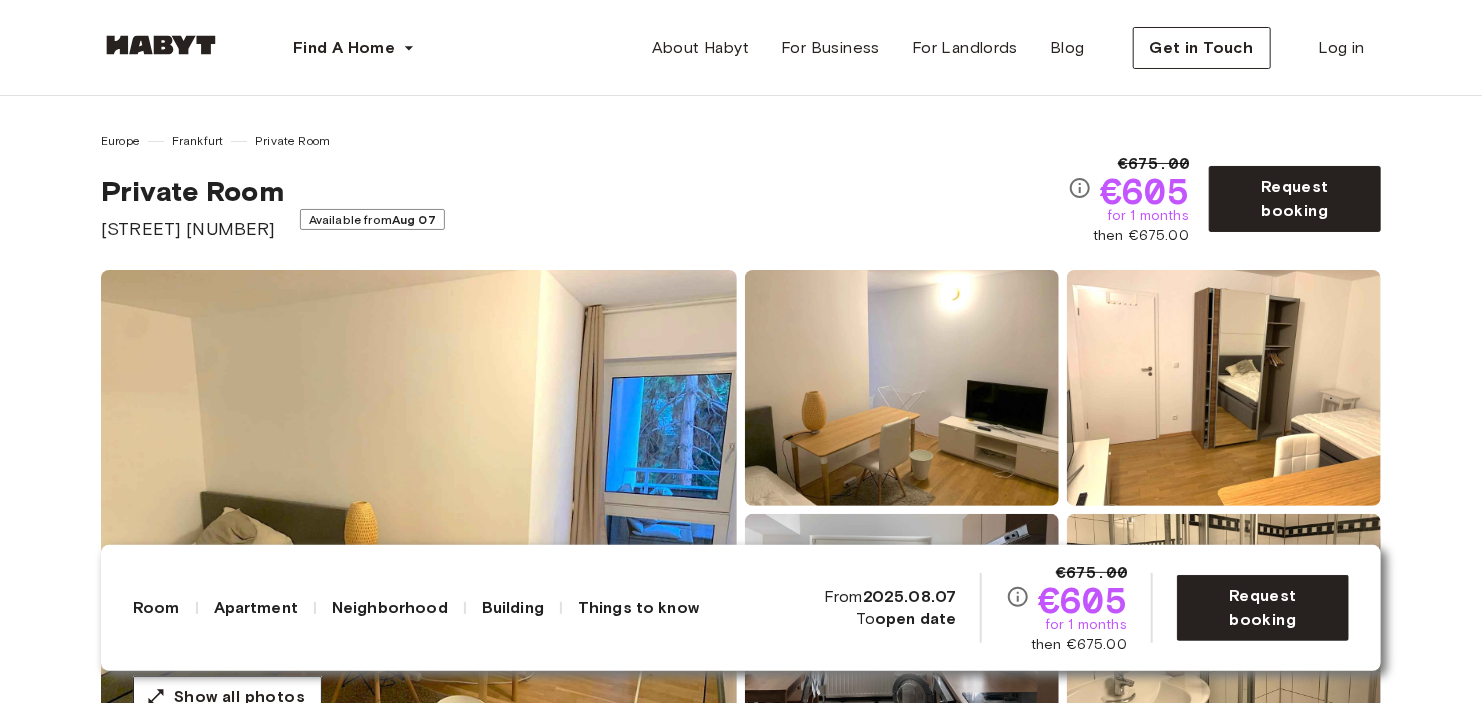 drag, startPoint x: 97, startPoint y: 231, endPoint x: 271, endPoint y: 227, distance: 174.04597 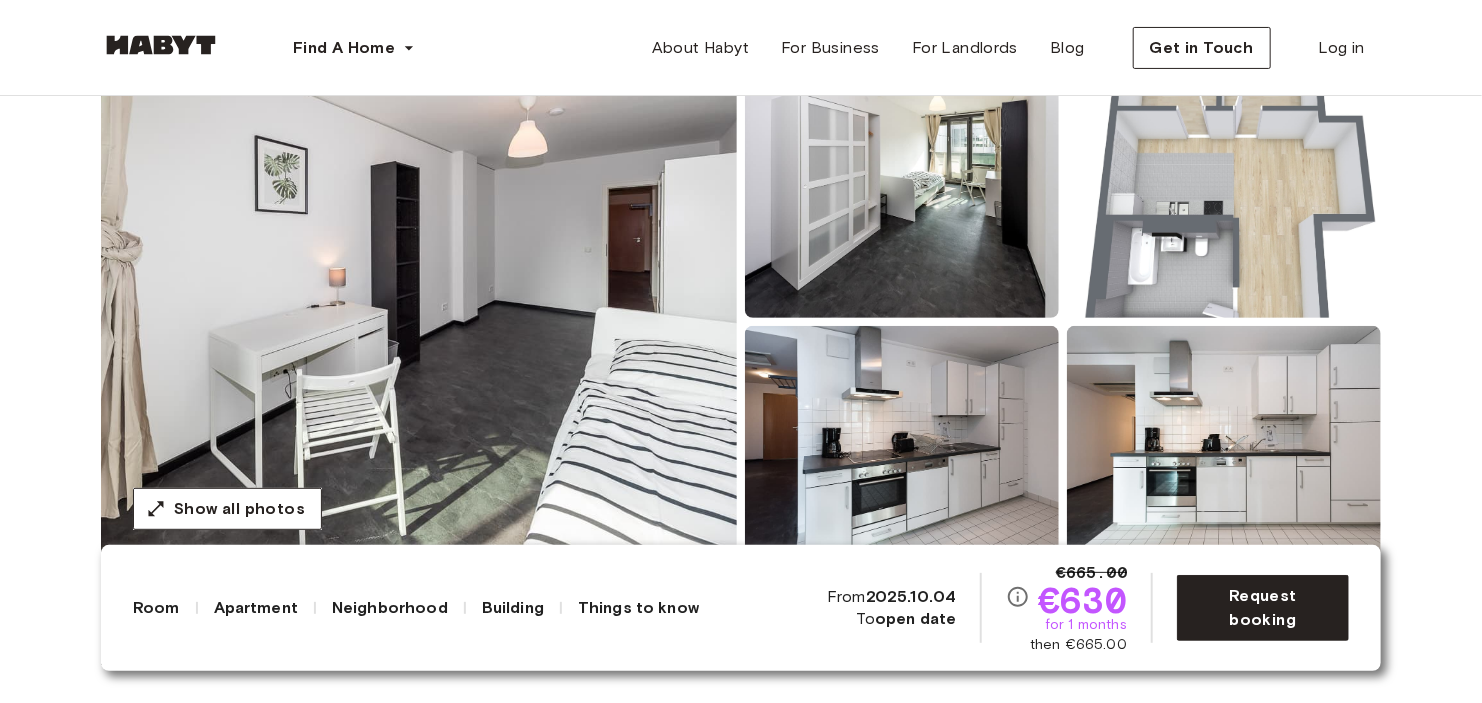 scroll, scrollTop: 188, scrollLeft: 0, axis: vertical 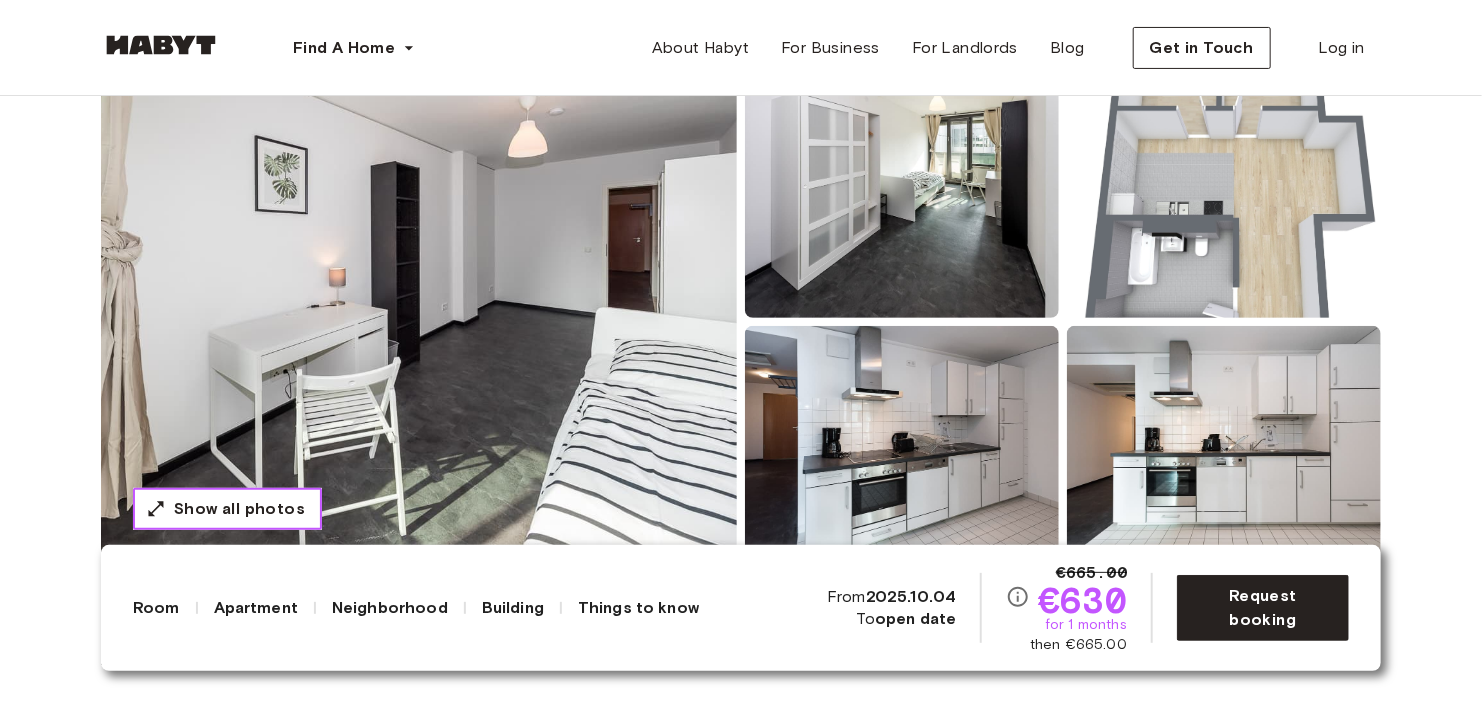 click on "Show all photos" at bounding box center [239, 509] 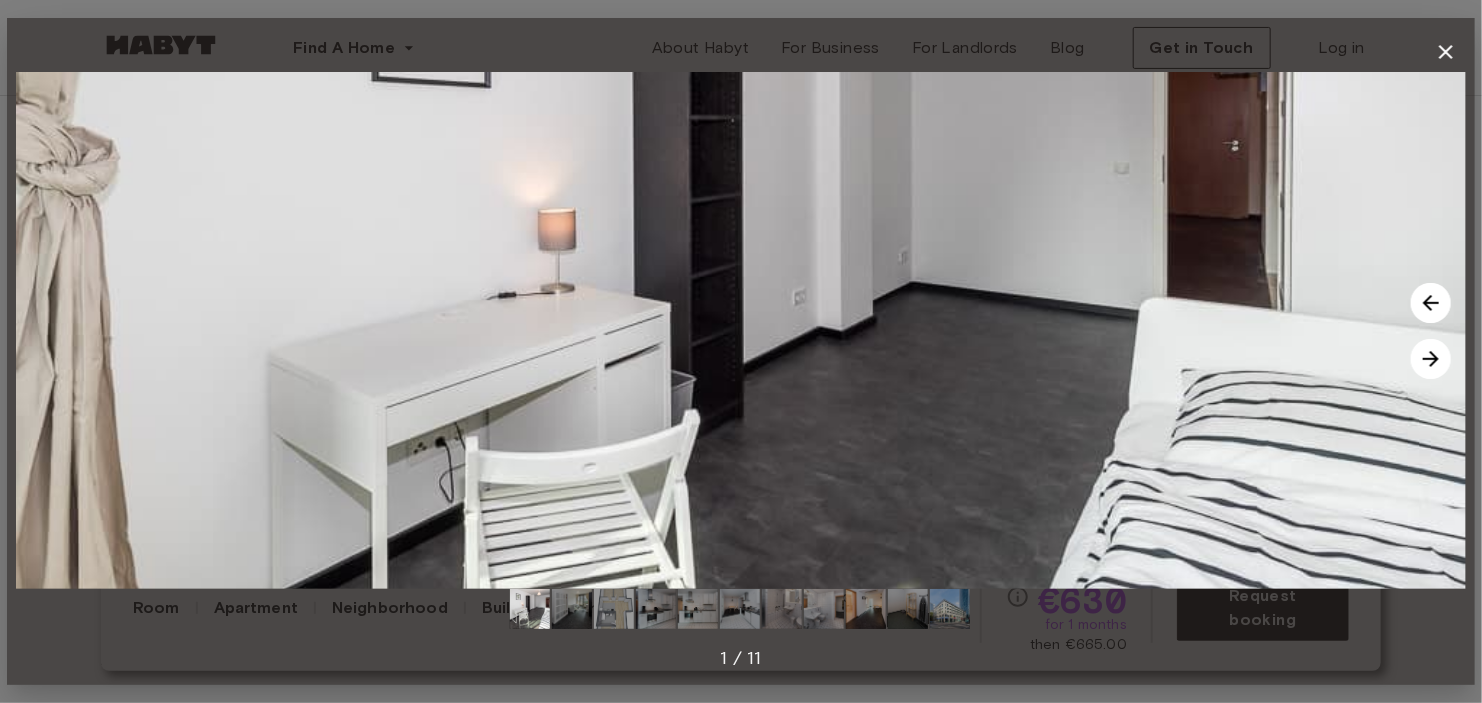 click at bounding box center (1431, 359) 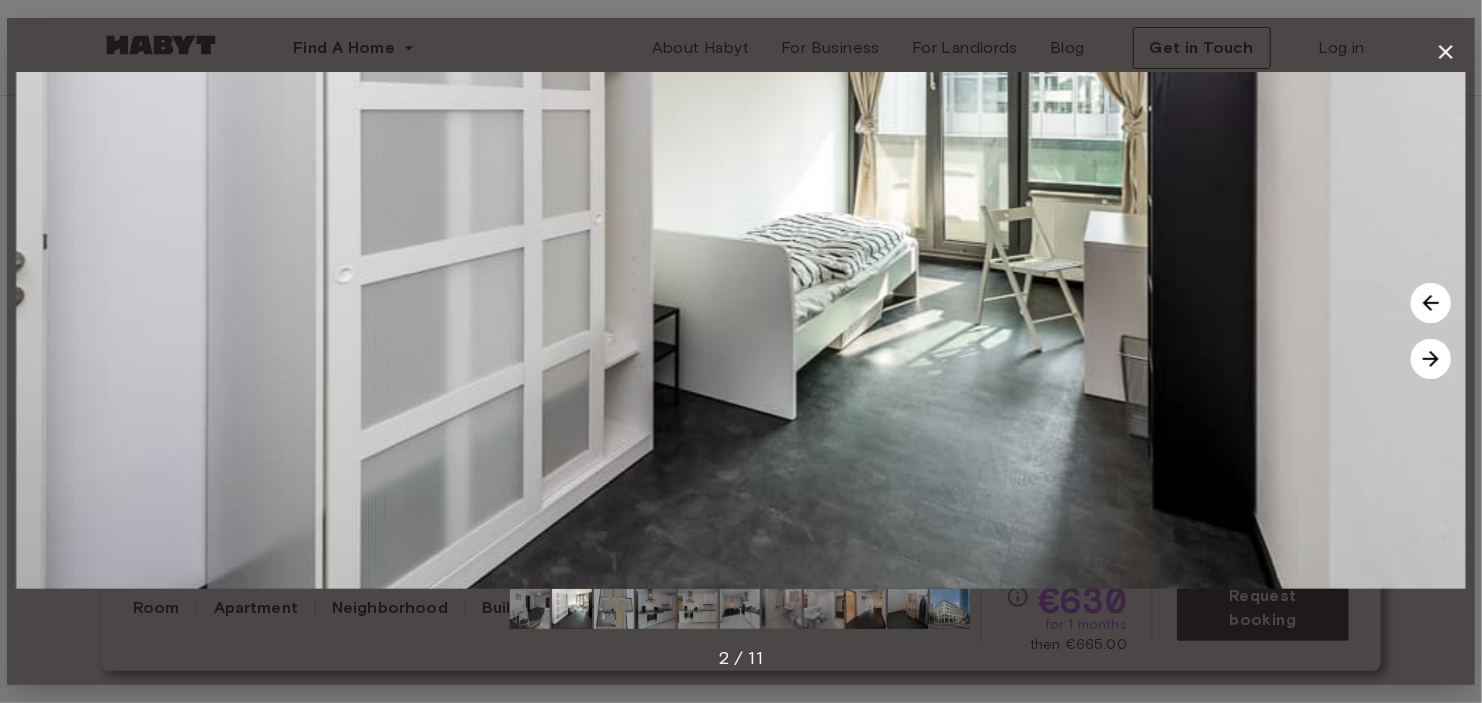 click at bounding box center [1431, 359] 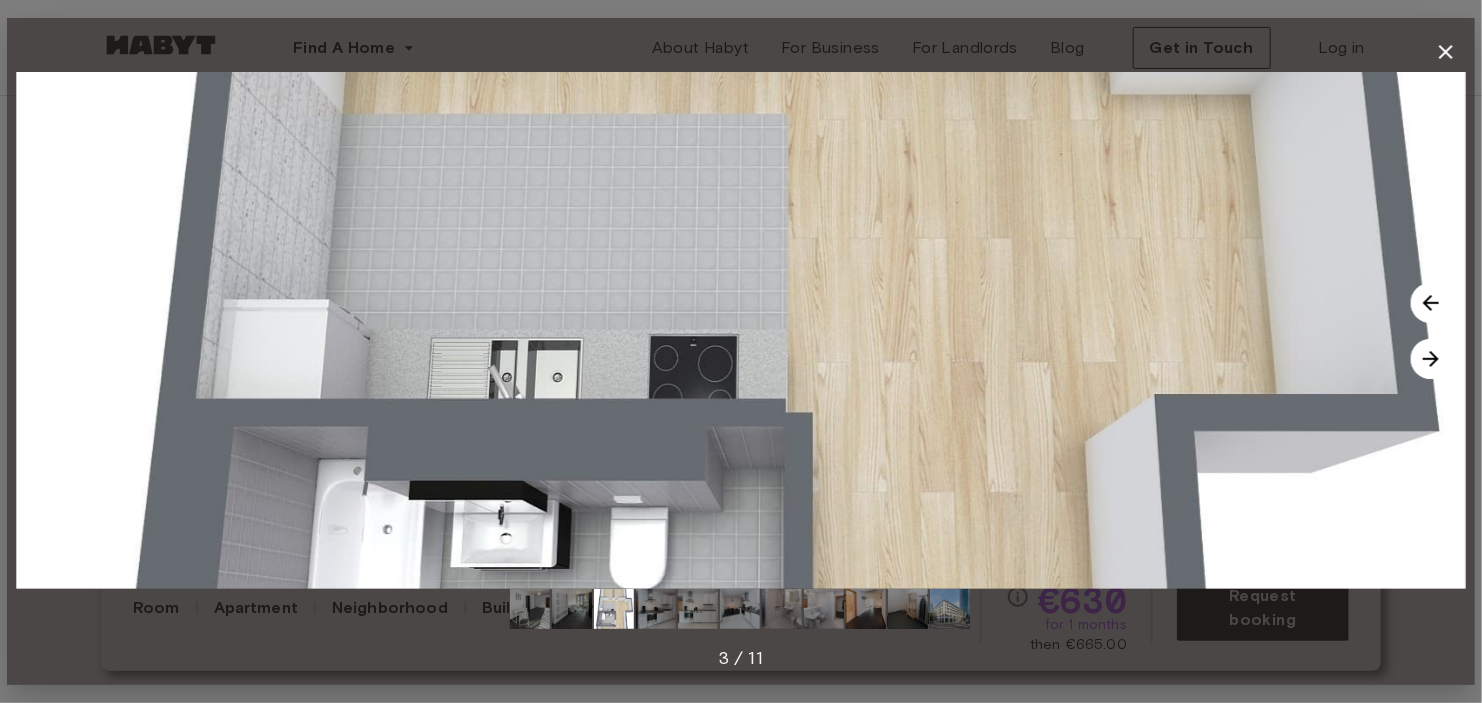 click at bounding box center (1431, 359) 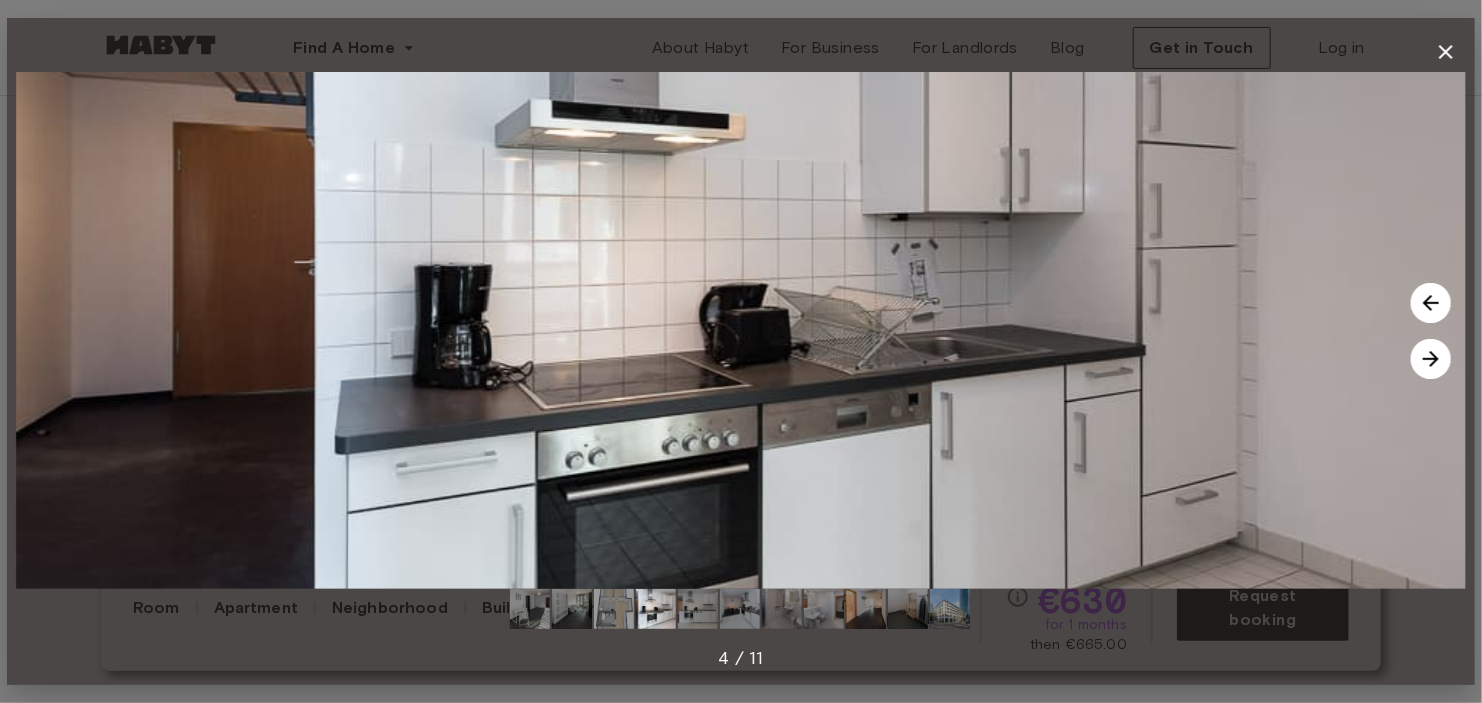 click at bounding box center (1431, 359) 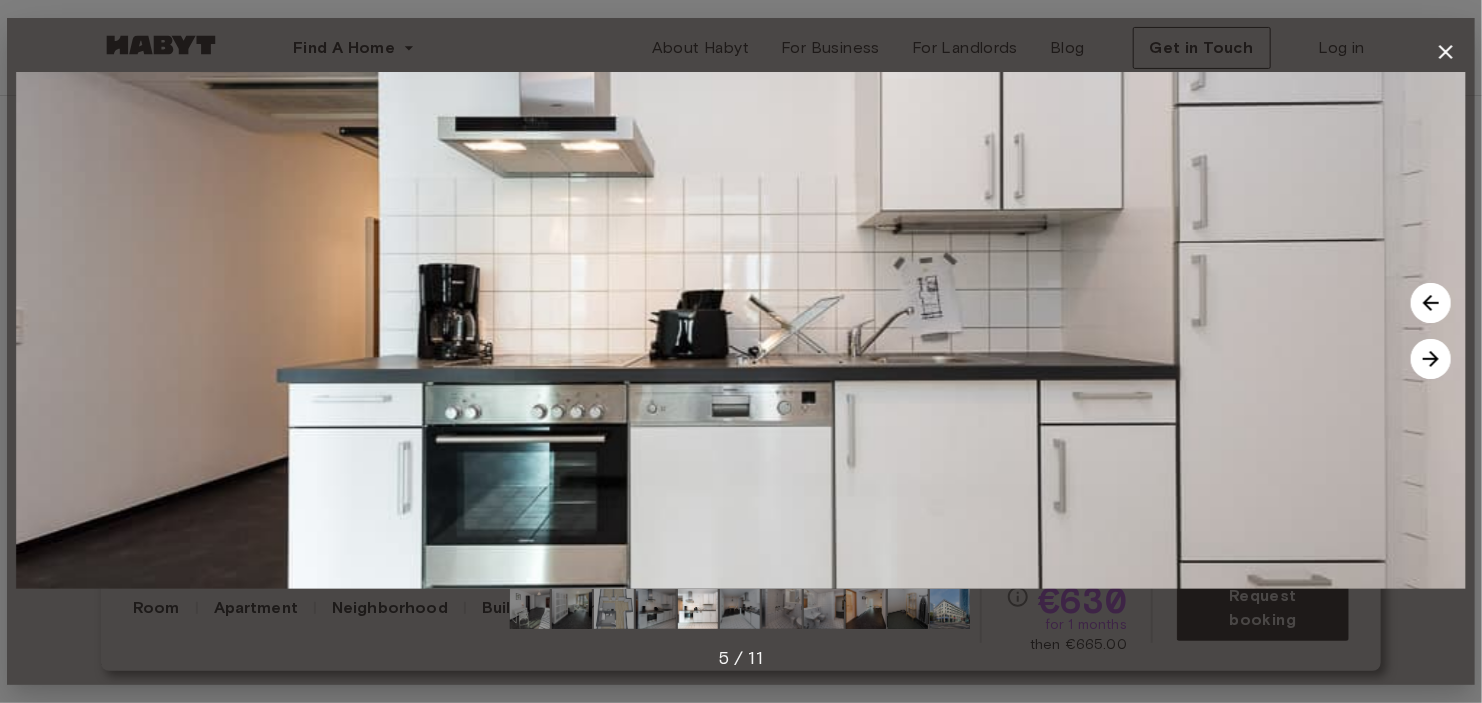 click at bounding box center [1431, 359] 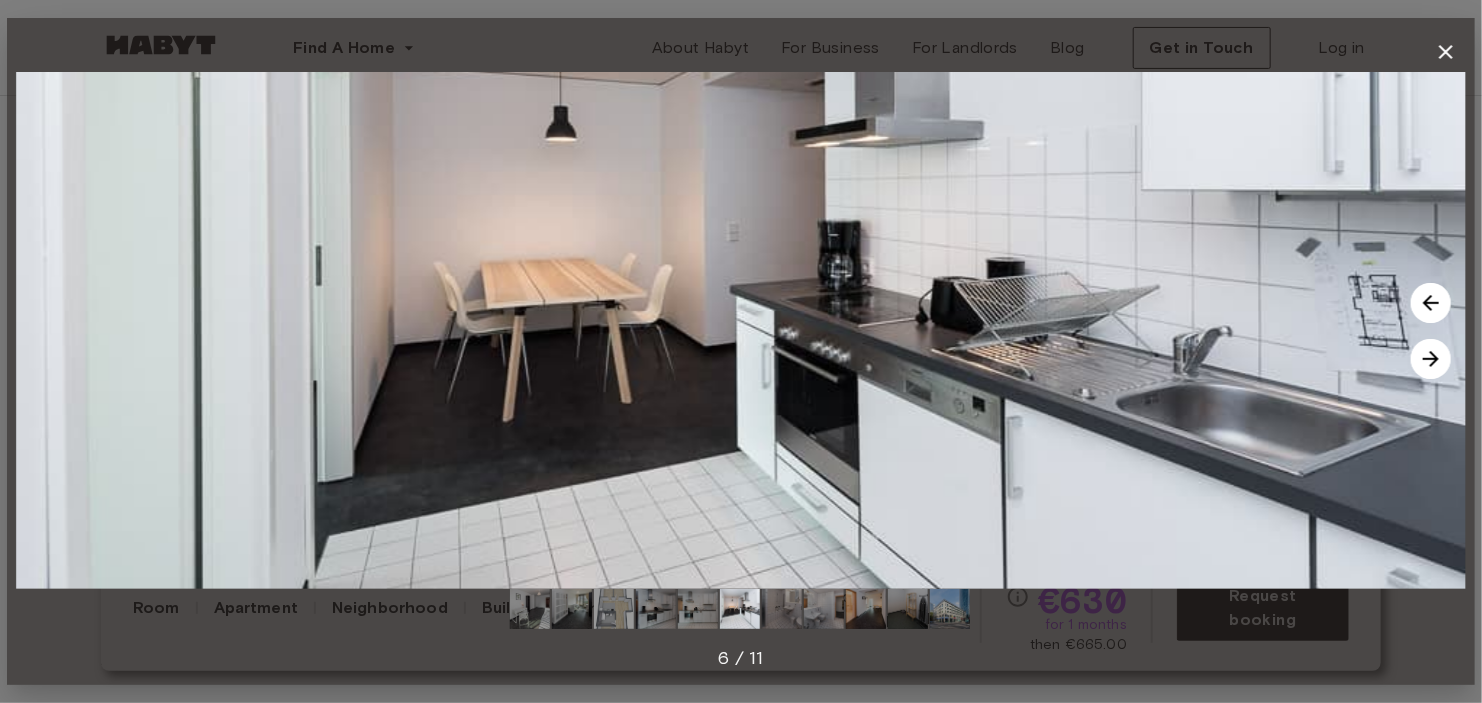 click at bounding box center [1431, 359] 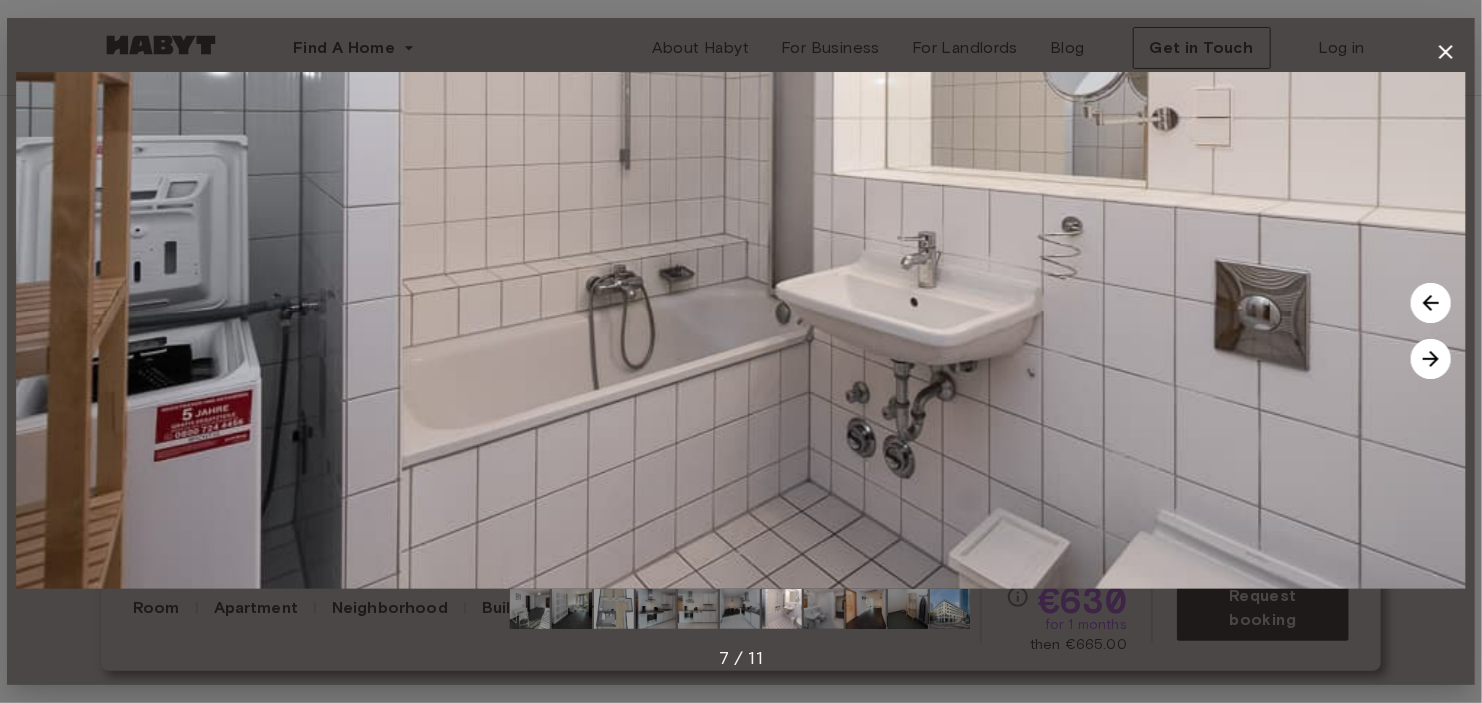 click at bounding box center [1431, 359] 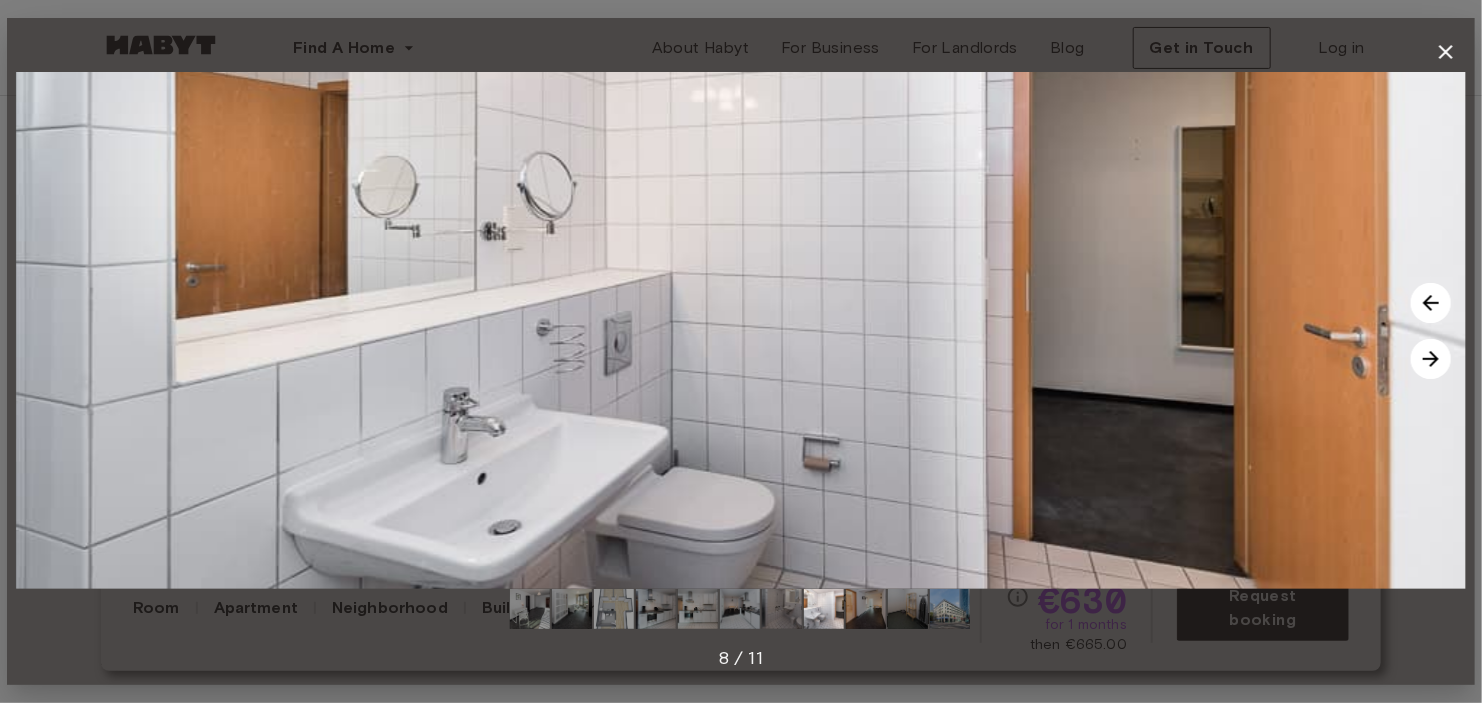 click at bounding box center [1431, 359] 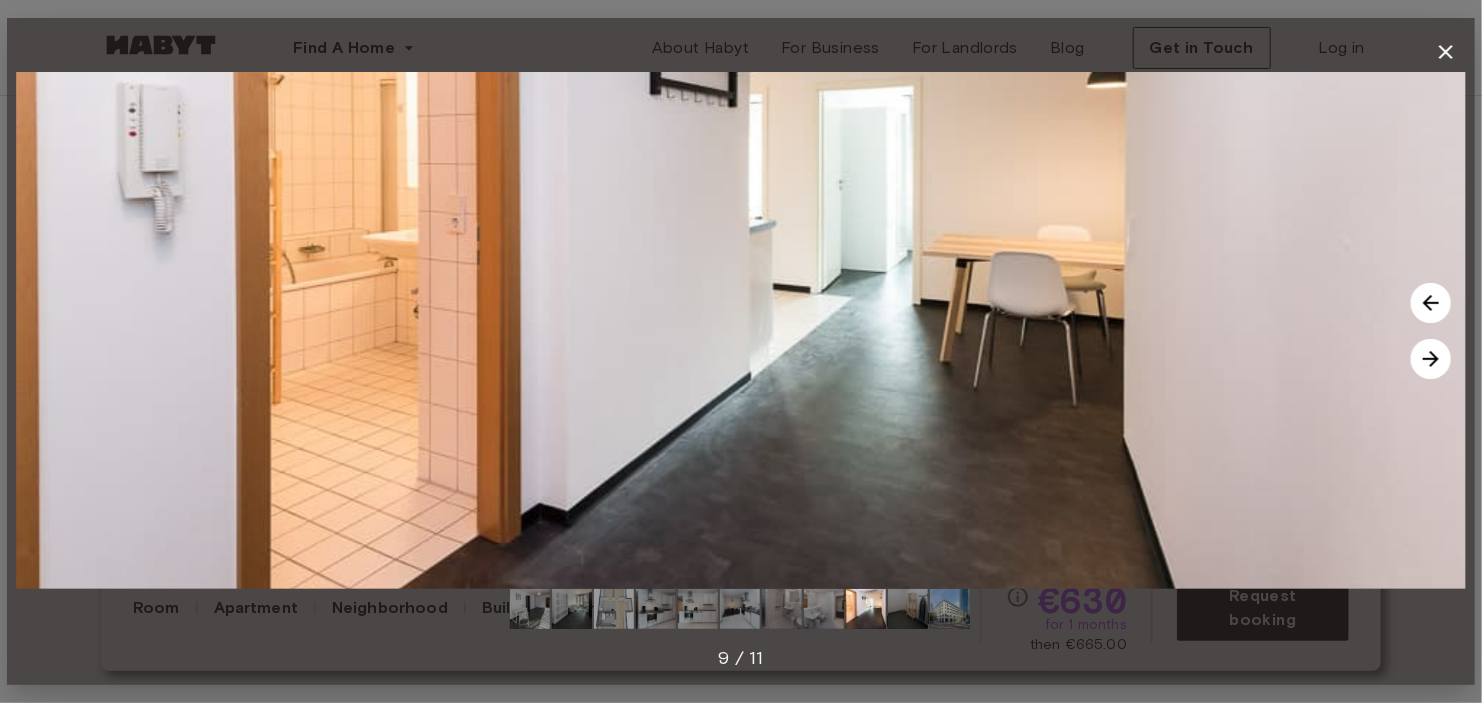 click at bounding box center (1431, 359) 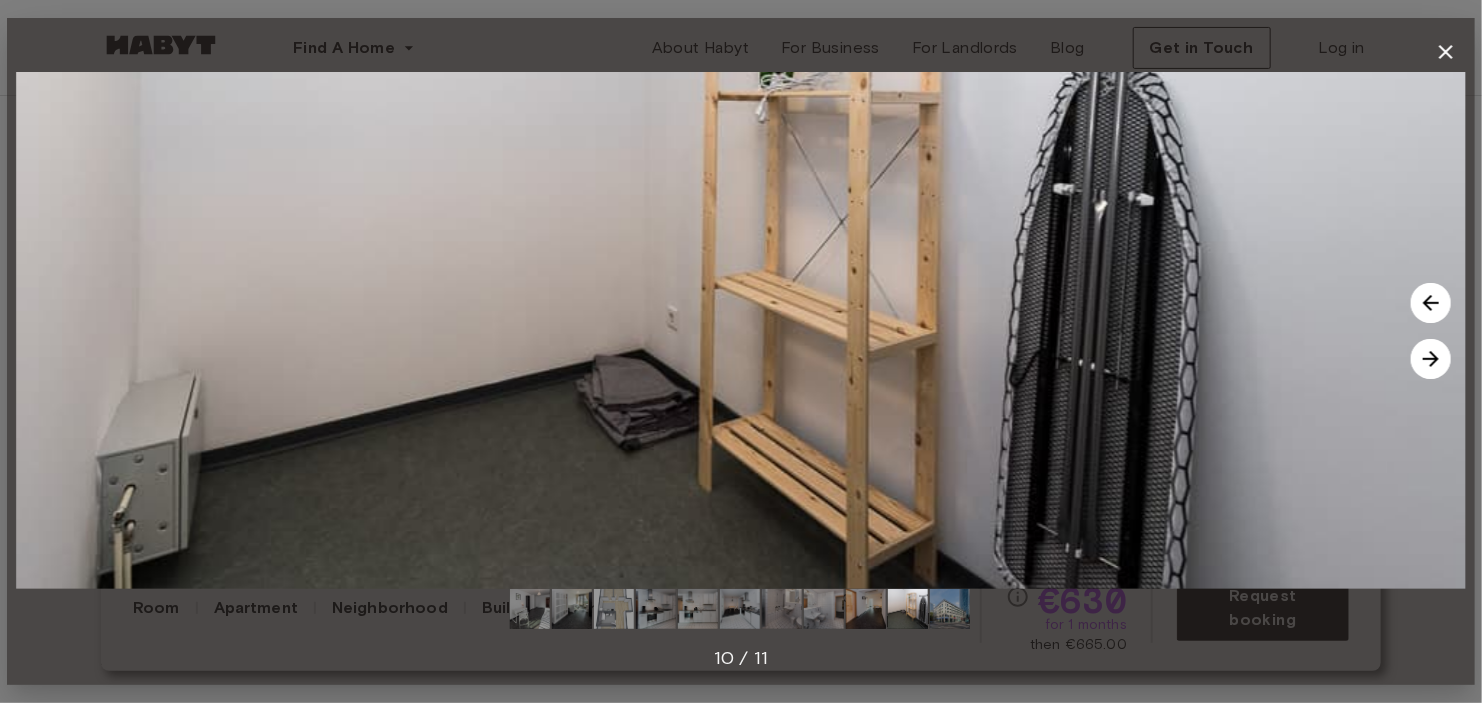 click at bounding box center (1431, 359) 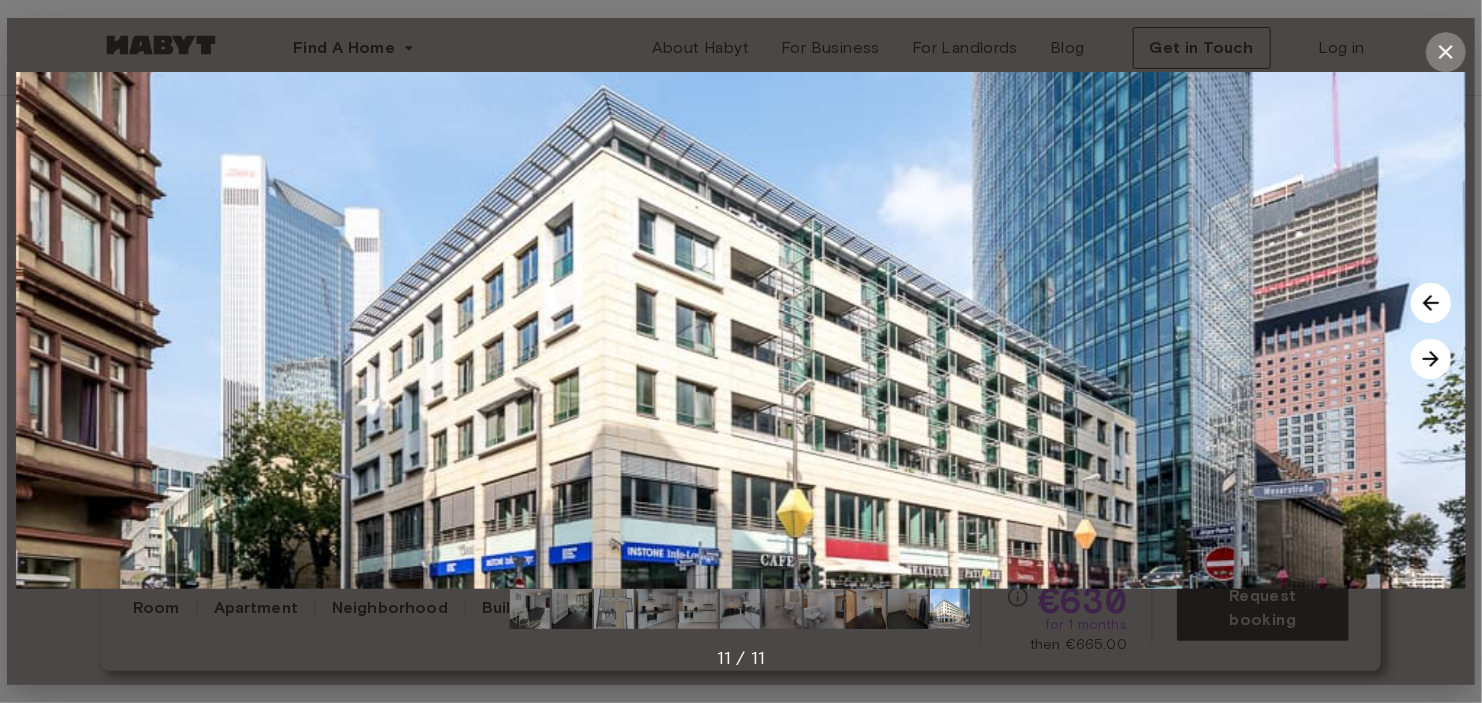 click 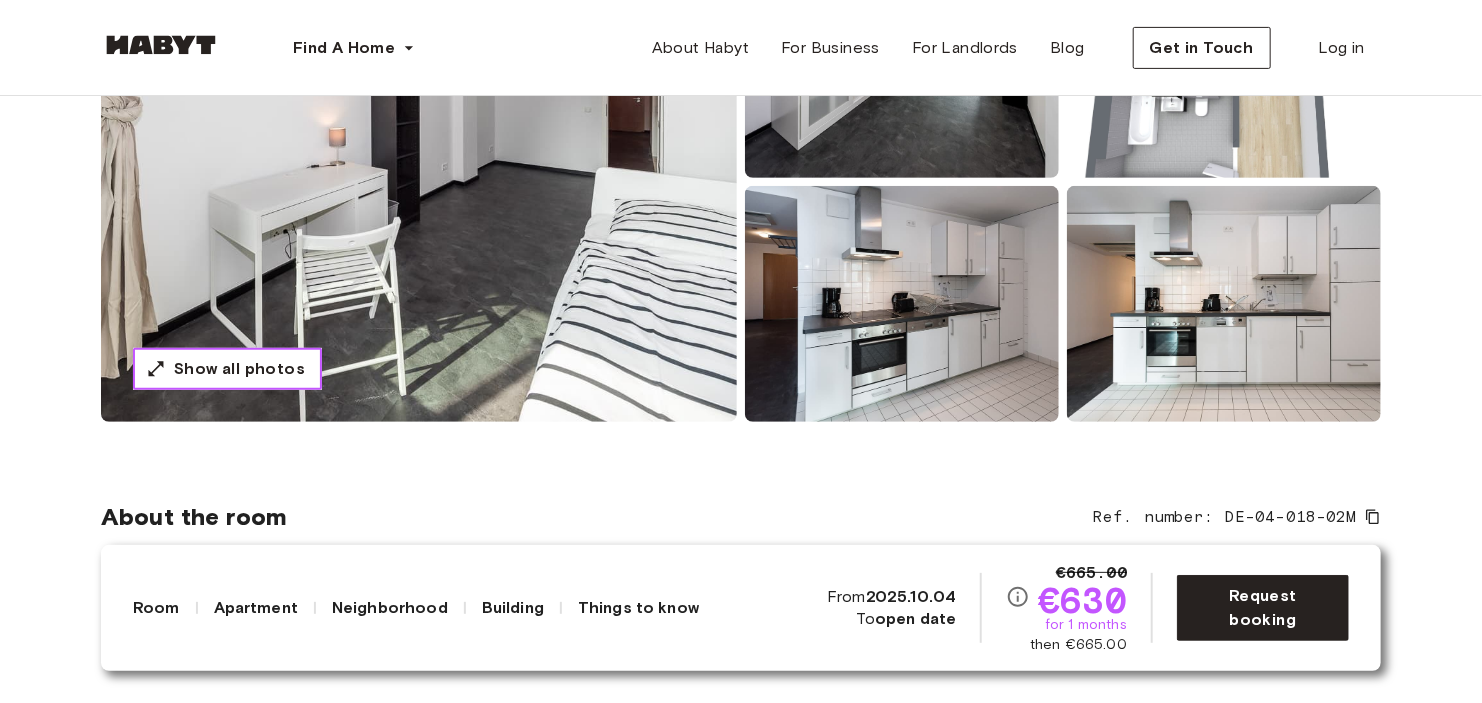 scroll, scrollTop: 334, scrollLeft: 0, axis: vertical 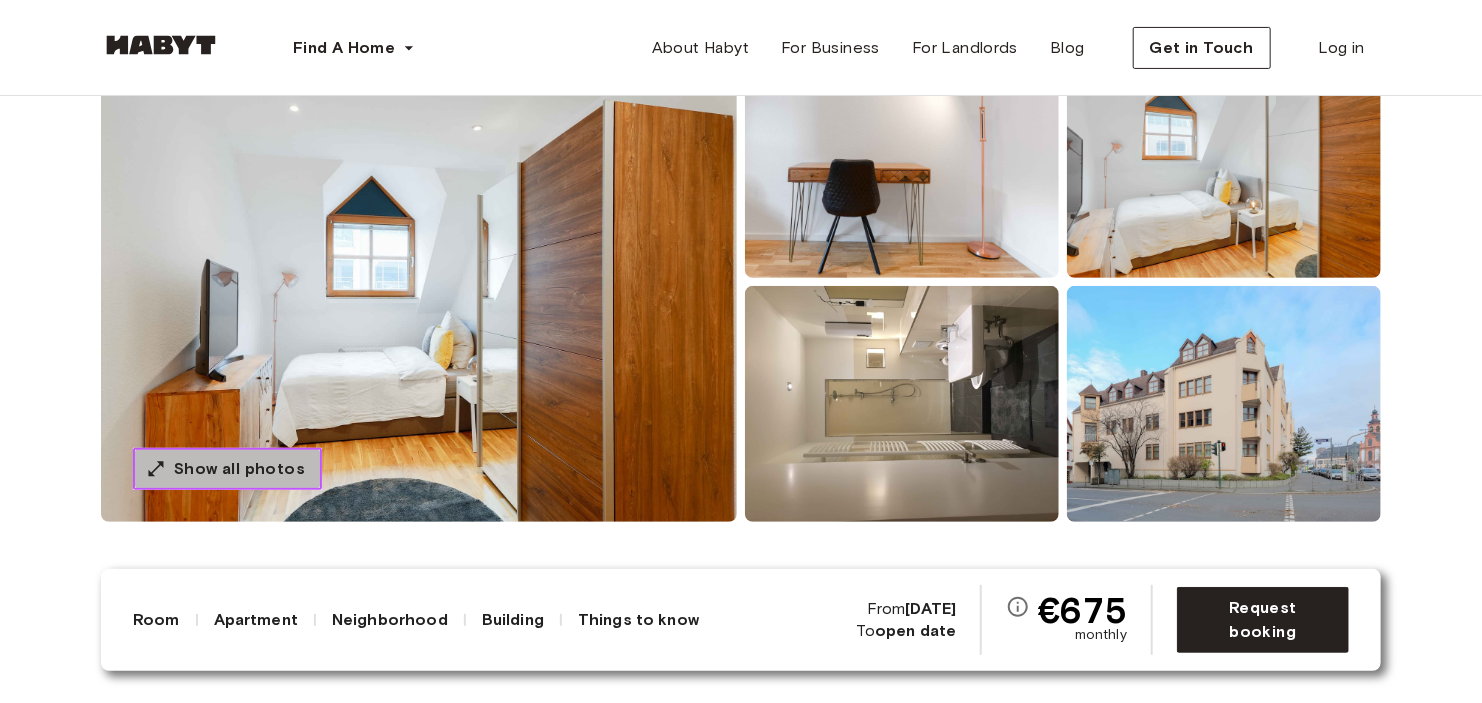 click on "Show all photos" at bounding box center (239, 469) 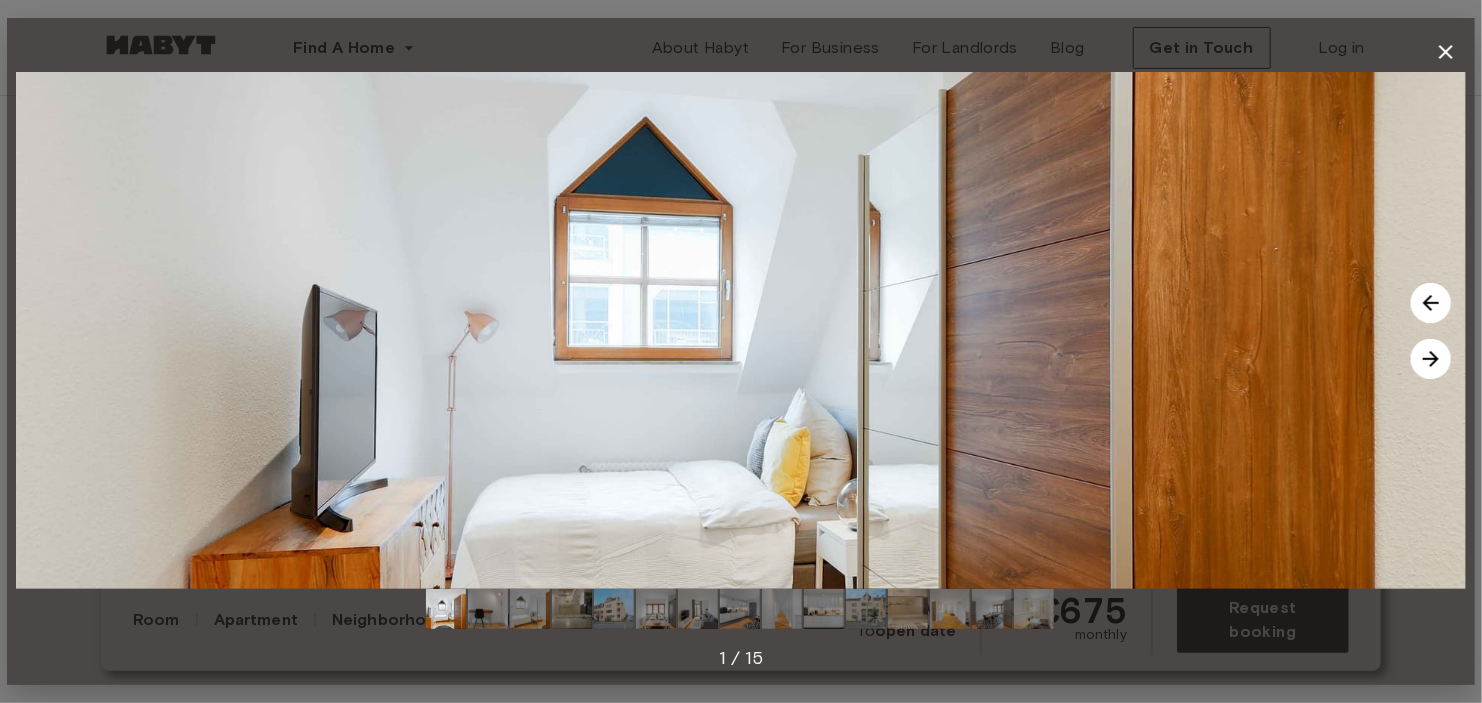click at bounding box center (1431, 359) 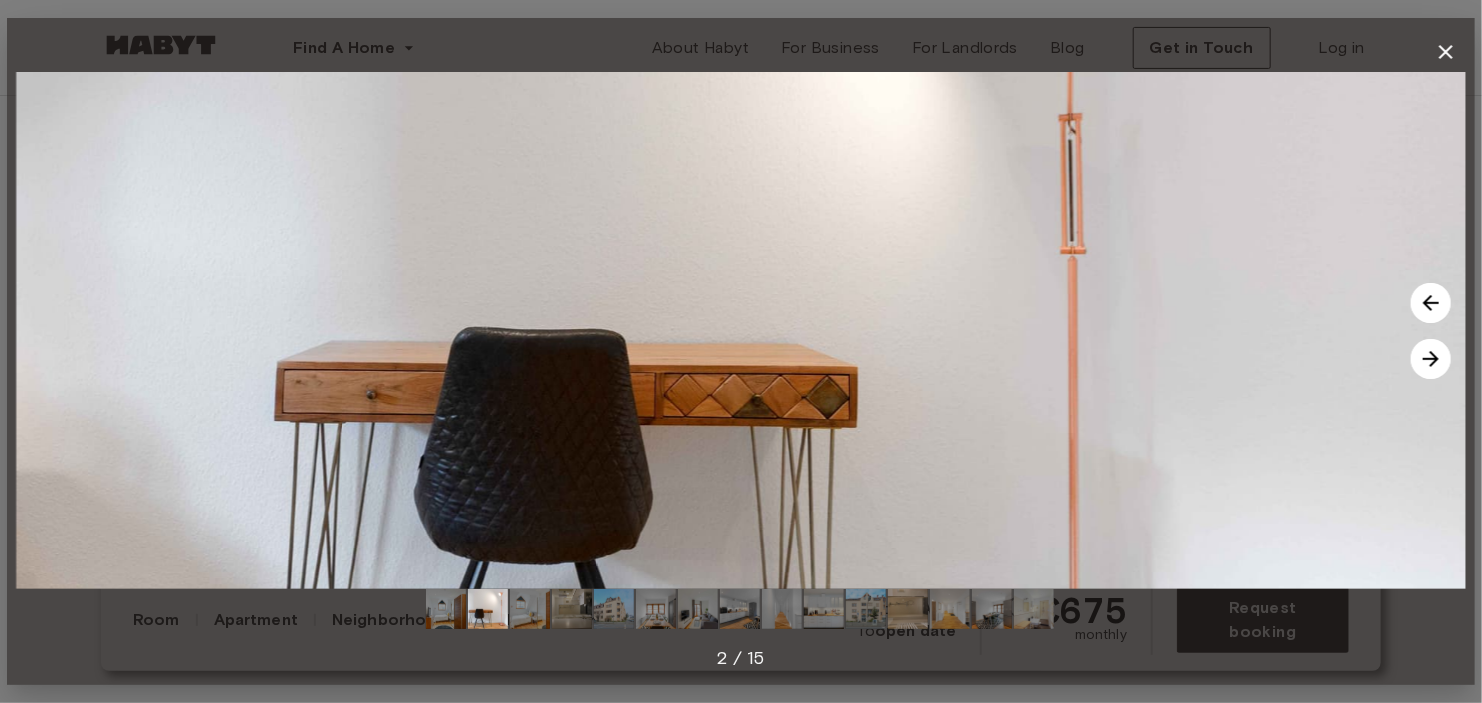 click at bounding box center (1431, 359) 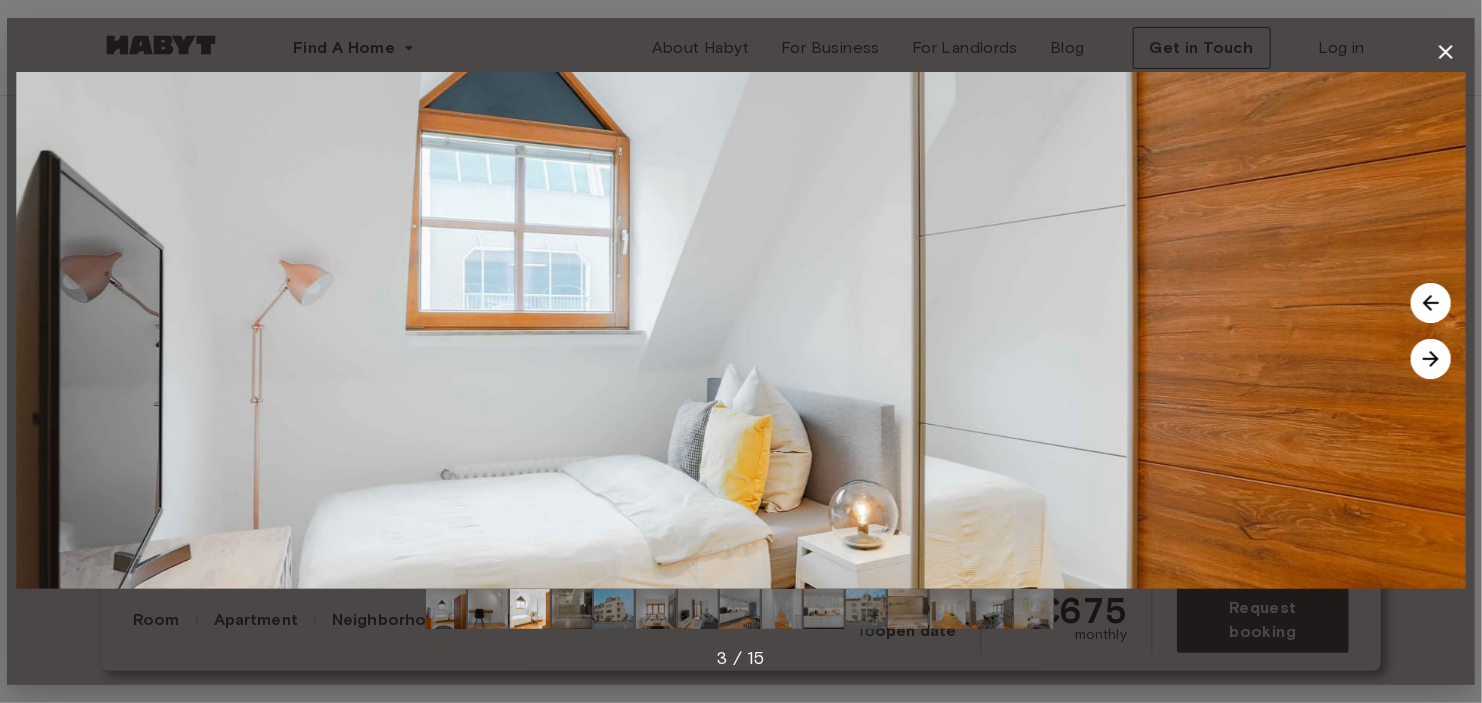 click at bounding box center [1431, 359] 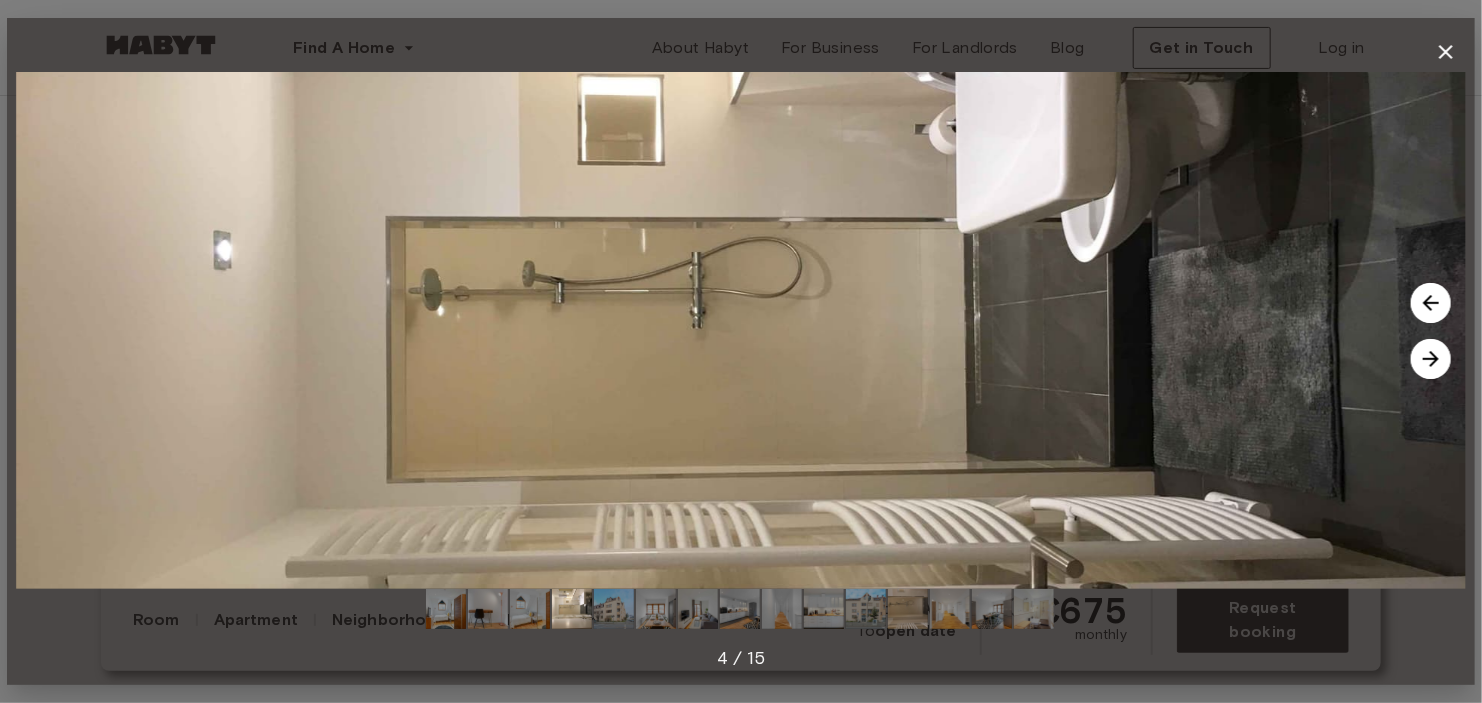 click at bounding box center (1431, 359) 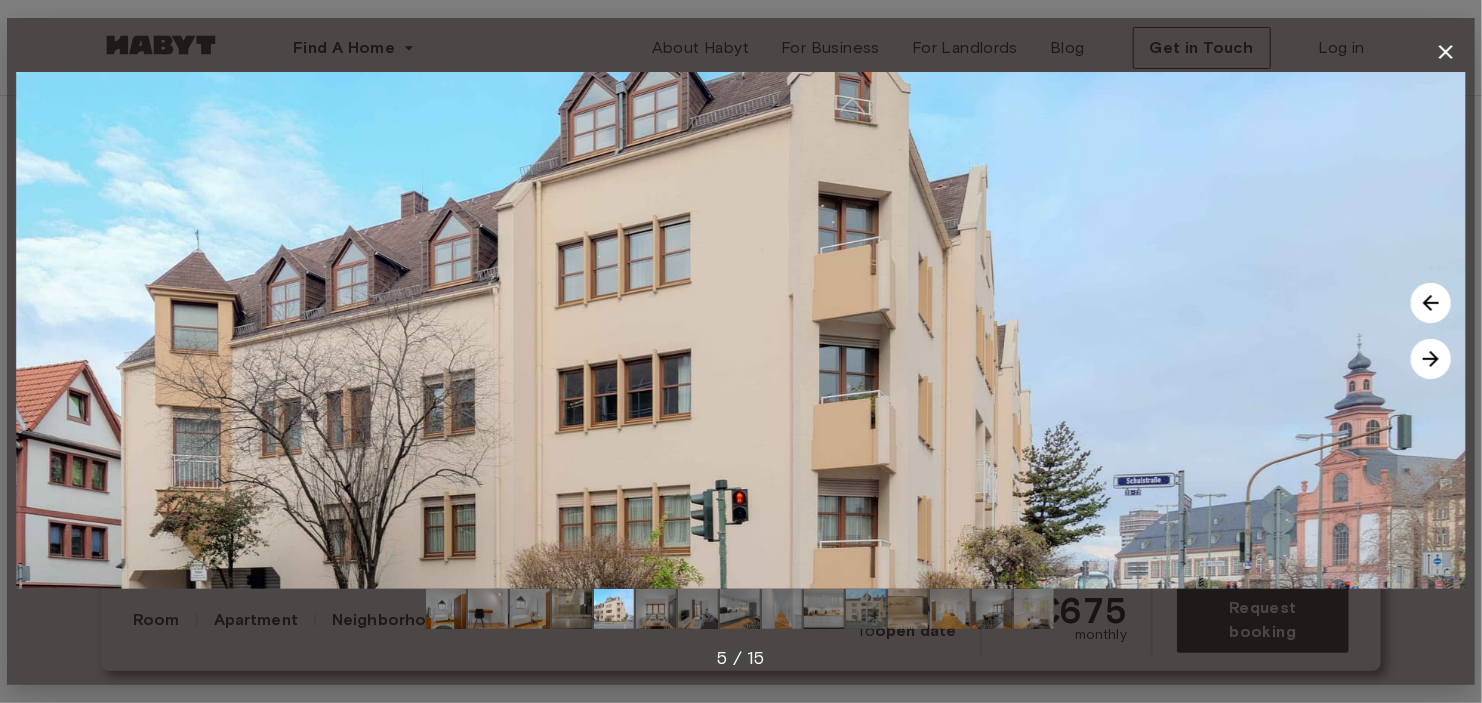 click at bounding box center (1431, 359) 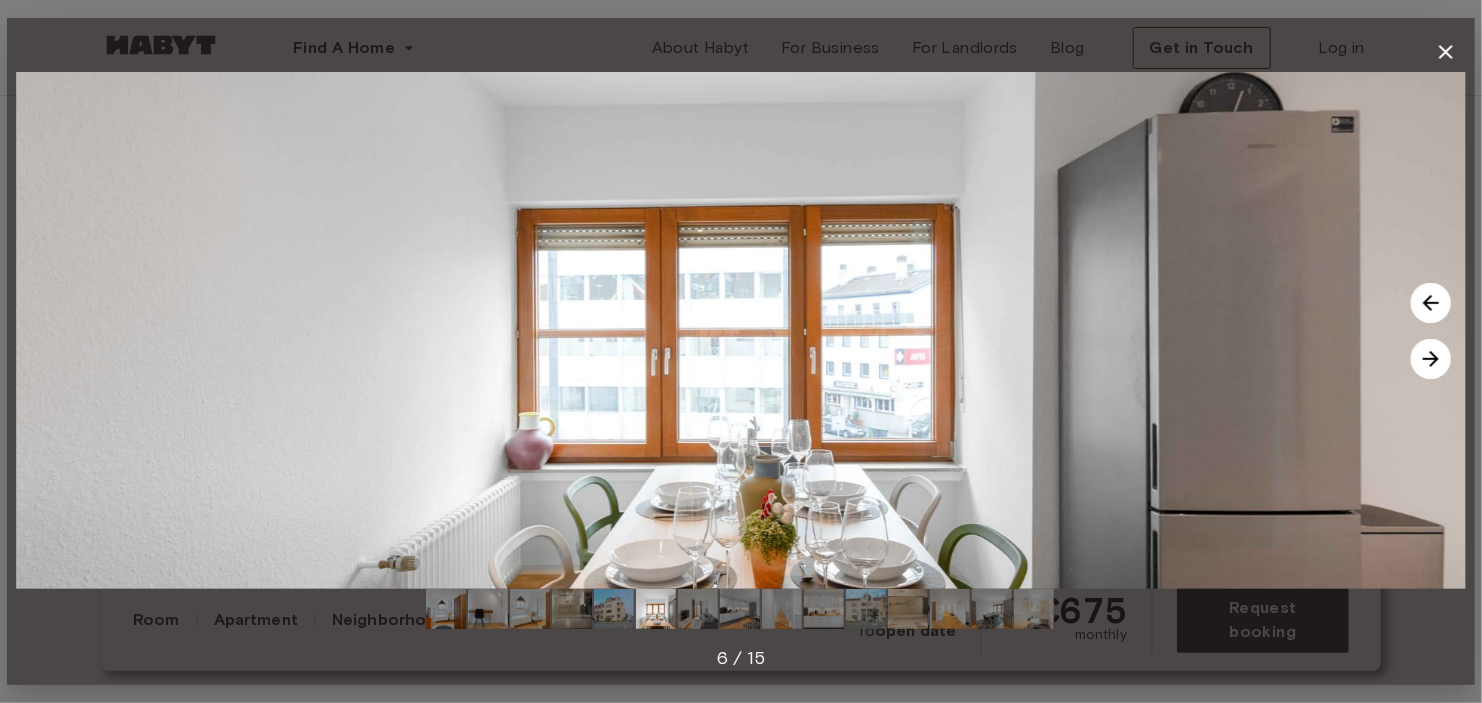 click at bounding box center [1431, 359] 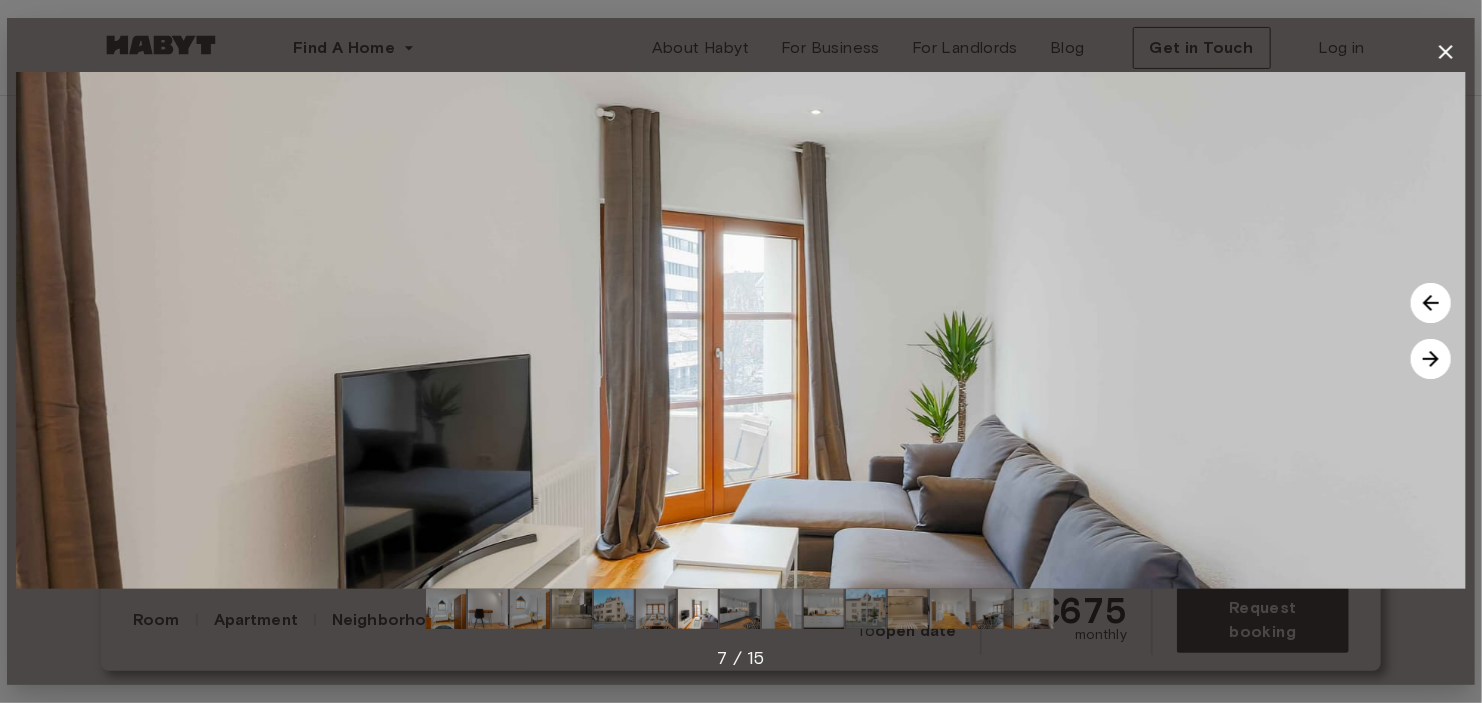 click at bounding box center (1431, 359) 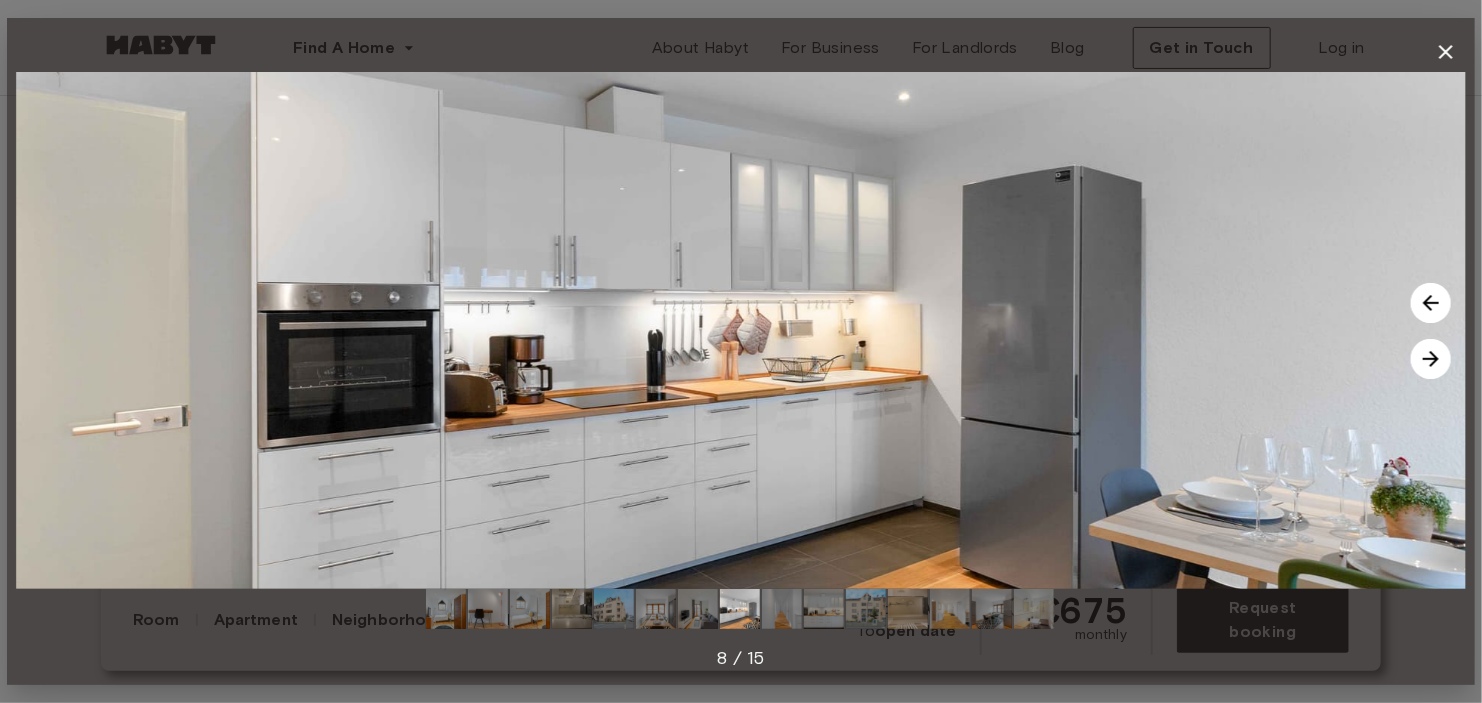 click at bounding box center (1431, 359) 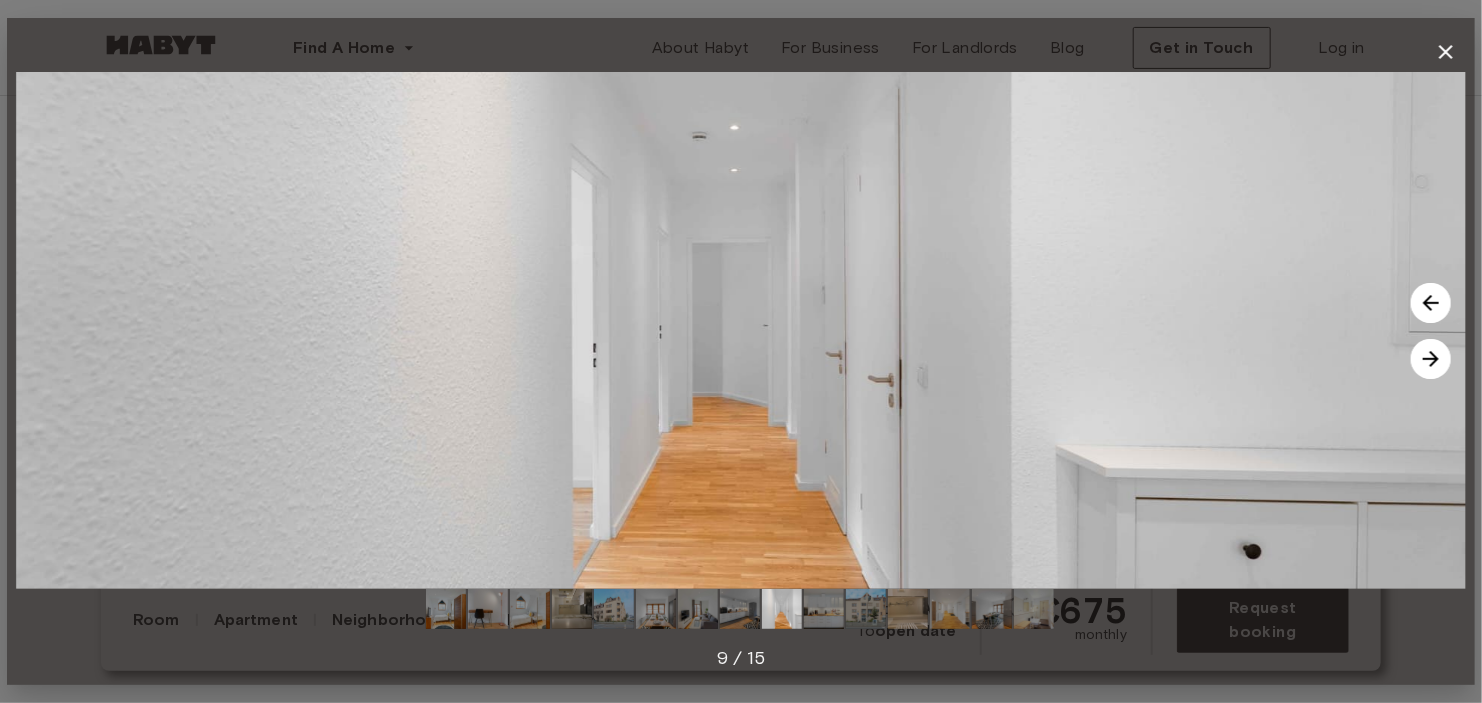 click at bounding box center (1431, 359) 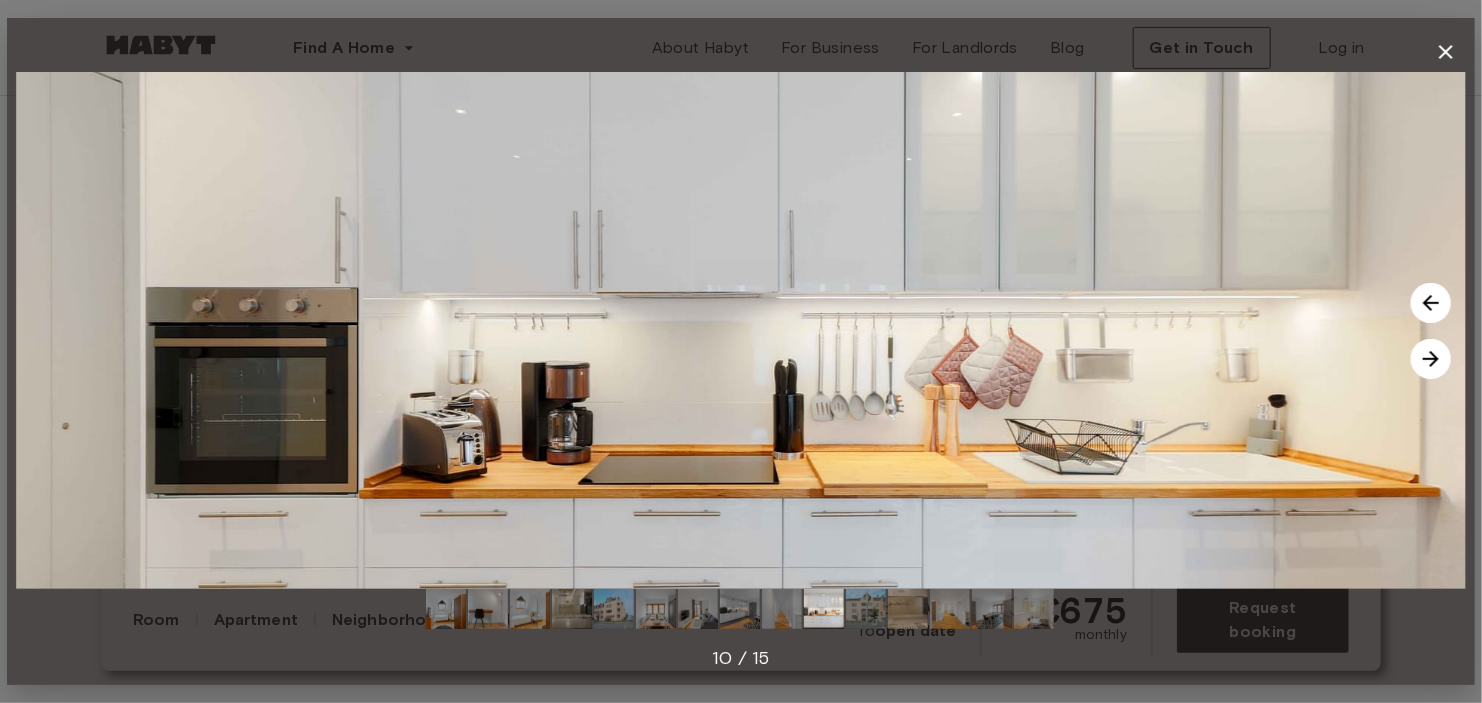 click at bounding box center (1431, 359) 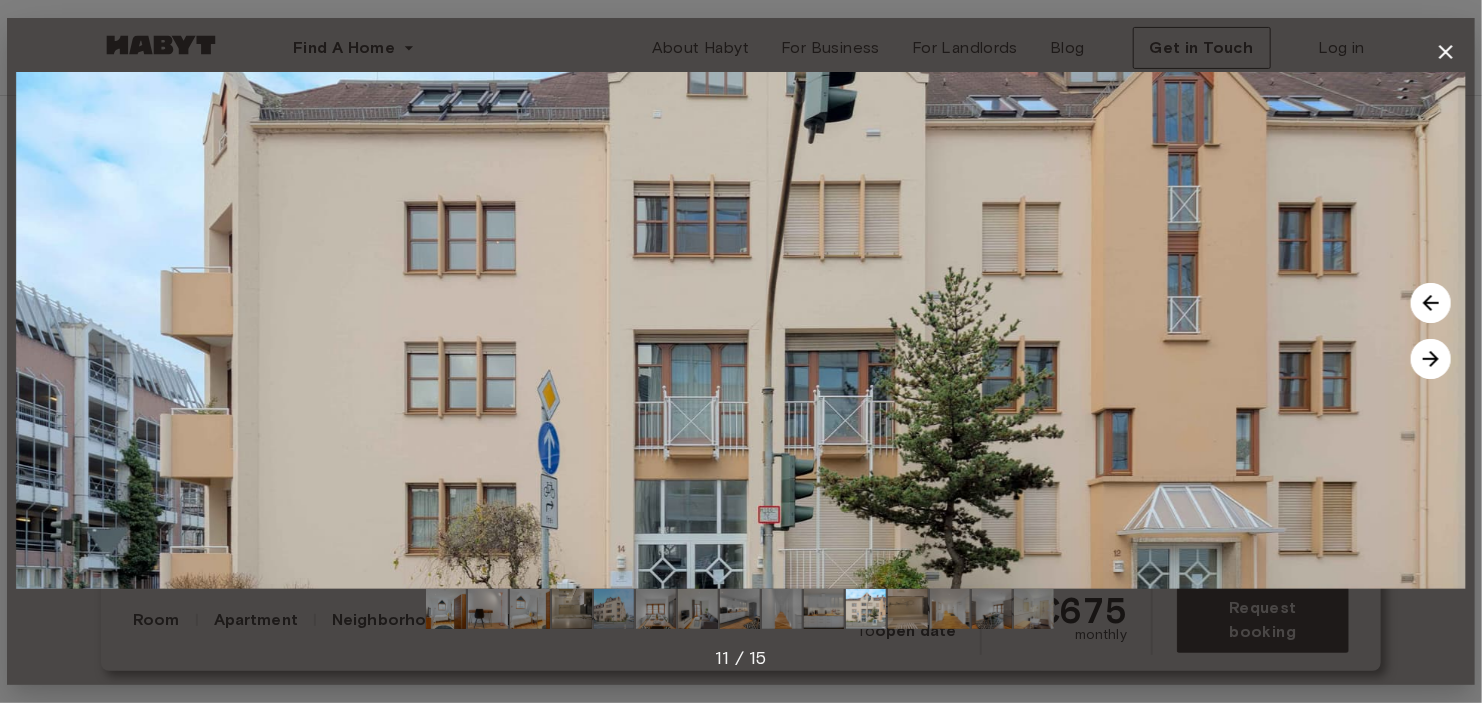 click at bounding box center [1431, 359] 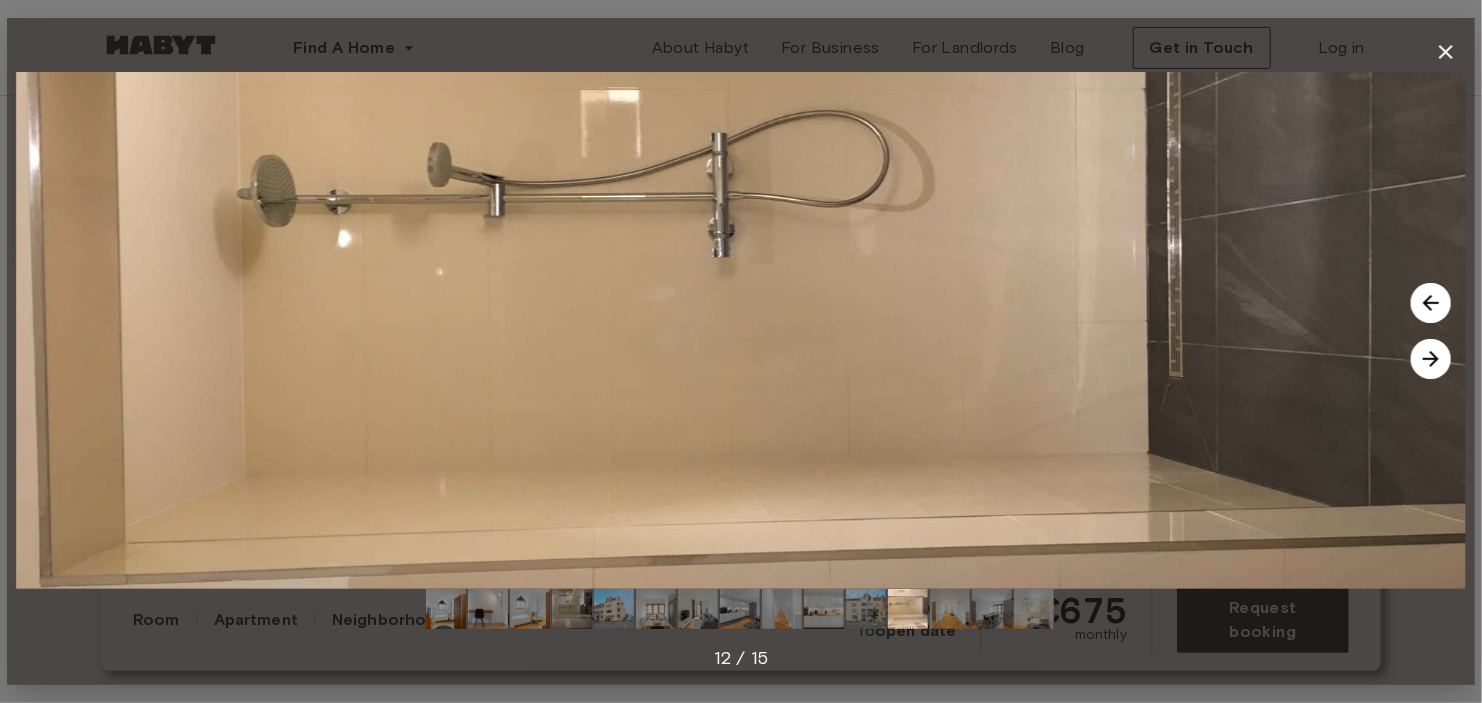 click at bounding box center [1431, 359] 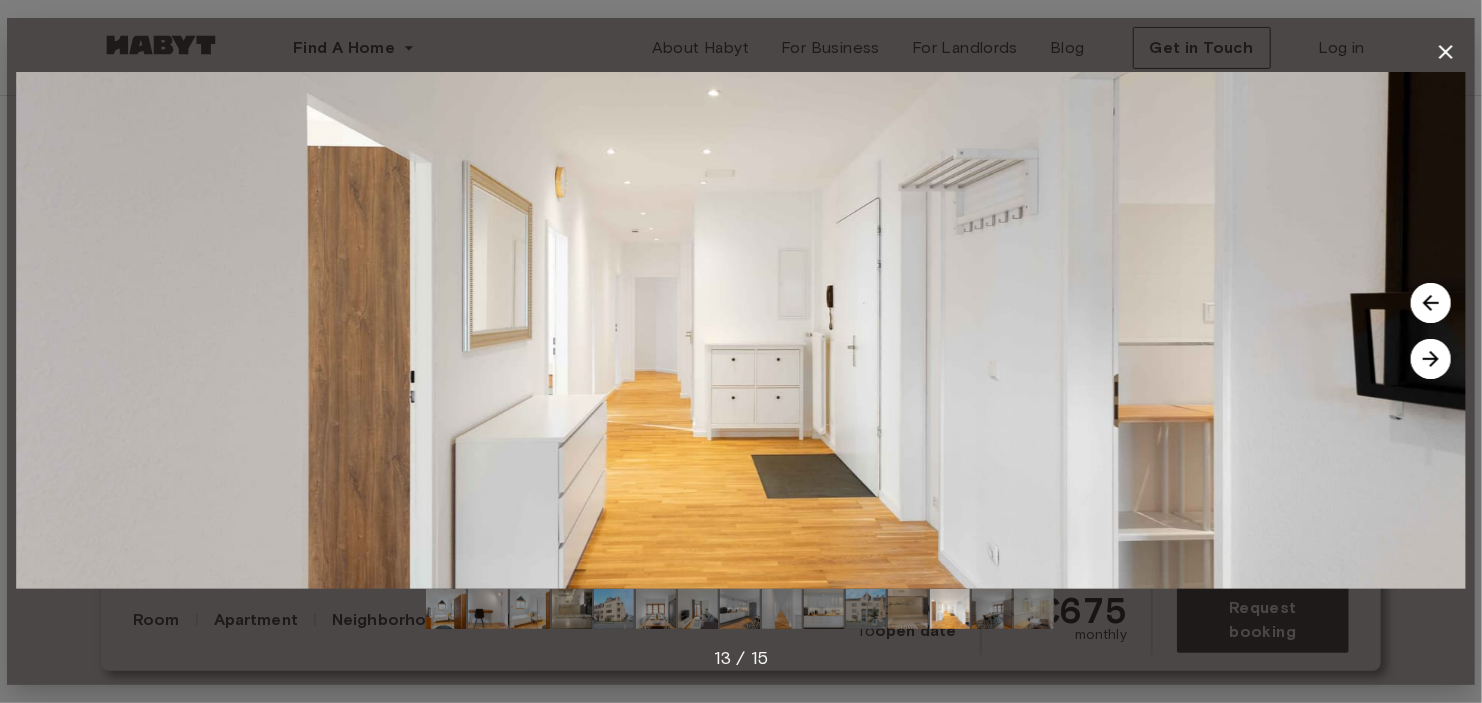 click at bounding box center [1431, 359] 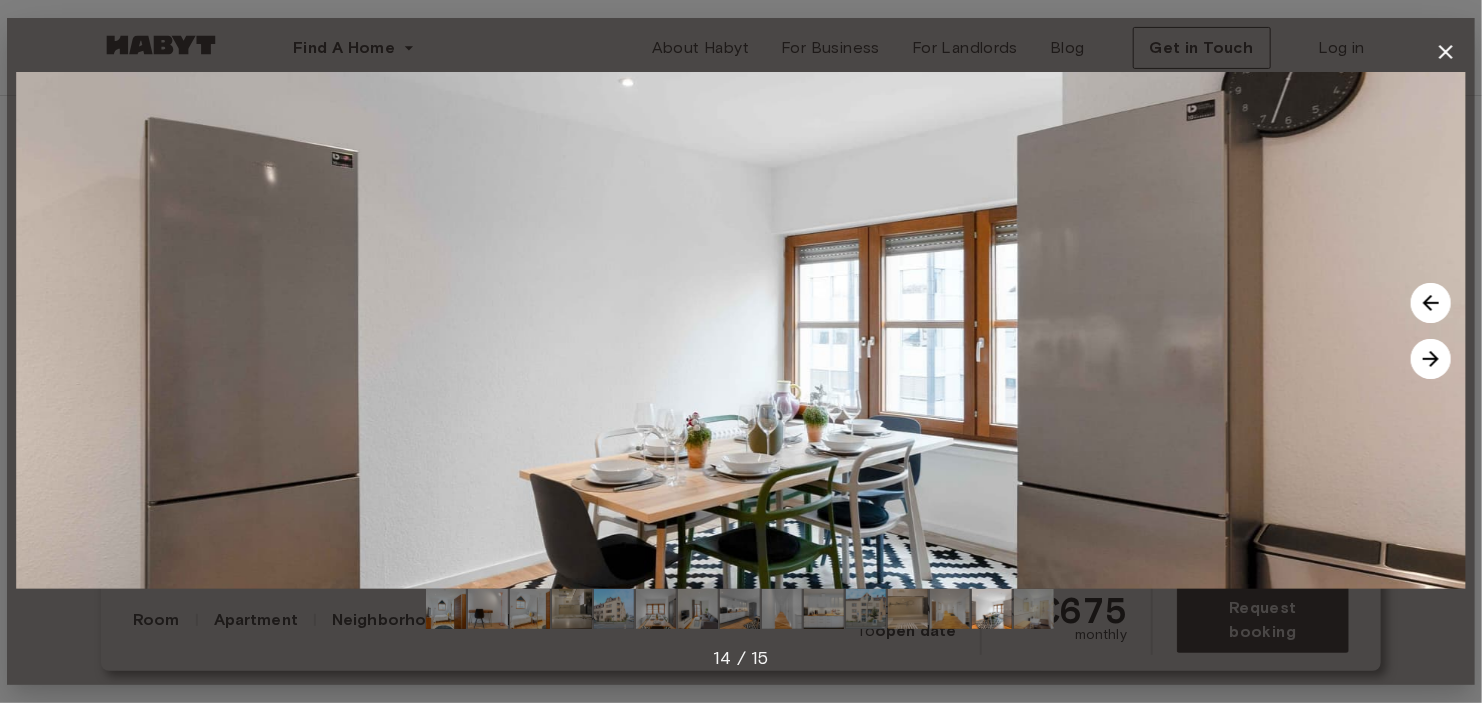 click at bounding box center [1431, 359] 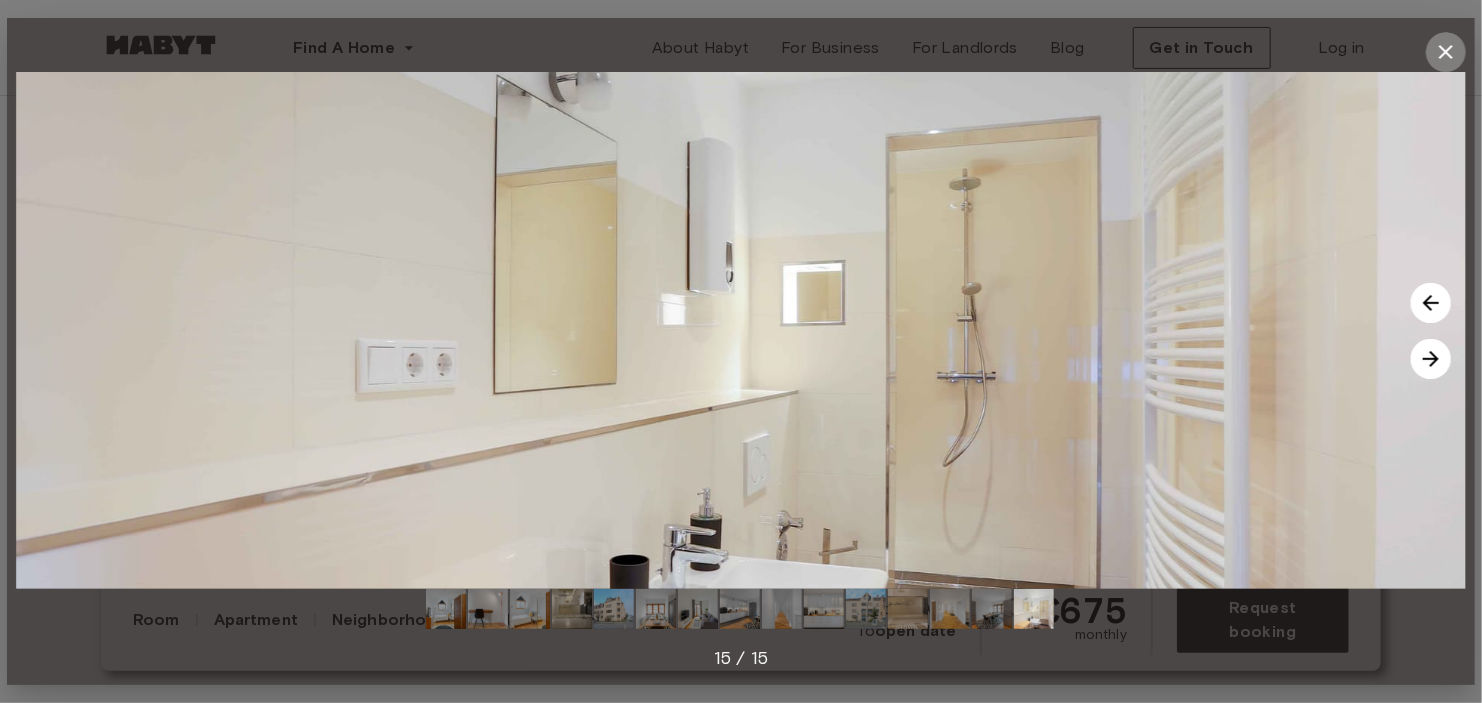 click 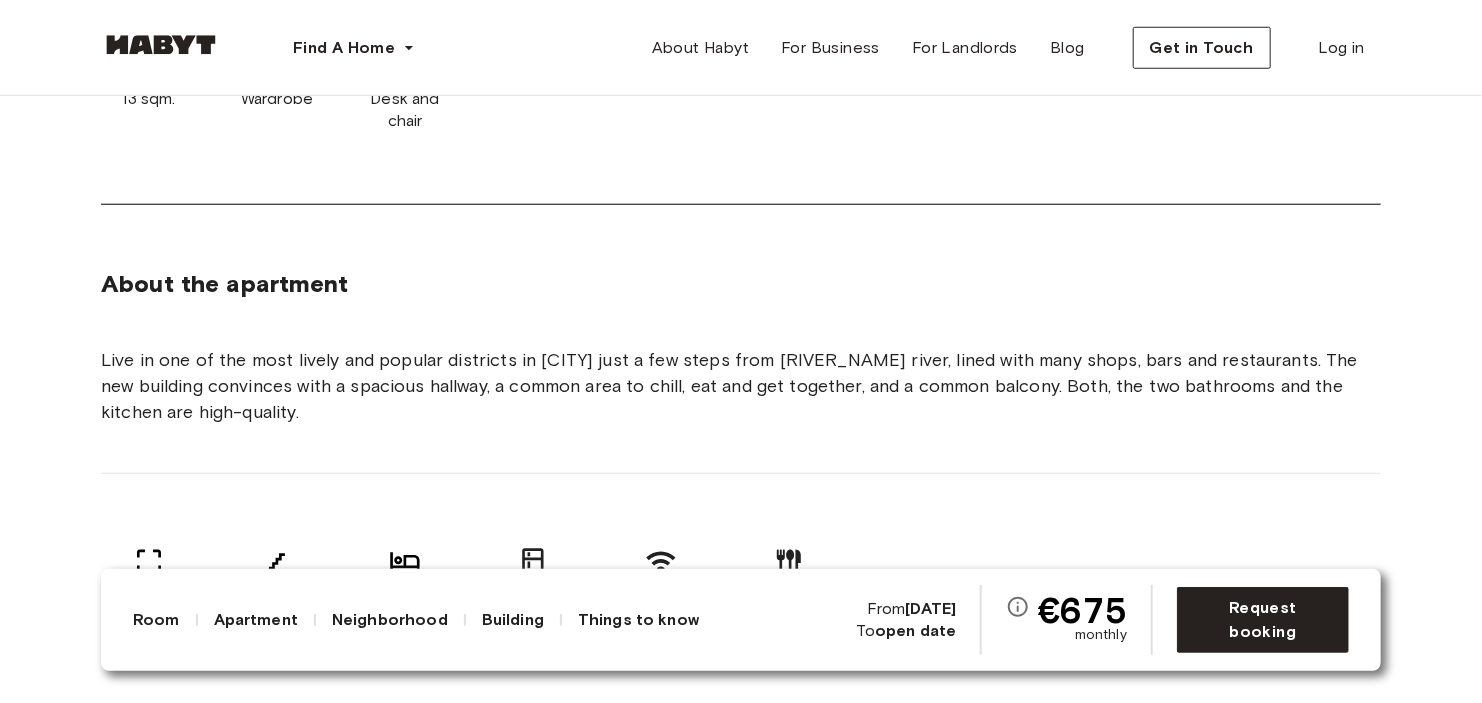 scroll, scrollTop: 940, scrollLeft: 0, axis: vertical 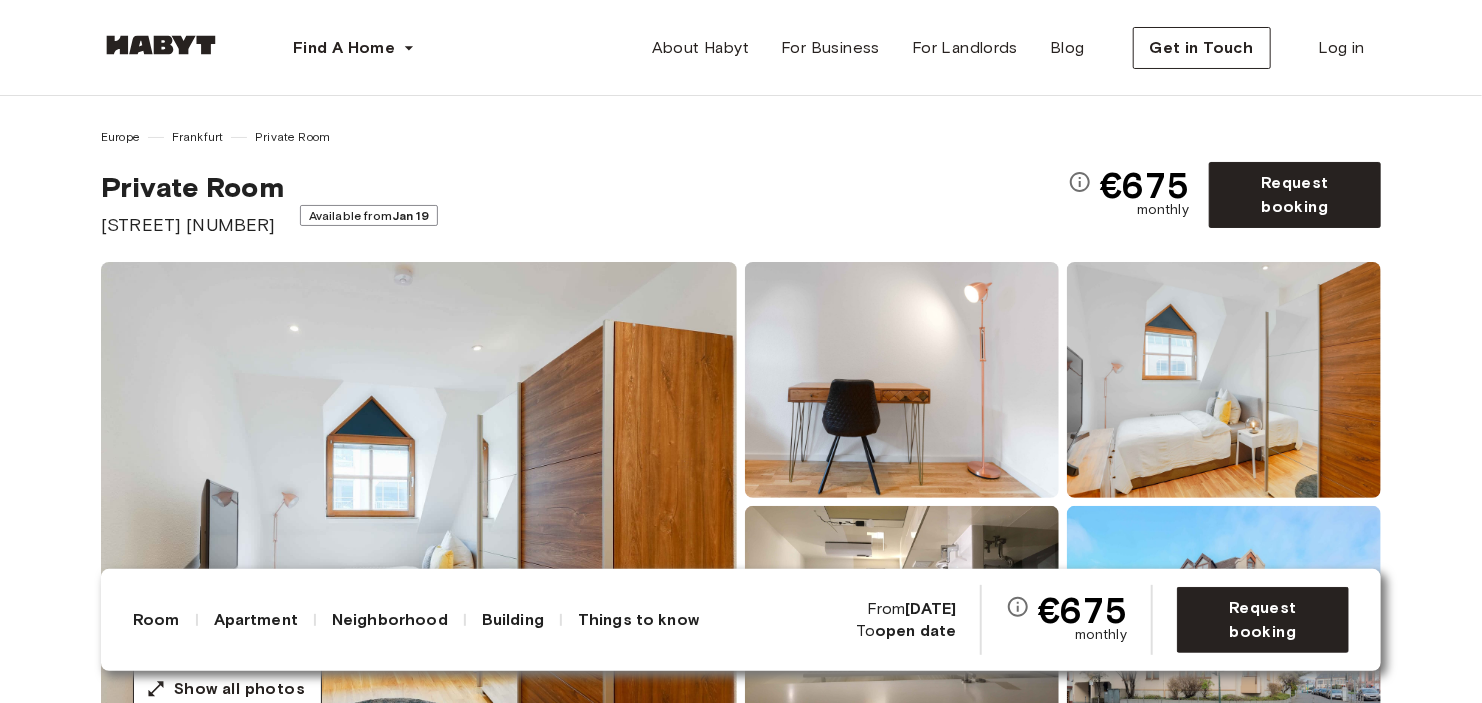 drag, startPoint x: 101, startPoint y: 225, endPoint x: 275, endPoint y: 225, distance: 174 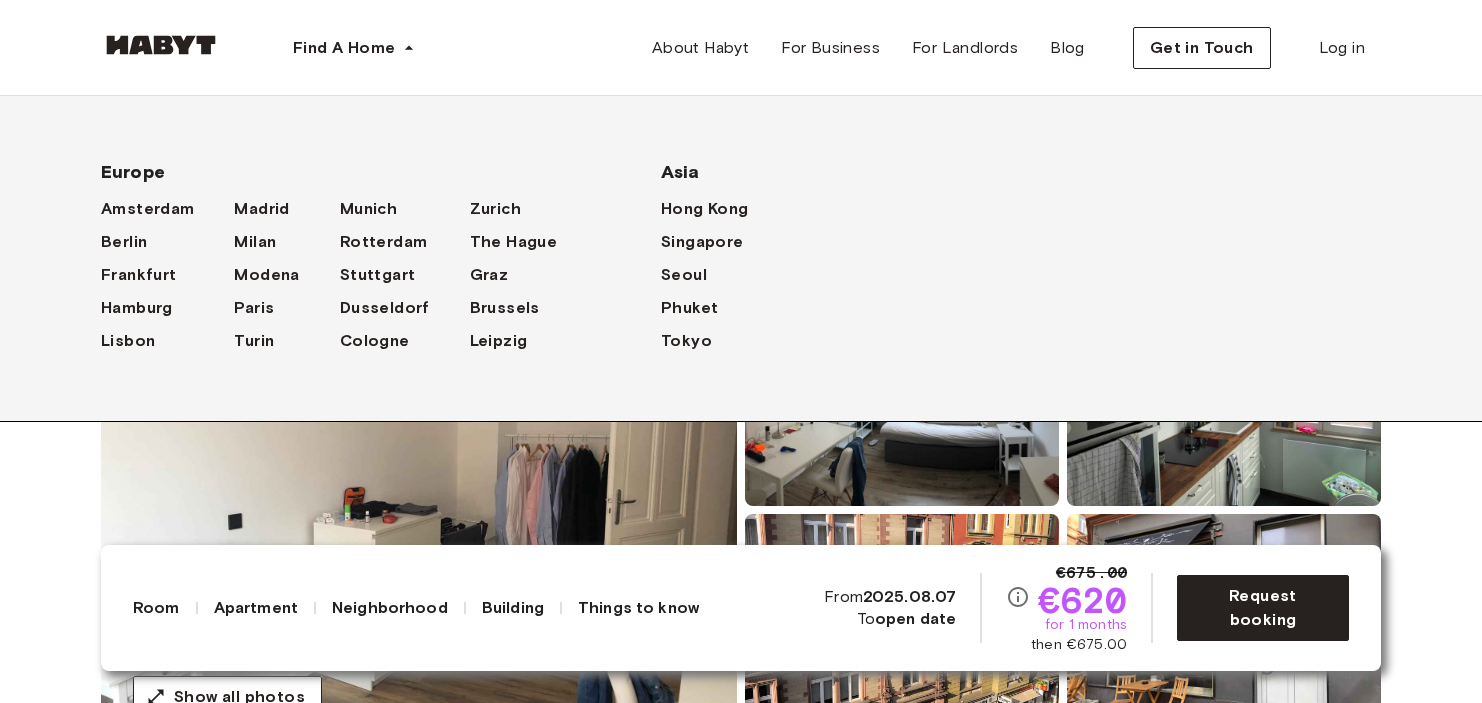scroll, scrollTop: 0, scrollLeft: 0, axis: both 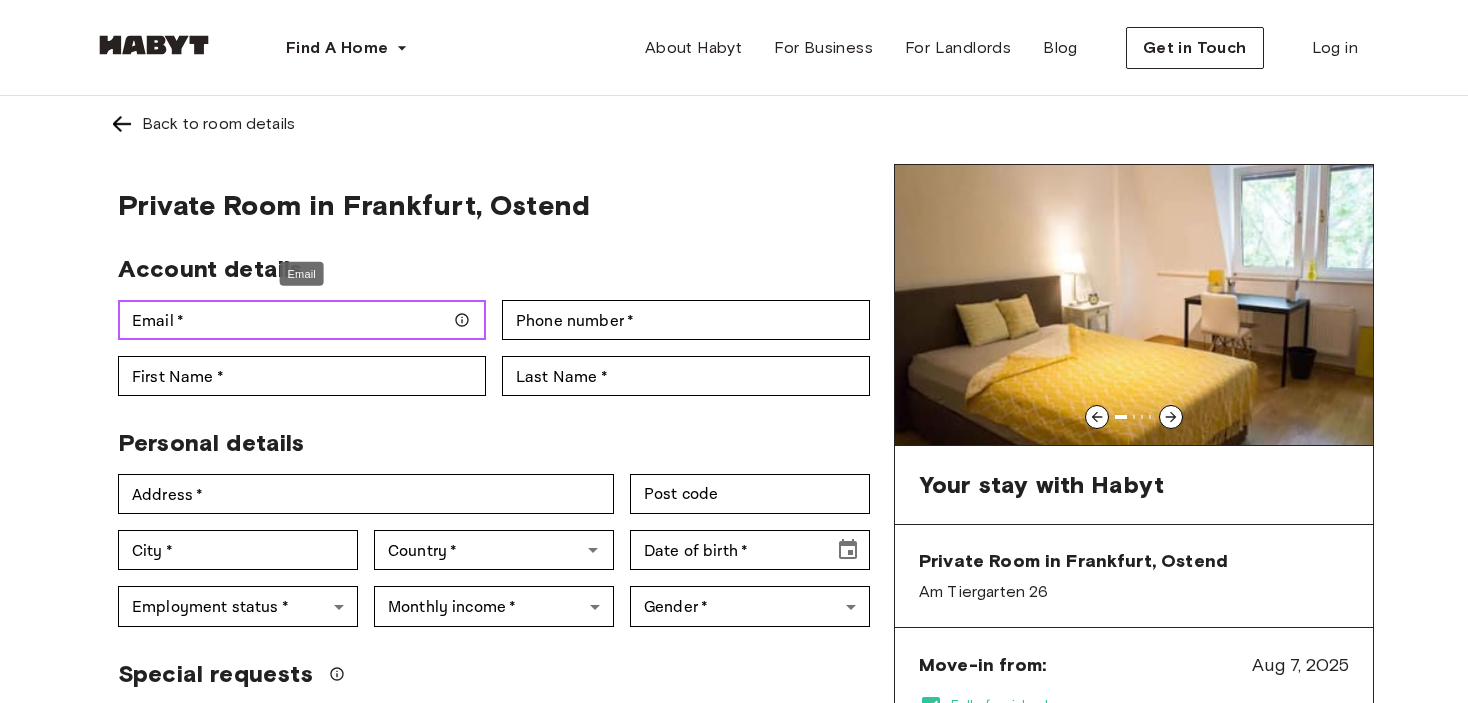 click on "Email   *" at bounding box center [302, 320] 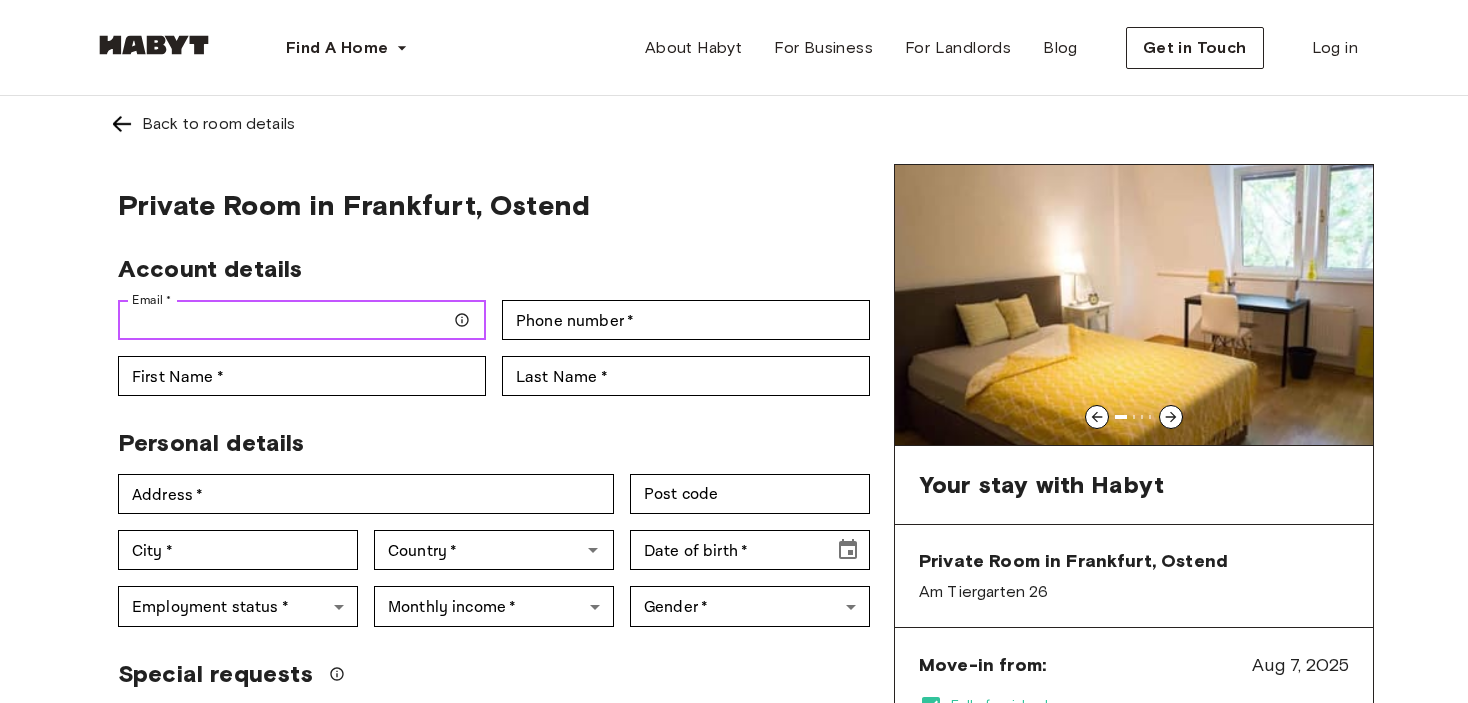 type on "**********" 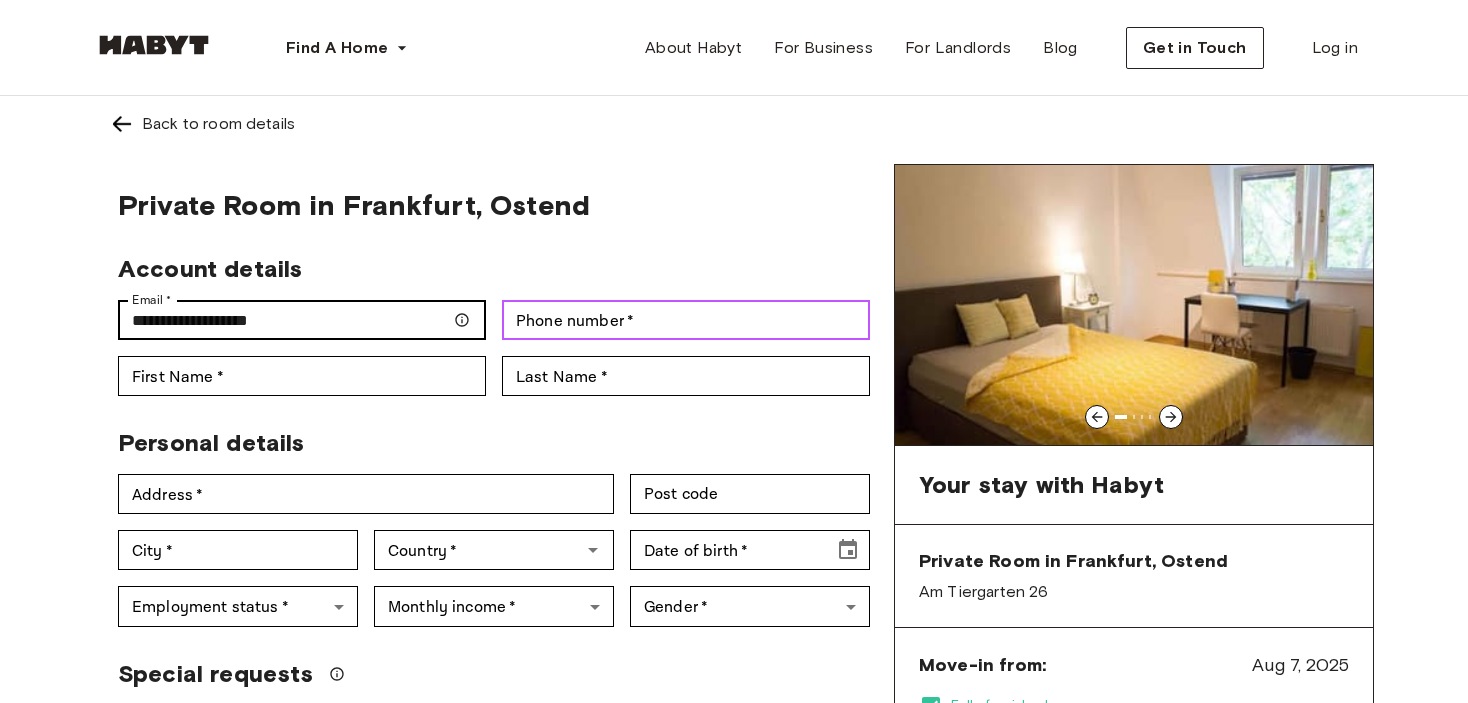 type on "**********" 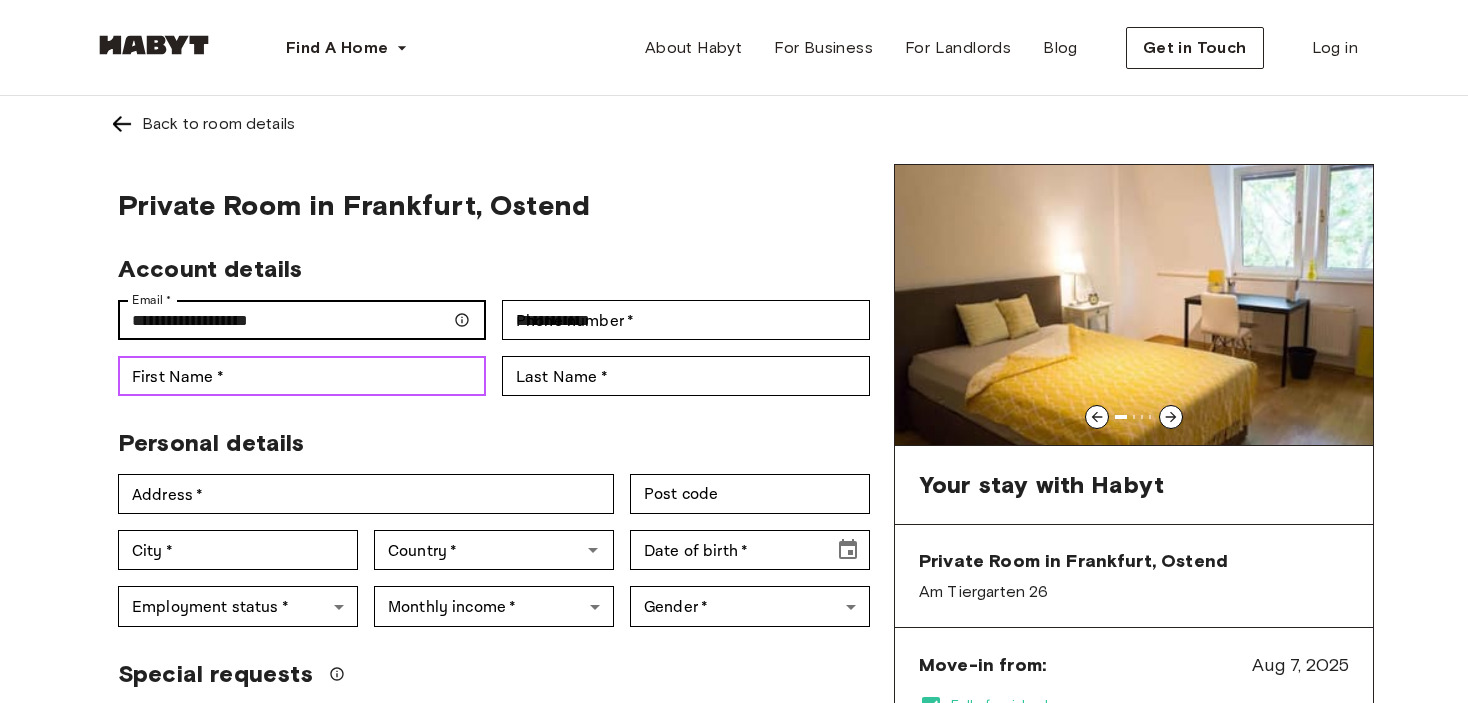 type on "***" 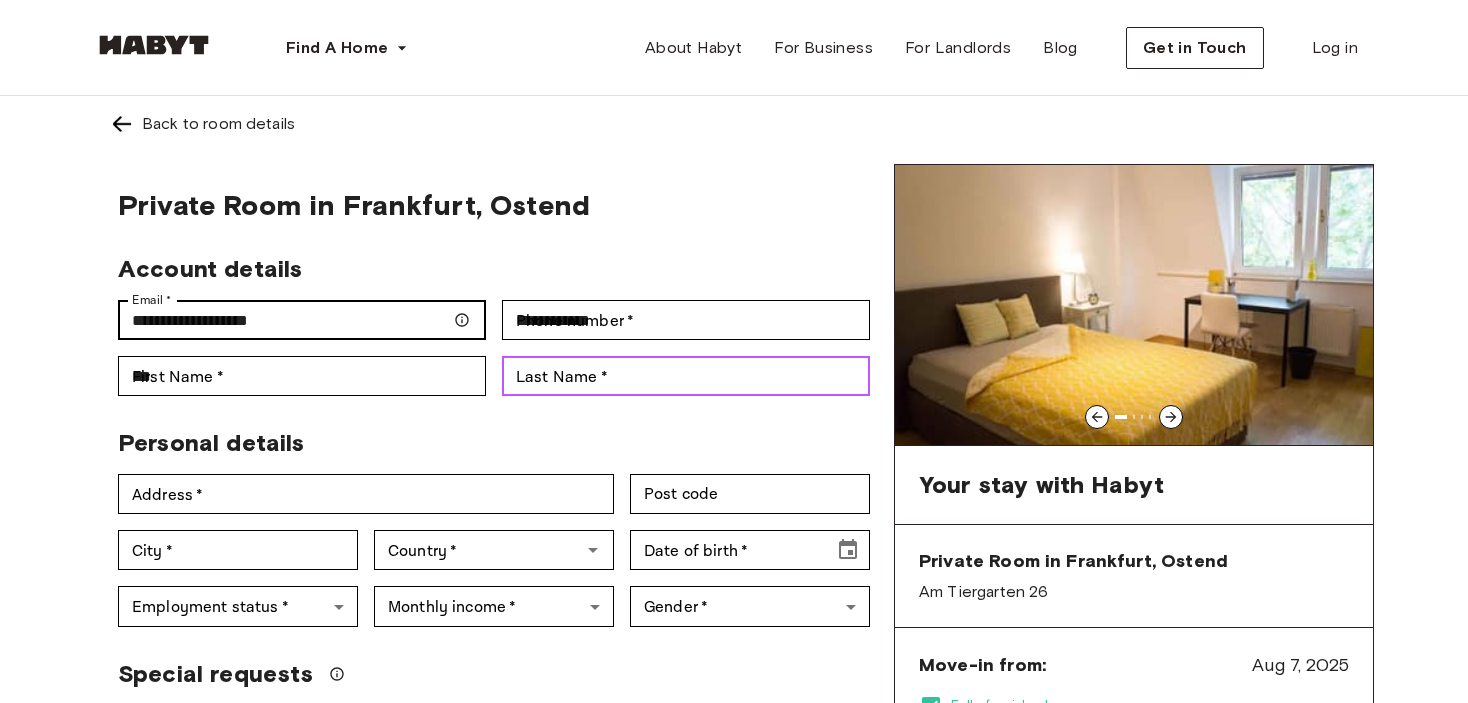 type on "********" 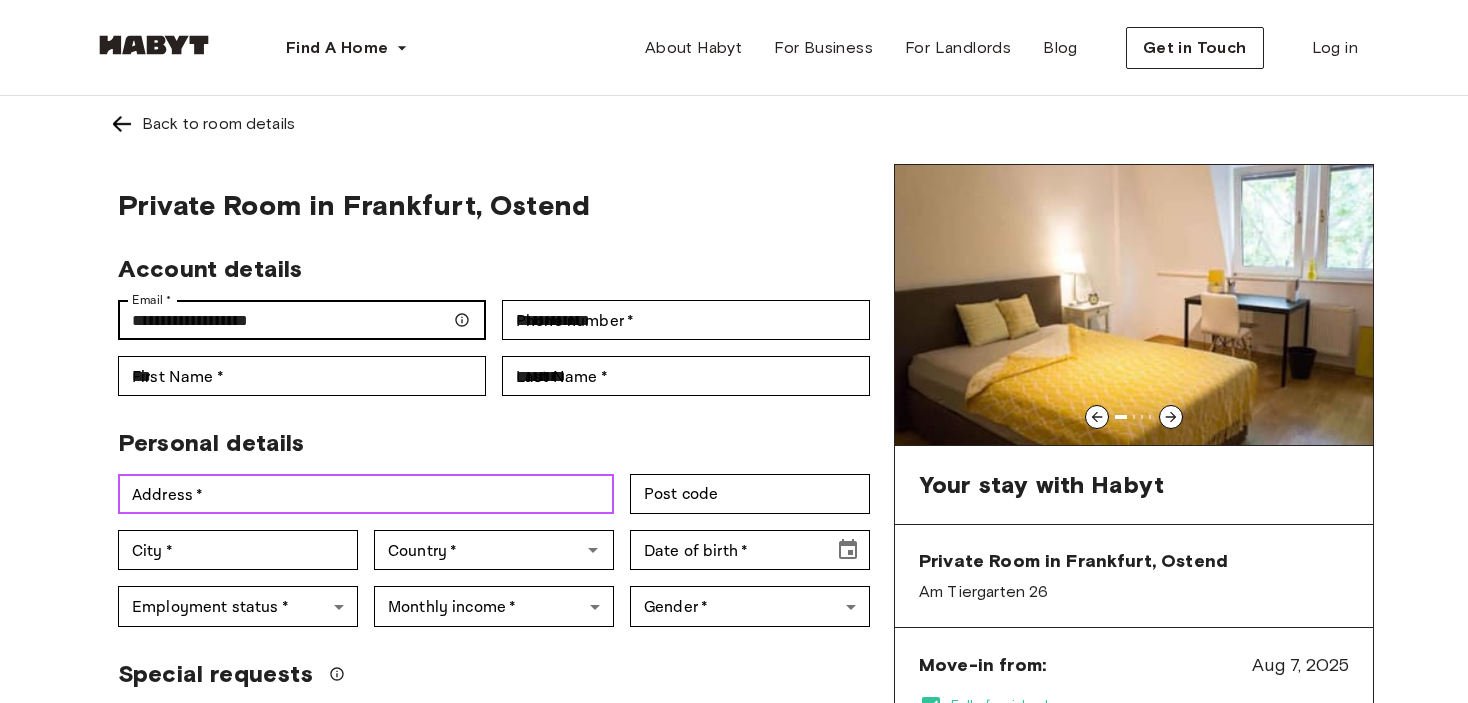 type on "**********" 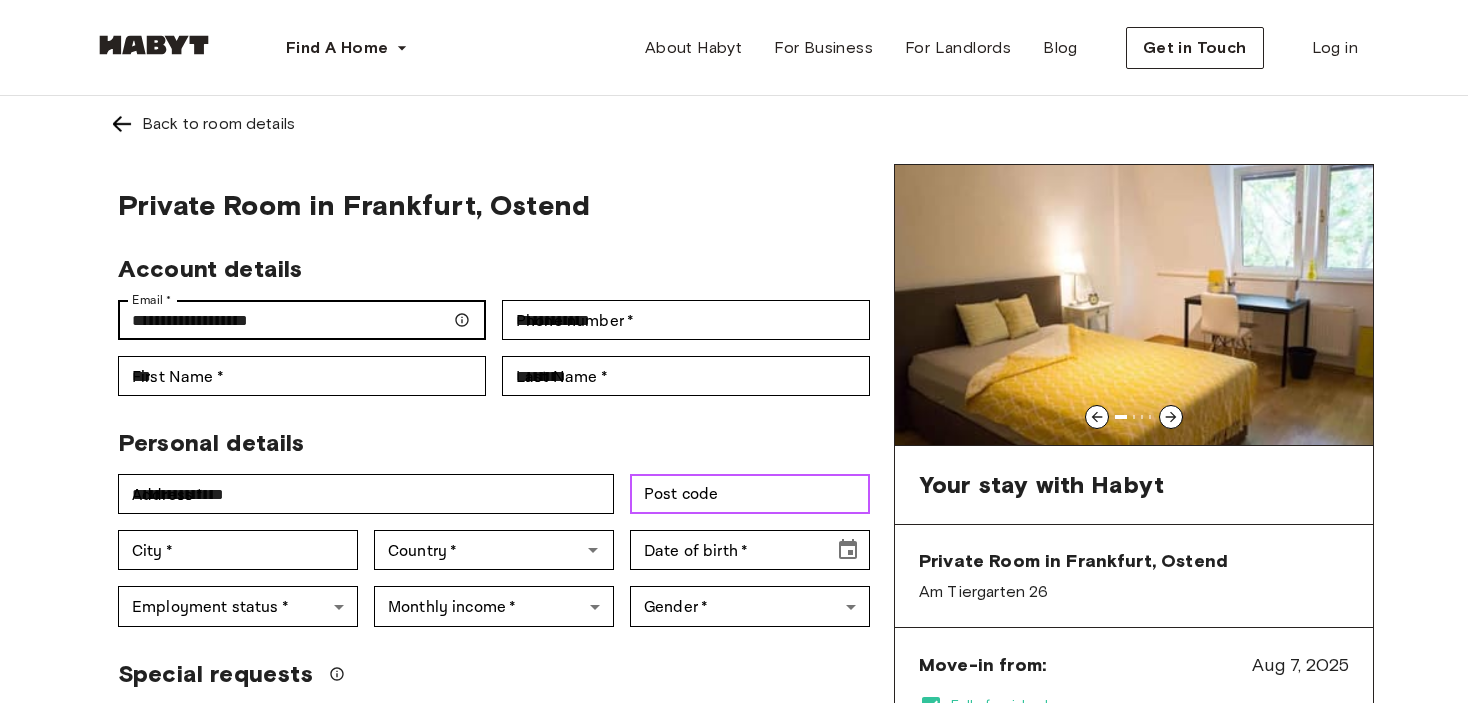 type on "****" 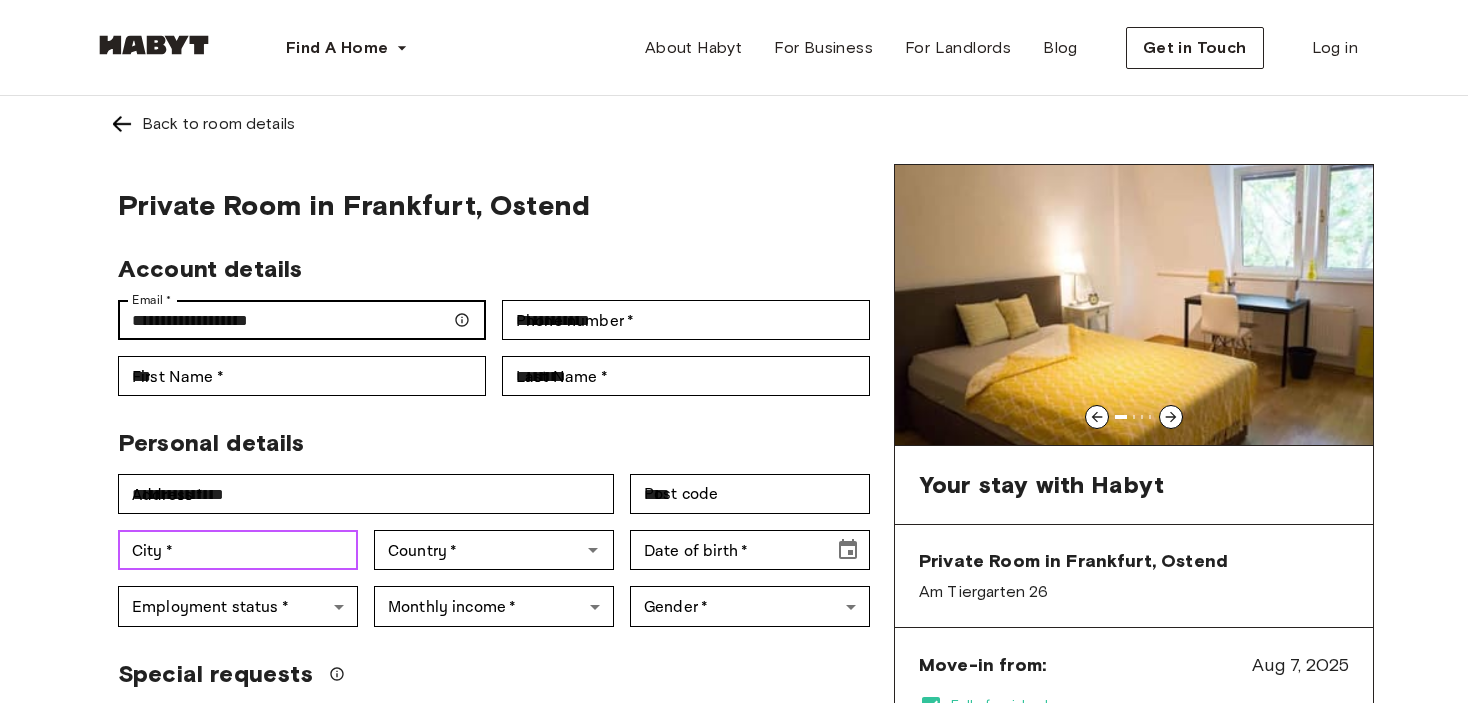 type on "****" 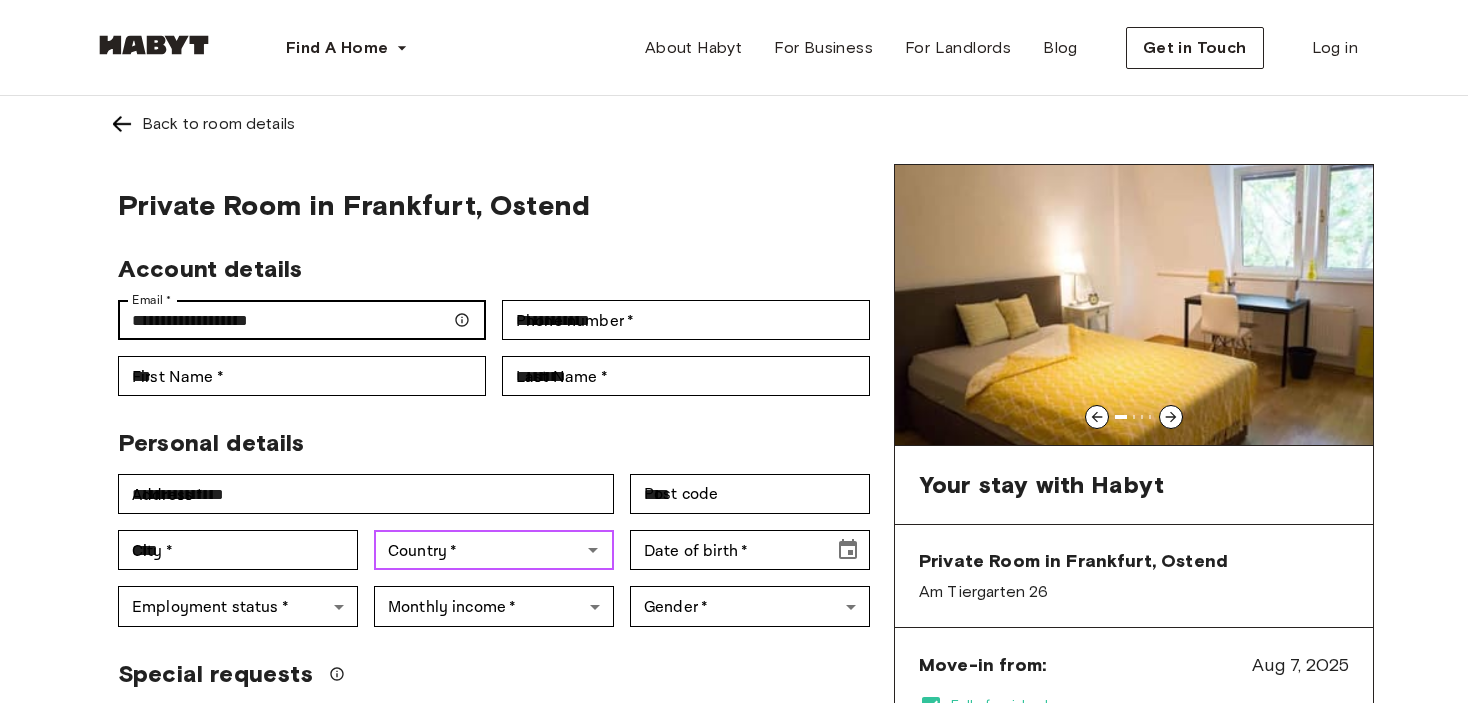 type on "**********" 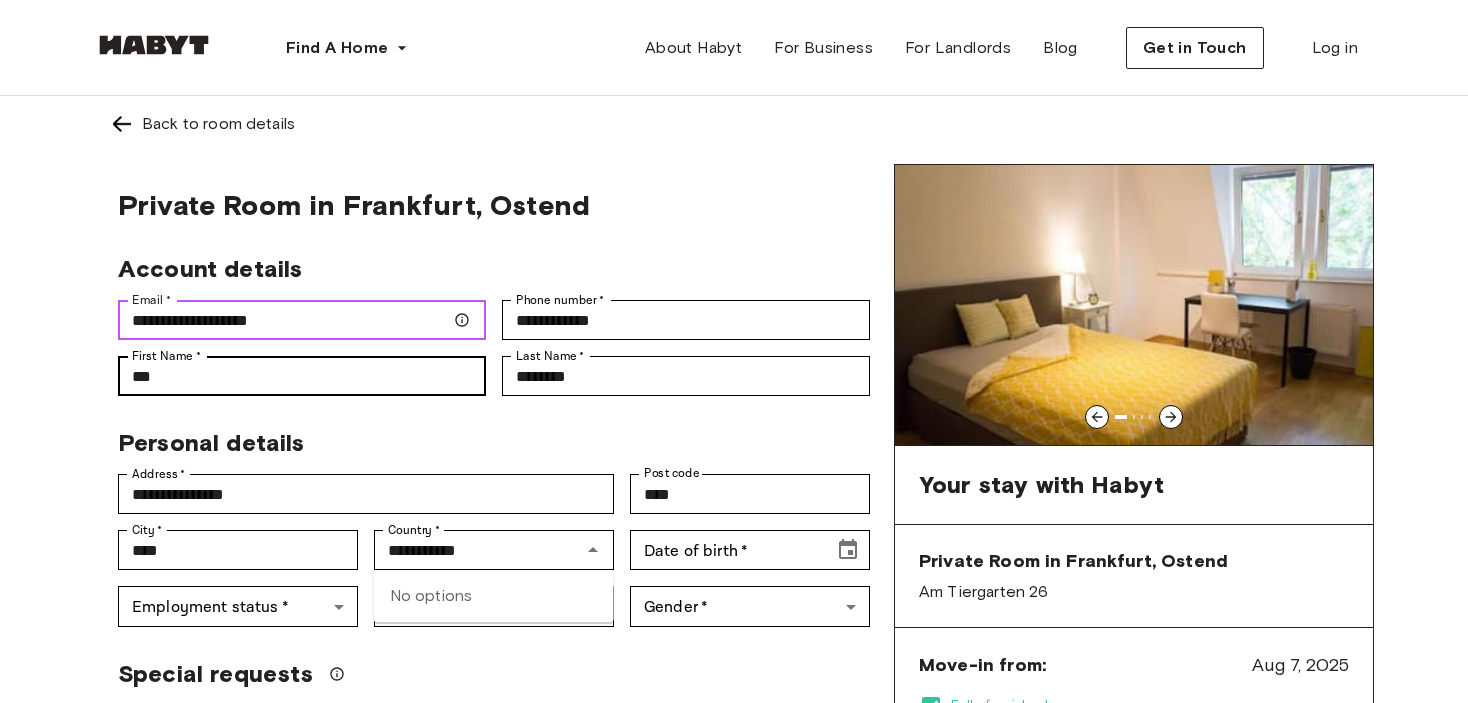 type 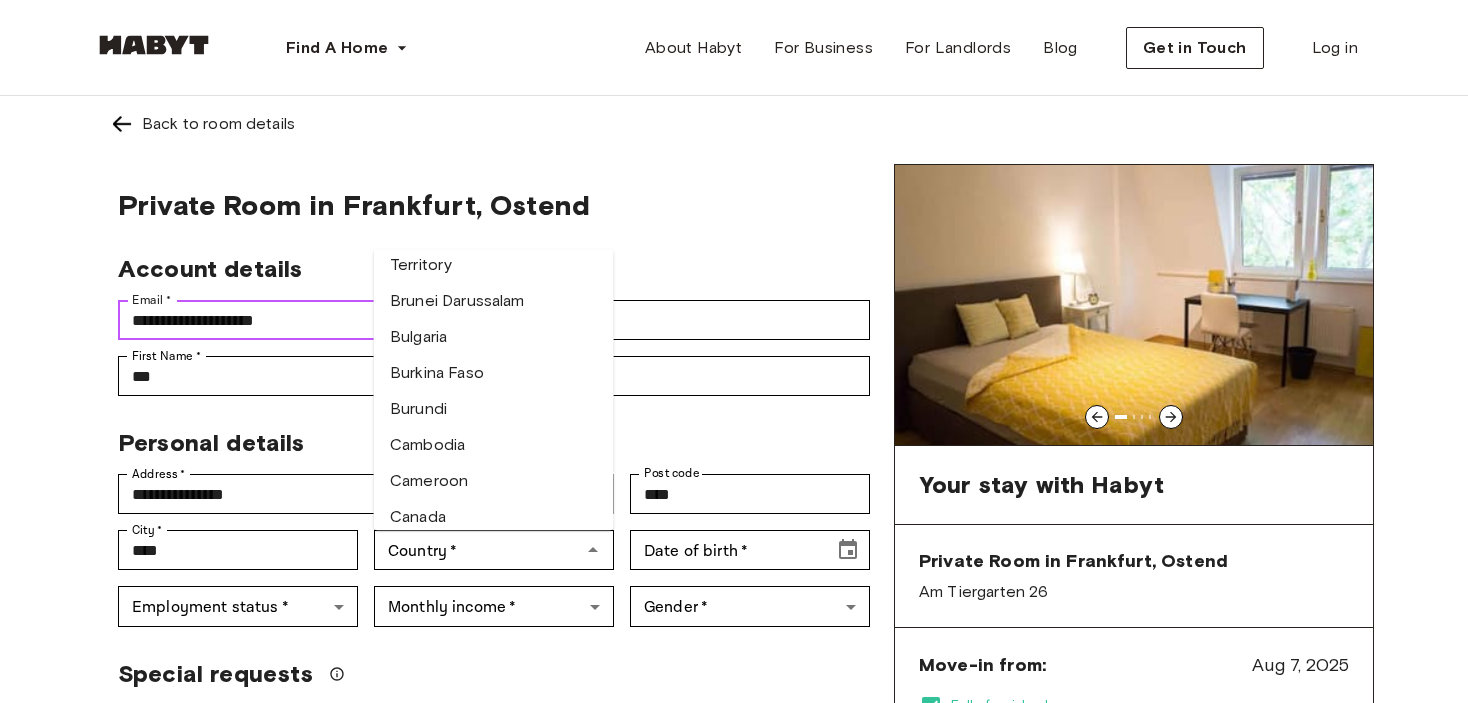 scroll, scrollTop: 1115, scrollLeft: 0, axis: vertical 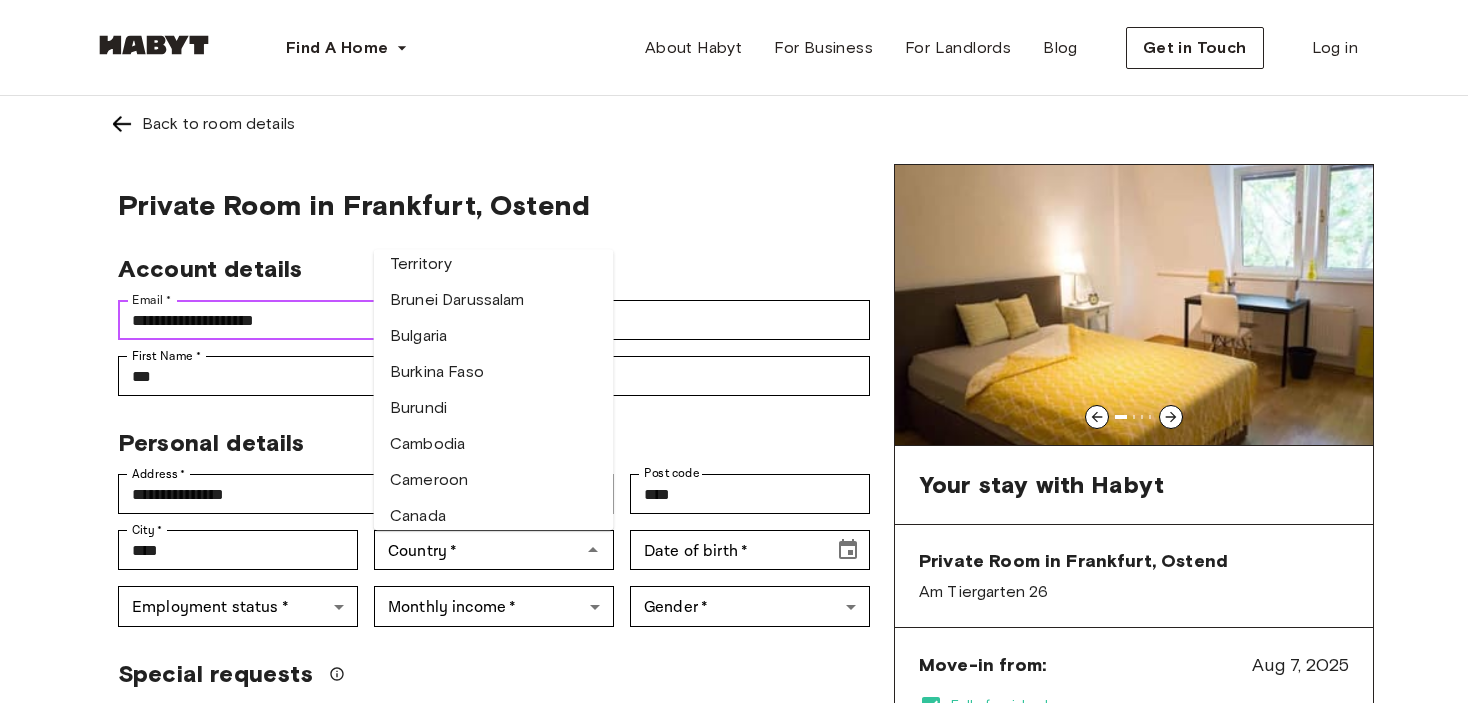 type on "**********" 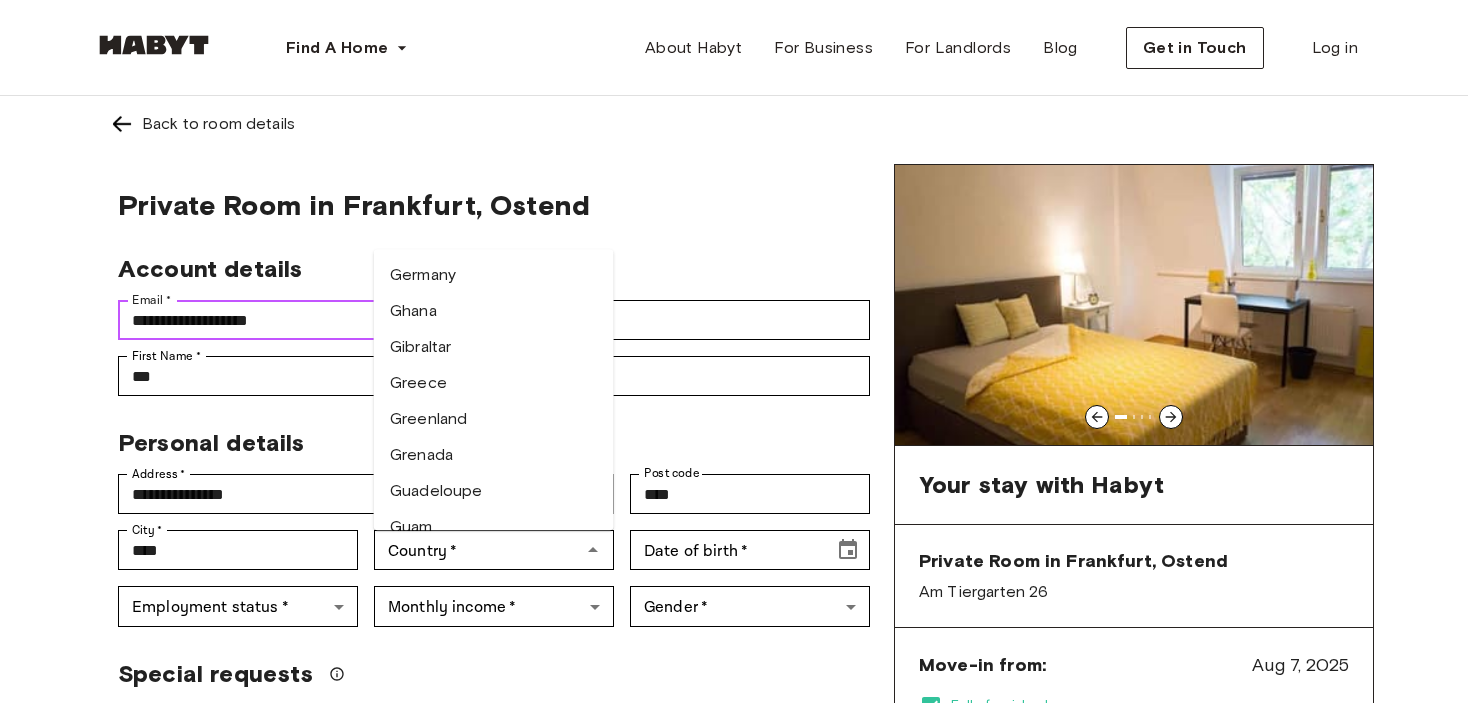 scroll, scrollTop: 2896, scrollLeft: 0, axis: vertical 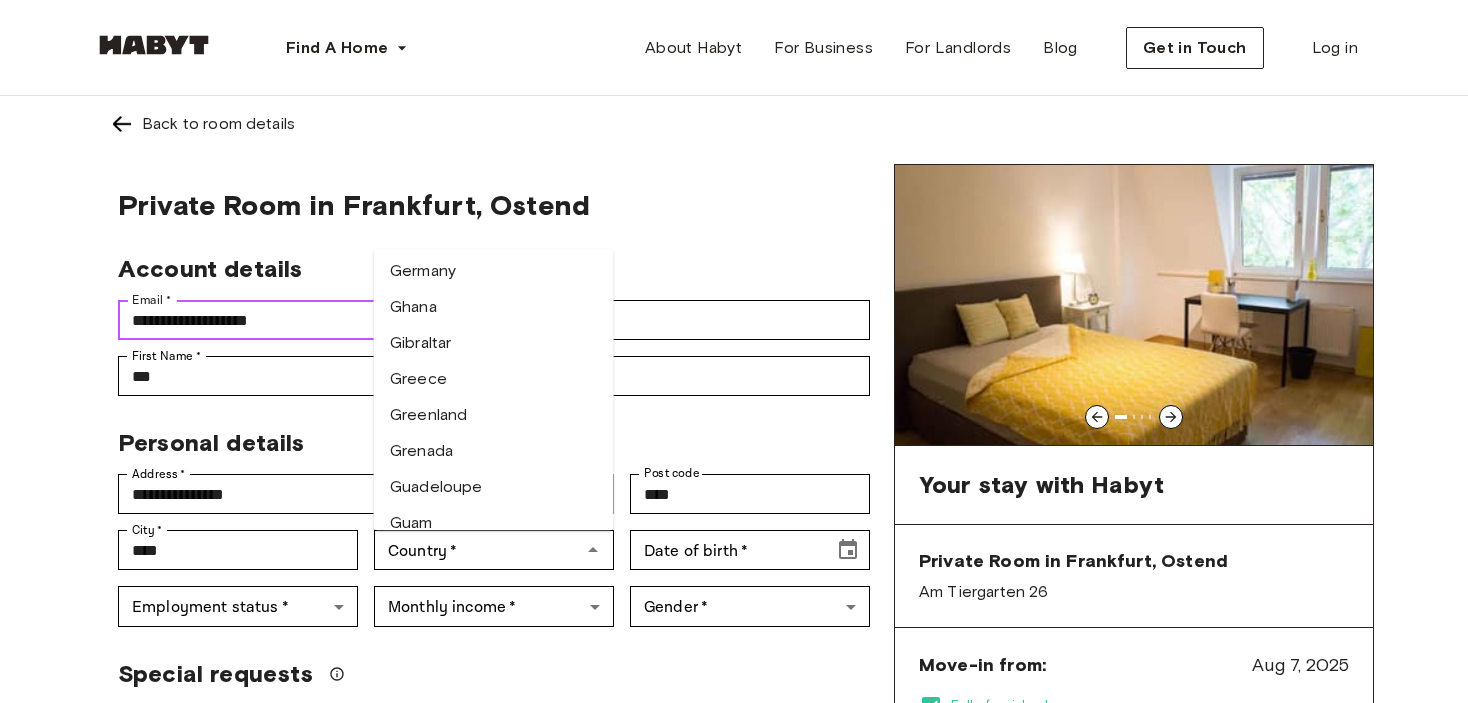 click on "Germany" at bounding box center (494, 271) 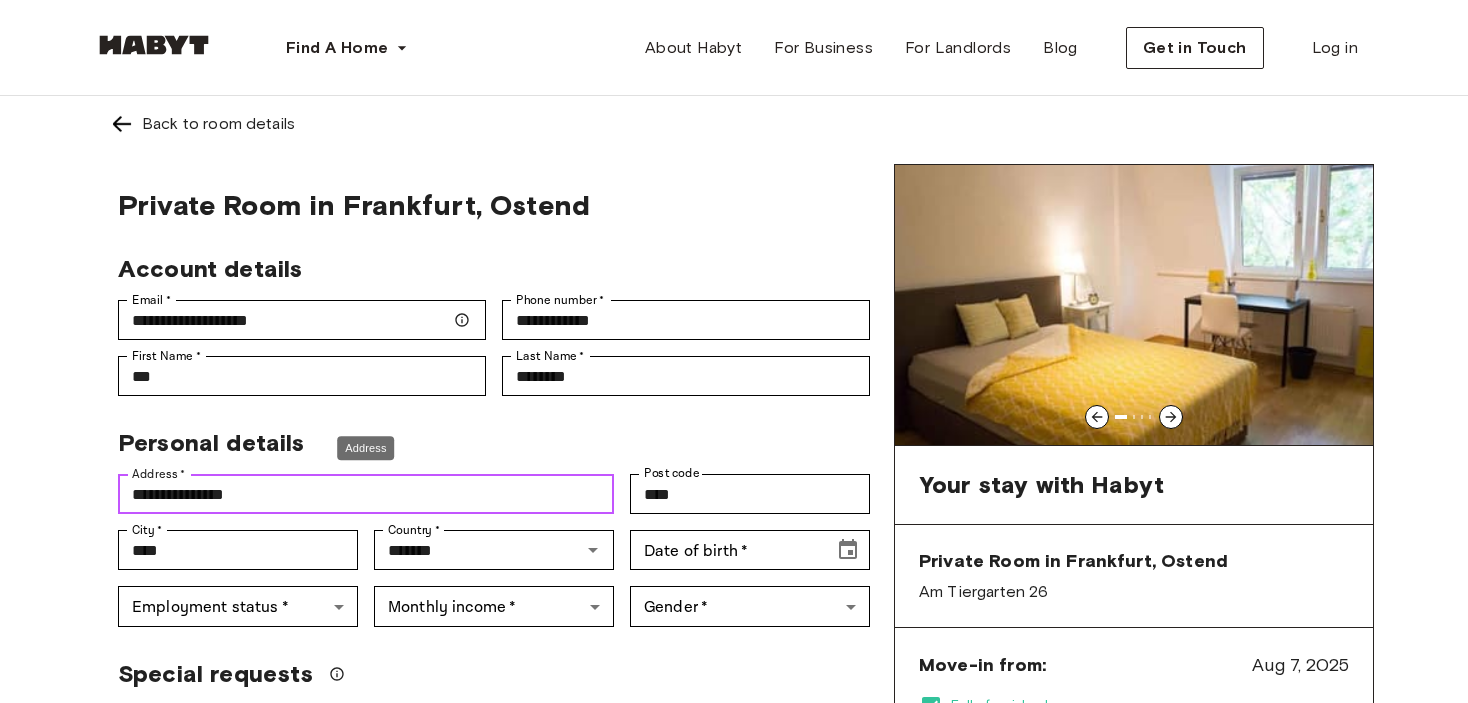 click on "**********" at bounding box center [366, 494] 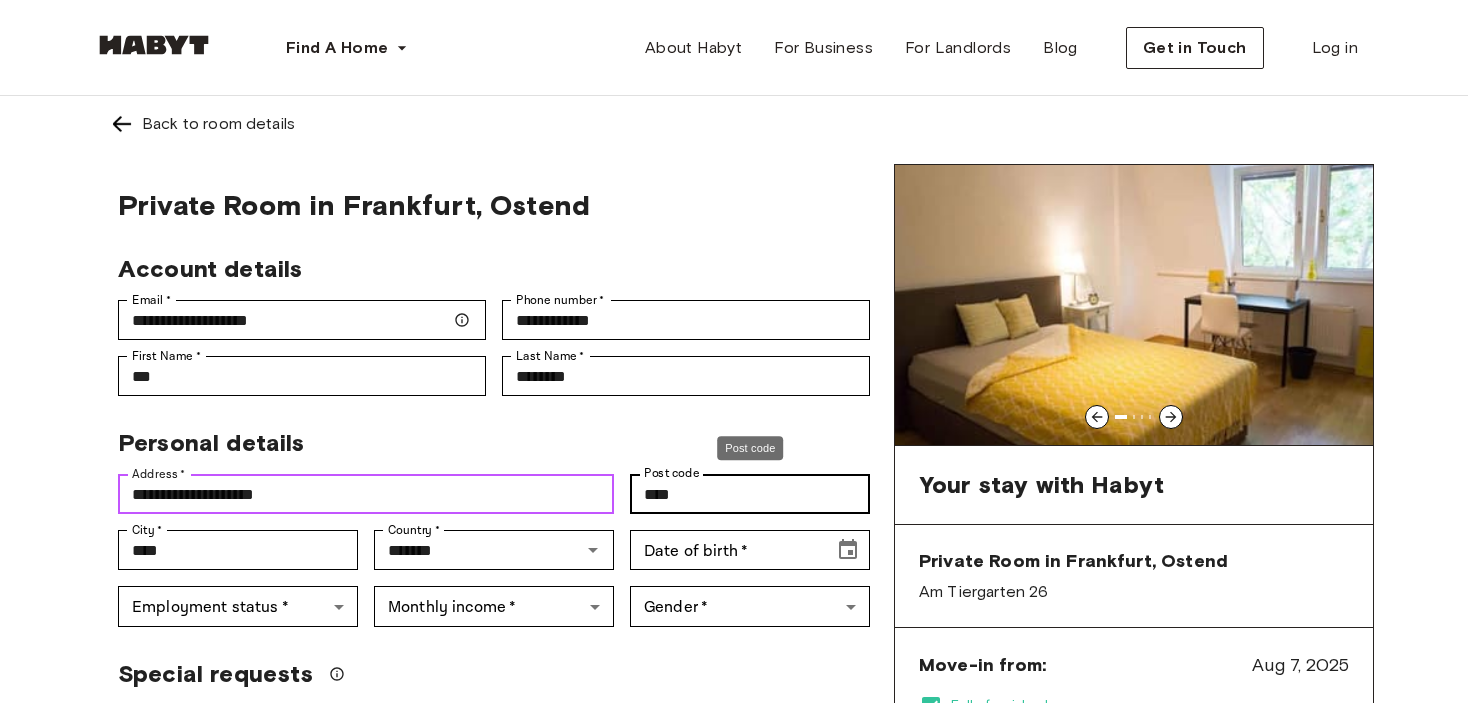 type on "**********" 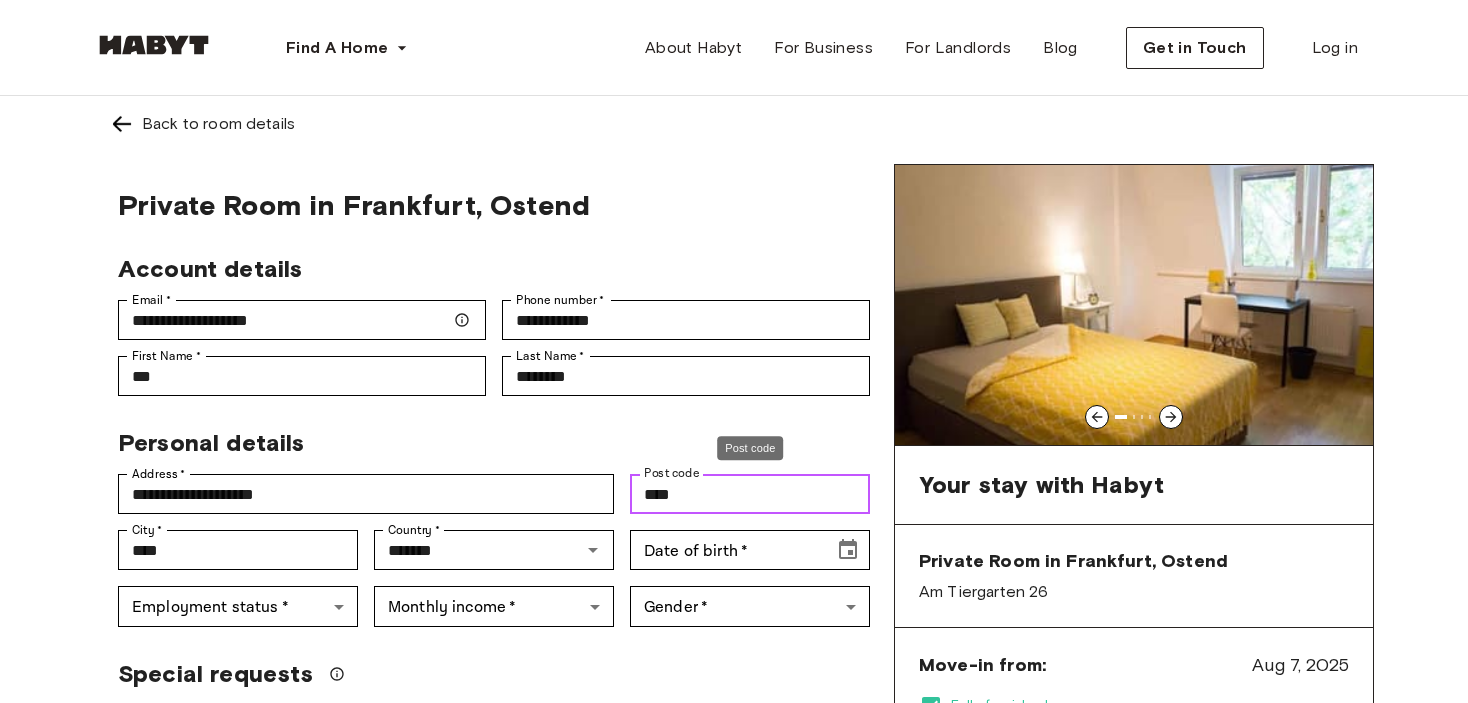 click on "****" at bounding box center (750, 494) 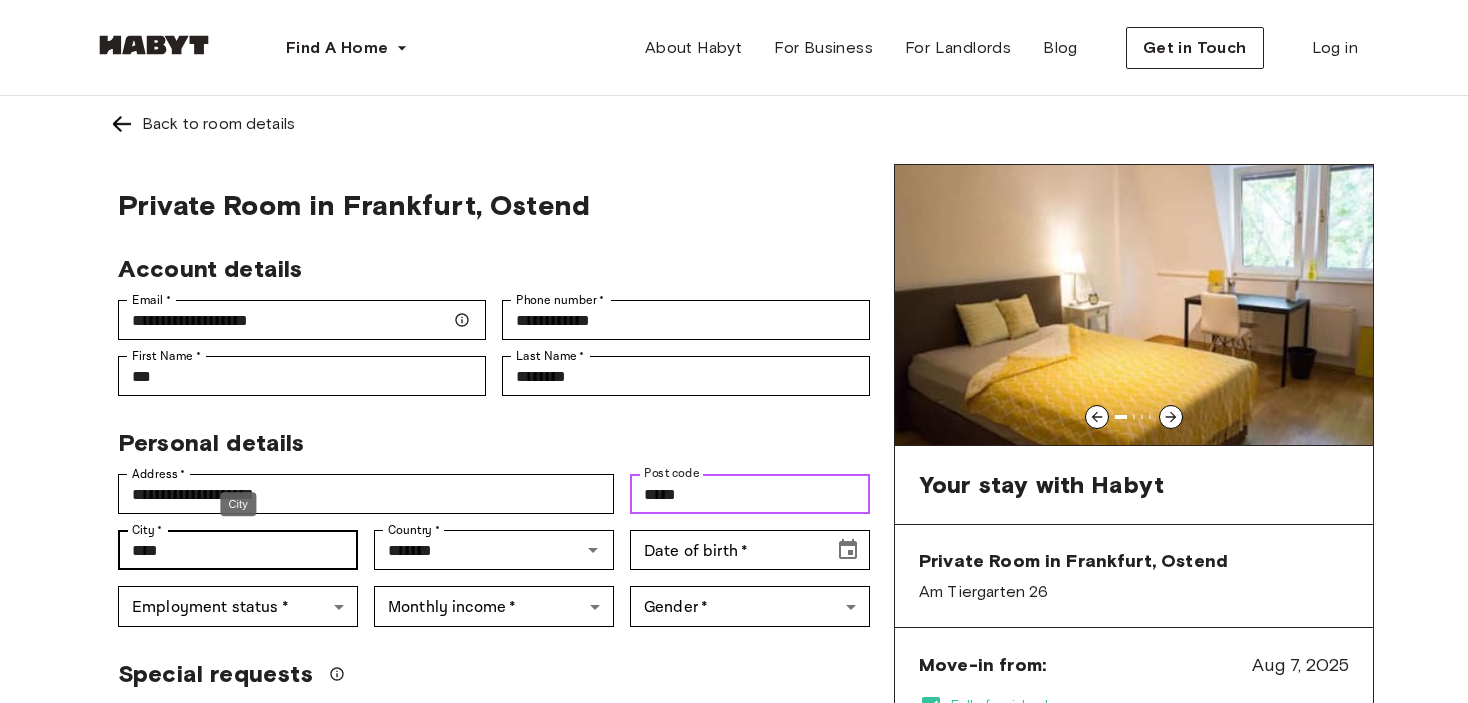 type on "*****" 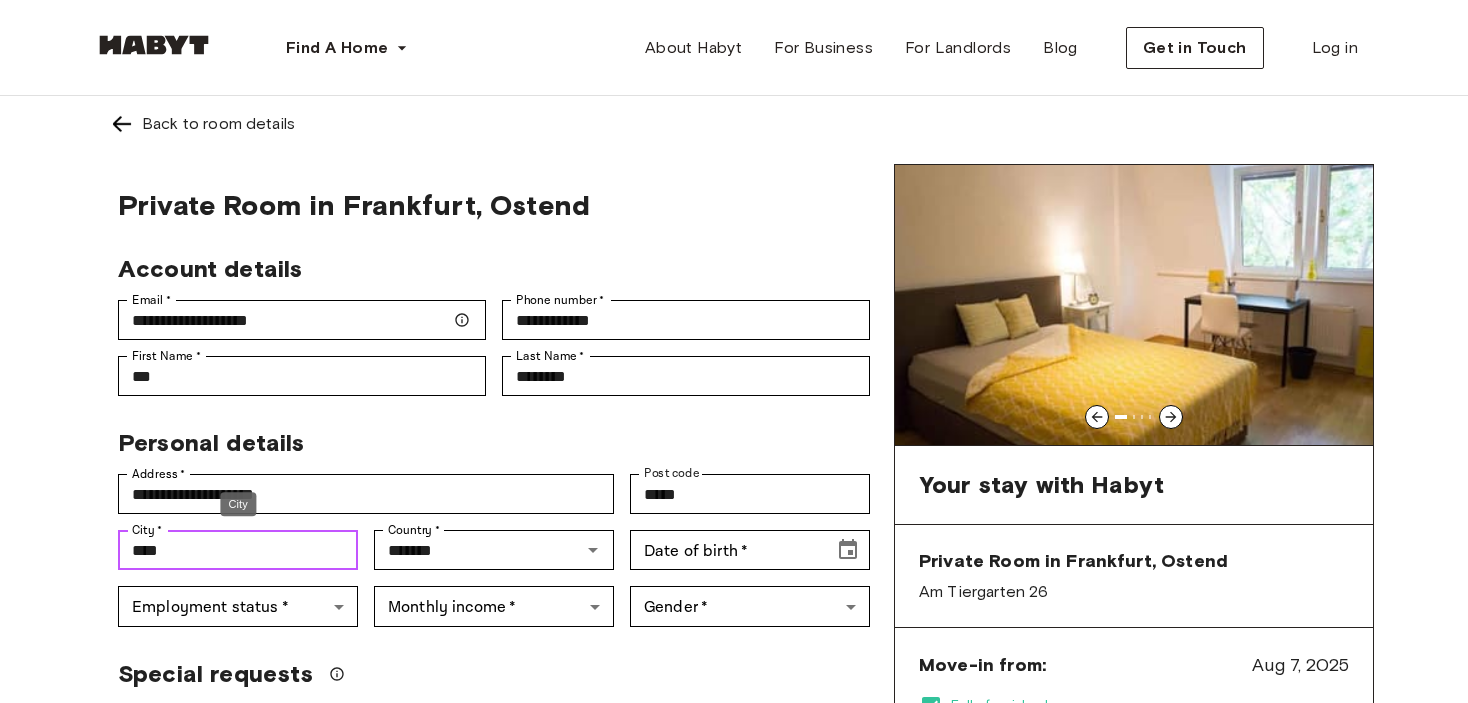 click on "****" at bounding box center [238, 550] 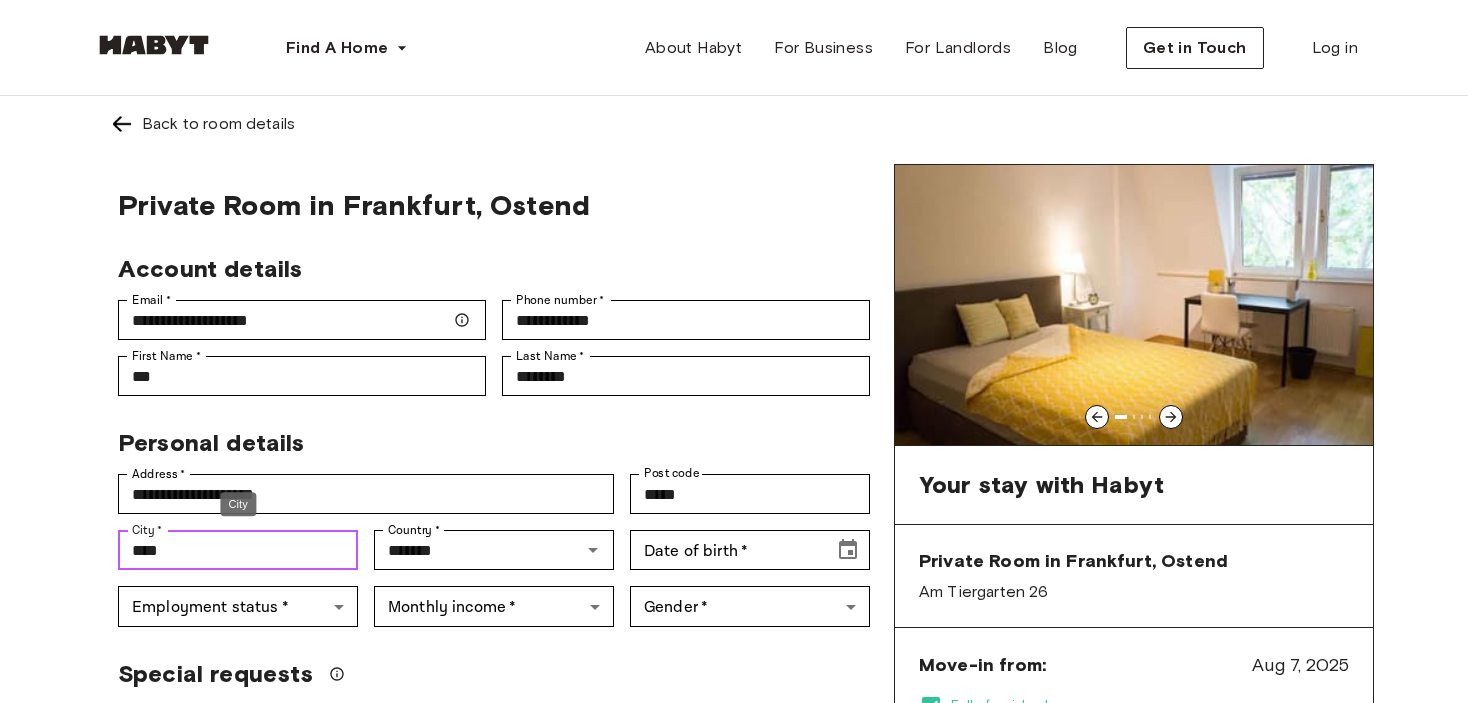 click on "****" at bounding box center [238, 550] 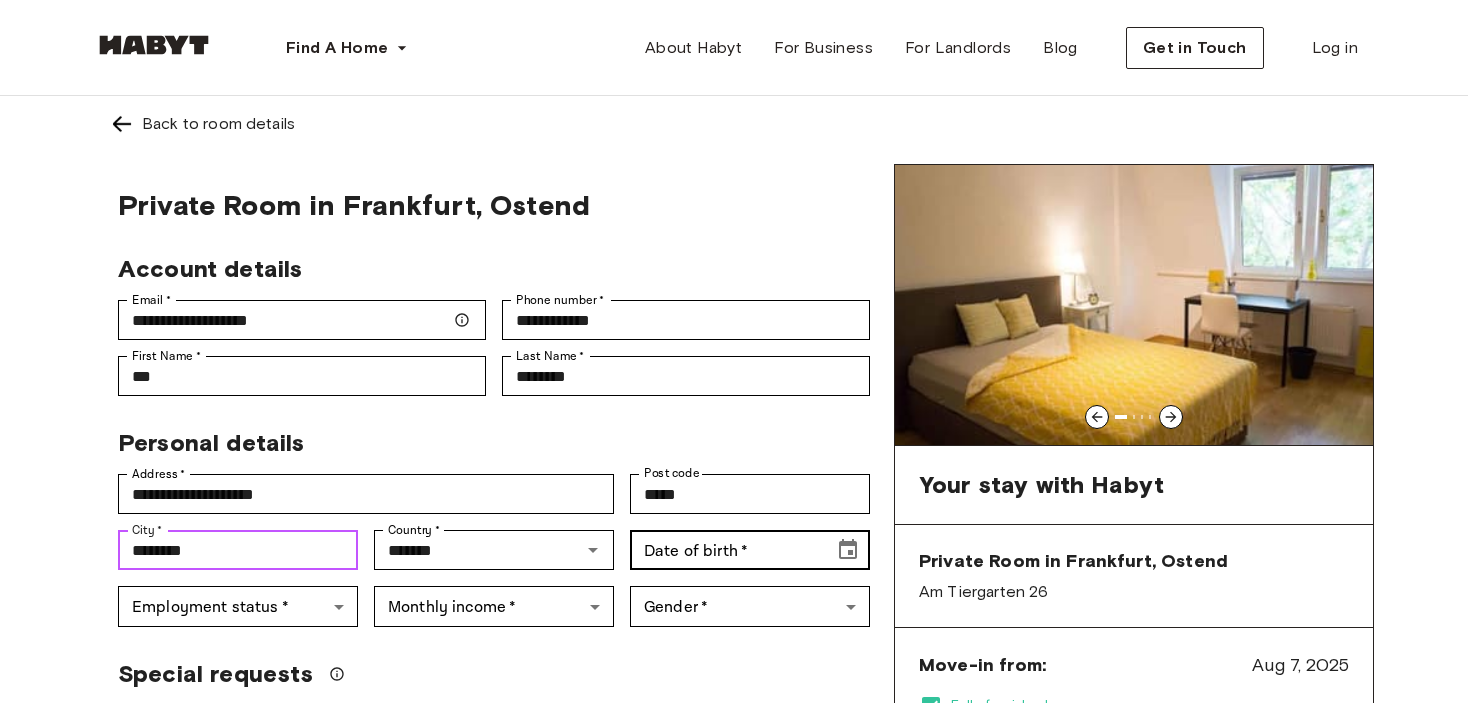 type on "********" 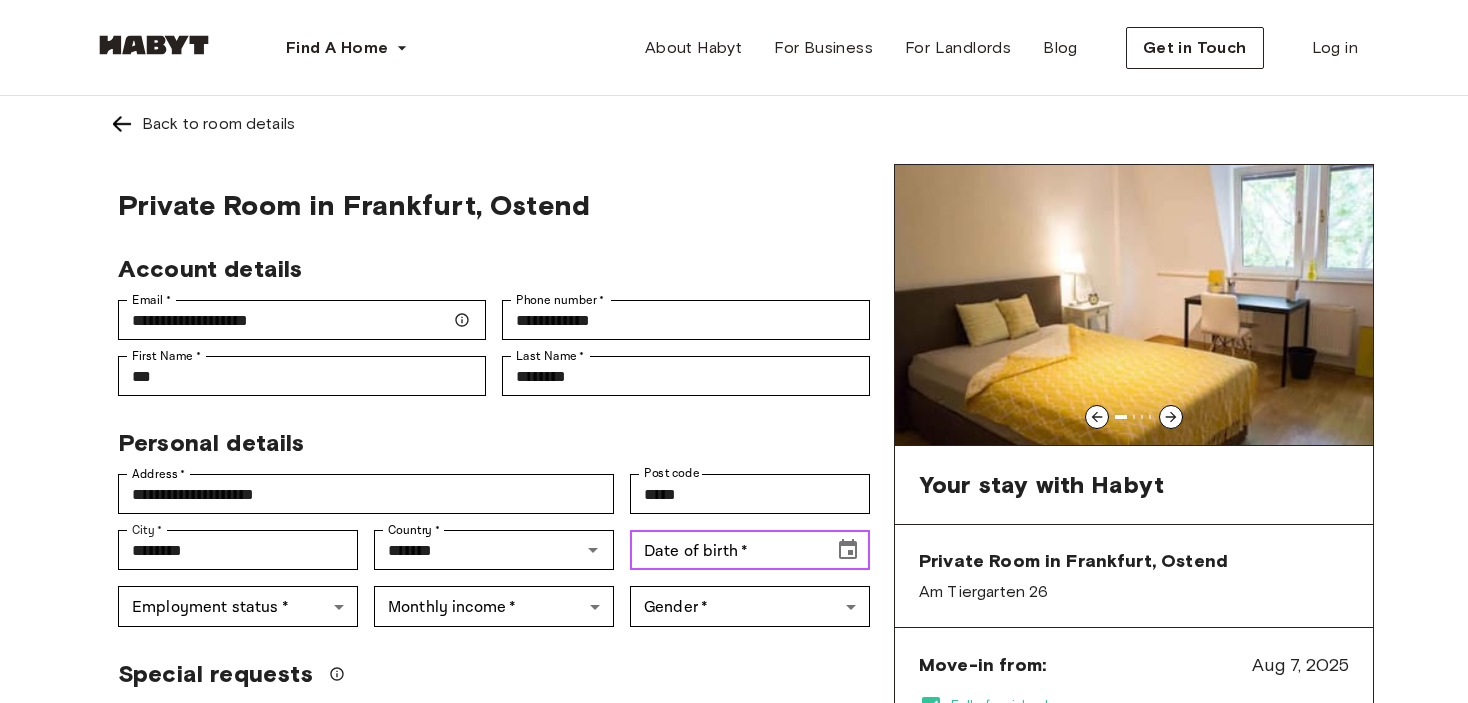 click on "Date of birth   *" at bounding box center [725, 550] 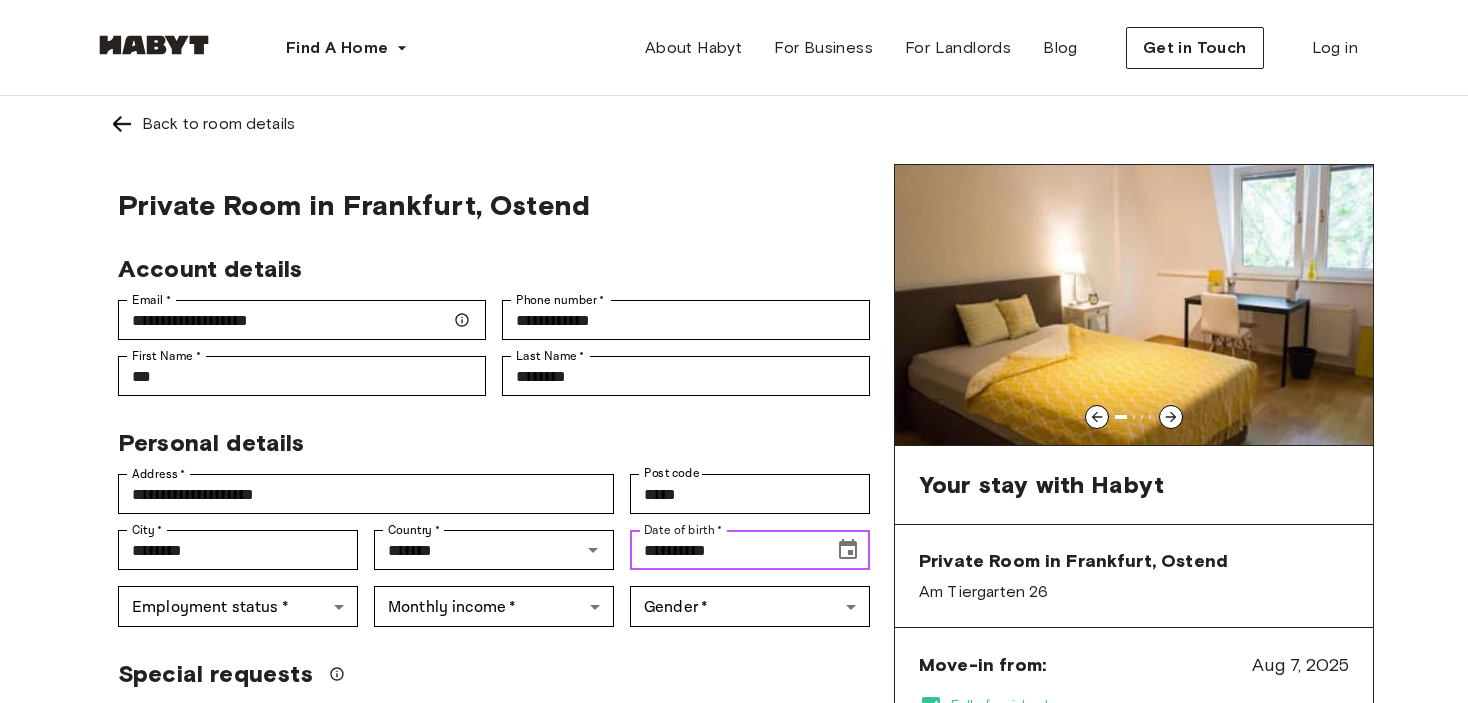 click 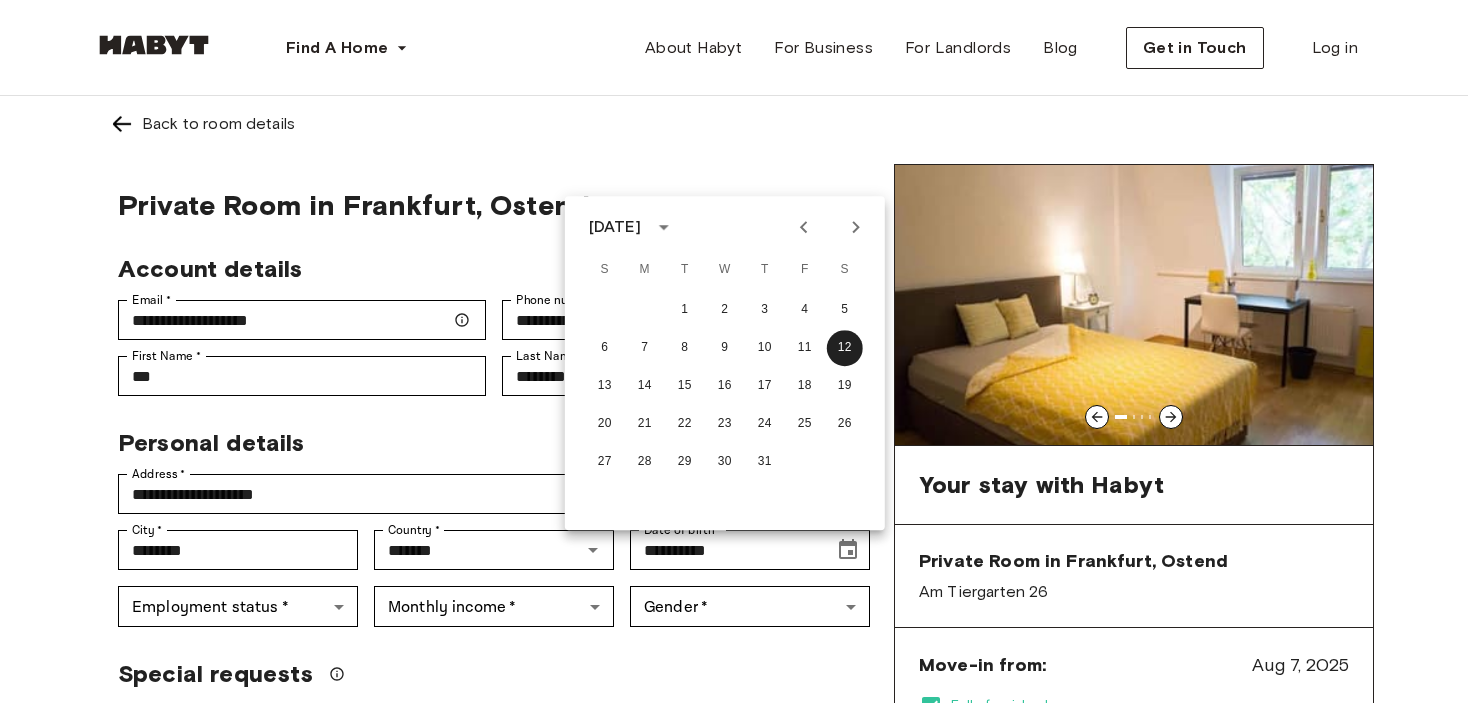 click on "[DATE]" at bounding box center (615, 227) 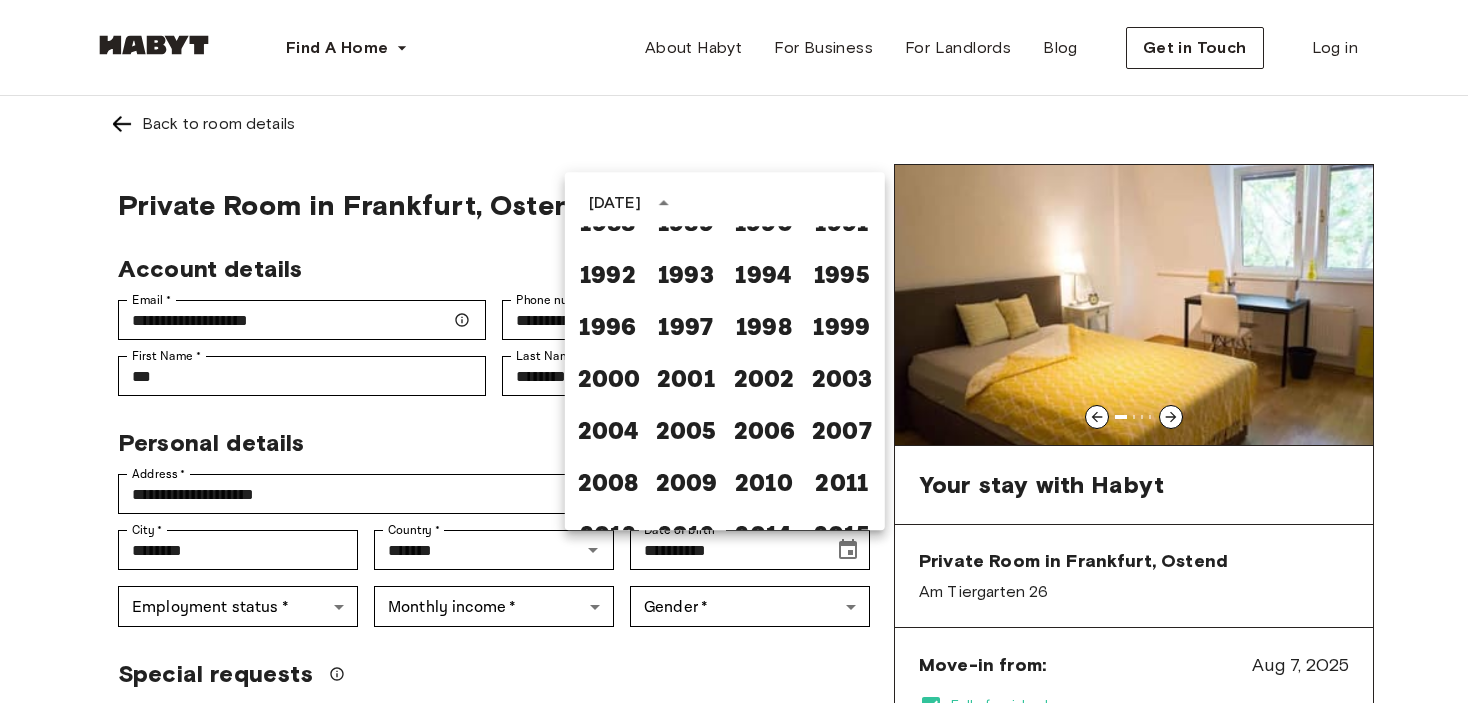 scroll, scrollTop: 1176, scrollLeft: 0, axis: vertical 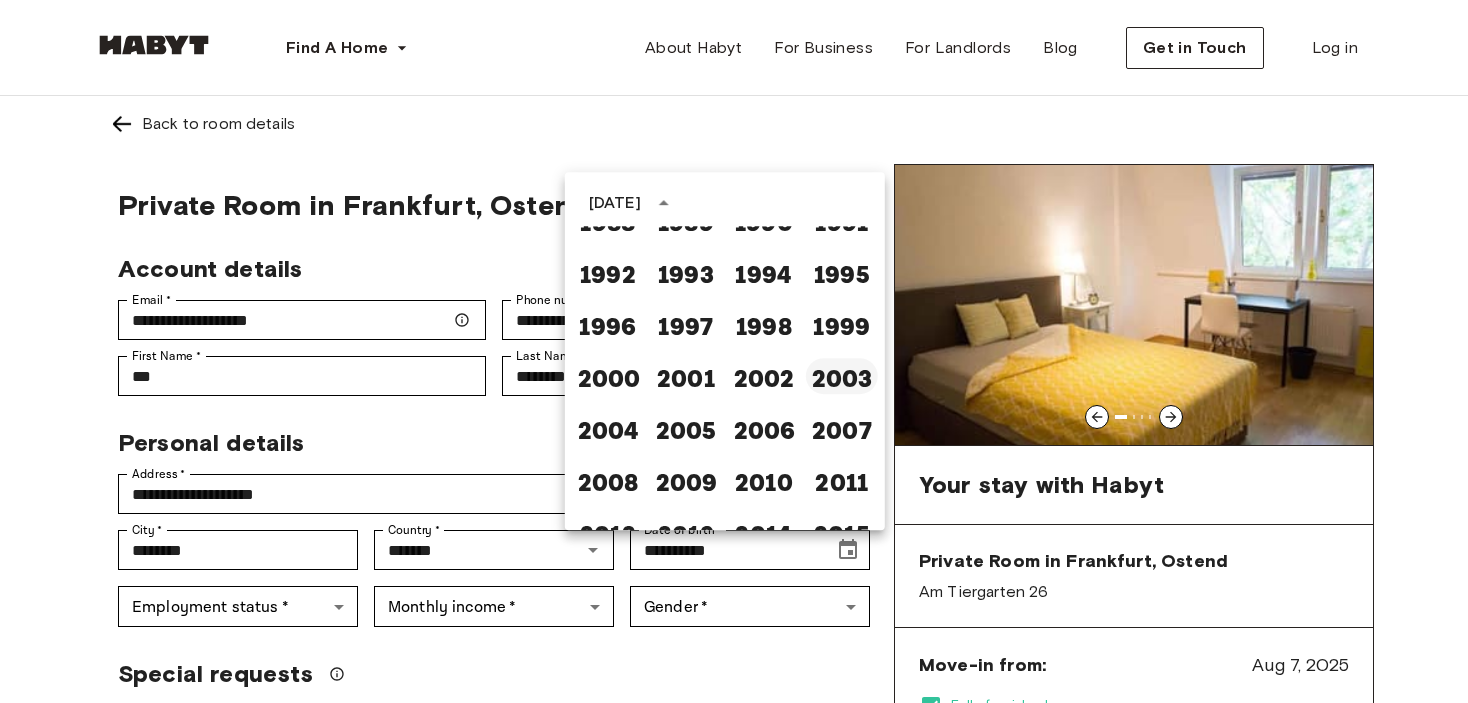 click on "2003" at bounding box center (842, 376) 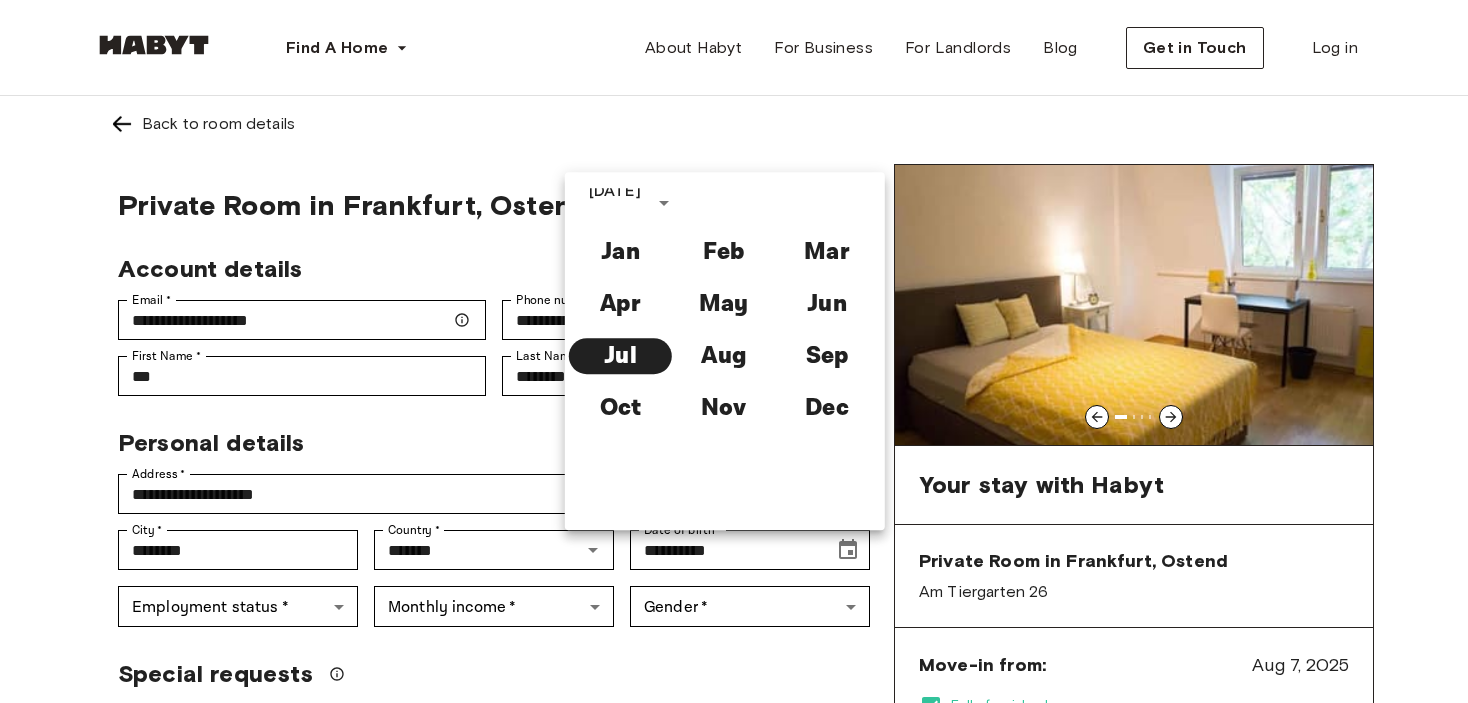 type on "**********" 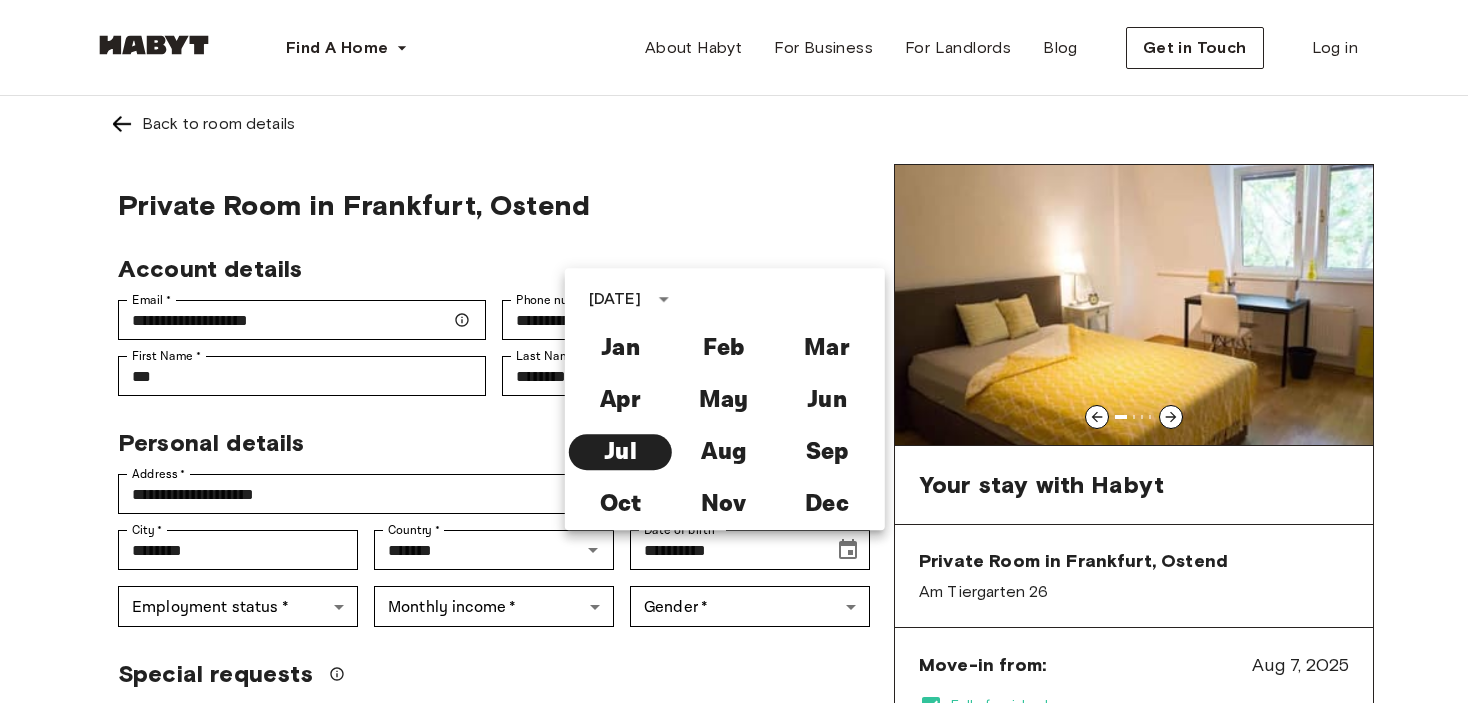 click on "Special requests" at bounding box center (486, 666) 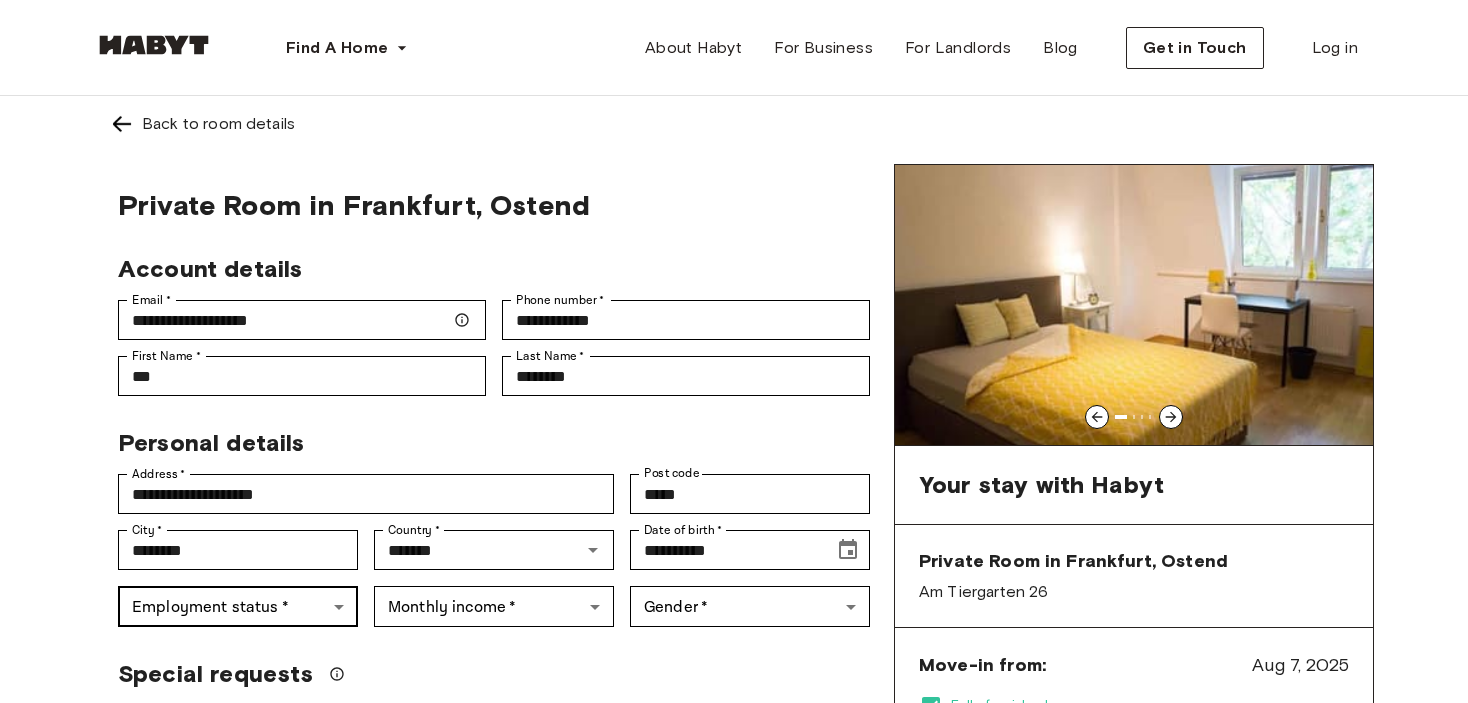 click on "Account details Email   * [EMAIL] Email   * Phone number   * [PHONE] Phone number   * First Name   * [FIRST] First Name   * Last Name   * [LAST] Last Name   * Personal details Address   * [ADDRESS] Address   * Post code [POSTCODE] Post code City   * [CITY] City   * Country   * [COUNTRY] Country   * Date of birth   * [DATE] Date of birth   * Employment status   * [EMPLOYMENT_STATUS] Employment status   * Monthly income   * ​ Monthly income   * Gender   * ​ Gender   * Special requests Comments * Comments I agree with Habyt's  Terms of Service  and  Privacy Policy Confirm Application You won't be charged today Help Center" at bounding box center (734, 1191) 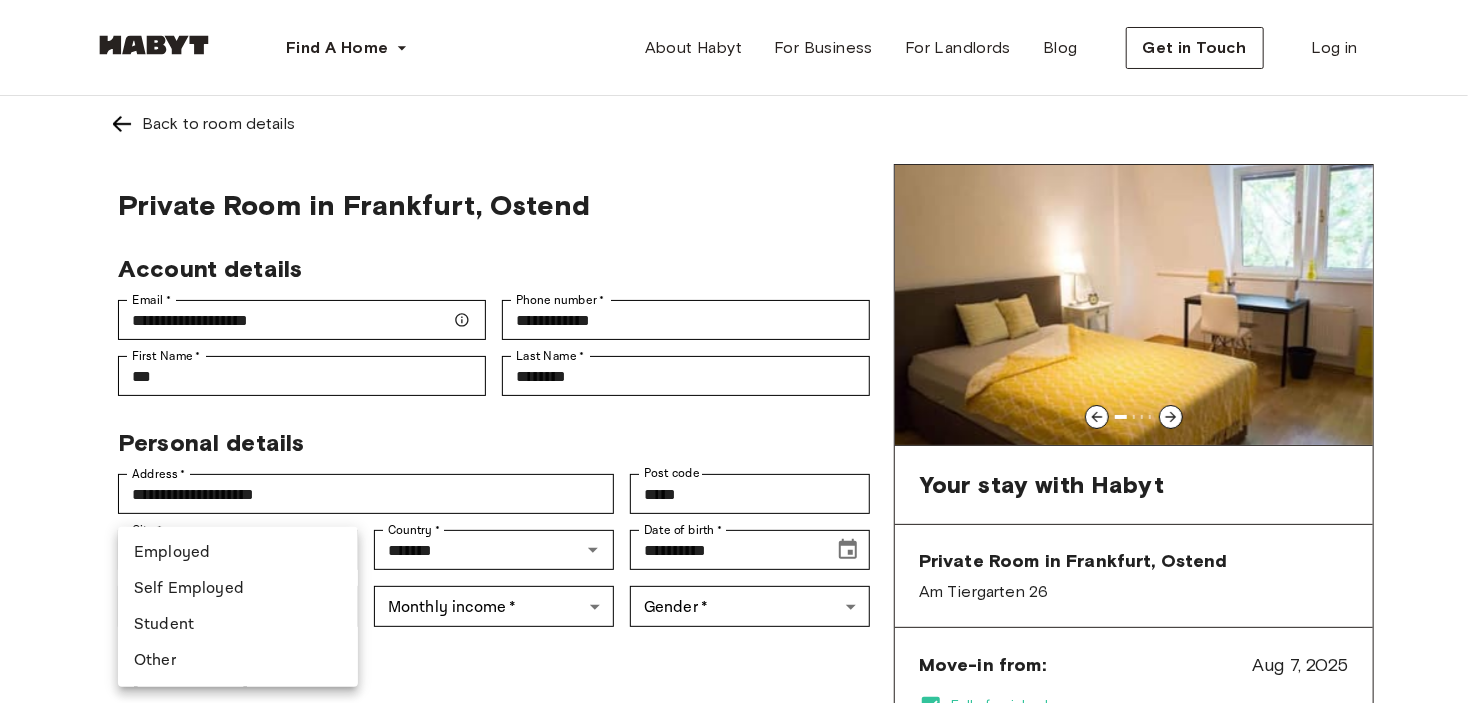 click on "Employed" at bounding box center (238, 553) 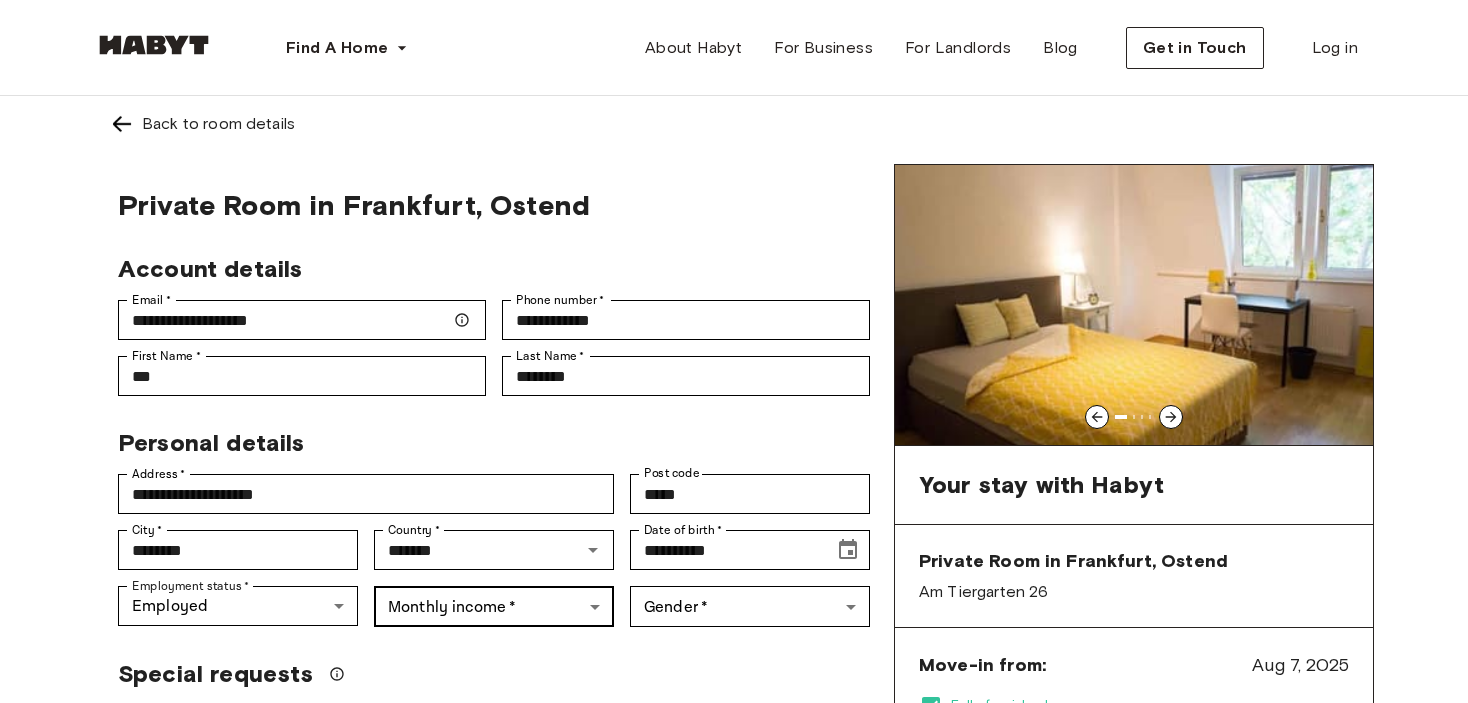 click on "Account details Email   * [EMAIL] Email   * Phone number   * [PHONE] Phone number   * First Name   * [FIRST] First Name   * Last Name   * [LAST] Last Name   * Personal details Address   * [ADDRESS] Address   * Post code [POSTCODE] Post code City   * [CITY] City   * Country   * [COUNTRY] Country   * Date of birth   * [DATE] Date of birth   * Employment status   * Employed [EMPLOYMENT_STATUS] Employment status   * Monthly income   * ​ Monthly income   * Gender   * ​ Gender   * Special requests Comments * Comments I agree with Habyt's  Terms of Service  and  Privacy Policy Confirm Application Have more questions? EN" at bounding box center (734, 1191) 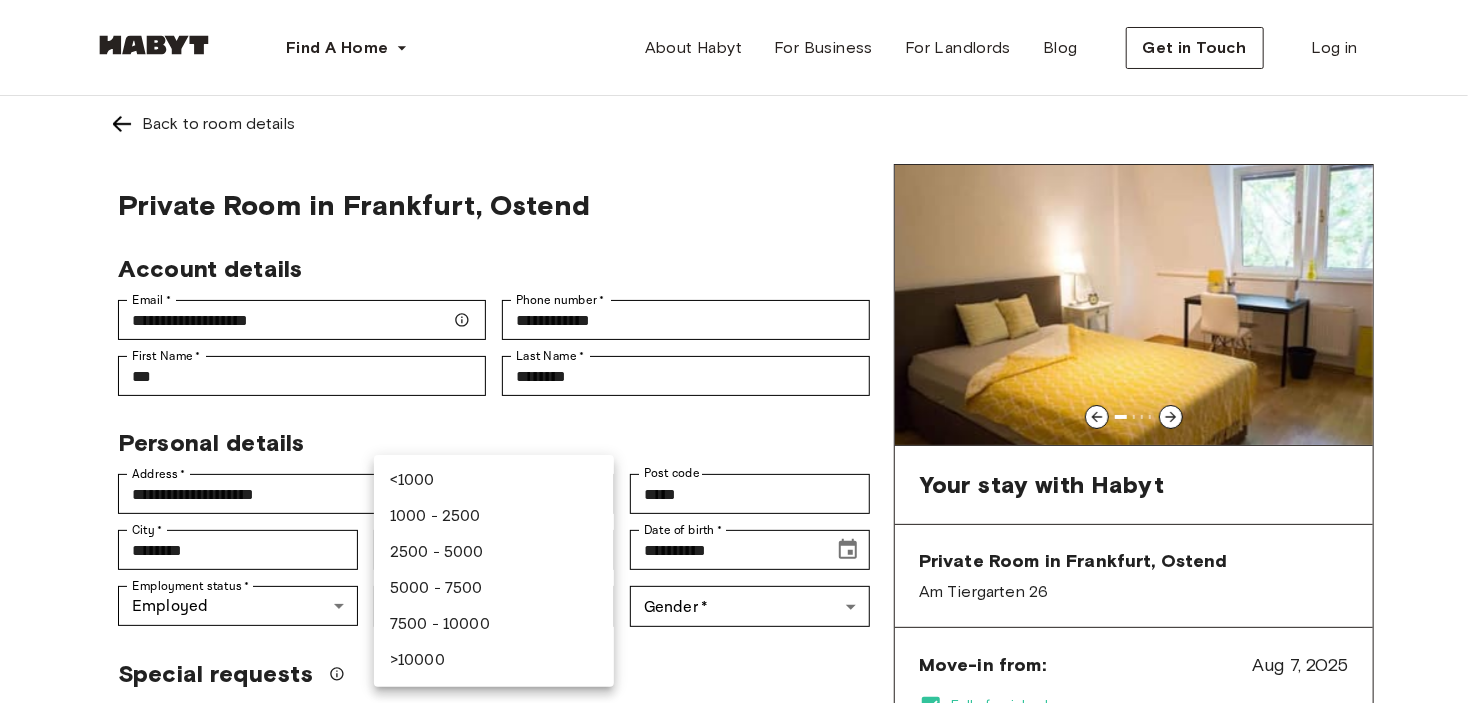 click at bounding box center (741, 351) 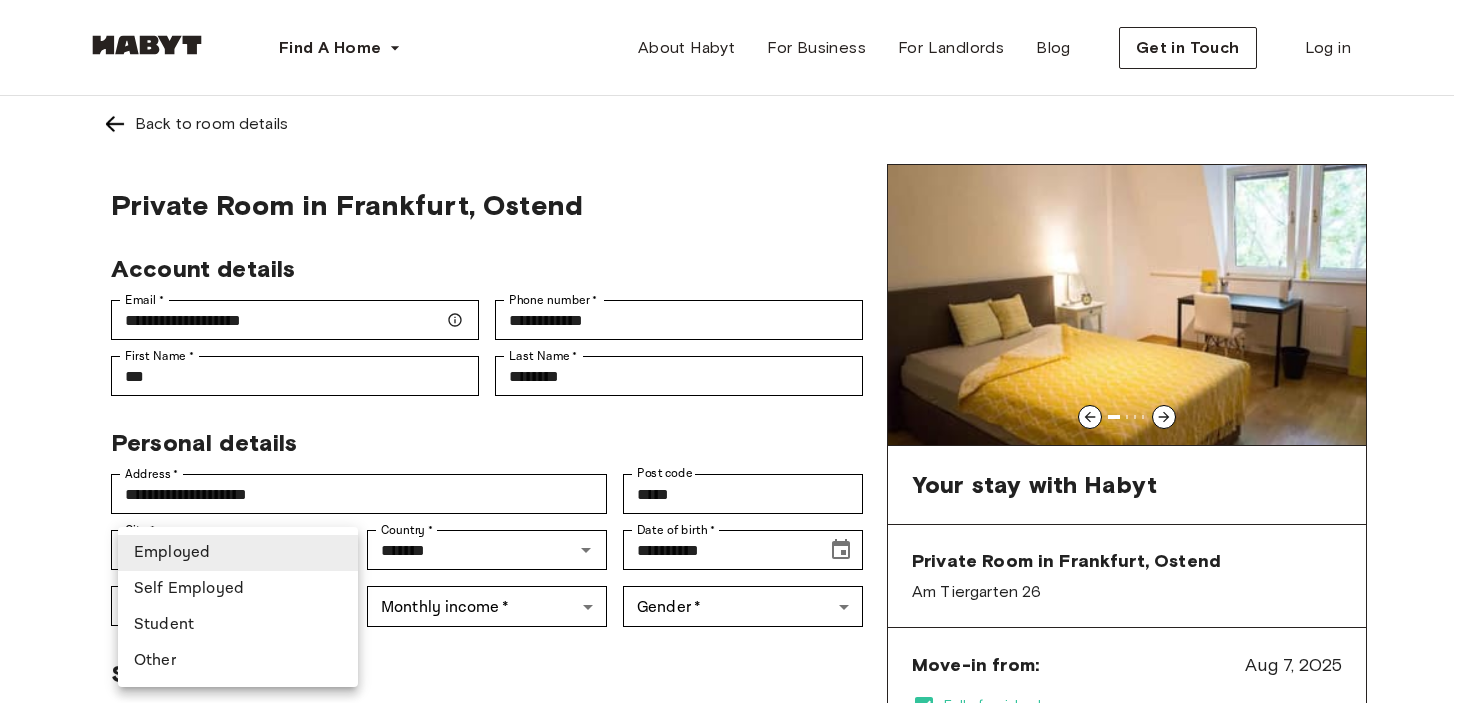 click on "Account details Email   * [EMAIL] Email   * Phone number   * [PHONE] Phone number   * First Name   * [FIRST] First Name   * Last Name   * [LAST] Last Name   * Personal details Address   * [ADDRESS] Address   * Post code [POSTCODE] Post code City   * [CITY] City   * Country   * [COUNTRY] Country   * Date of birth   * [DATE] Date of birth   * Employment status   * Employed [EMPLOYMENT_STATUS] Employment status   * Monthly income   * ​ Monthly income   * Gender   * ​ Gender   * Special requests Comments * Comments I agree with Habyt's  Terms of Service  and  Privacy Policy Confirm Application Have more questions? EN" at bounding box center (734, 1191) 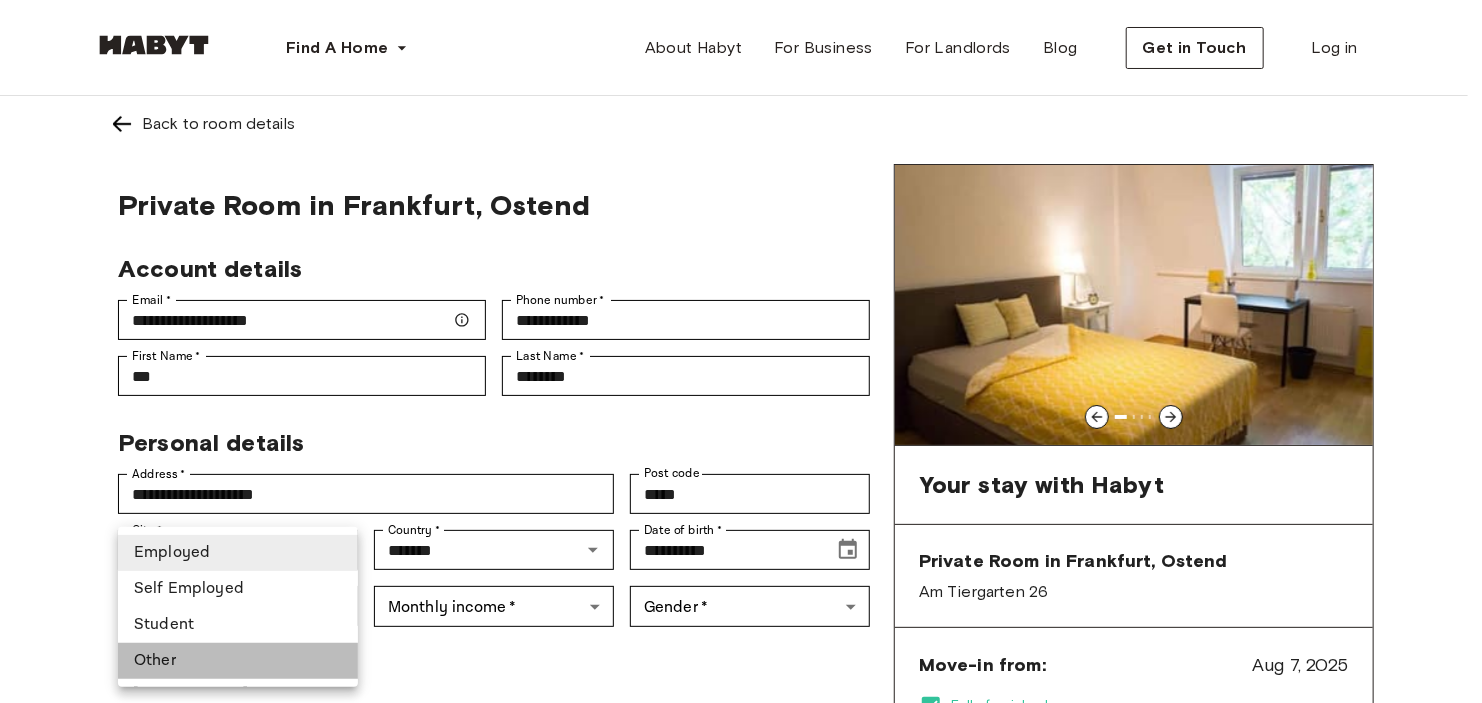 click on "Other" at bounding box center (238, 661) 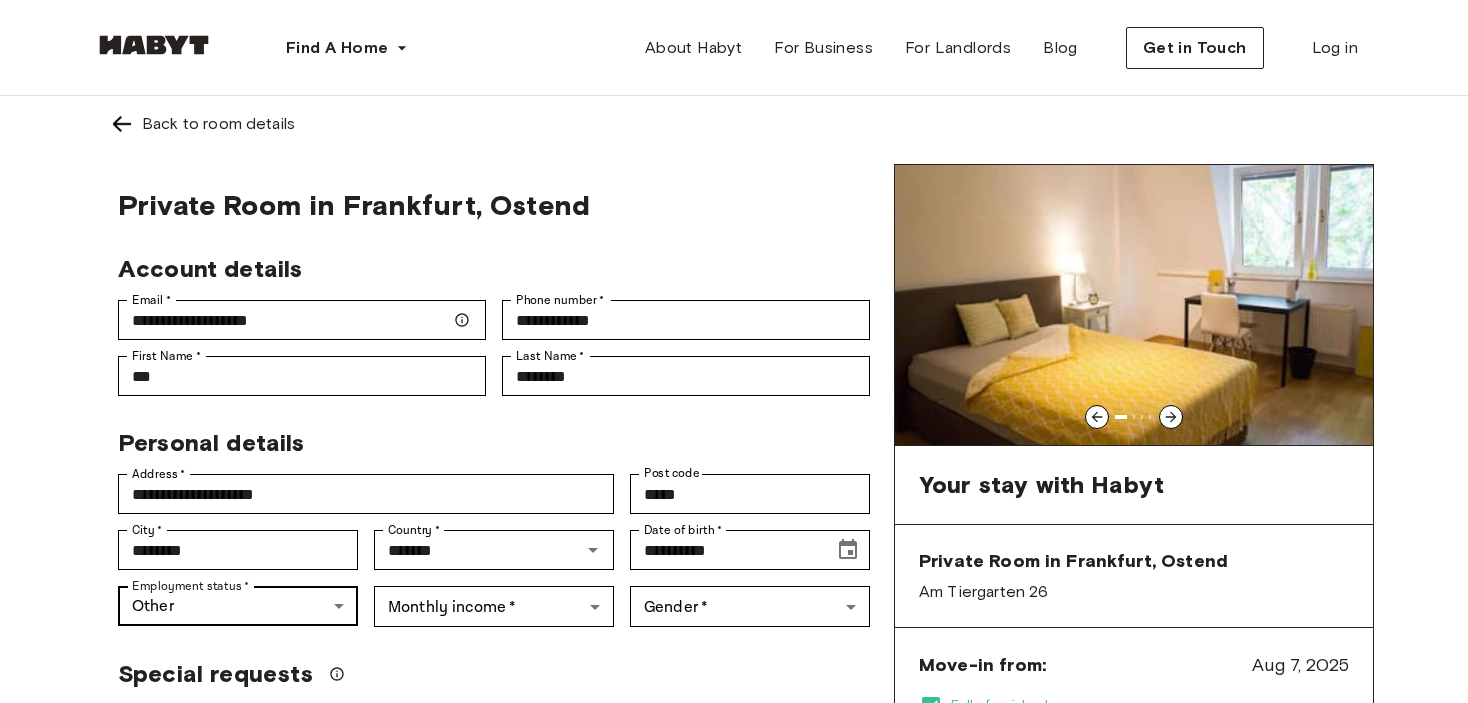 click on "Account details Email   * [EMAIL] Email   * Phone number   * [PHONE] Phone number   * First Name   * [FIRST] First Name   * Last Name   * [LAST] Last Name   * Personal details Address   * [ADDRESS] Address   * Post code [POSTCODE] Post code City   * [CITY] City   * Country   * [COUNTRY] Country   * Date of birth   * [DATE] Date of birth   * Employment status   * Other [EMPLOYMENT_STATUS] Employment status   * Monthly income   * ​ Monthly income   * Gender   * ​ Gender   * Special requests Comments * Comments I agree with Habyt's  Terms of Service  and  Privacy Policy Confirm Application You won't be charged today EN" at bounding box center [734, 1191] 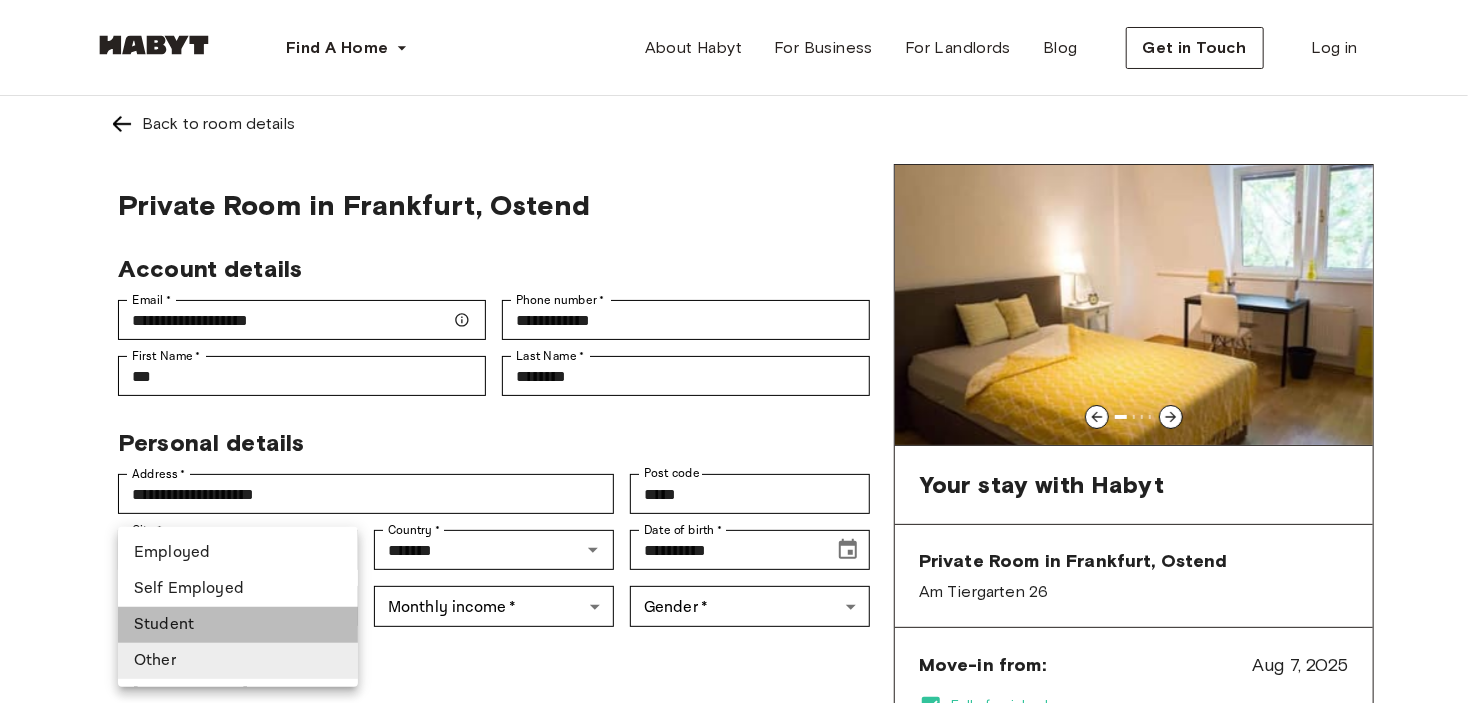 click on "Student" at bounding box center (238, 625) 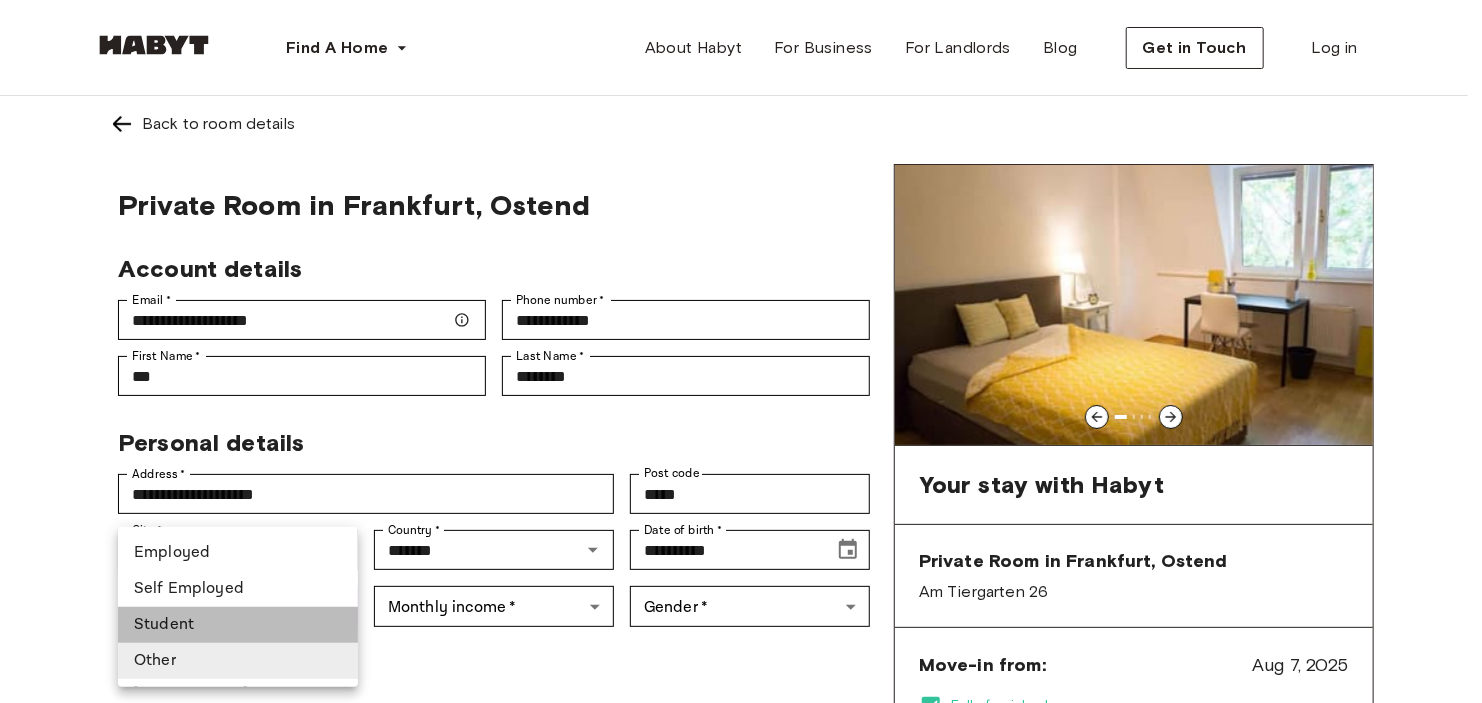 type on "*******" 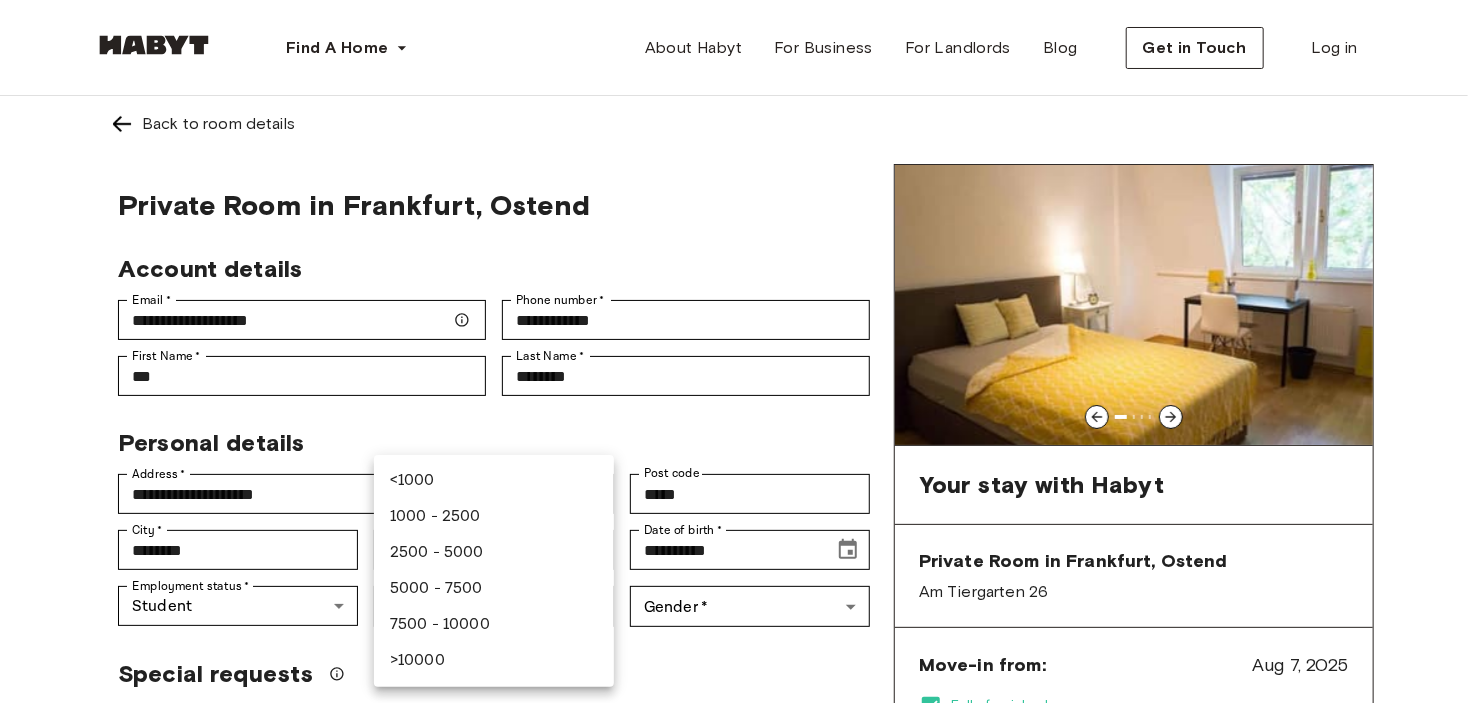 click on "Account details Email   * [EMAIL] Email   * Phone number   * [PHONE] Phone number   * First Name   * [FIRST] First Name   * Last Name   * [LAST] Last Name   * Personal details Address   * [ADDRESS] Address   * Post code [POSTCODE] Post code City   * [CITY] City   * Country   * [COUNTRY] Country   * Date of birth   * [DATE] Date of birth   * Employment status   * Student [EMPLOYMENT_STATUS] Employment status   * Monthly income   * ​ Monthly income   * Gender   * ​ Gender   * Special requests Comments * Comments I agree with Habyt's  Terms of Service  and  Privacy Policy Confirm Application You won't be charged today" at bounding box center (741, 1191) 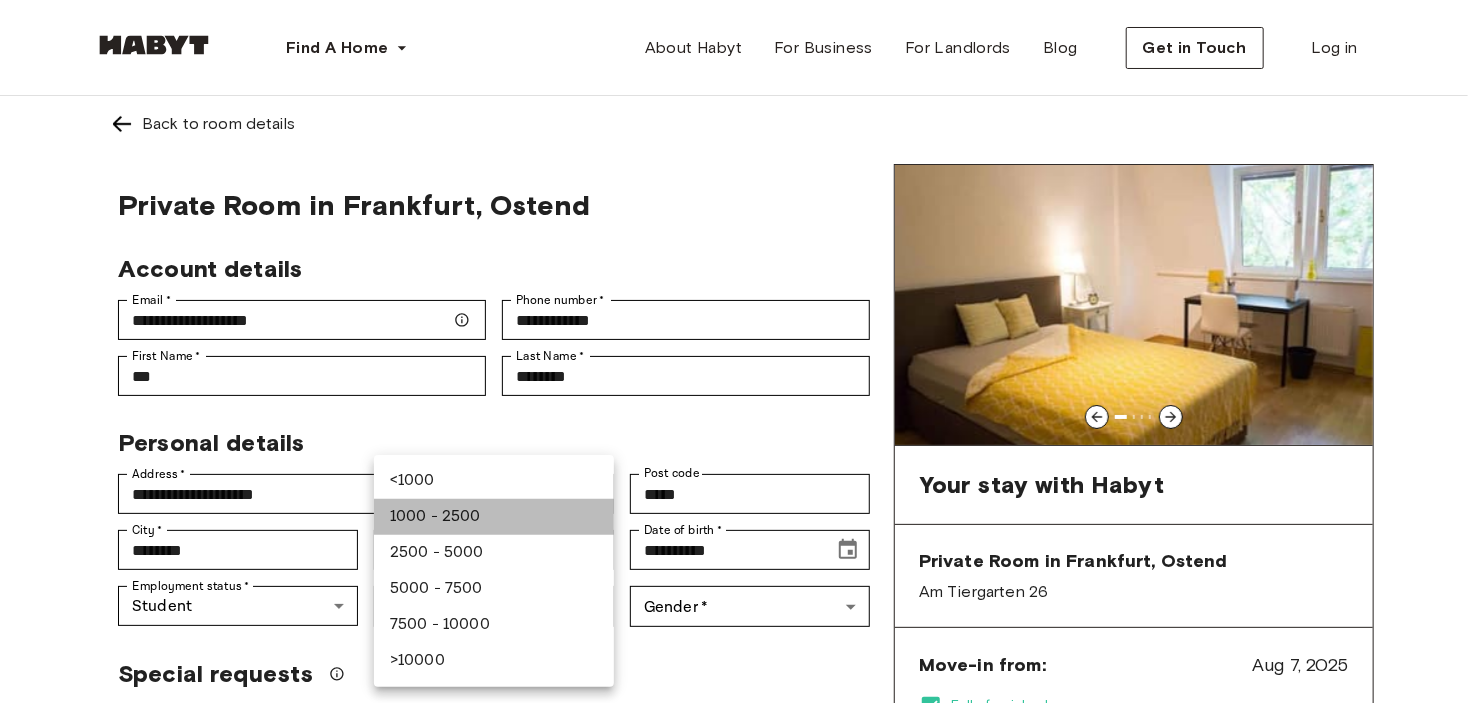 click on "1000 - 2500" at bounding box center [494, 517] 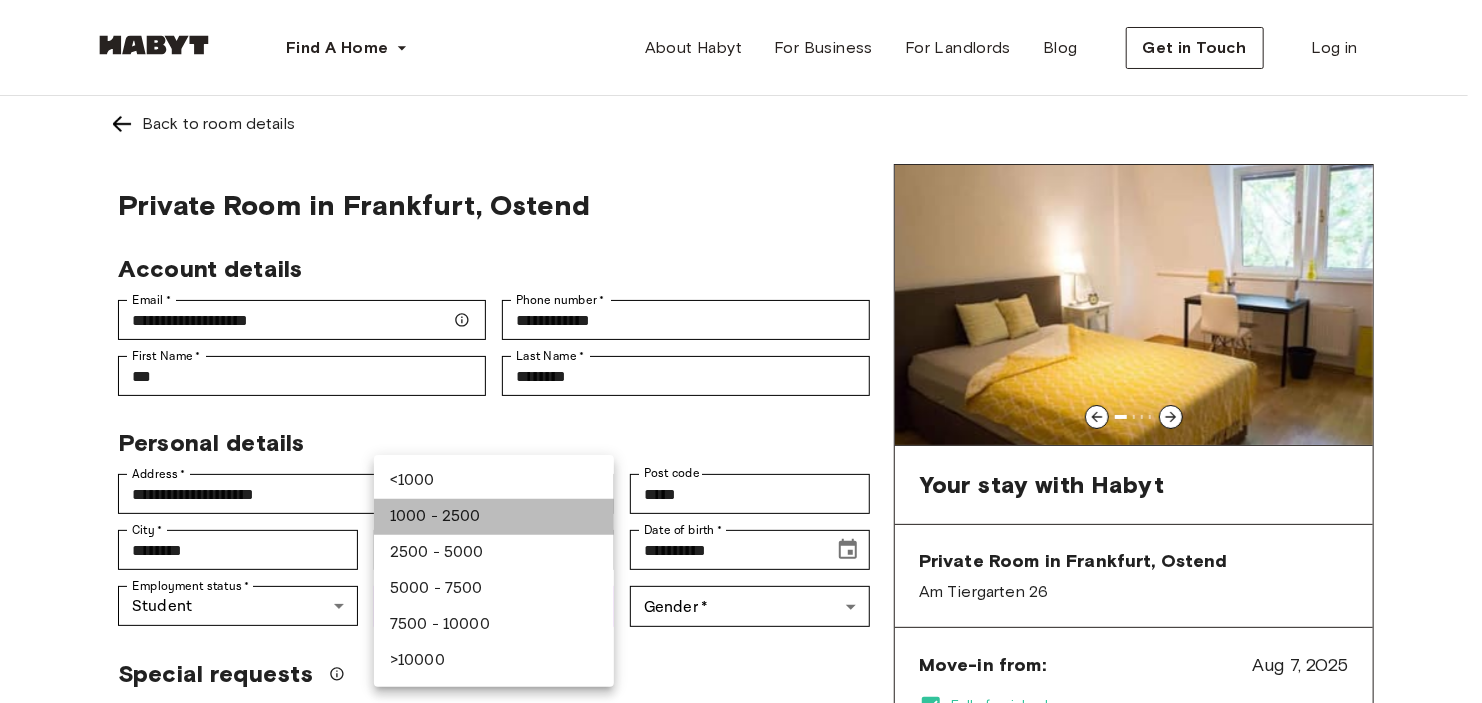 type on "***" 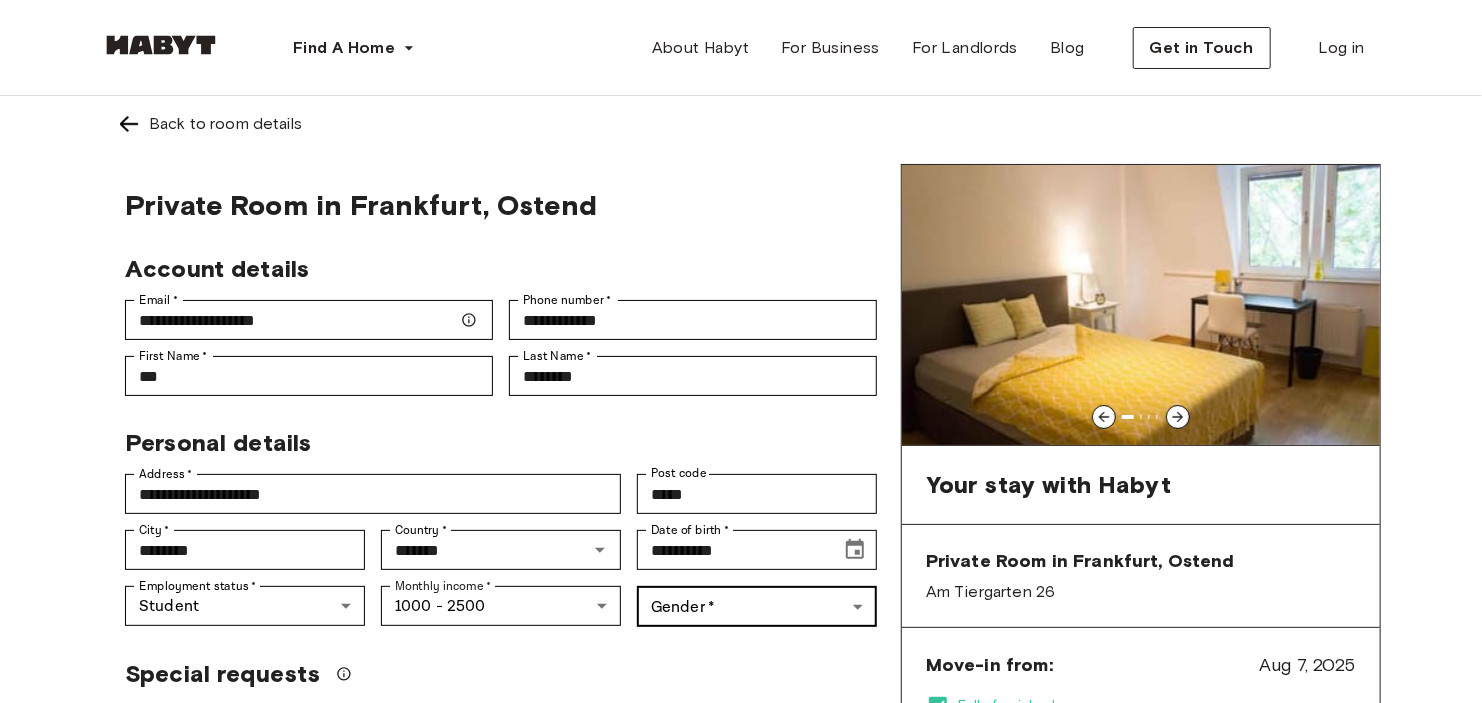 click on "Account details Email   * [EMAIL] Email   * Phone number   * [PHONE] Phone number   * First Name   * [FIRST] First Name   * Last Name   * [LAST] Last Name   * Personal details Address   * [ADDRESS] Address   * Post code [POSTCODE] Post code City   * [CITY] City   * Country   * [COUNTRY] Country   * Date of birth   * [DATE] Date of birth   * Employment status   * Student [EMPLOYMENT_STATUS] Employment status   * Monthly income   * [INCOME_RANGE] Monthly income   * Gender   * ​ Gender   * Special requests Comments * Comments I agree with Habyt's  Terms of Service  and  Privacy Policy Confirm Application Help Center EN" at bounding box center [741, 1191] 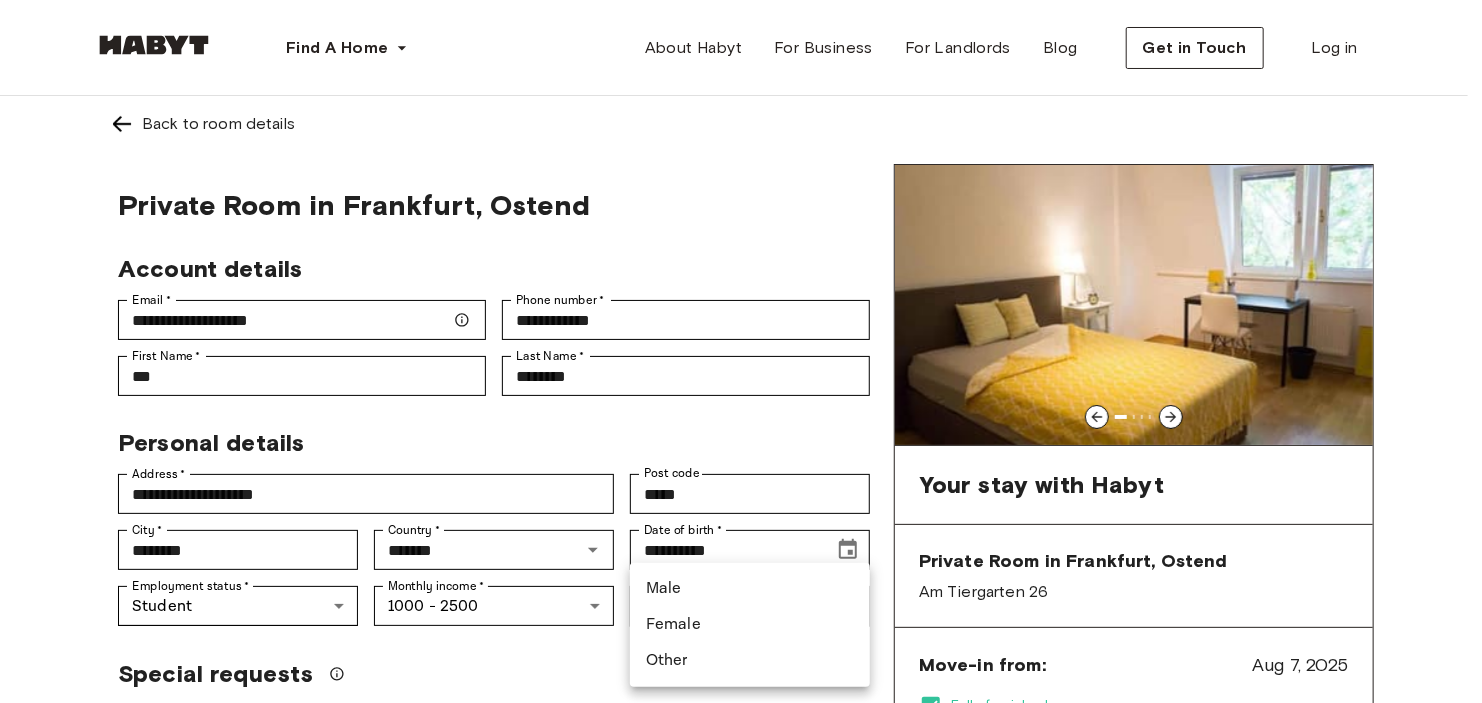 click on "Male" at bounding box center [750, 589] 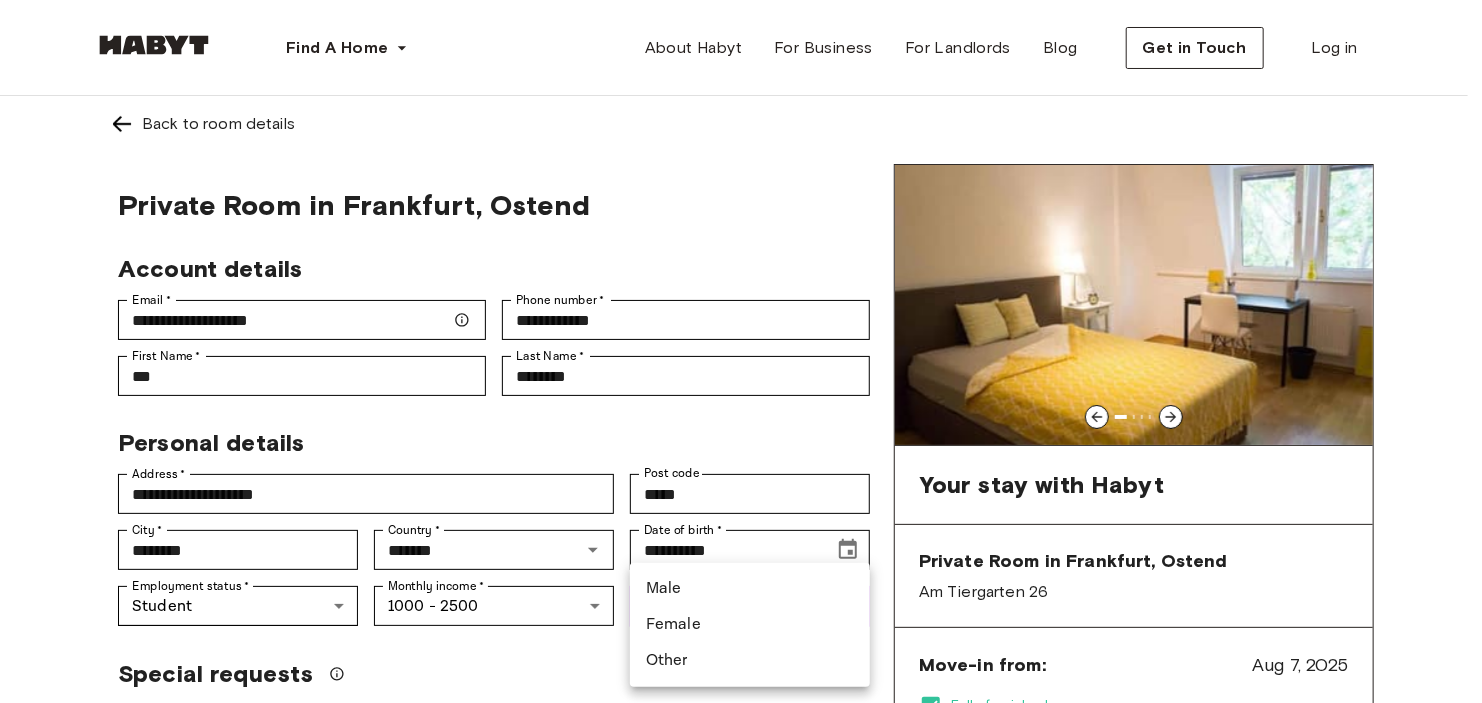 type on "****" 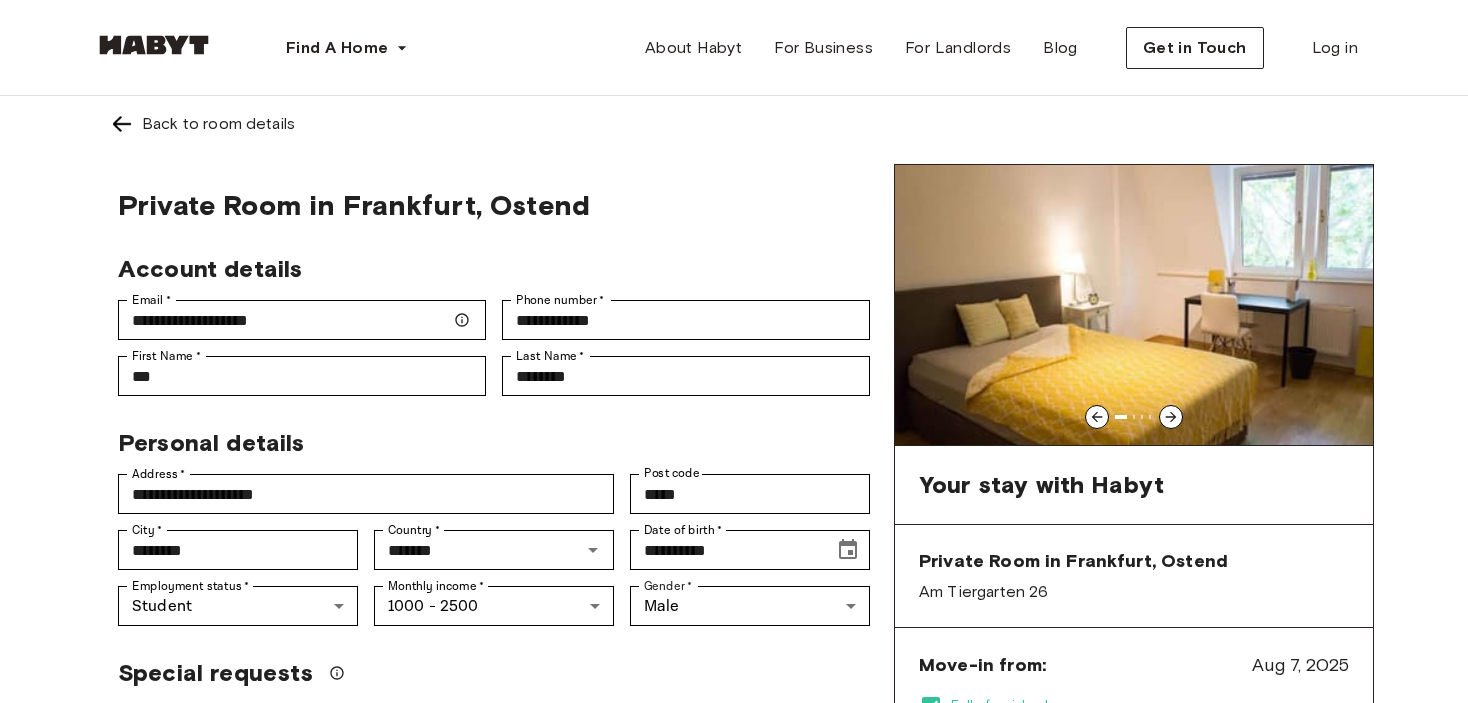 click on "Special requests" at bounding box center (494, 673) 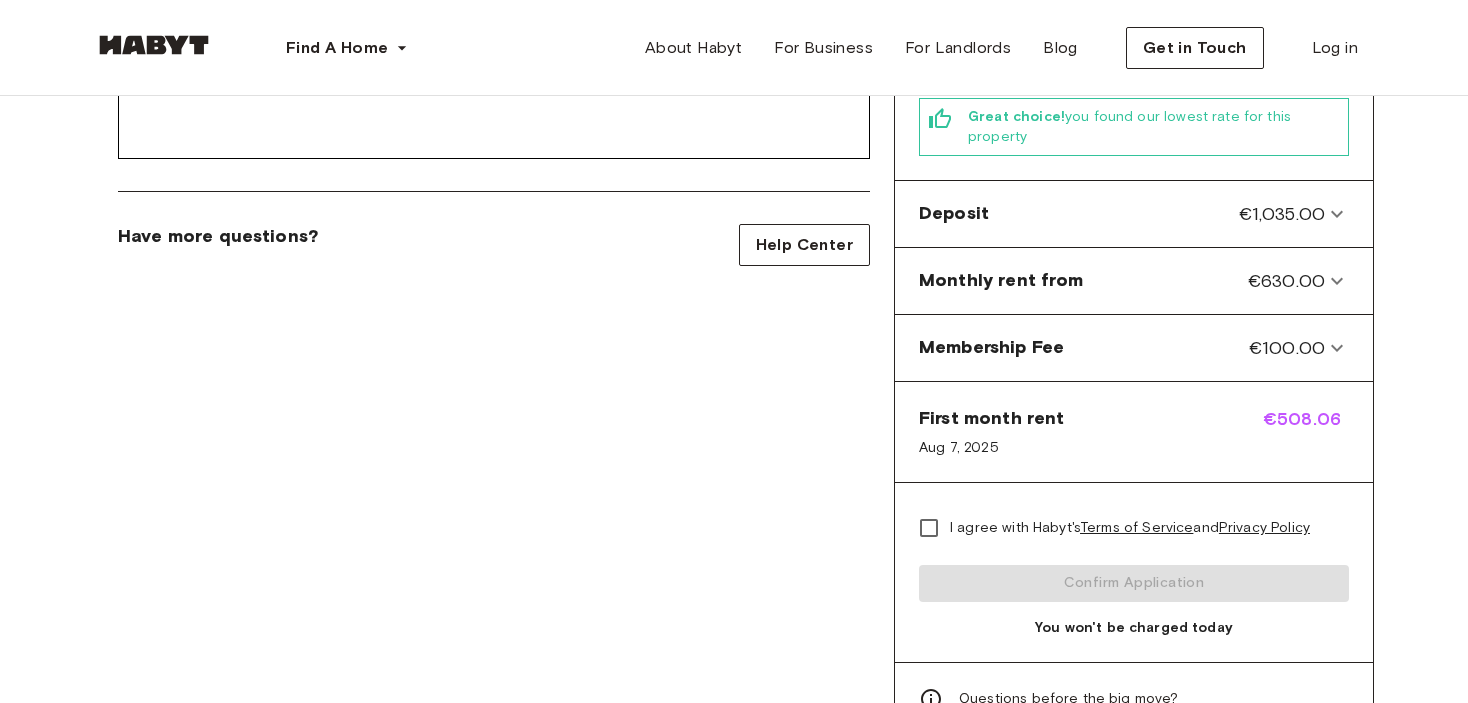 scroll, scrollTop: 742, scrollLeft: 0, axis: vertical 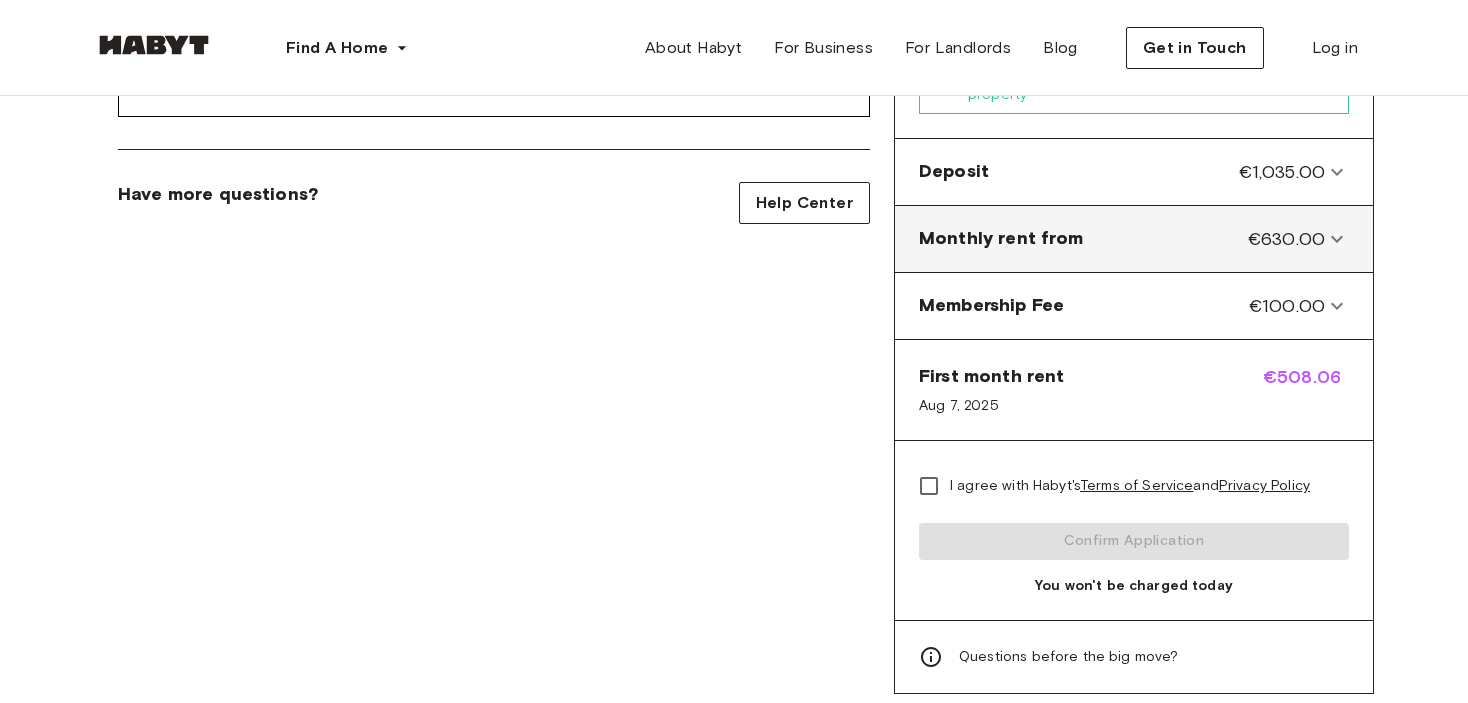 click on "€630.00" at bounding box center (1286, 239) 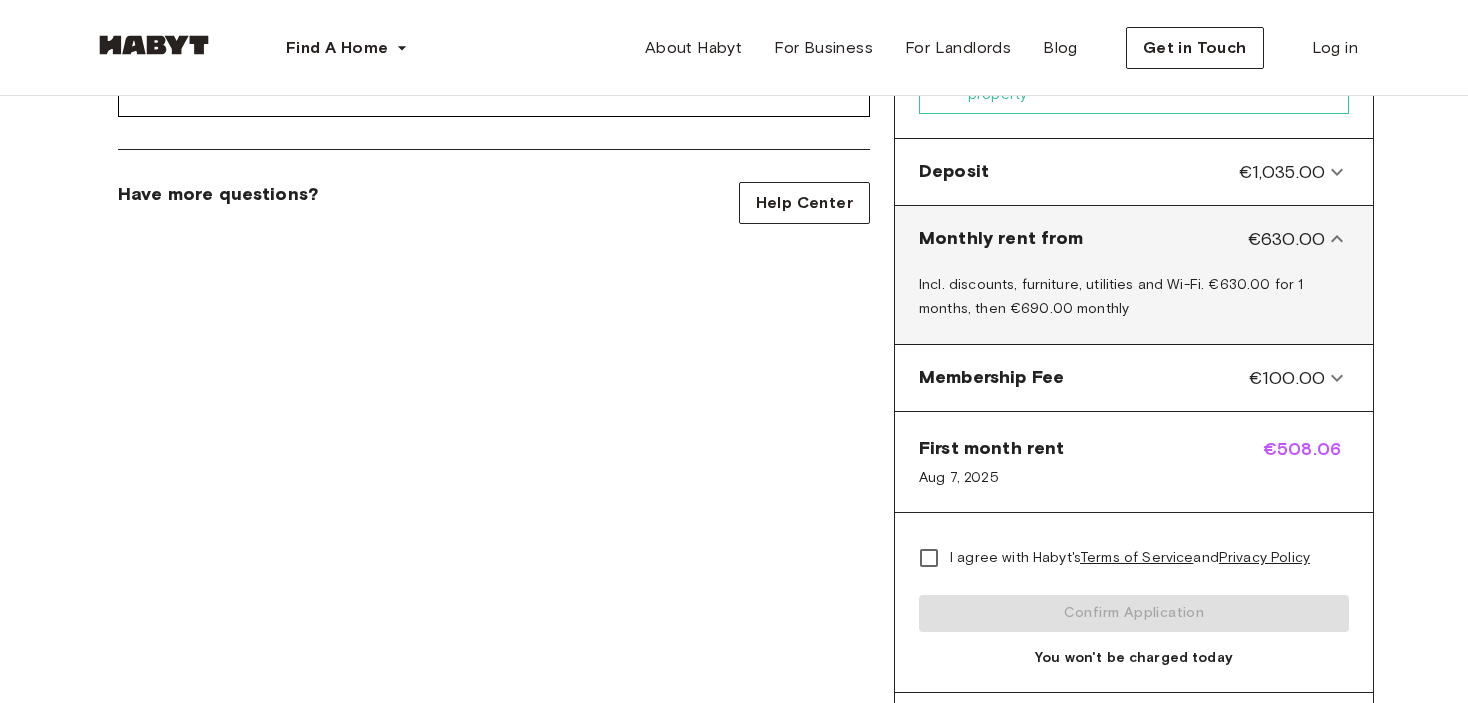 click on "€630.00" at bounding box center (1286, 239) 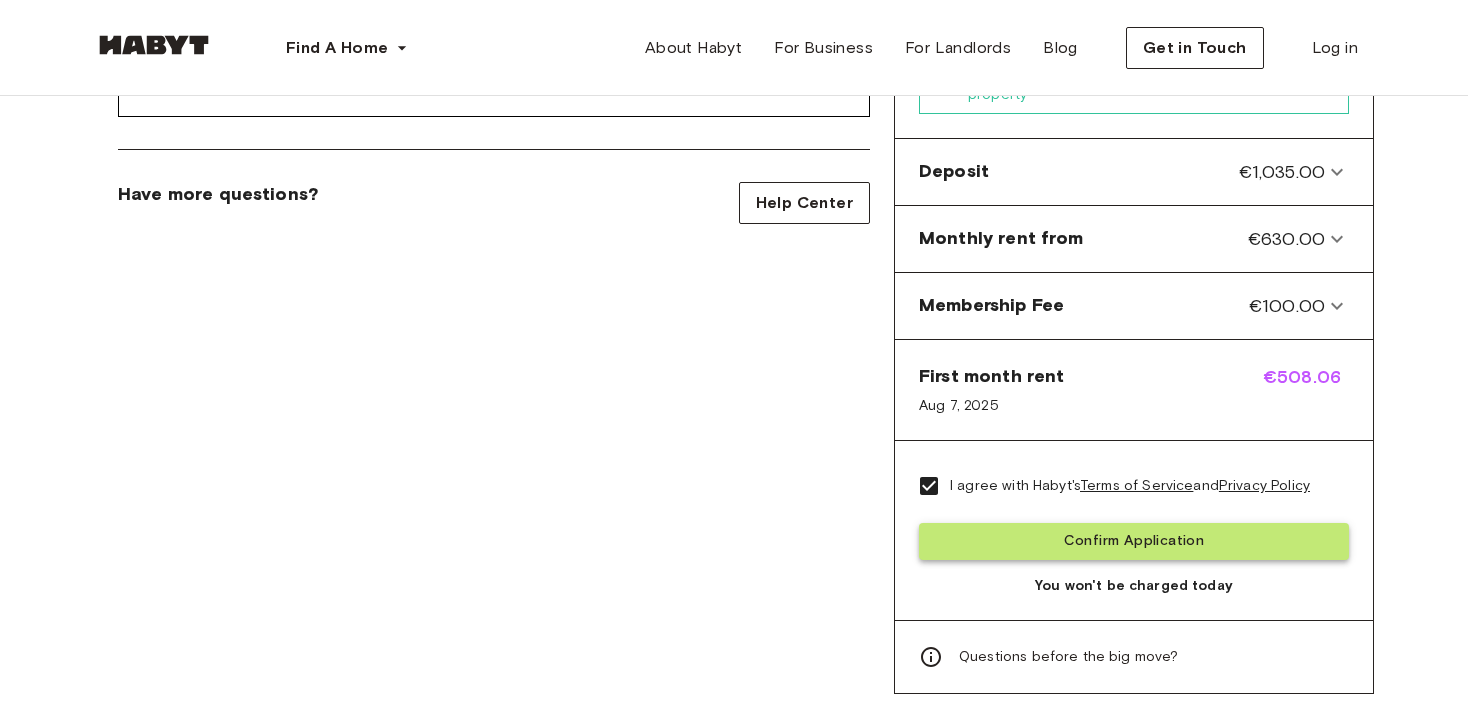 click on "Confirm Application" at bounding box center (1134, 541) 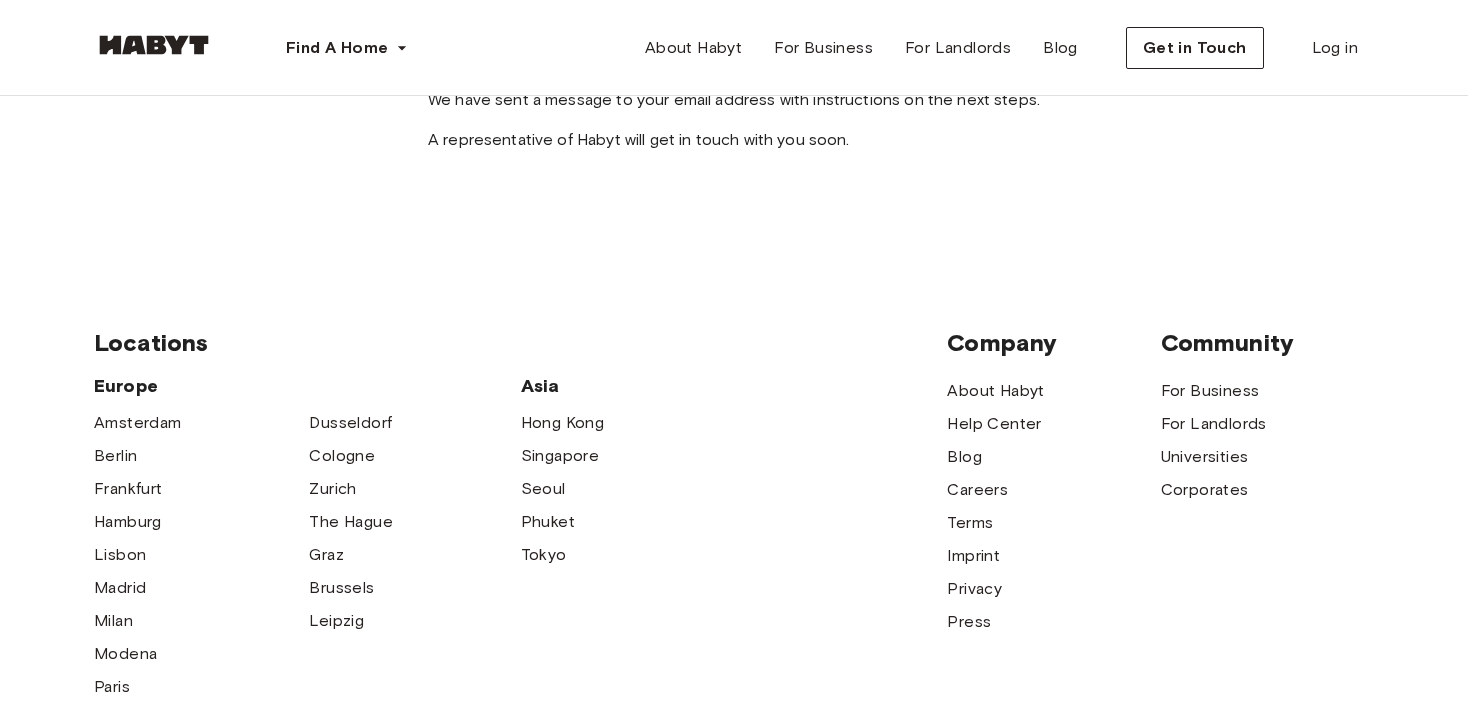 scroll, scrollTop: 0, scrollLeft: 0, axis: both 